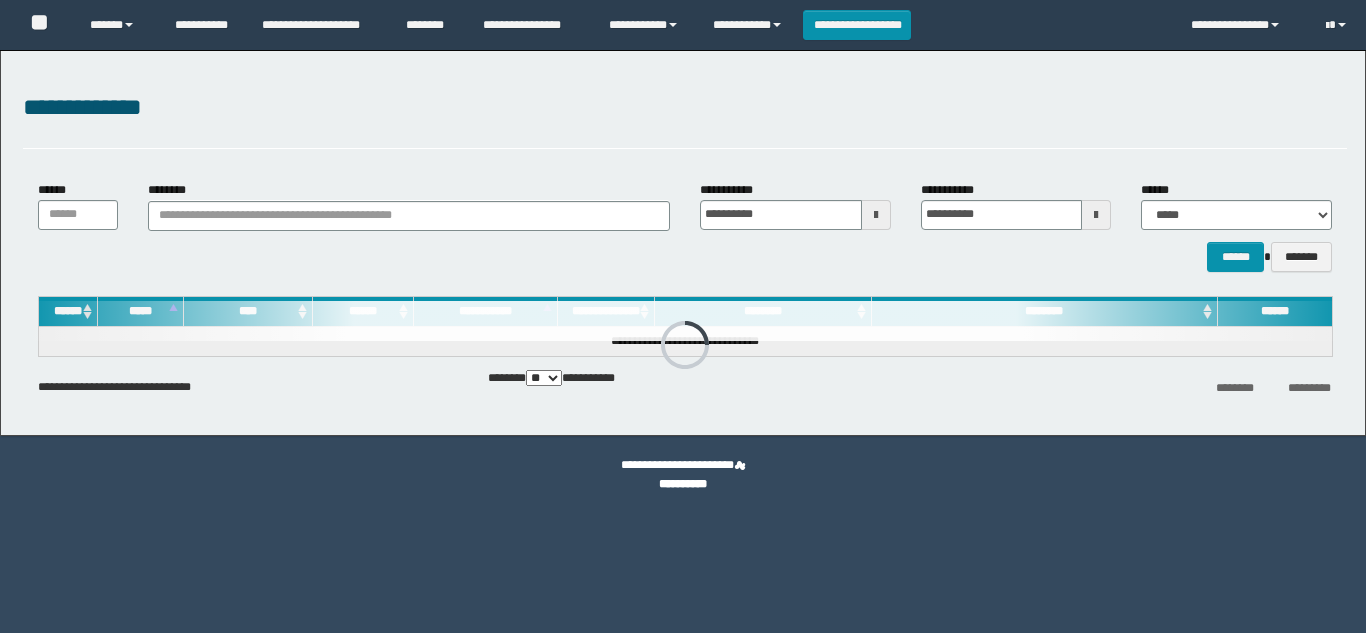 scroll, scrollTop: 0, scrollLeft: 0, axis: both 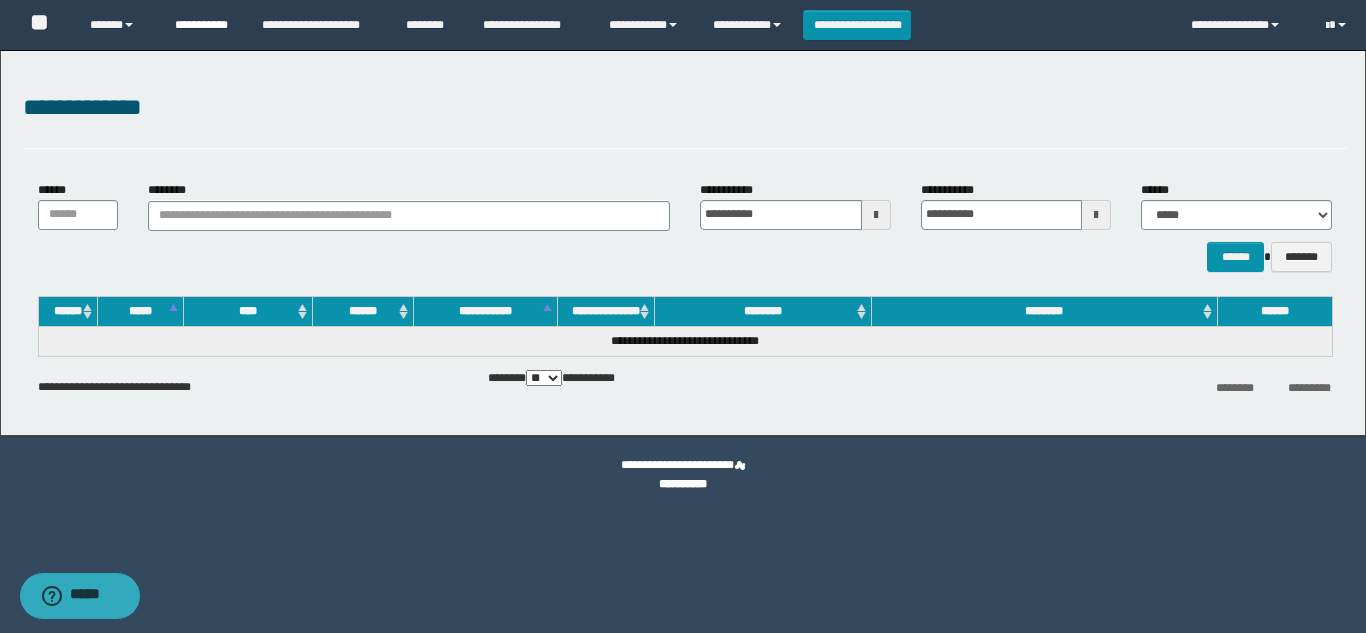 click on "**********" at bounding box center (203, 25) 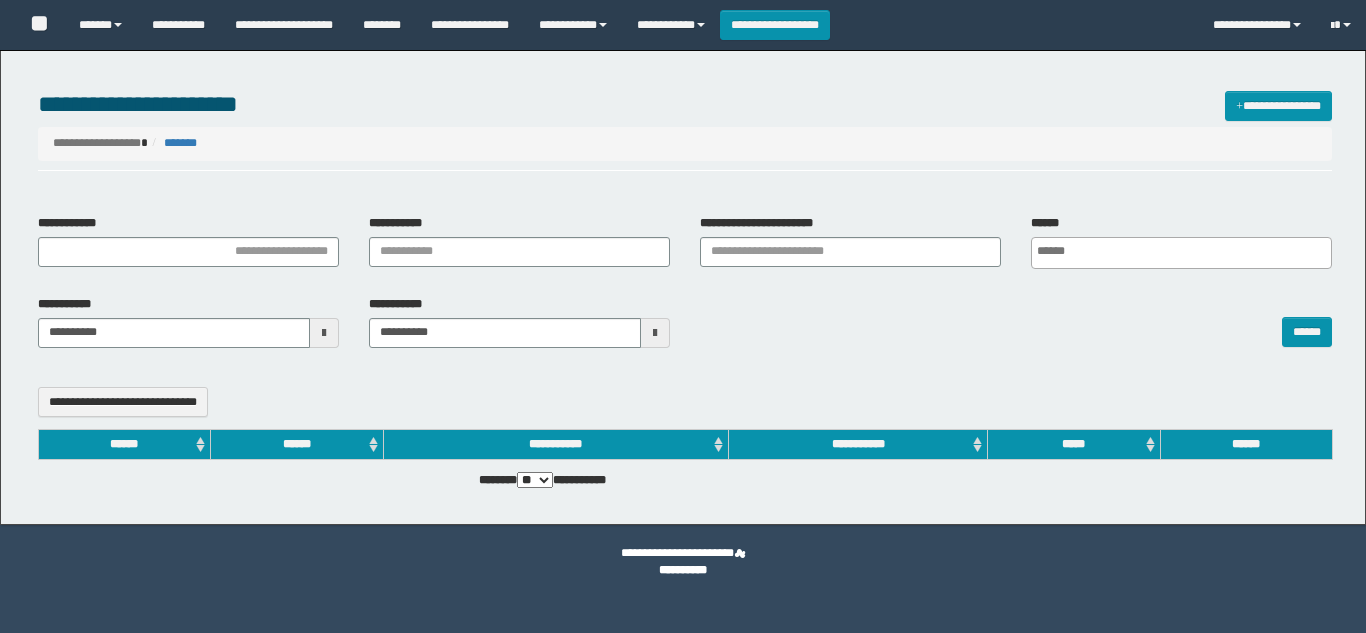 select 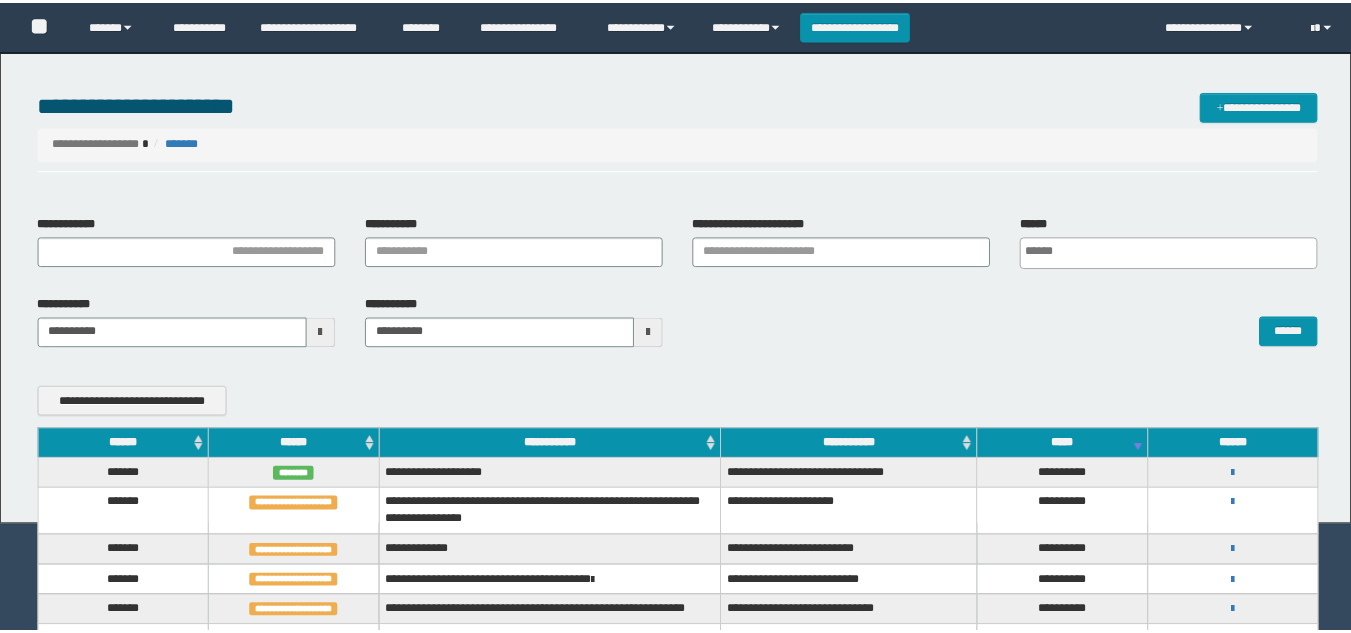 scroll, scrollTop: 0, scrollLeft: 0, axis: both 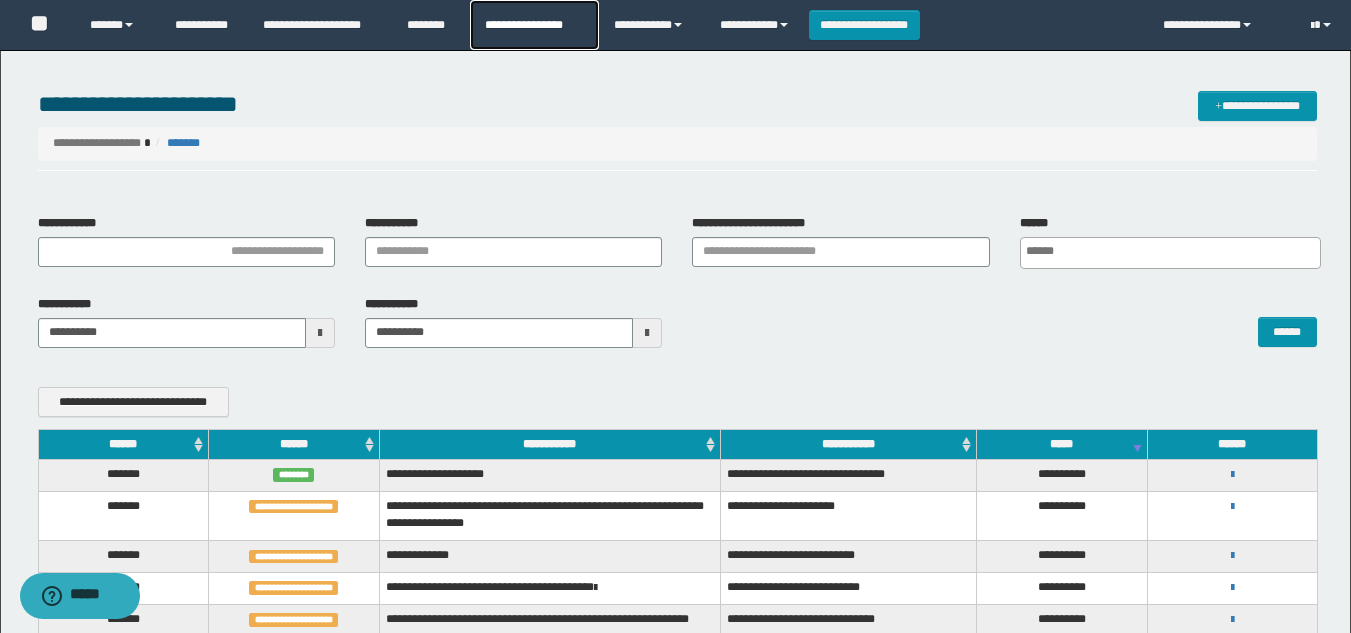 click on "**********" at bounding box center [534, 25] 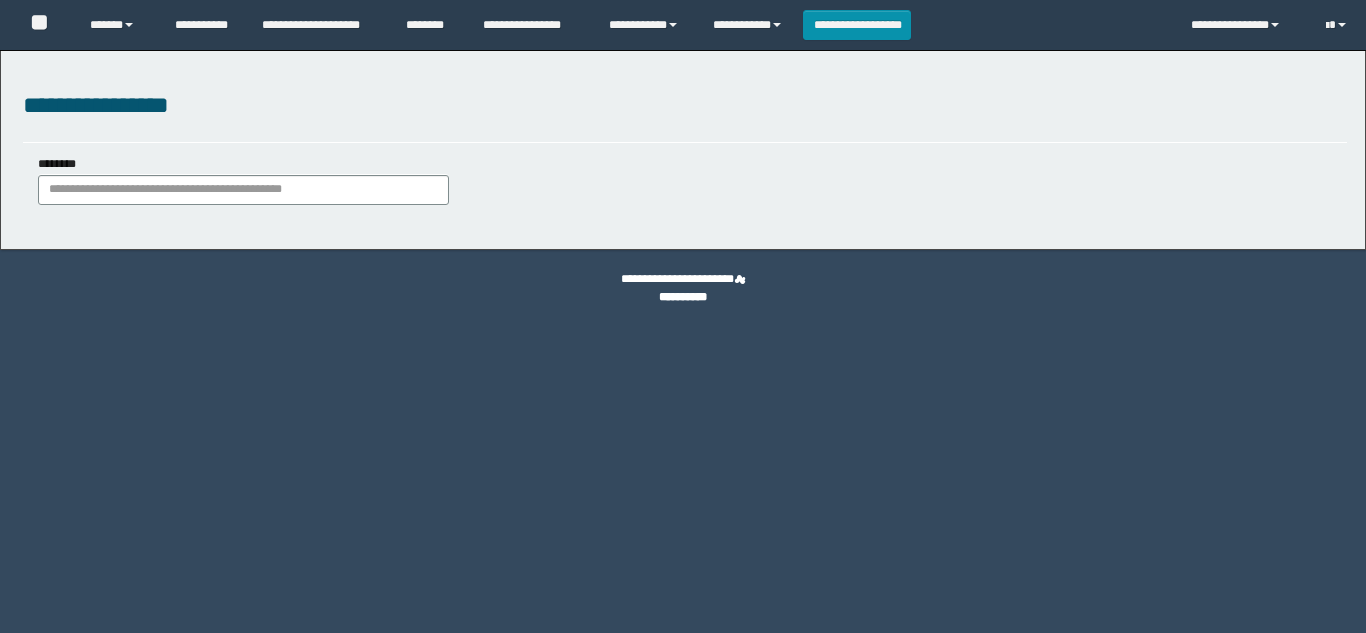 scroll, scrollTop: 0, scrollLeft: 0, axis: both 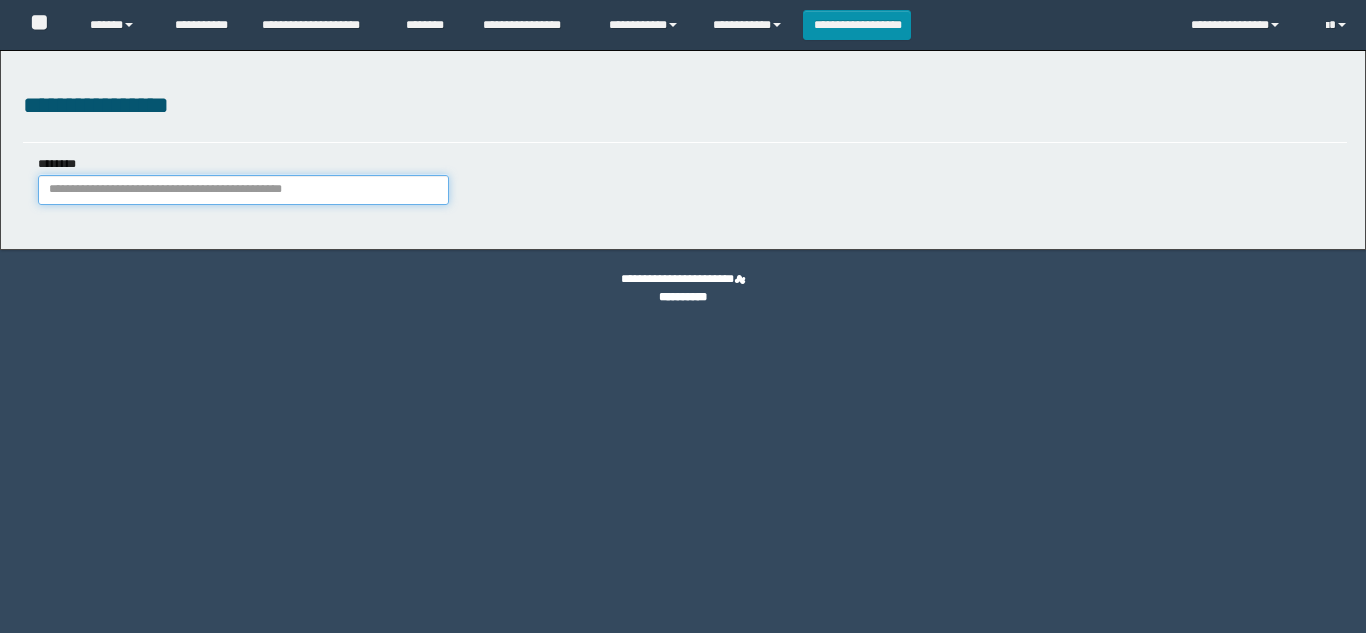 click on "********" at bounding box center [243, 190] 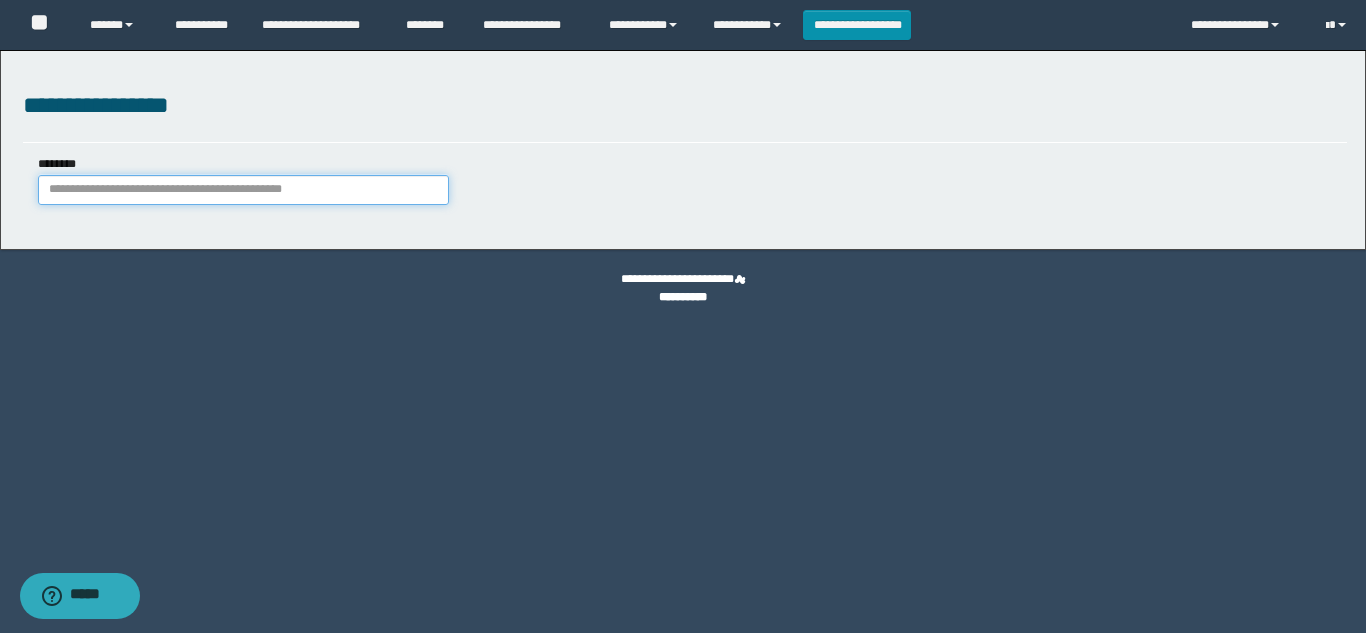 paste on "**********" 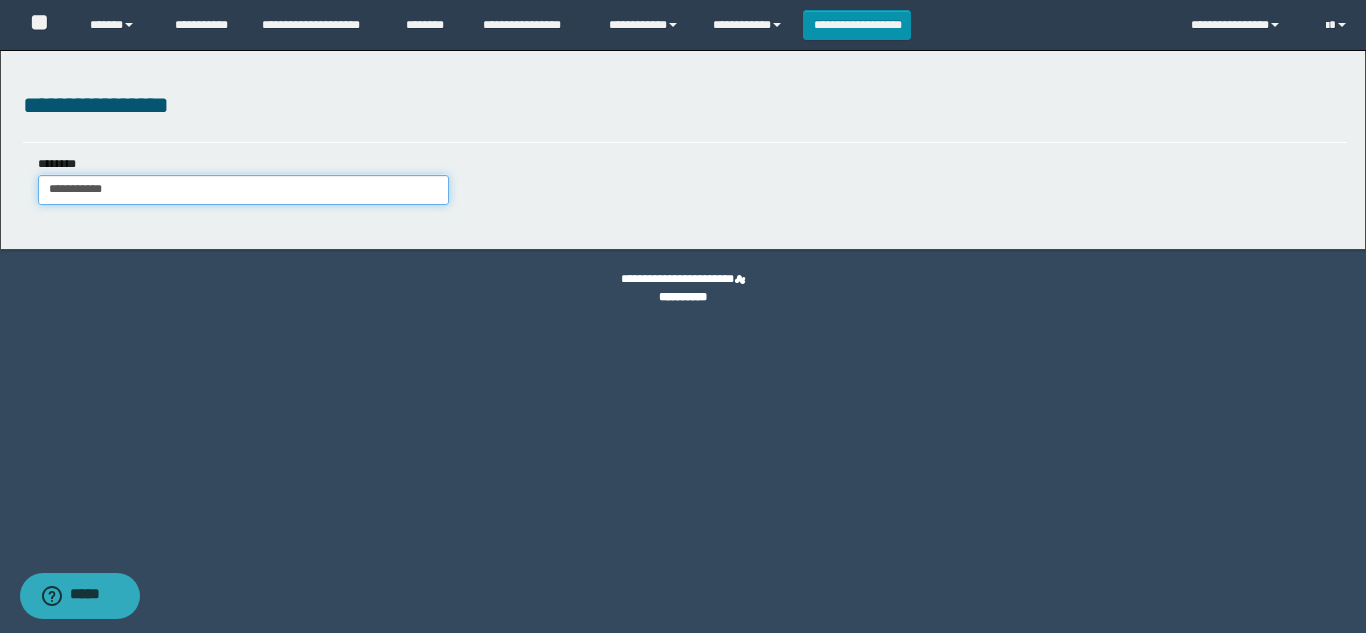 click on "**********" at bounding box center (243, 190) 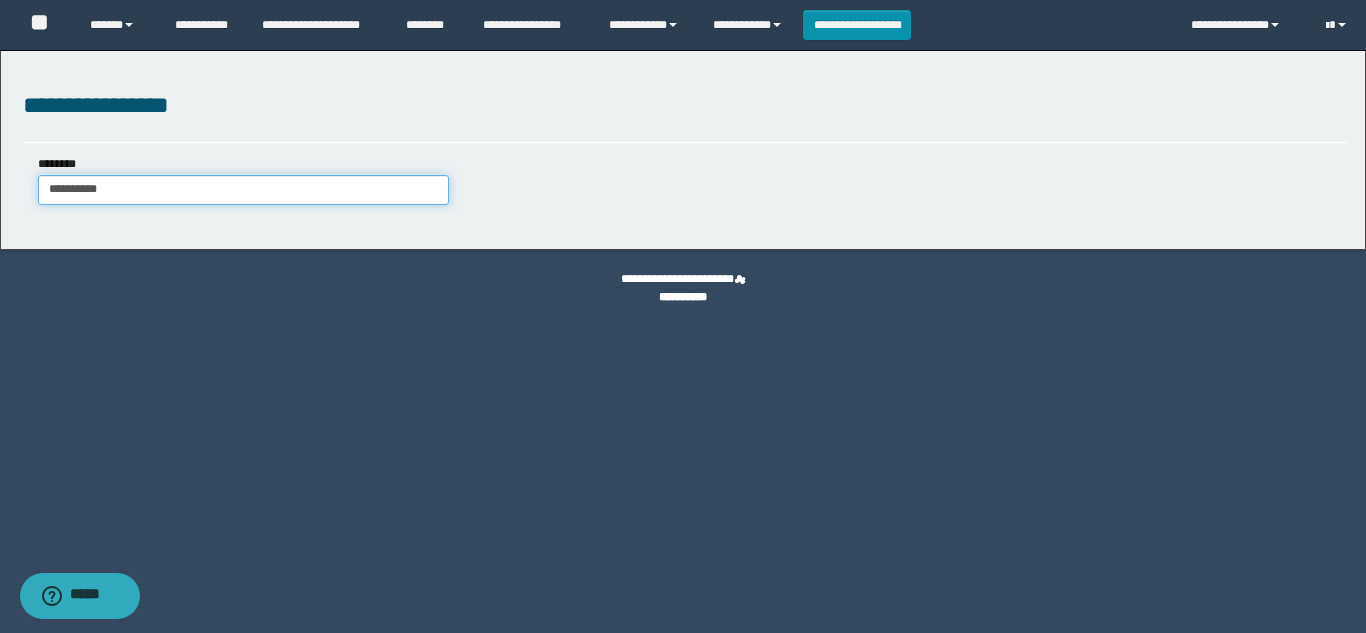 click on "*********" at bounding box center (243, 190) 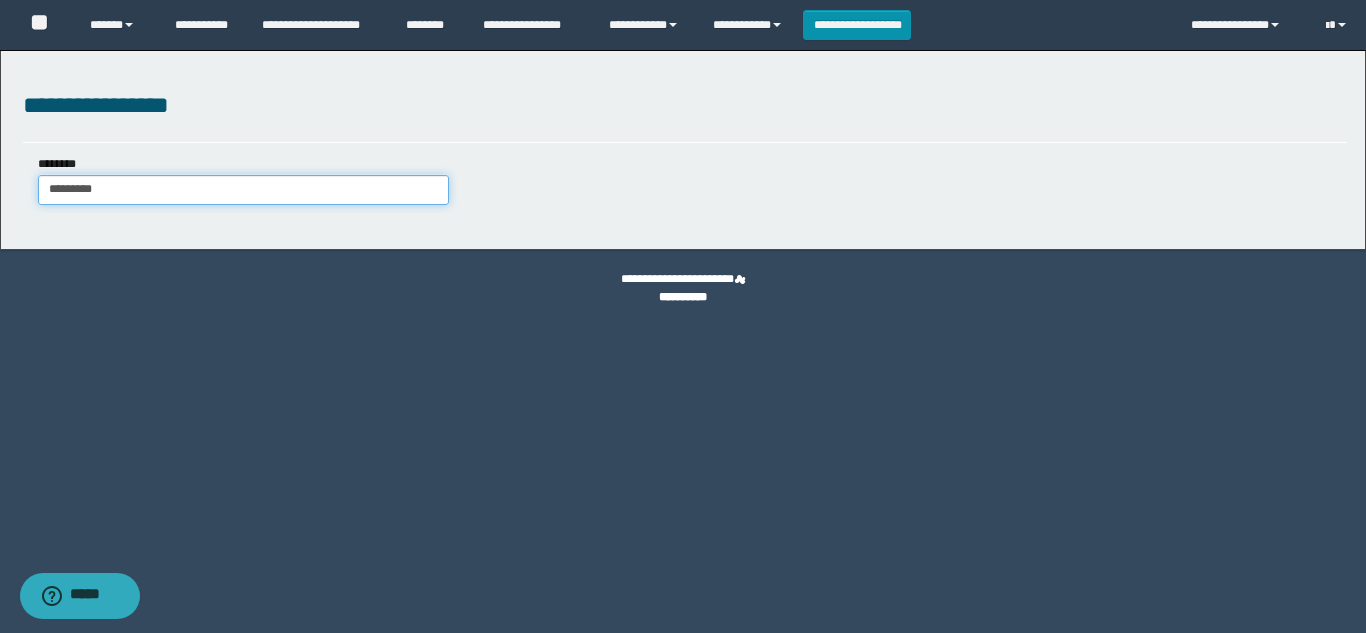 click on "********" at bounding box center (243, 190) 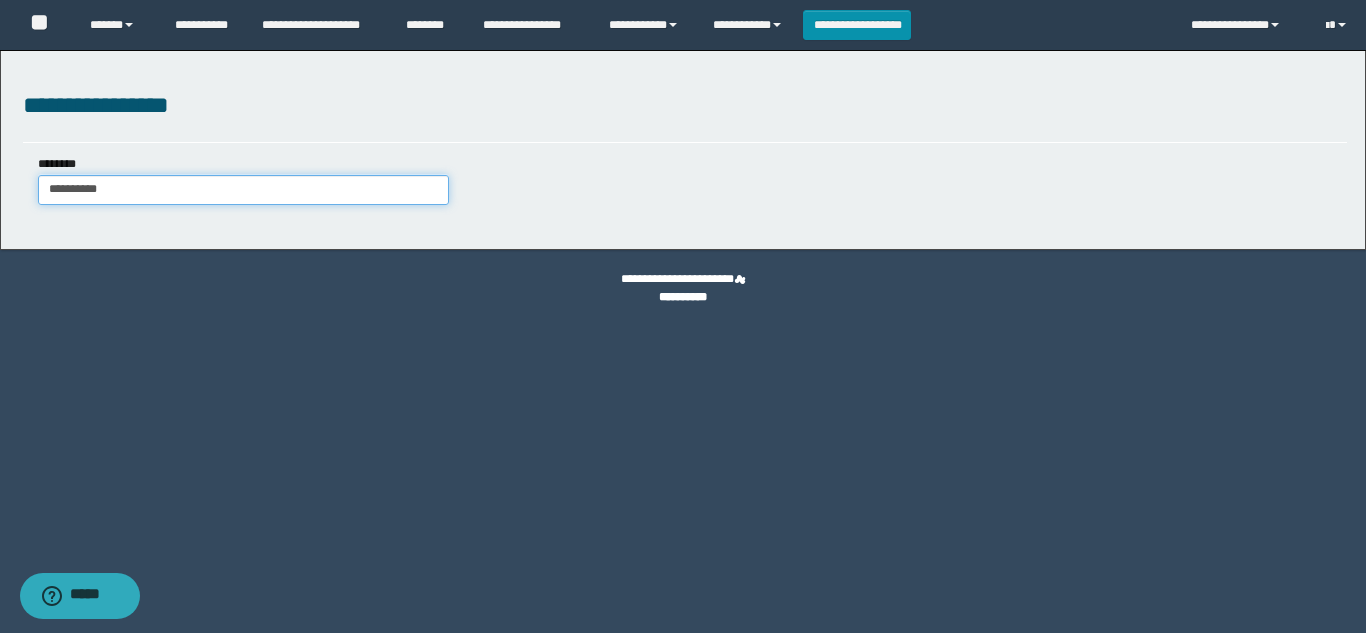 click on "********" at bounding box center [243, 190] 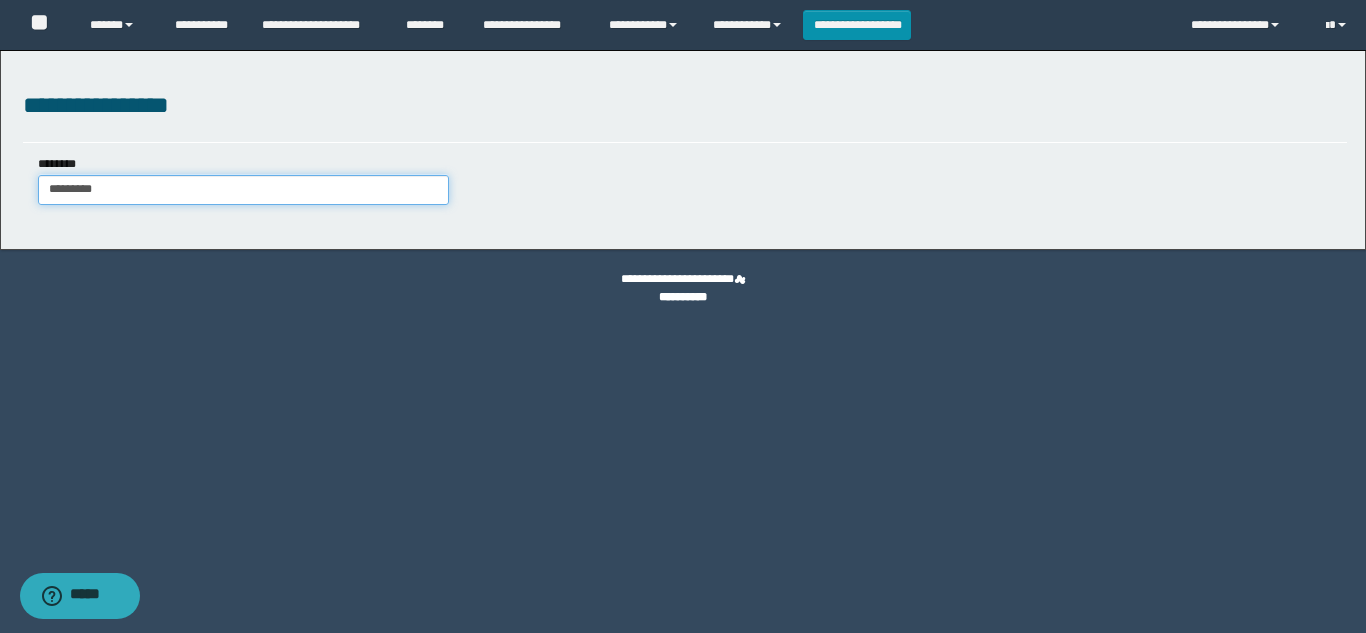 click on "********" at bounding box center [243, 190] 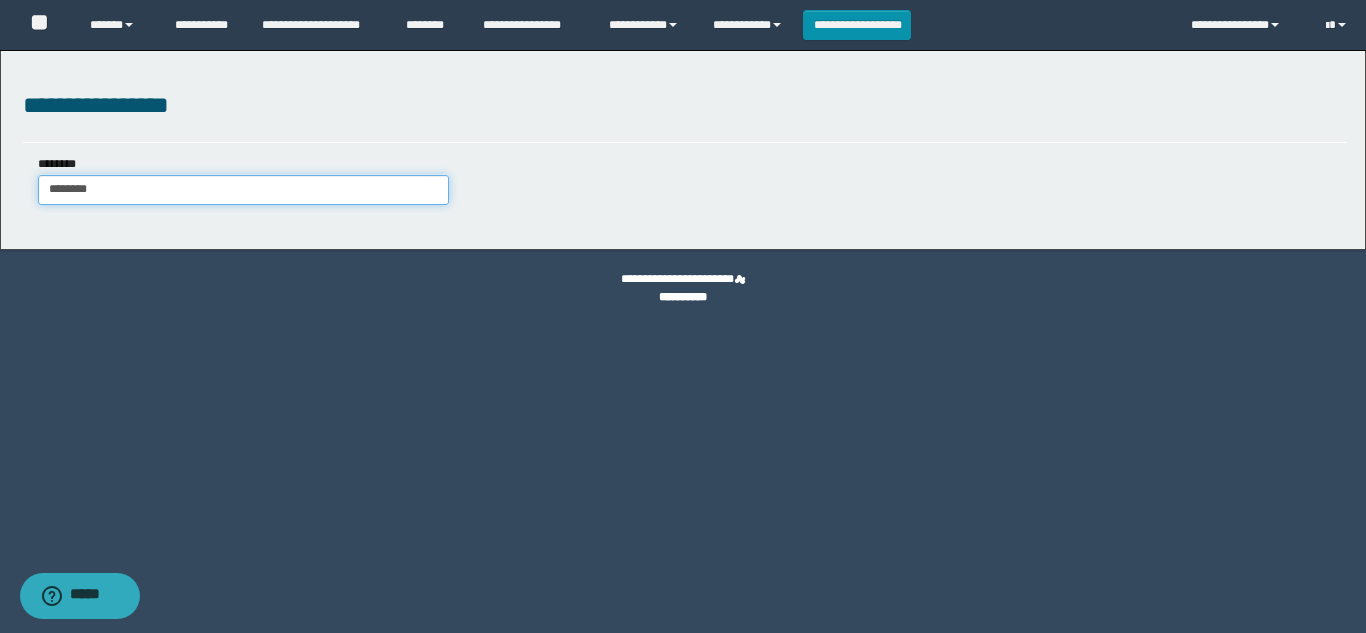 type on "********" 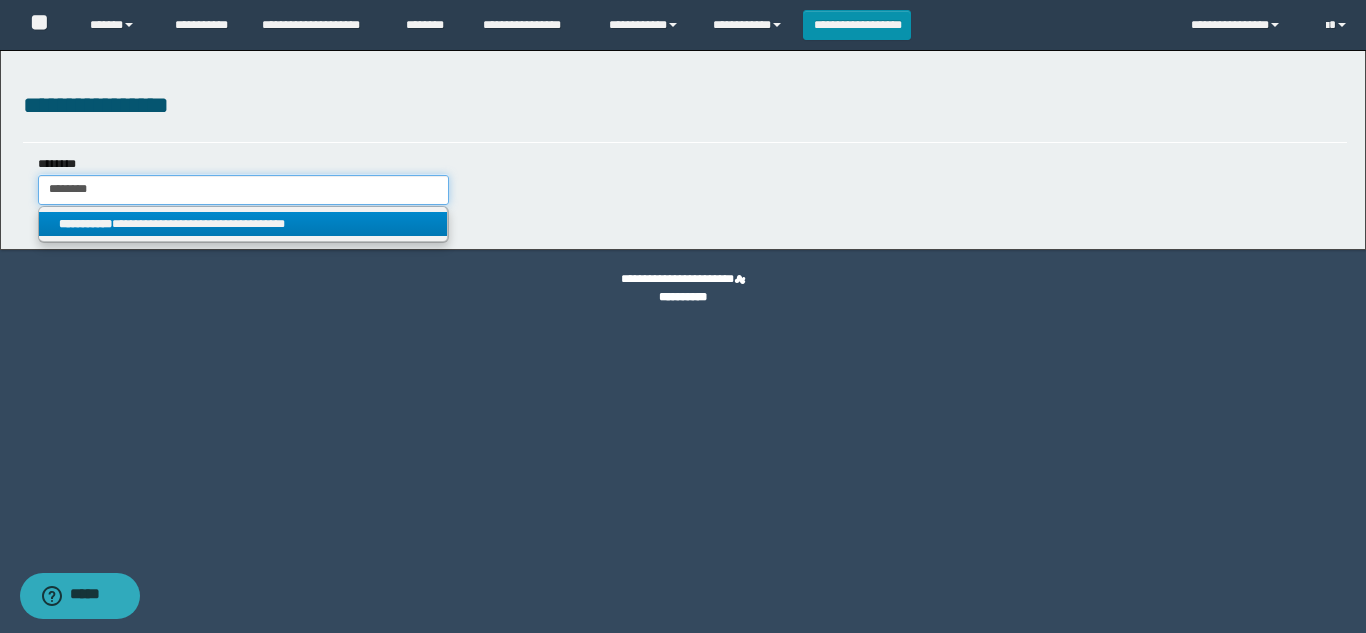 type on "********" 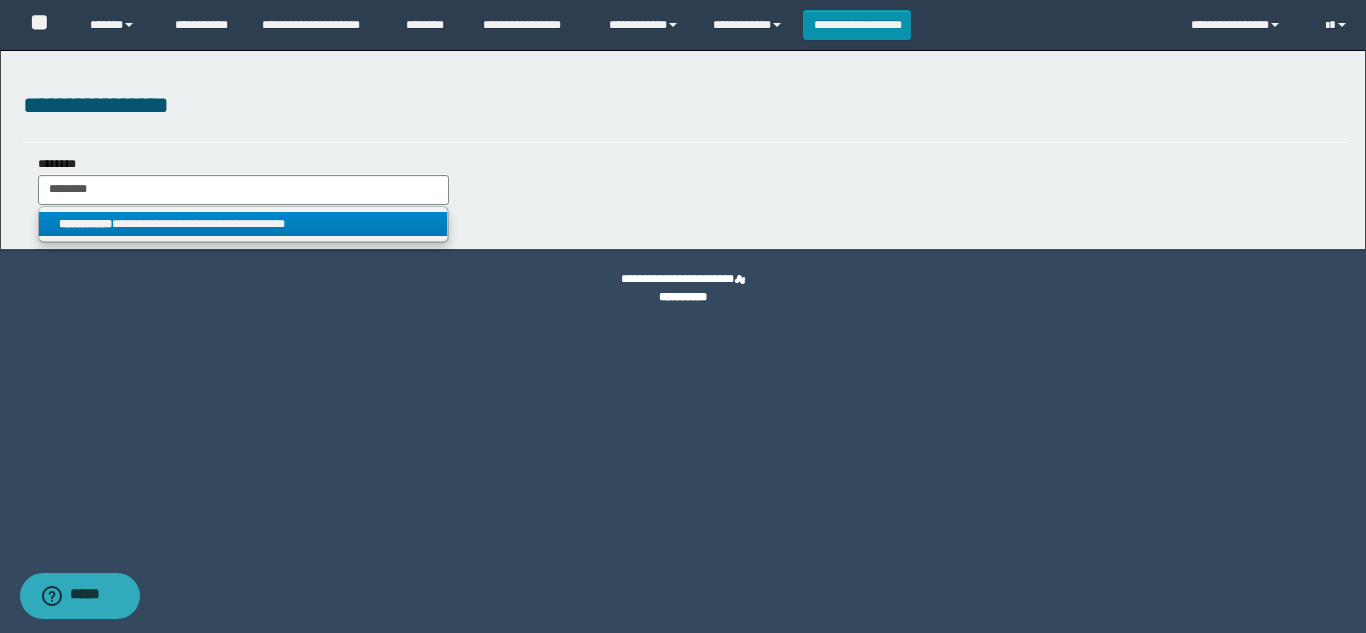 click on "**********" at bounding box center (243, 224) 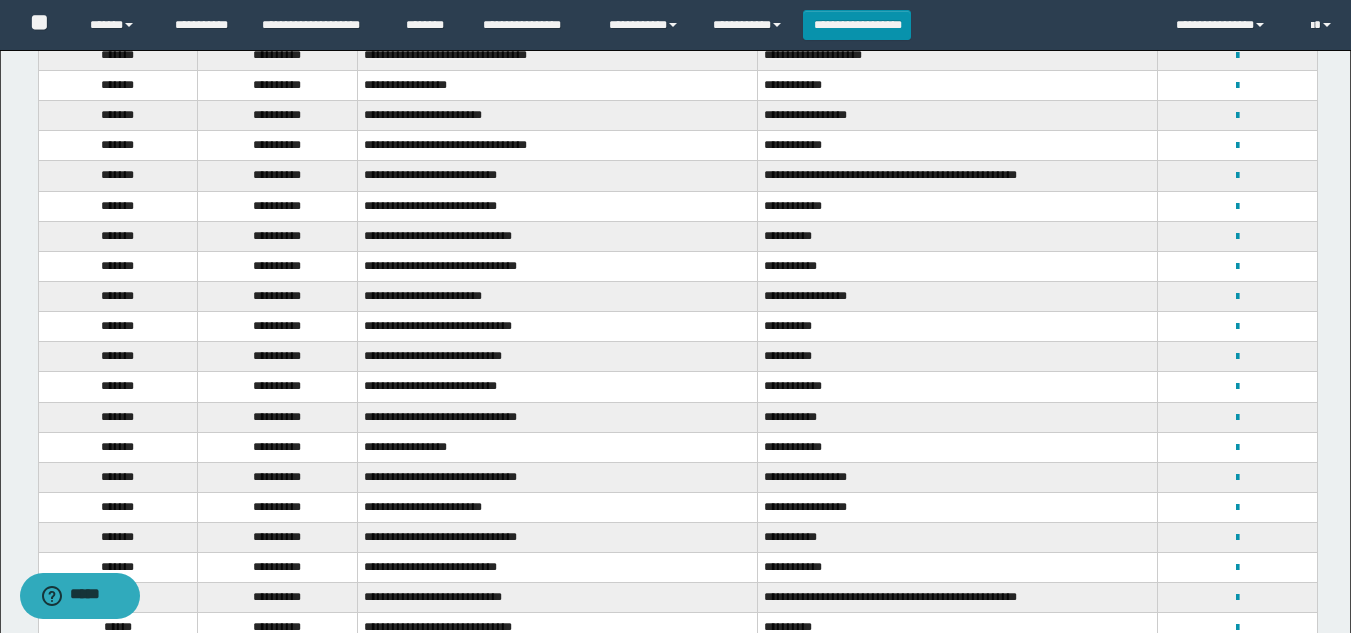 scroll, scrollTop: 0, scrollLeft: 0, axis: both 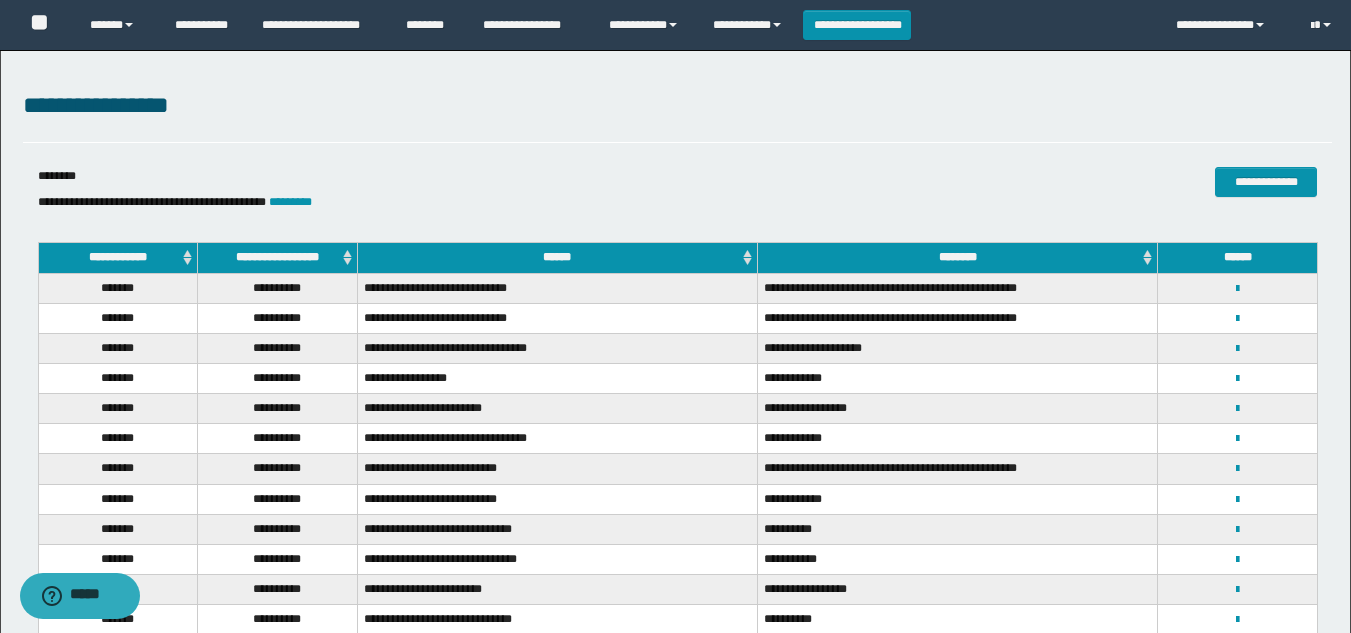 click on "**********" at bounding box center (278, 258) 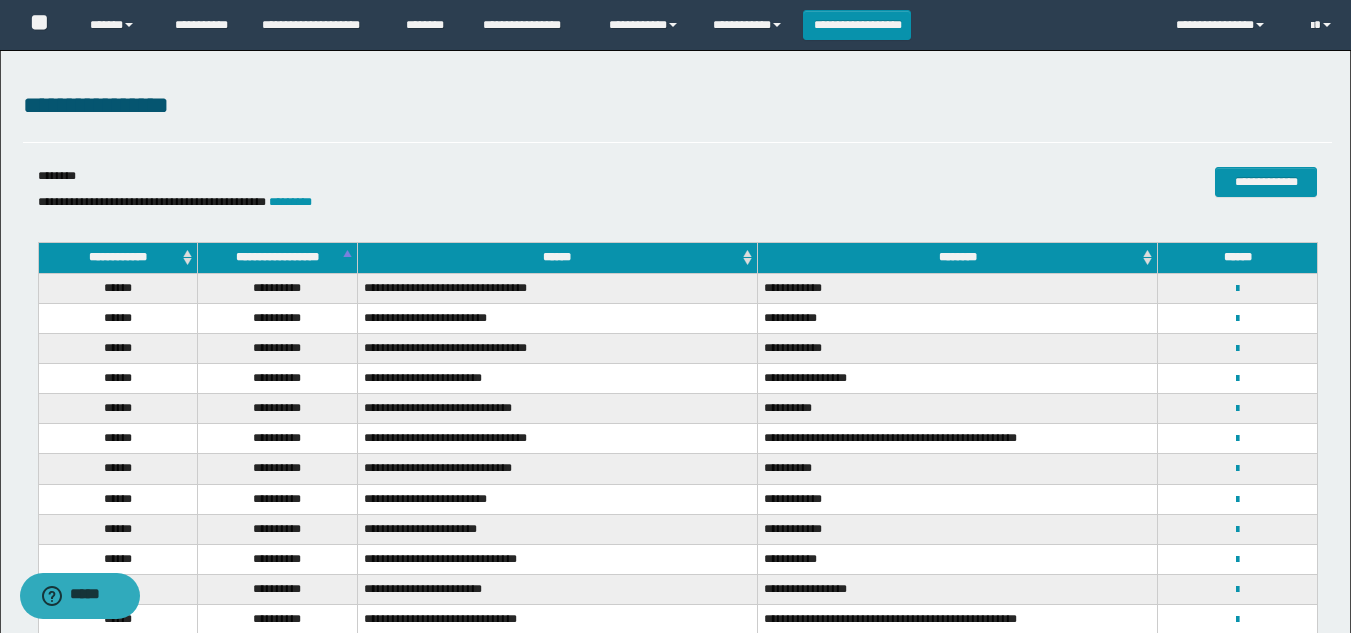 click on "**********" at bounding box center [278, 258] 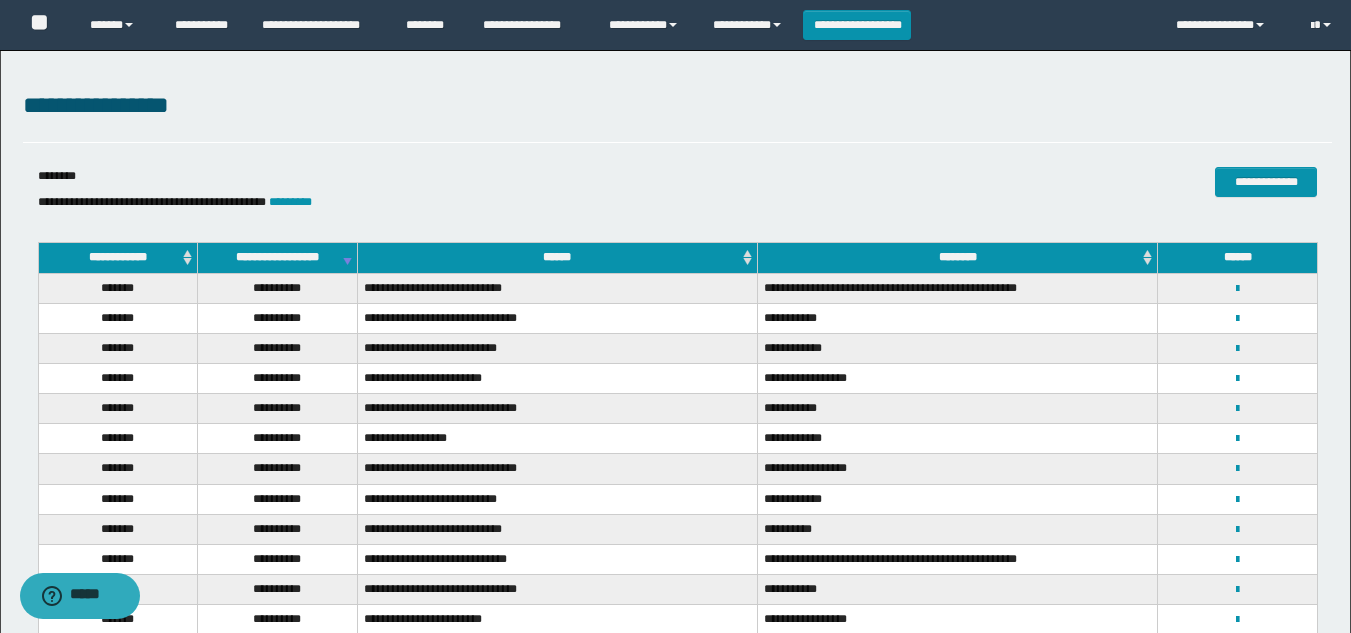 click on "**********" at bounding box center [278, 258] 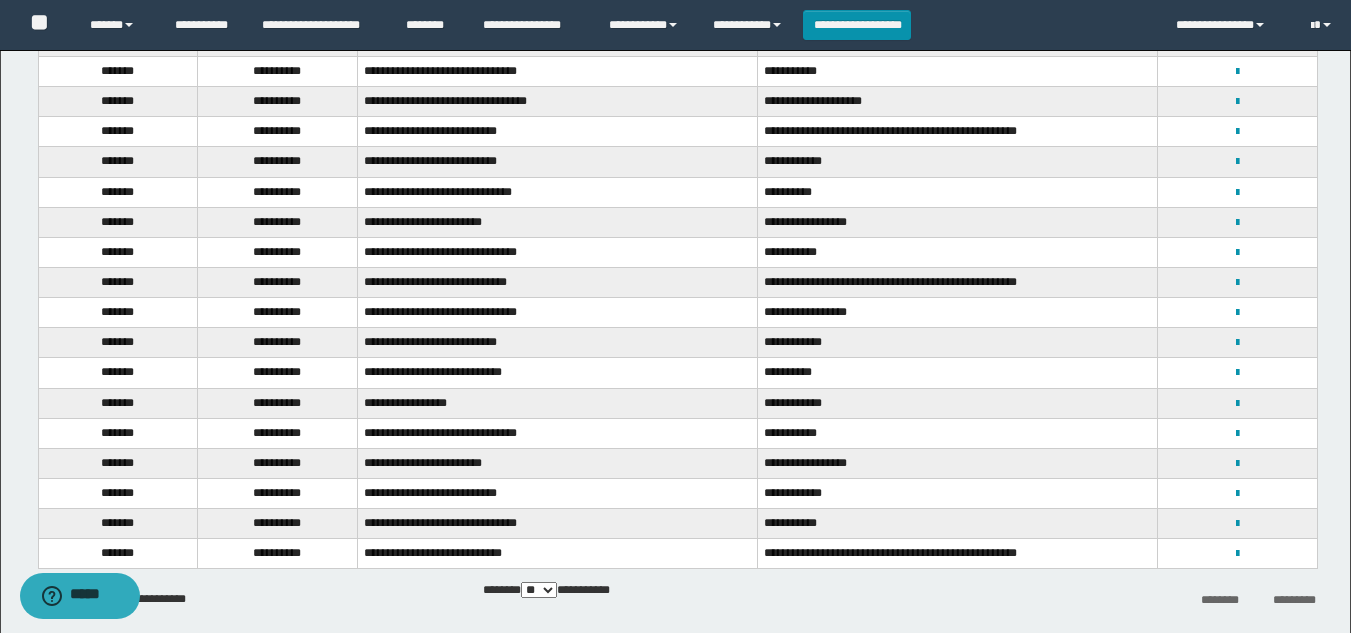 scroll, scrollTop: 1063, scrollLeft: 0, axis: vertical 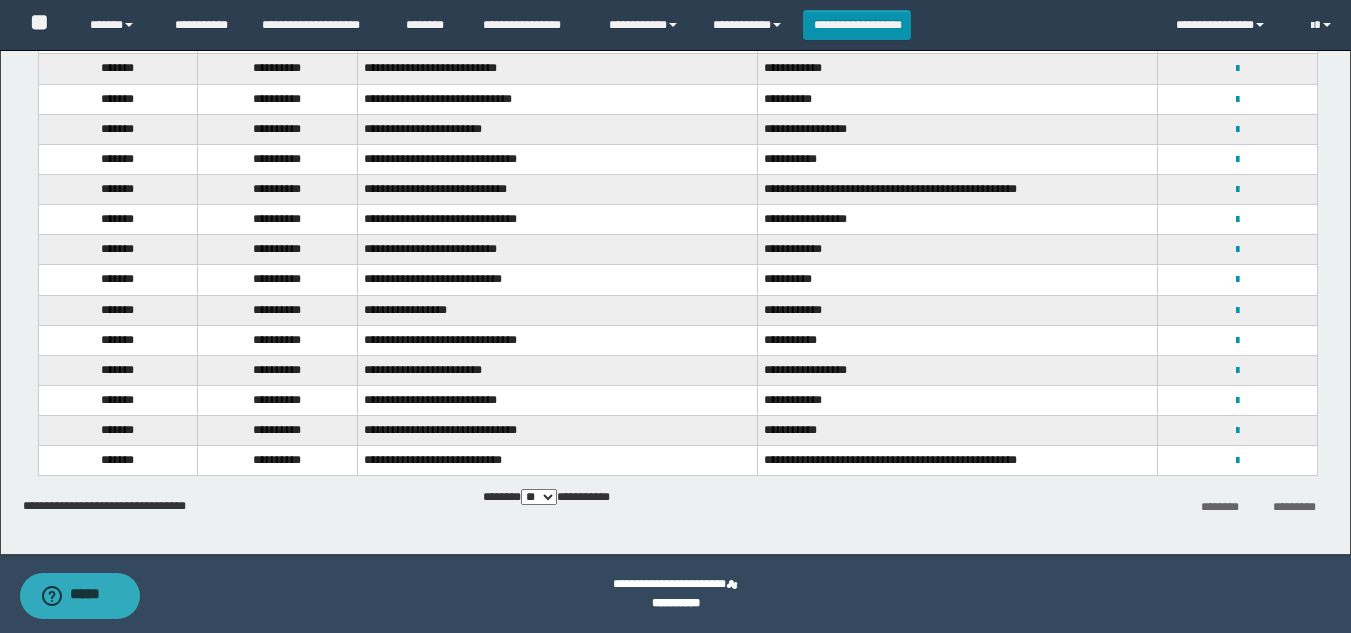 click on "** *** *** ***" at bounding box center [539, 497] 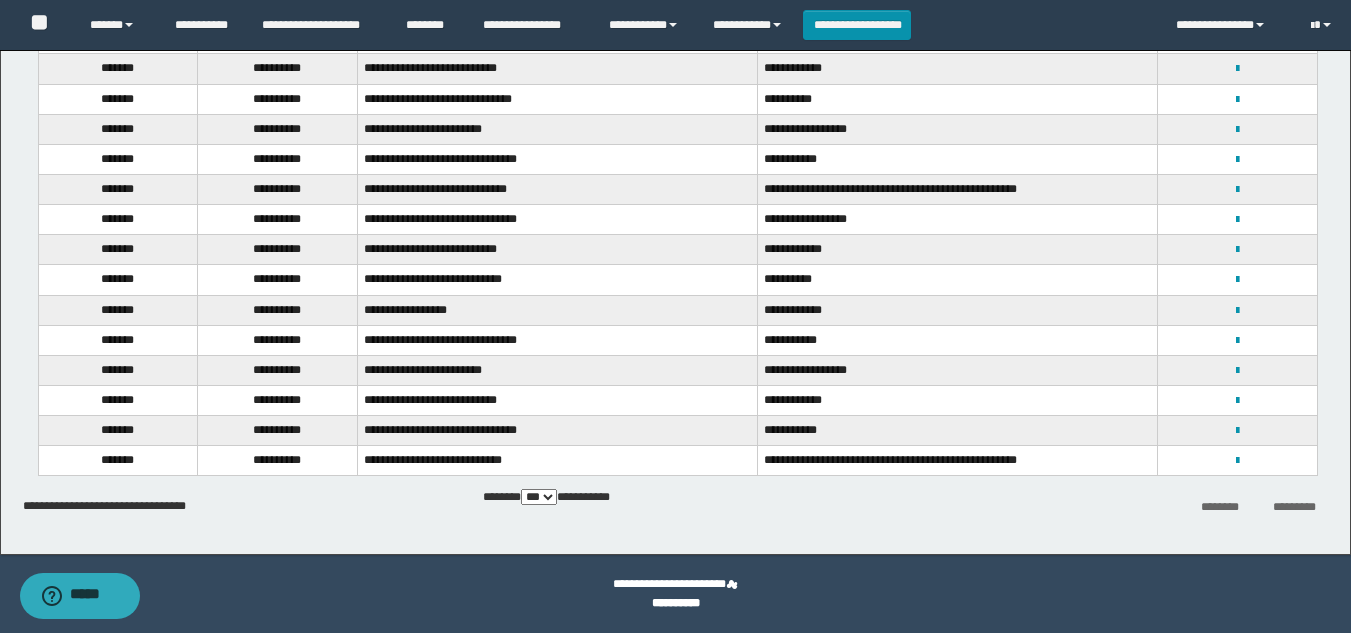 click on "** *** *** ***" at bounding box center [539, 497] 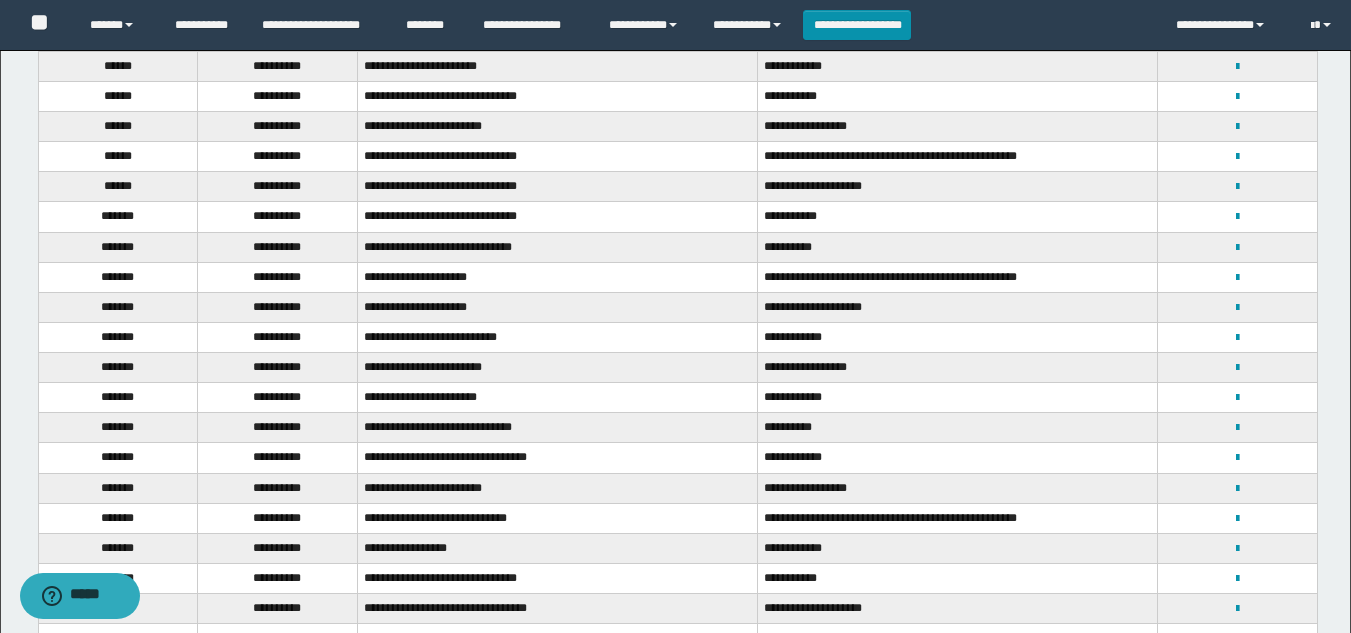 scroll, scrollTop: 63, scrollLeft: 0, axis: vertical 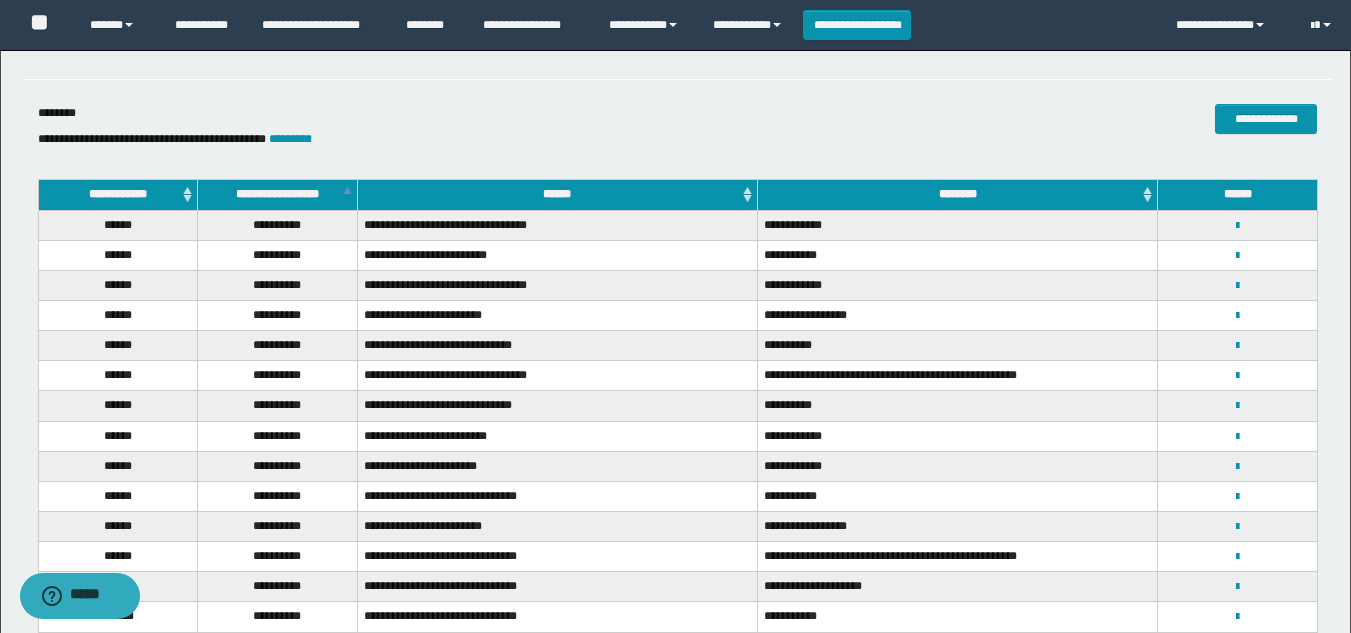 click on "**********" at bounding box center (278, 195) 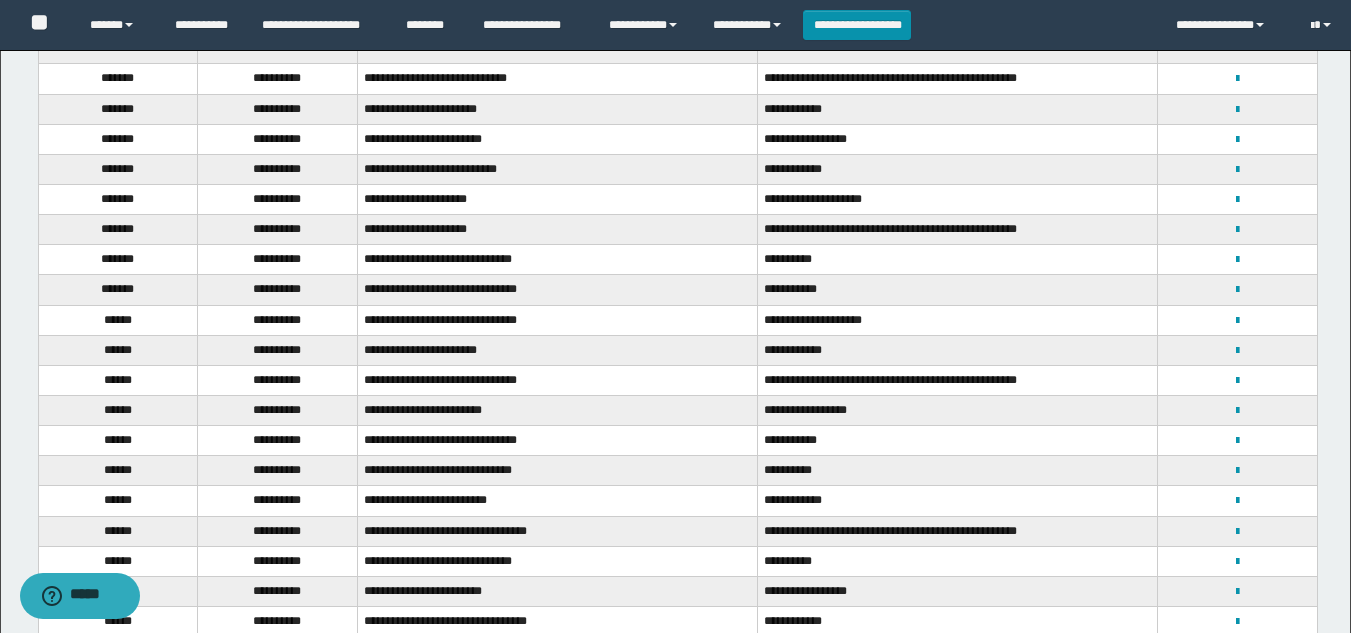 scroll, scrollTop: 1063, scrollLeft: 0, axis: vertical 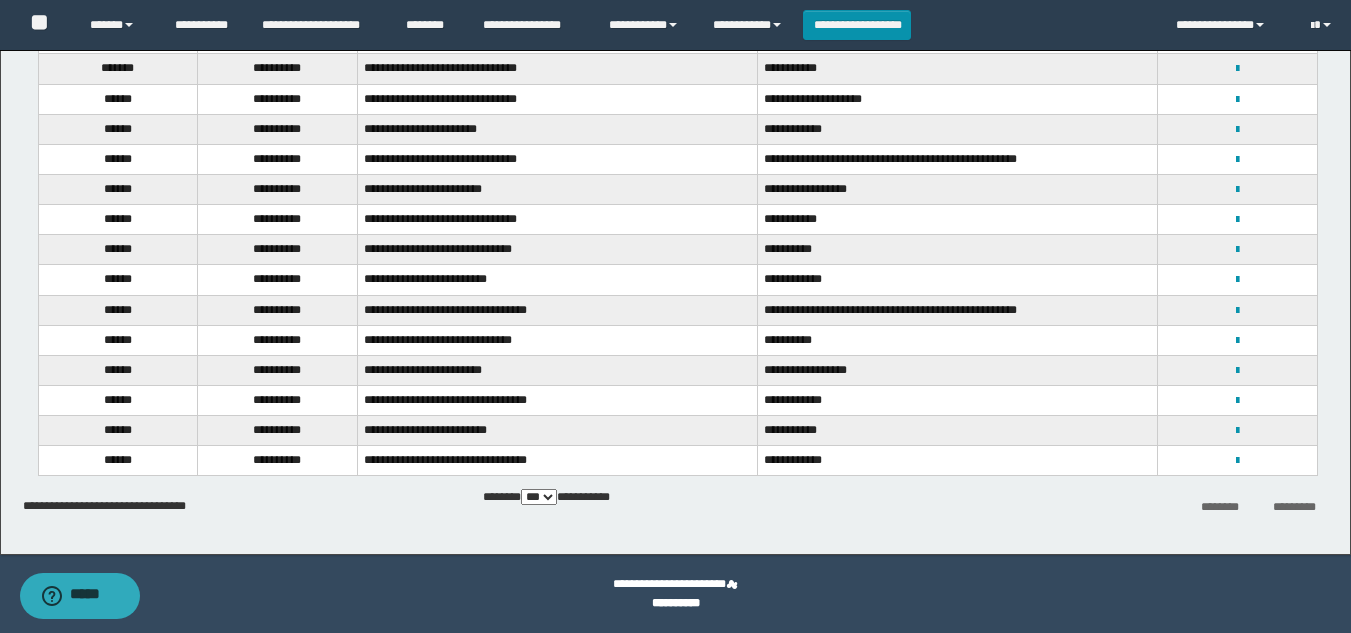click on "*********" at bounding box center [1294, 507] 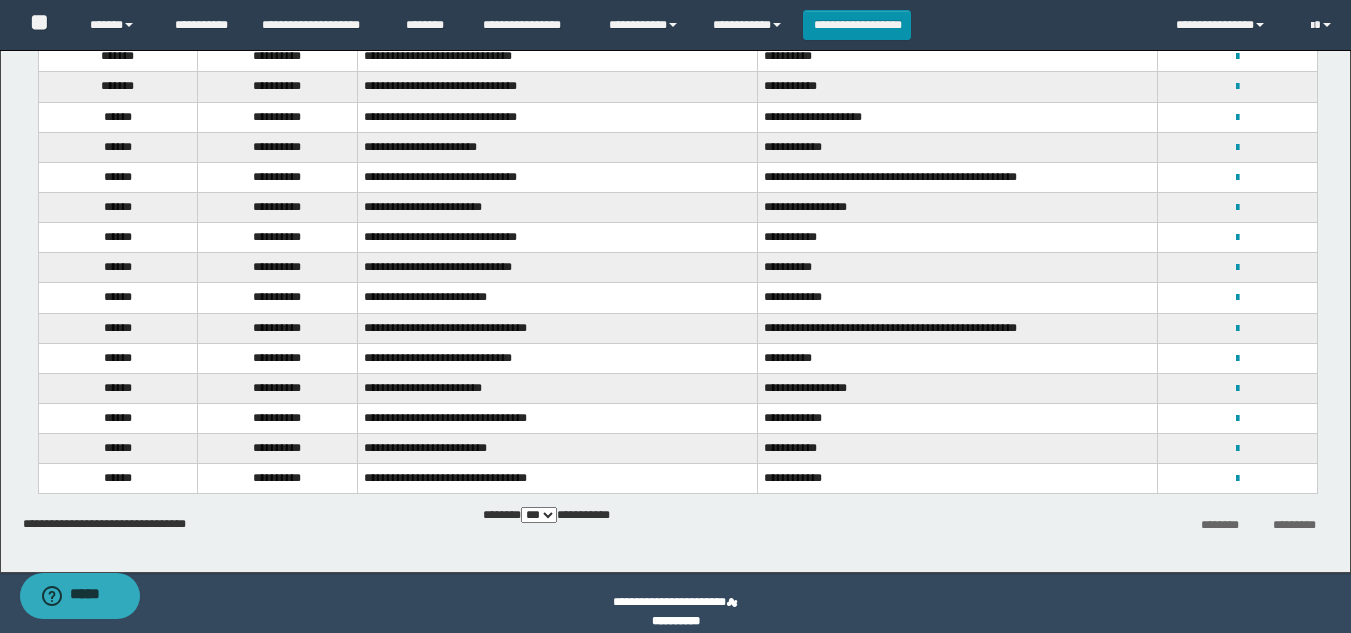 scroll, scrollTop: 1063, scrollLeft: 0, axis: vertical 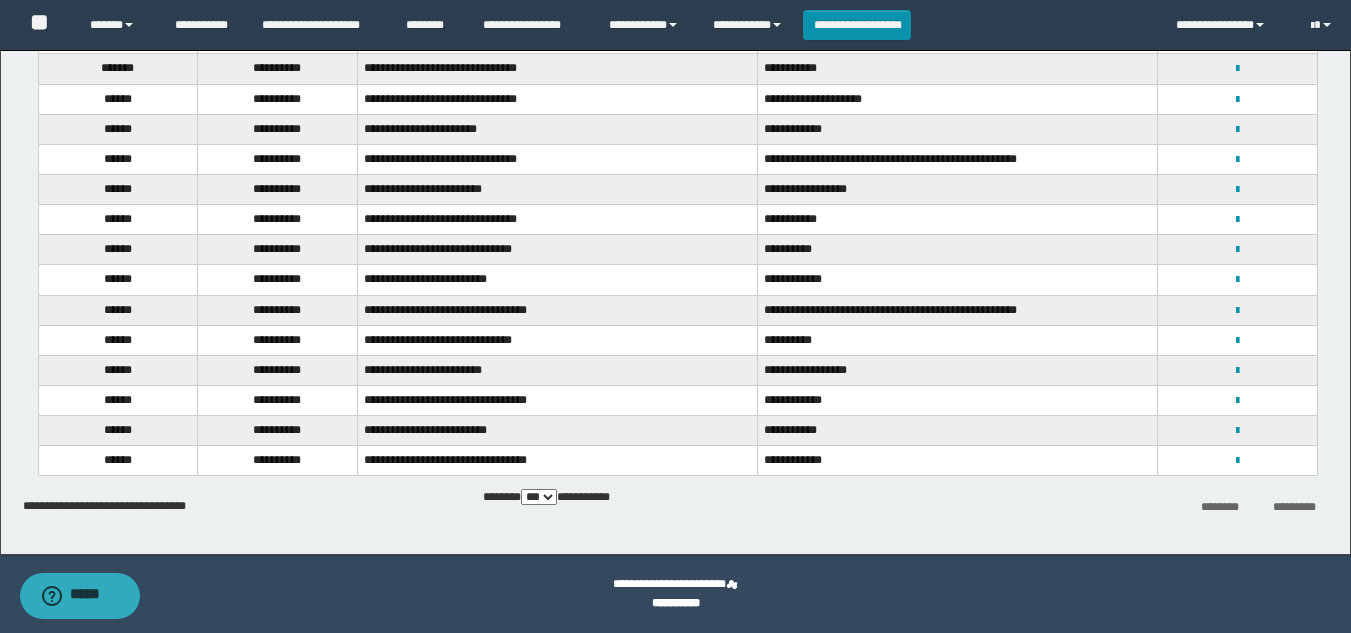 click on "** *** *** ***" at bounding box center [539, 497] 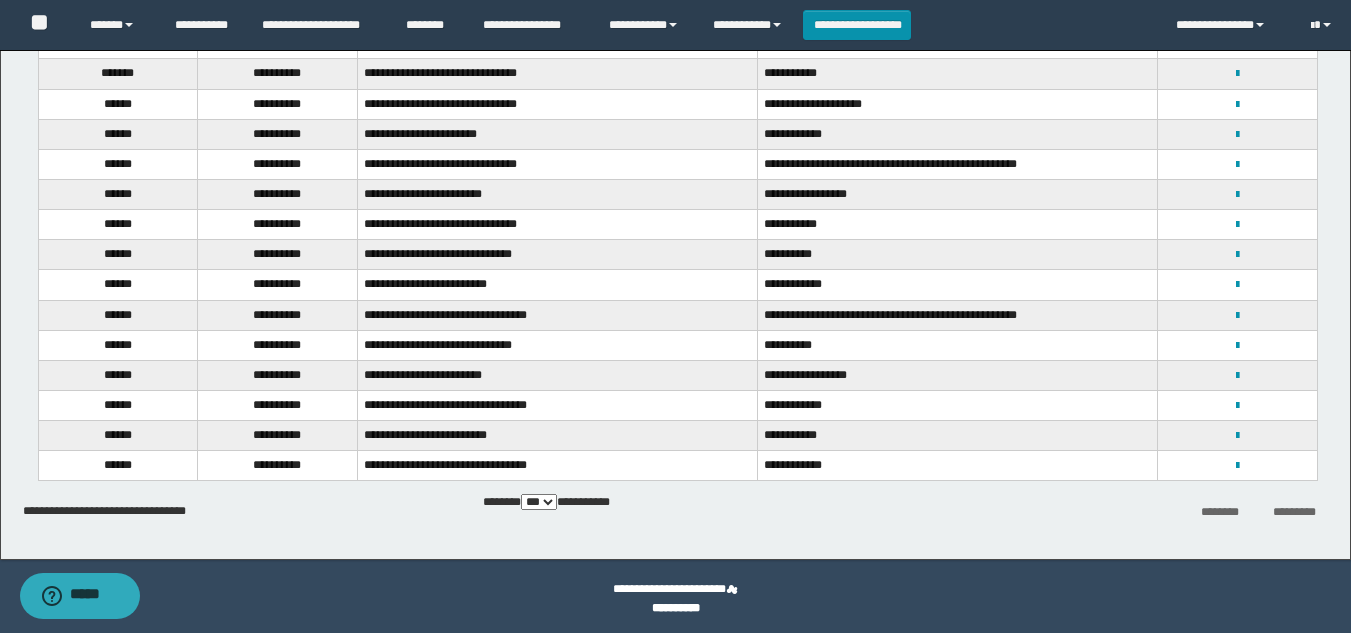 scroll, scrollTop: 1063, scrollLeft: 0, axis: vertical 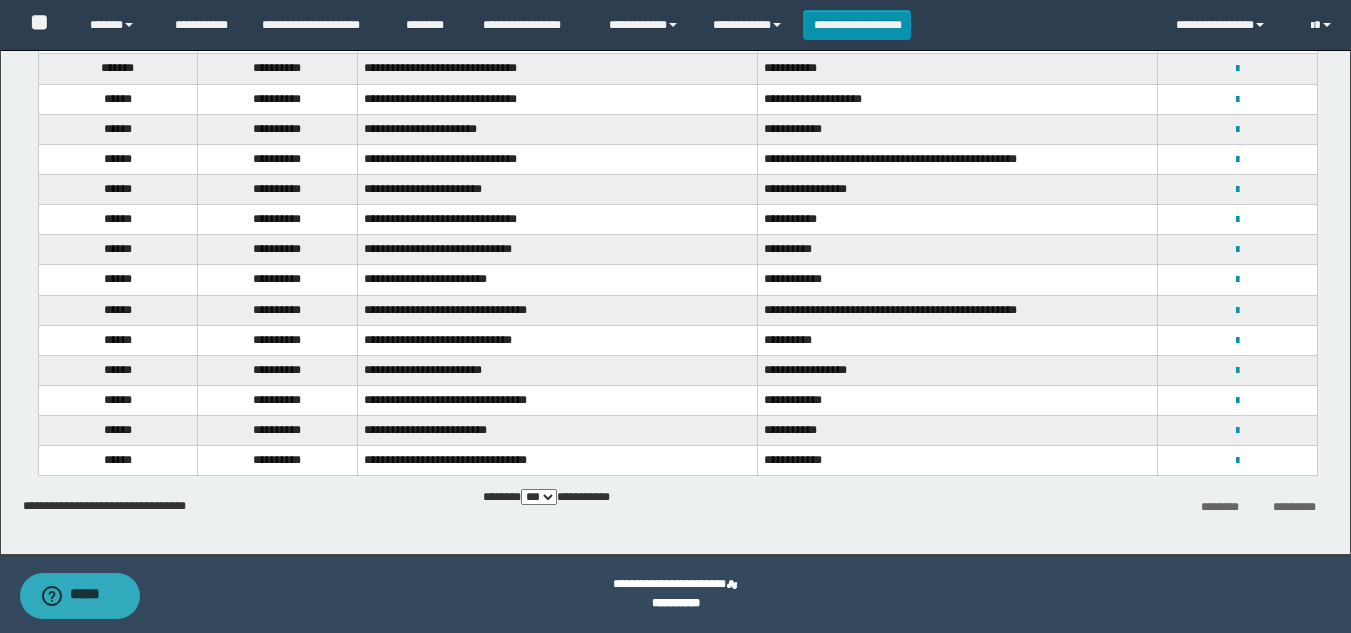 click on "*********" at bounding box center [1294, 507] 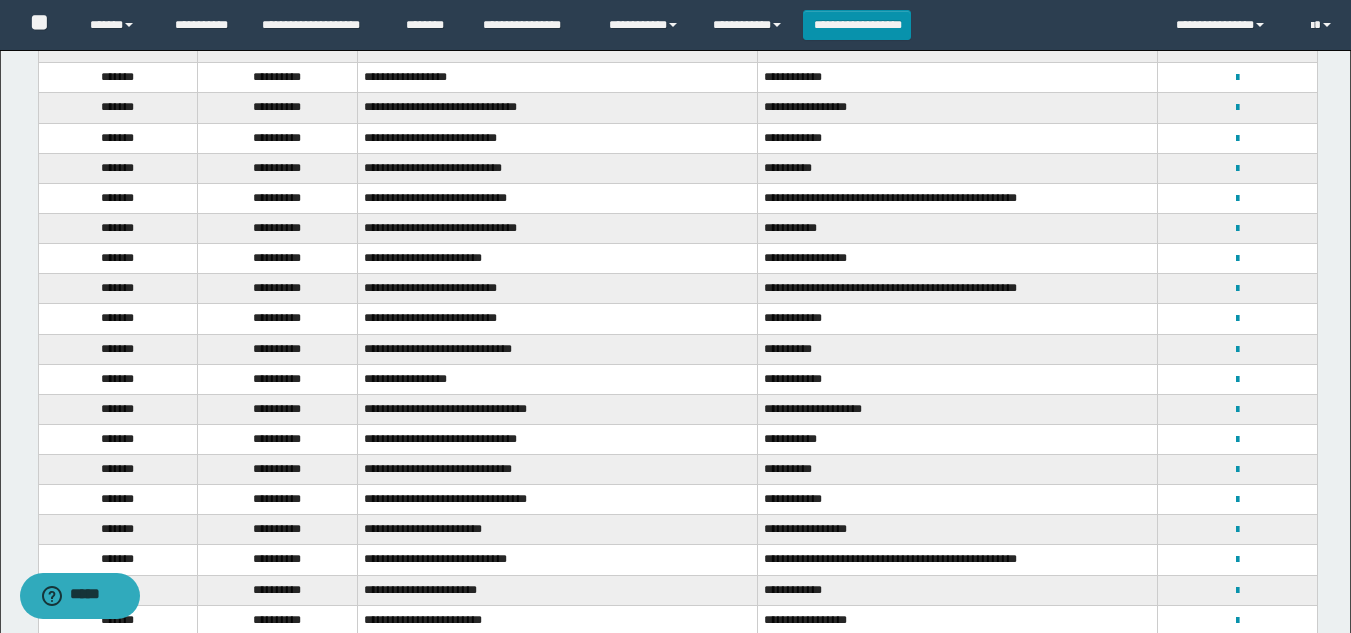 scroll, scrollTop: 63, scrollLeft: 0, axis: vertical 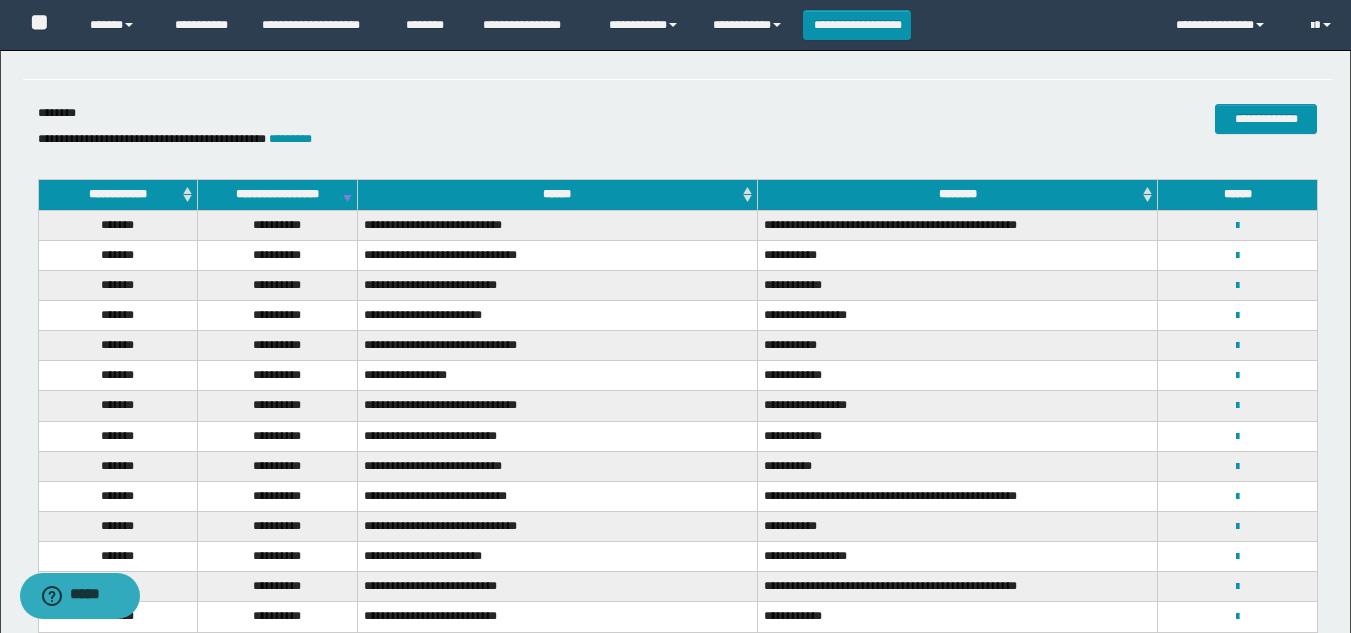 click on "**********" at bounding box center (278, 195) 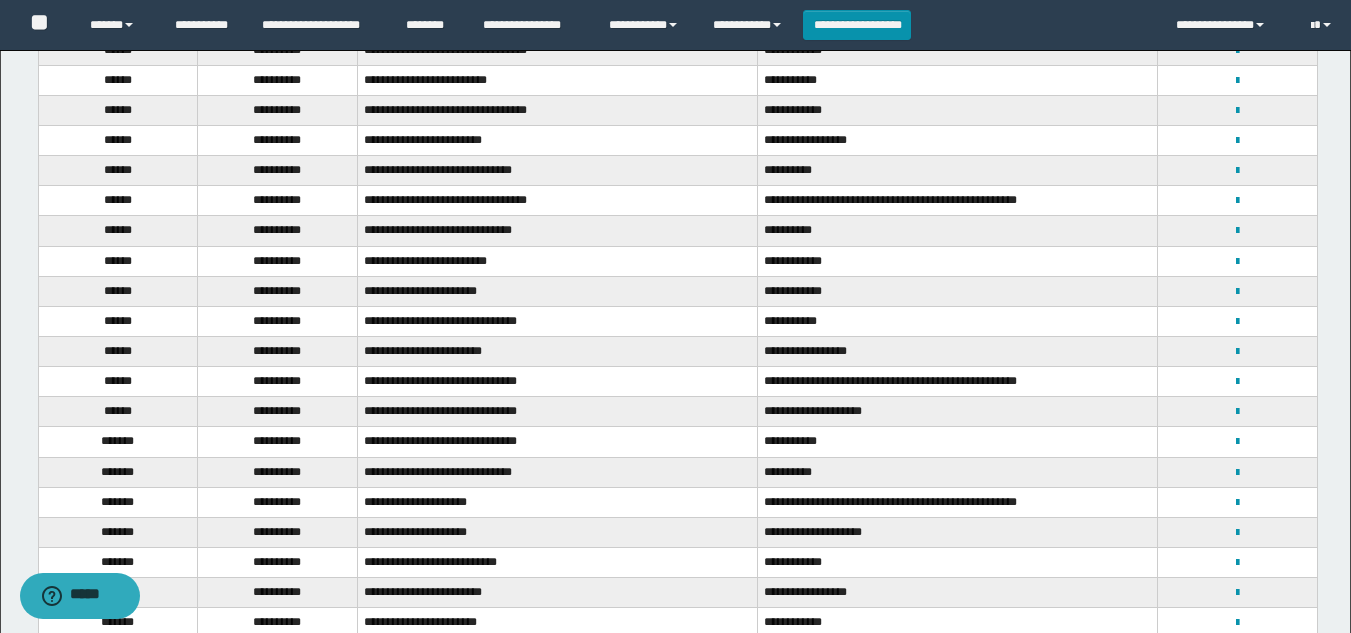 scroll, scrollTop: 0, scrollLeft: 0, axis: both 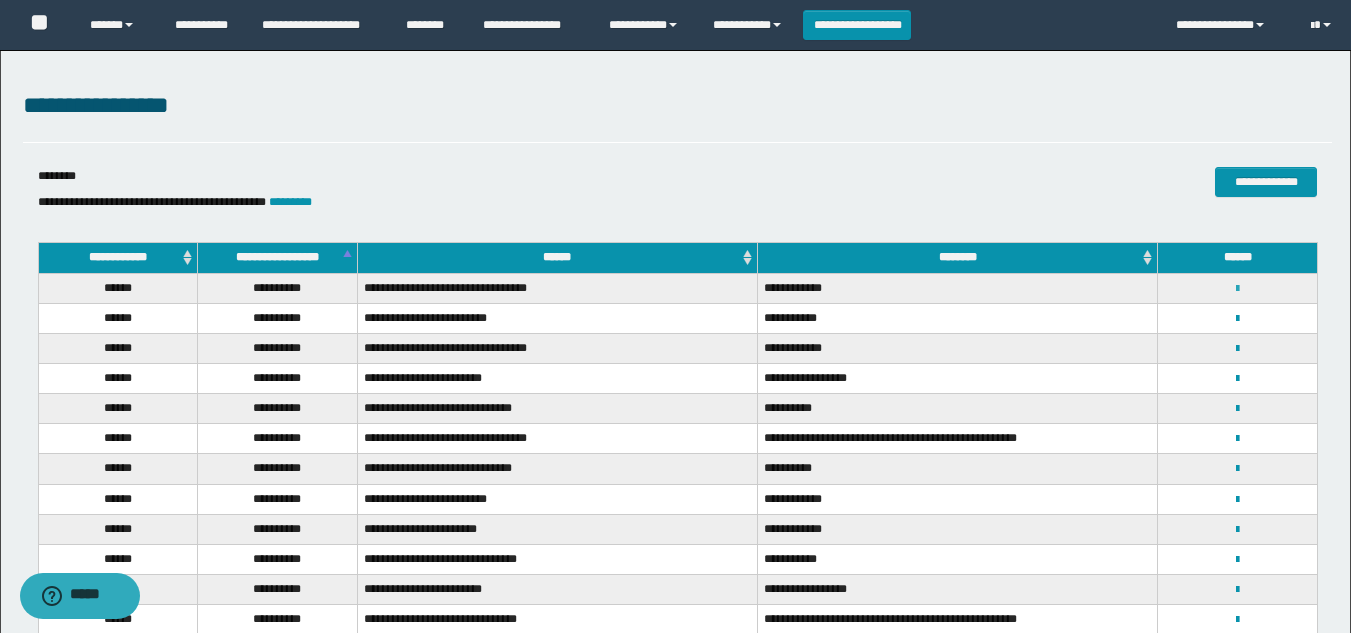click at bounding box center (1237, 289) 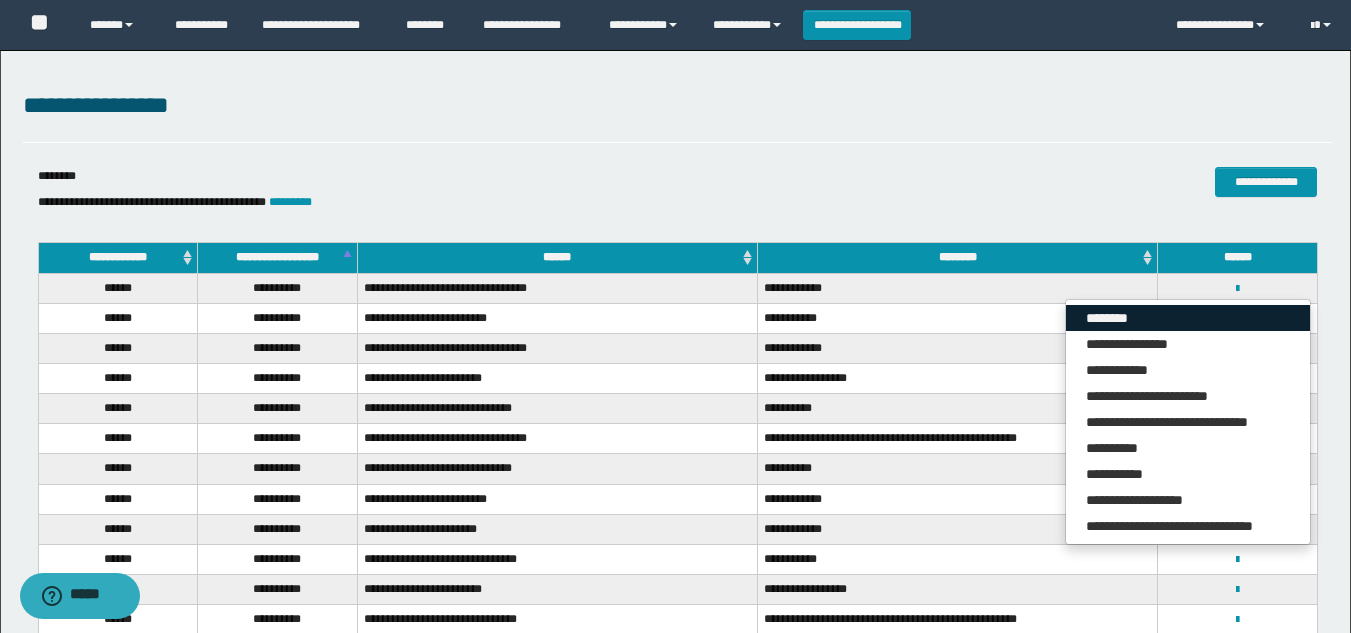 click on "********" at bounding box center (1188, 318) 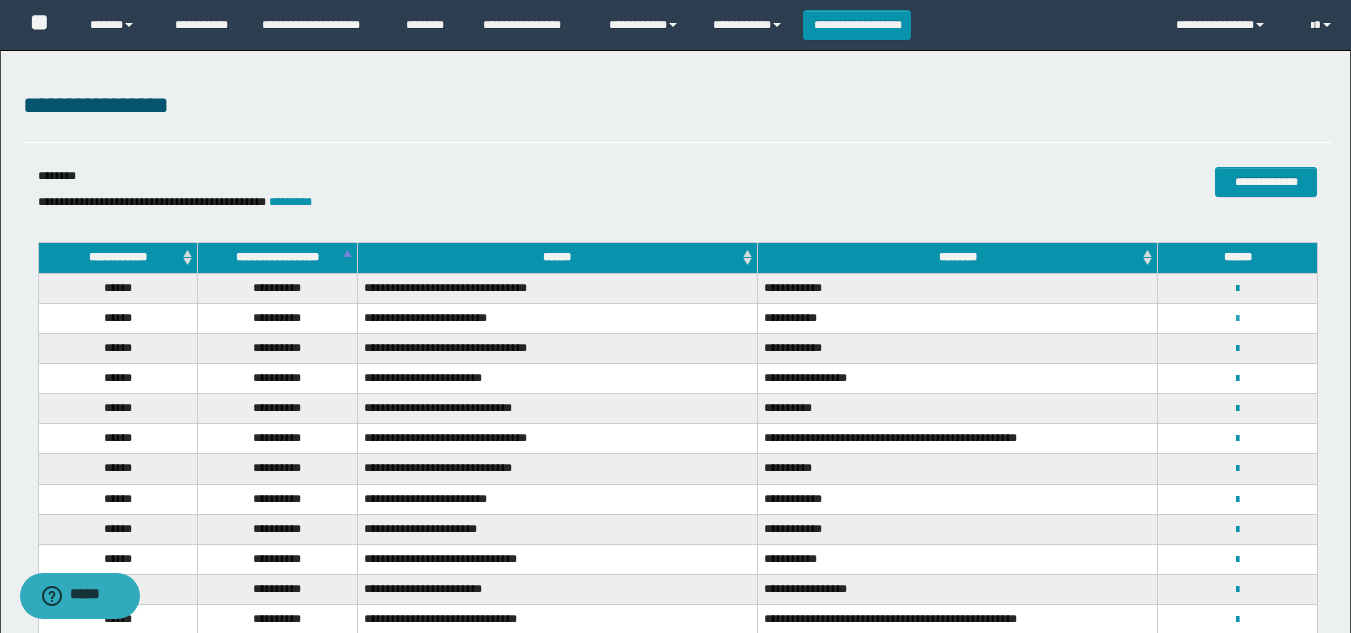 click at bounding box center (1237, 319) 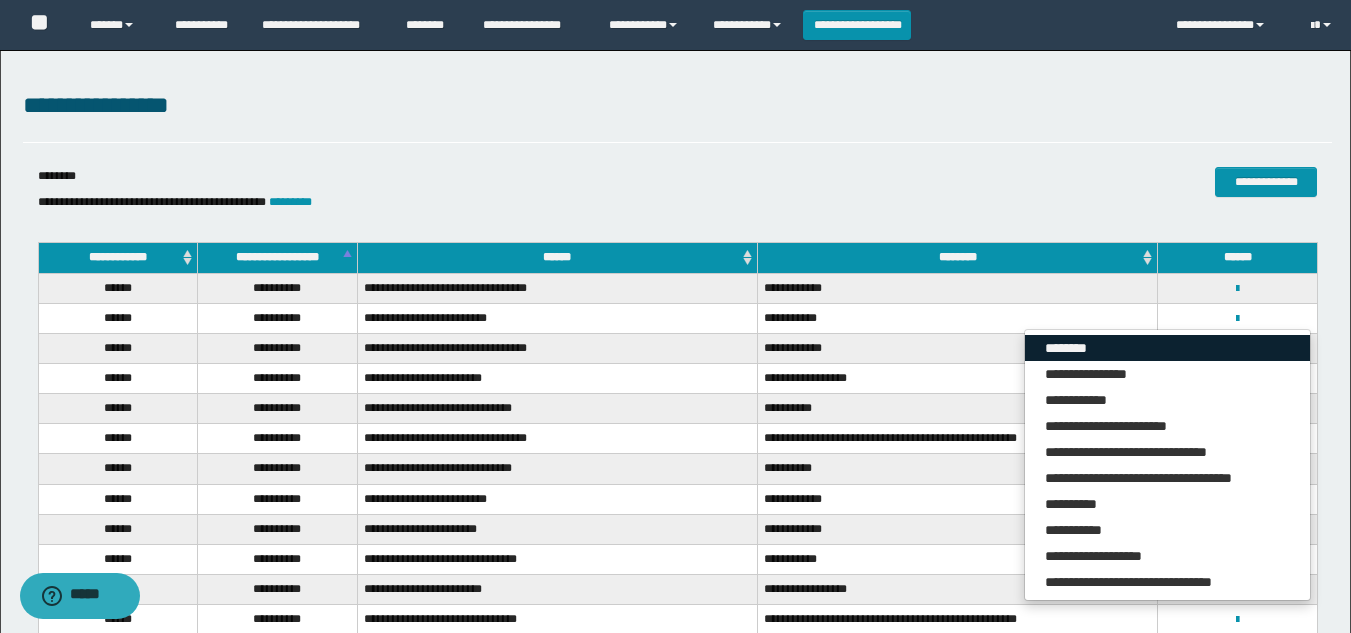 click on "********" at bounding box center (1167, 348) 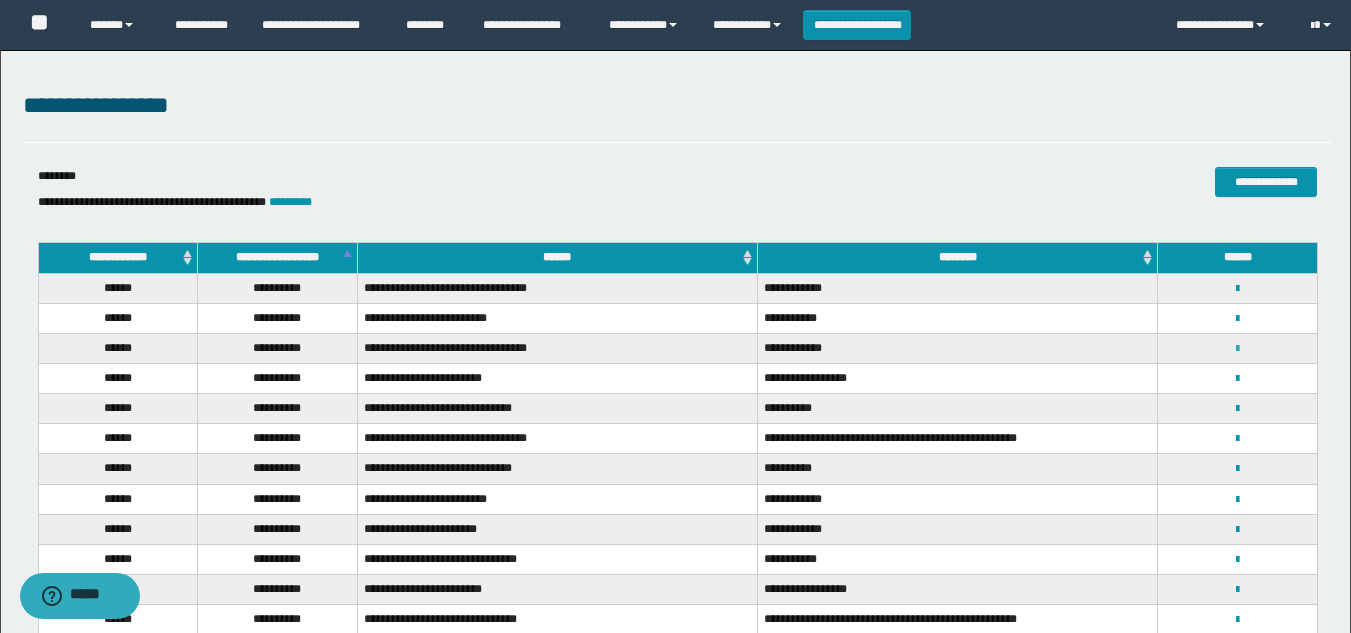 click at bounding box center [1237, 349] 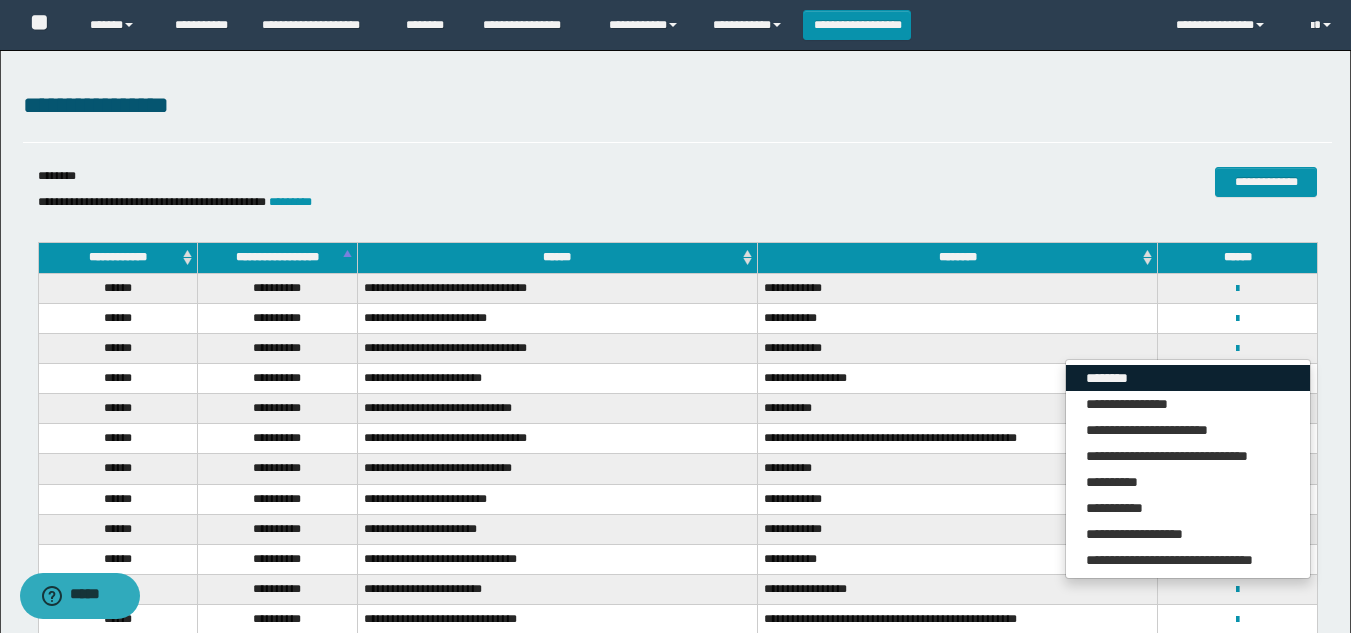 click on "********" at bounding box center [1188, 378] 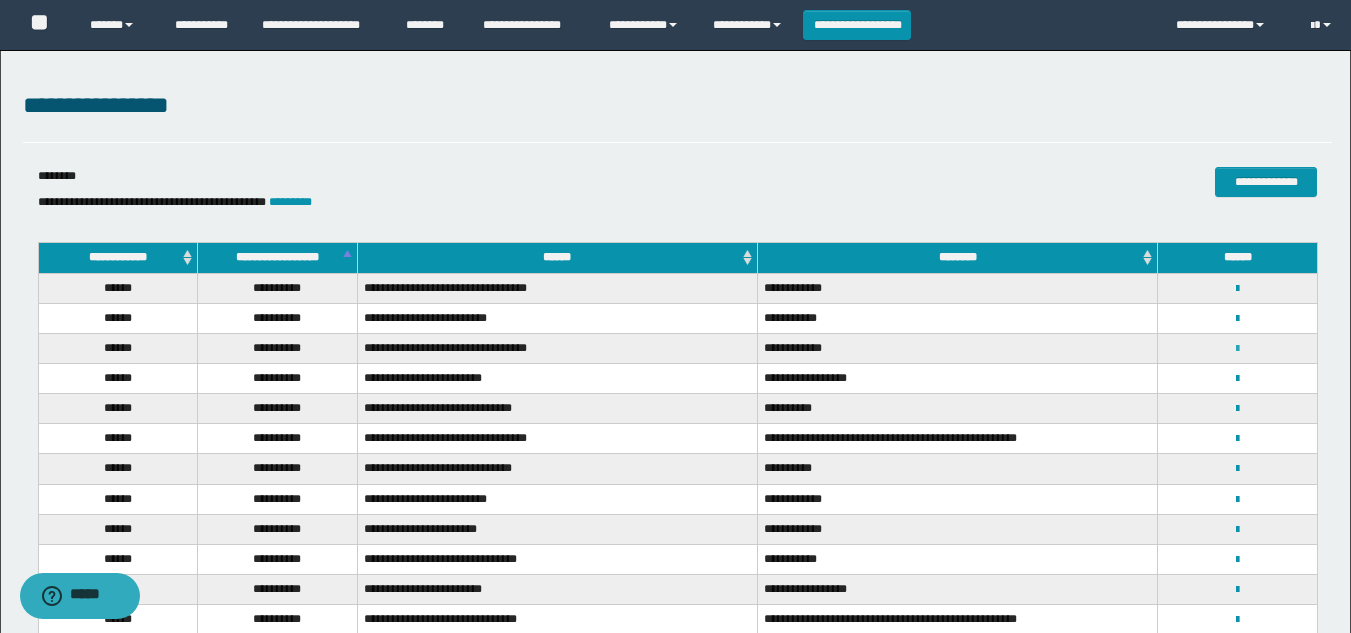click at bounding box center [1237, 349] 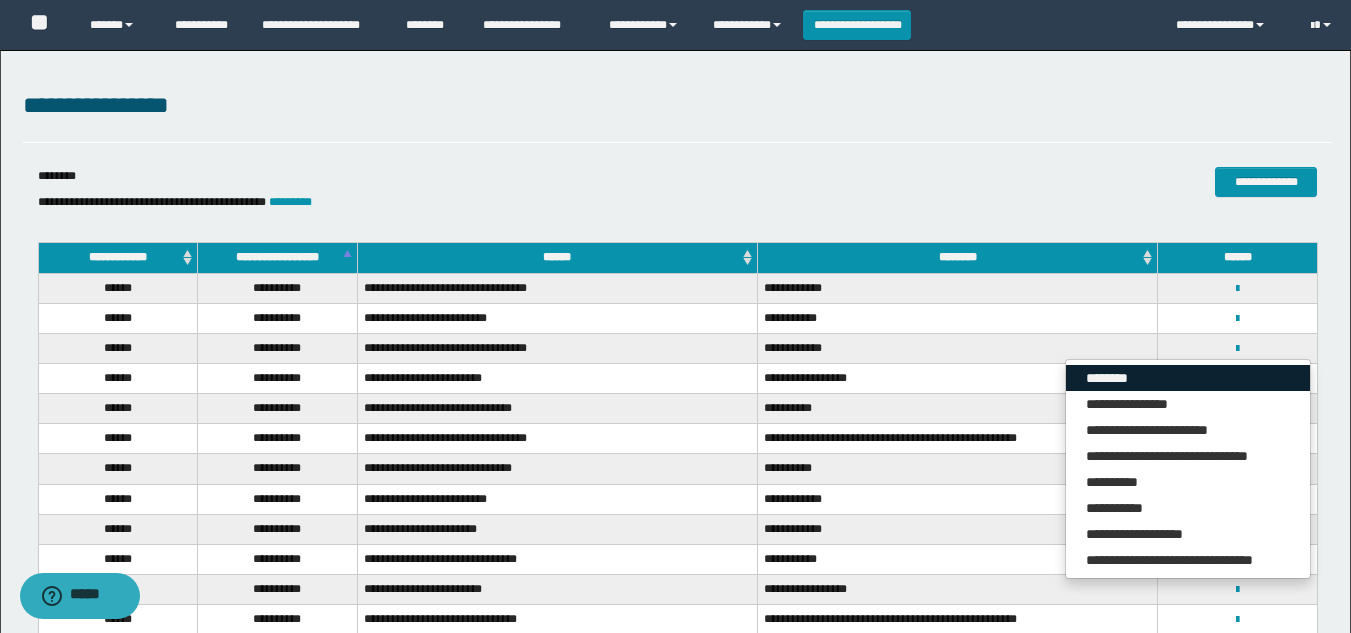 click on "********" at bounding box center [1188, 378] 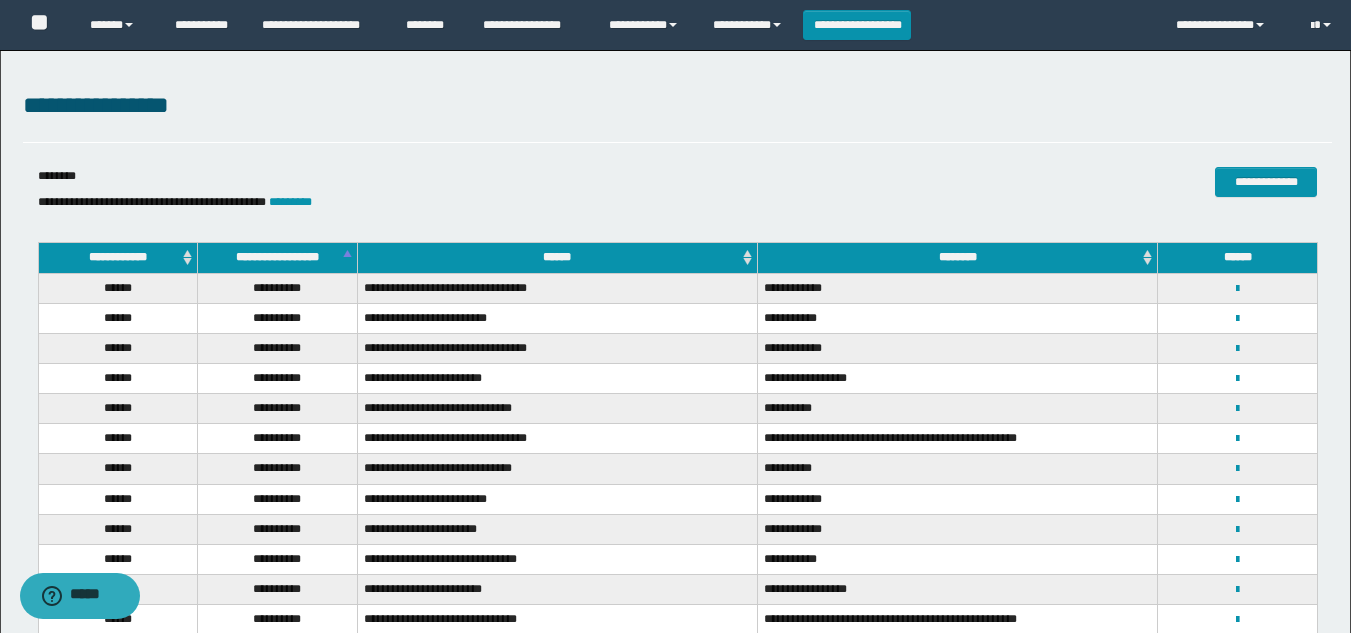 click on "**********" at bounding box center (675, 834) 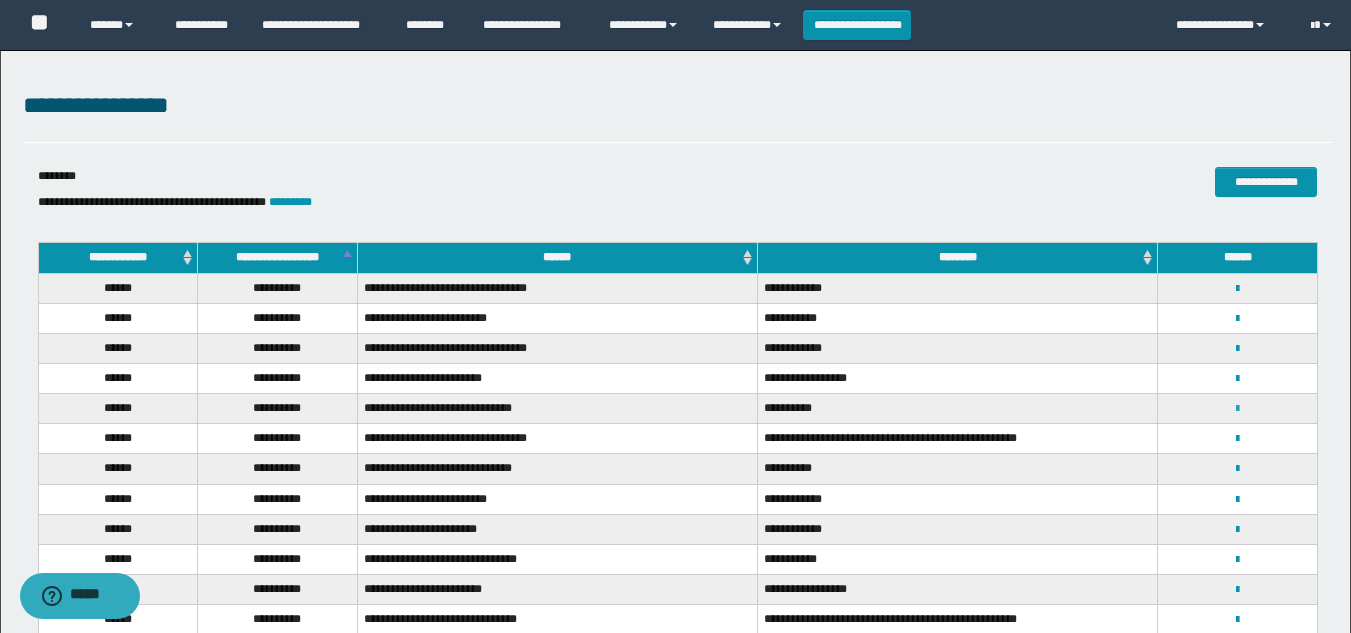 click at bounding box center (1237, 409) 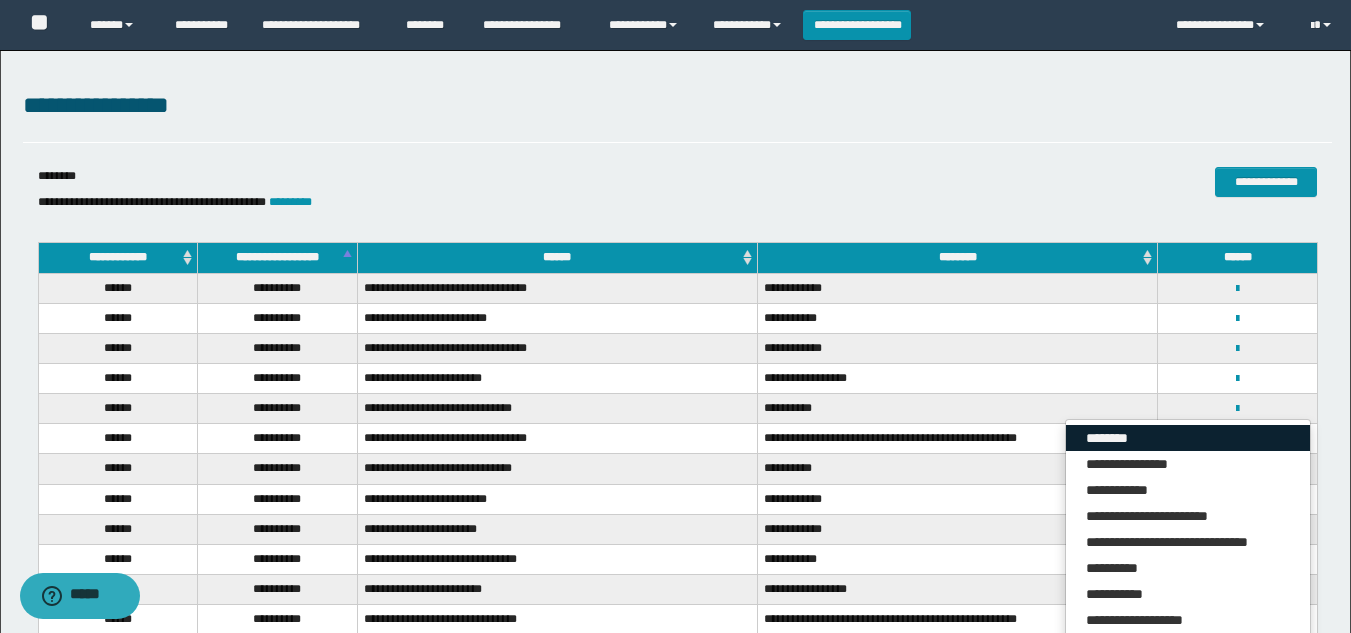 click on "********" at bounding box center (1188, 438) 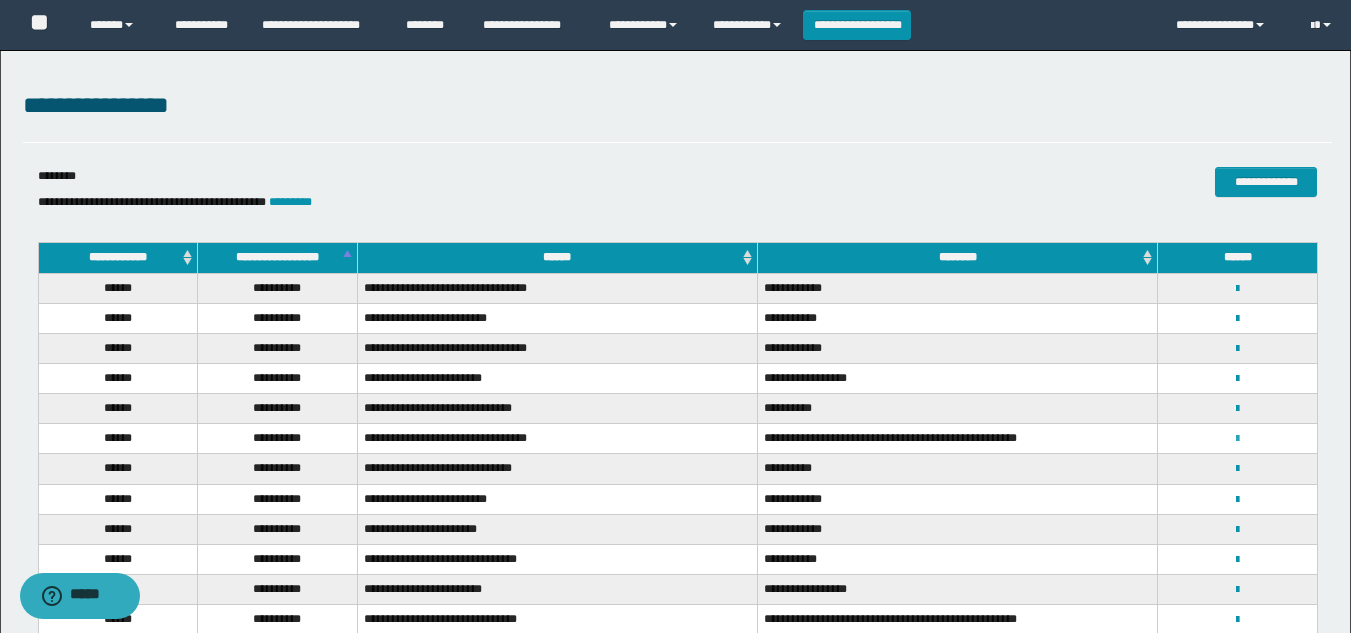 click at bounding box center (1237, 439) 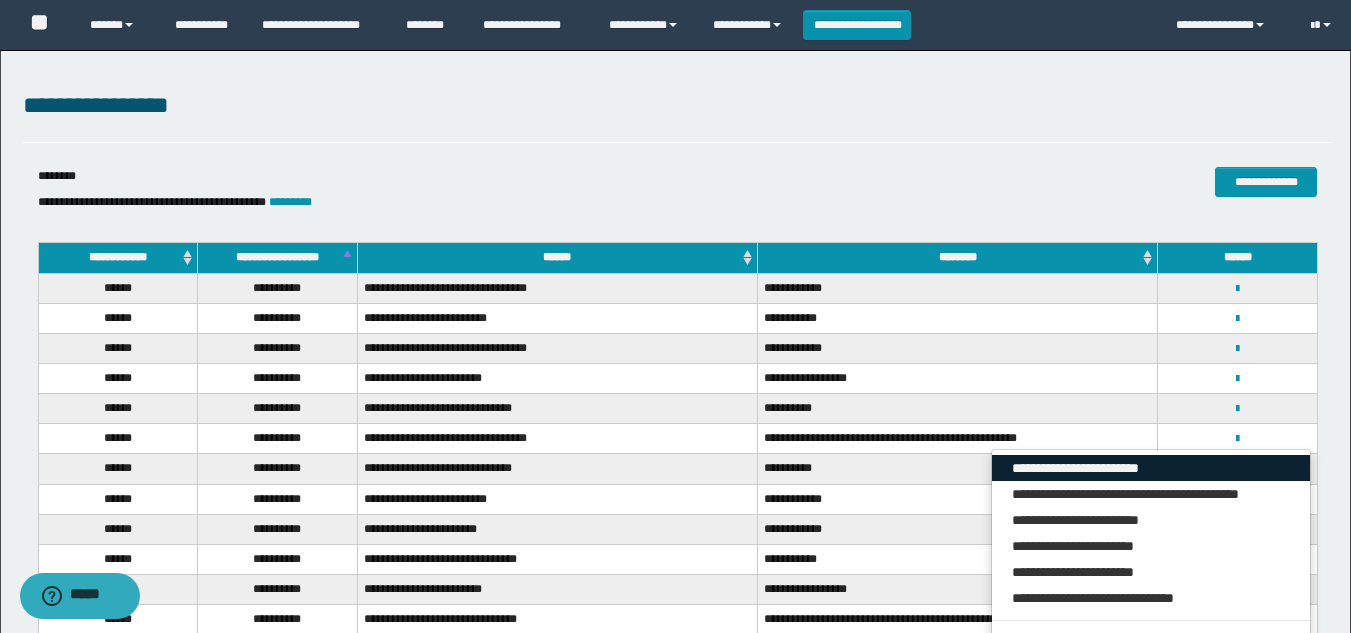 click on "**********" at bounding box center [1151, 468] 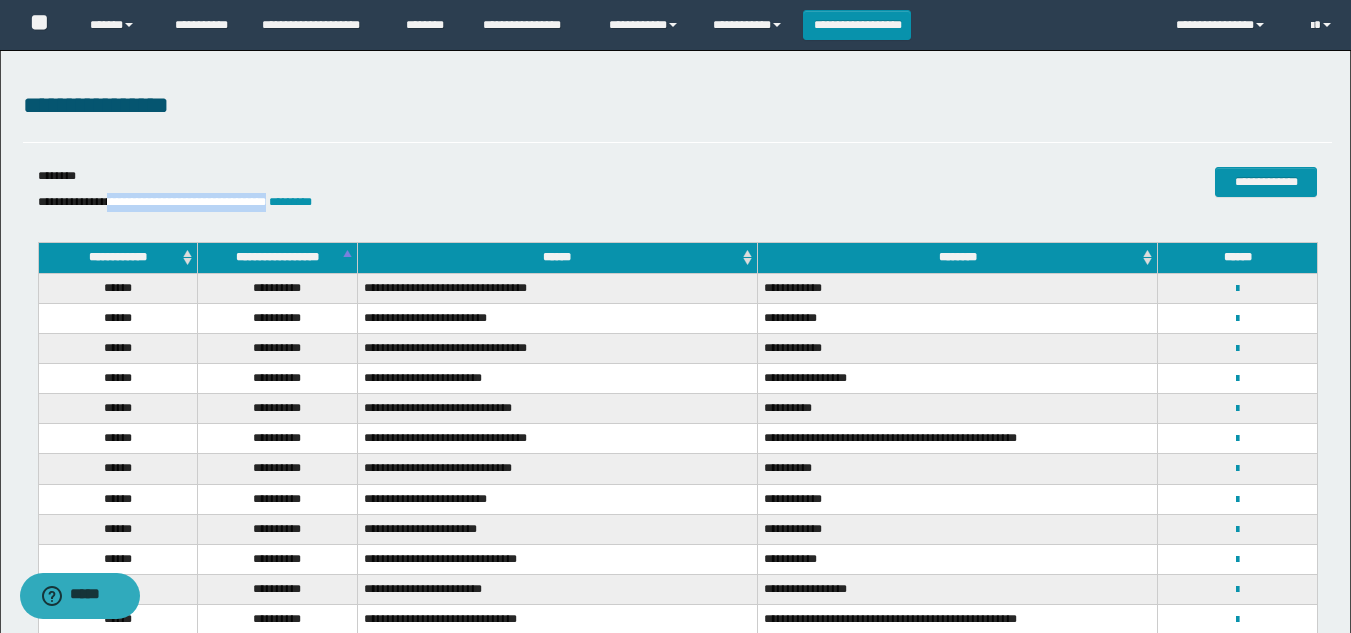 drag, startPoint x: 302, startPoint y: 203, endPoint x: 122, endPoint y: 201, distance: 180.01111 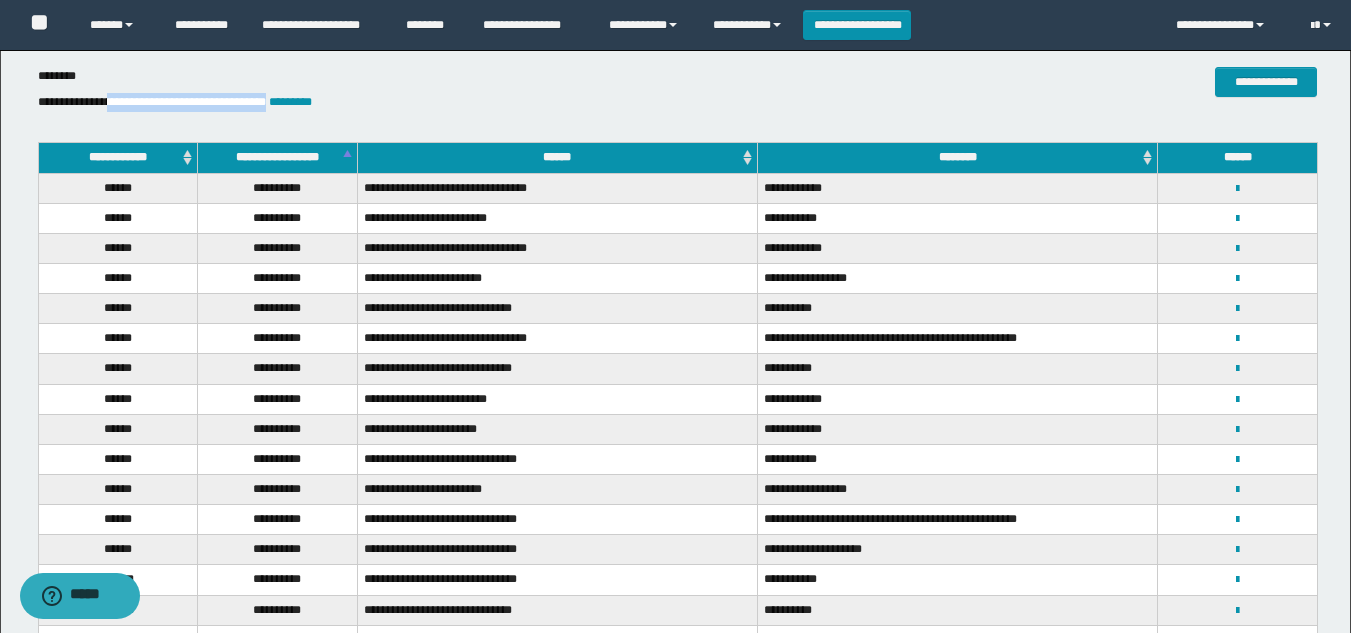 scroll, scrollTop: 200, scrollLeft: 0, axis: vertical 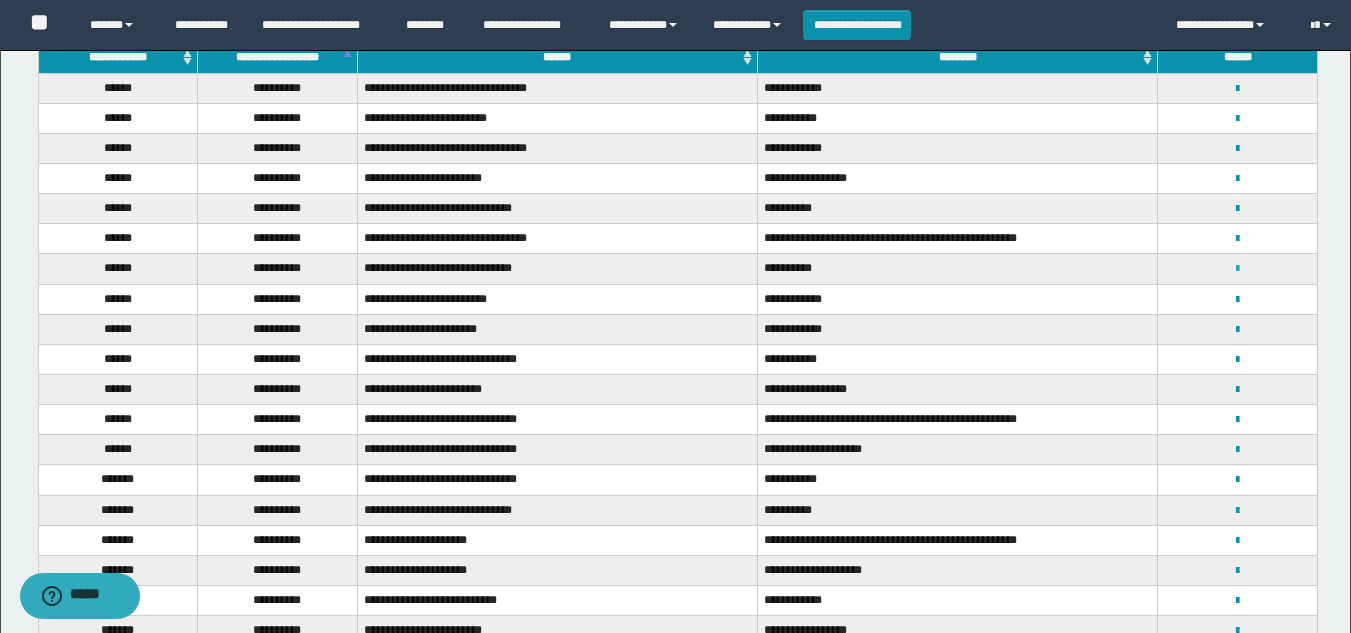 click at bounding box center [1237, 269] 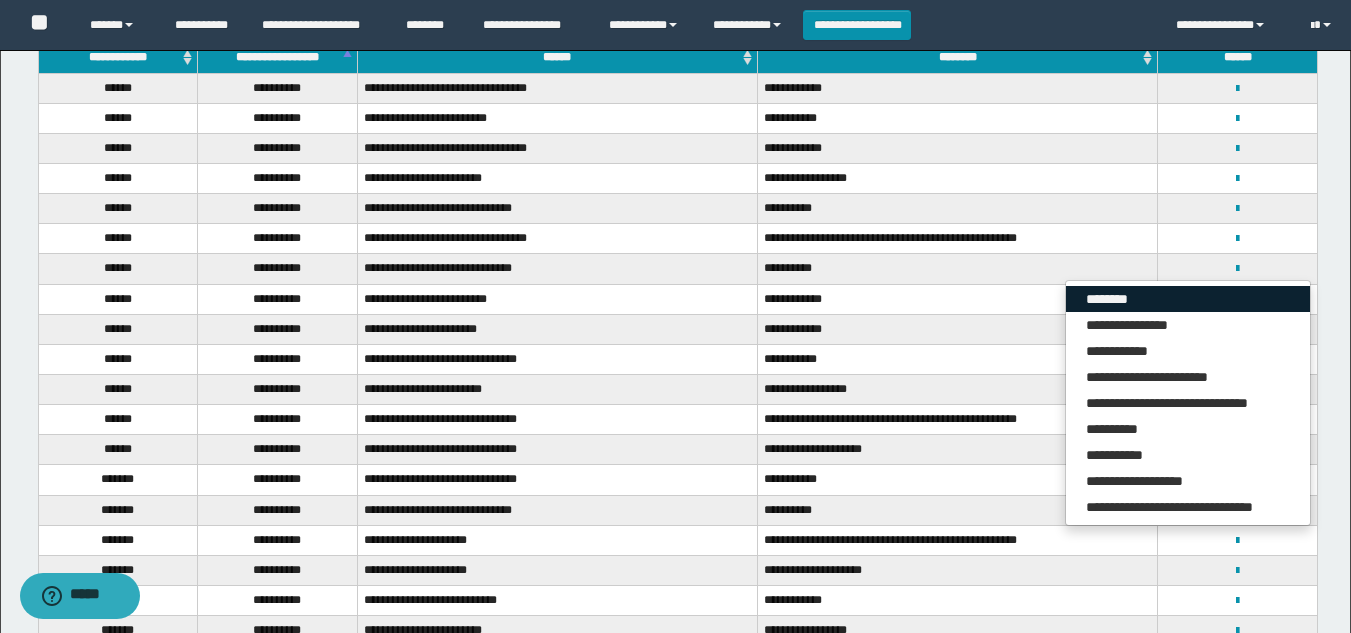 click on "********" at bounding box center (1188, 299) 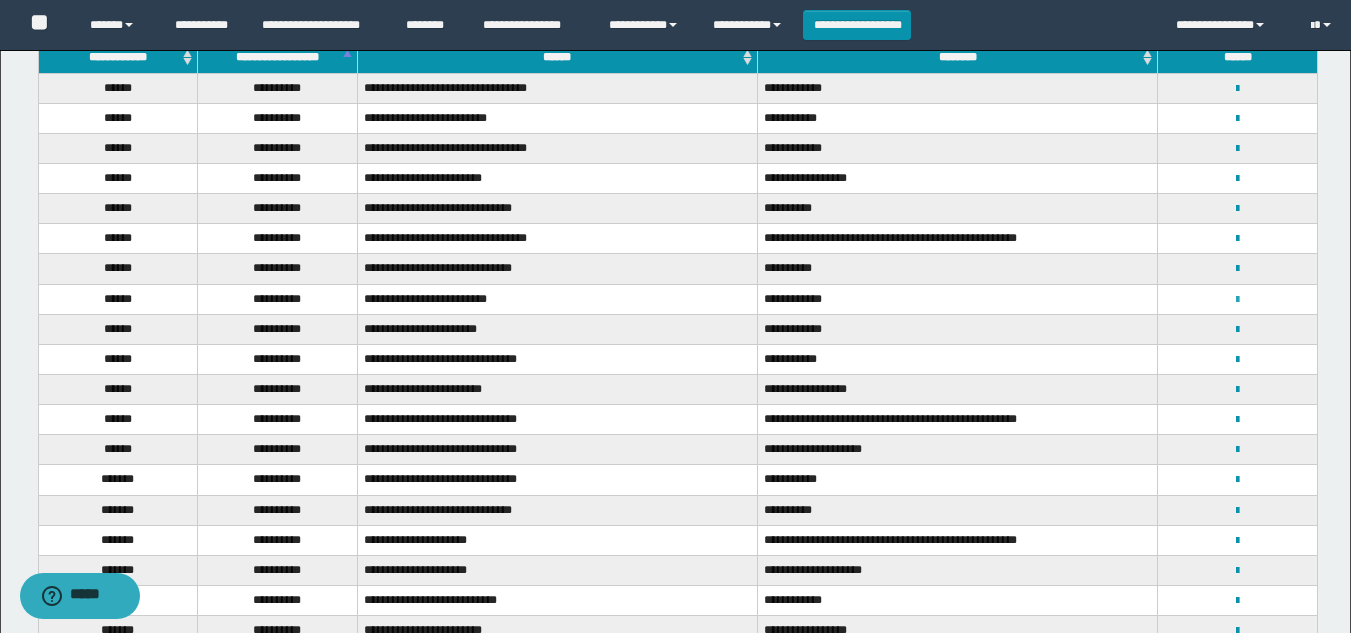 click at bounding box center (1237, 300) 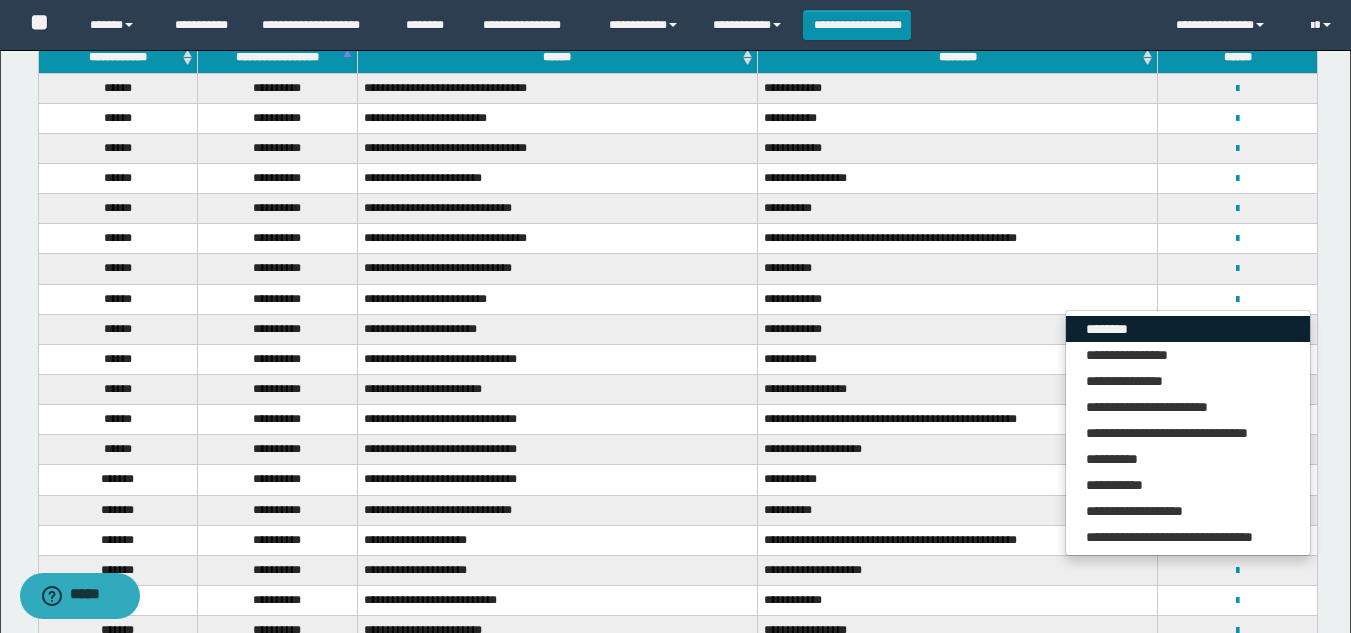 click on "********" at bounding box center (1188, 329) 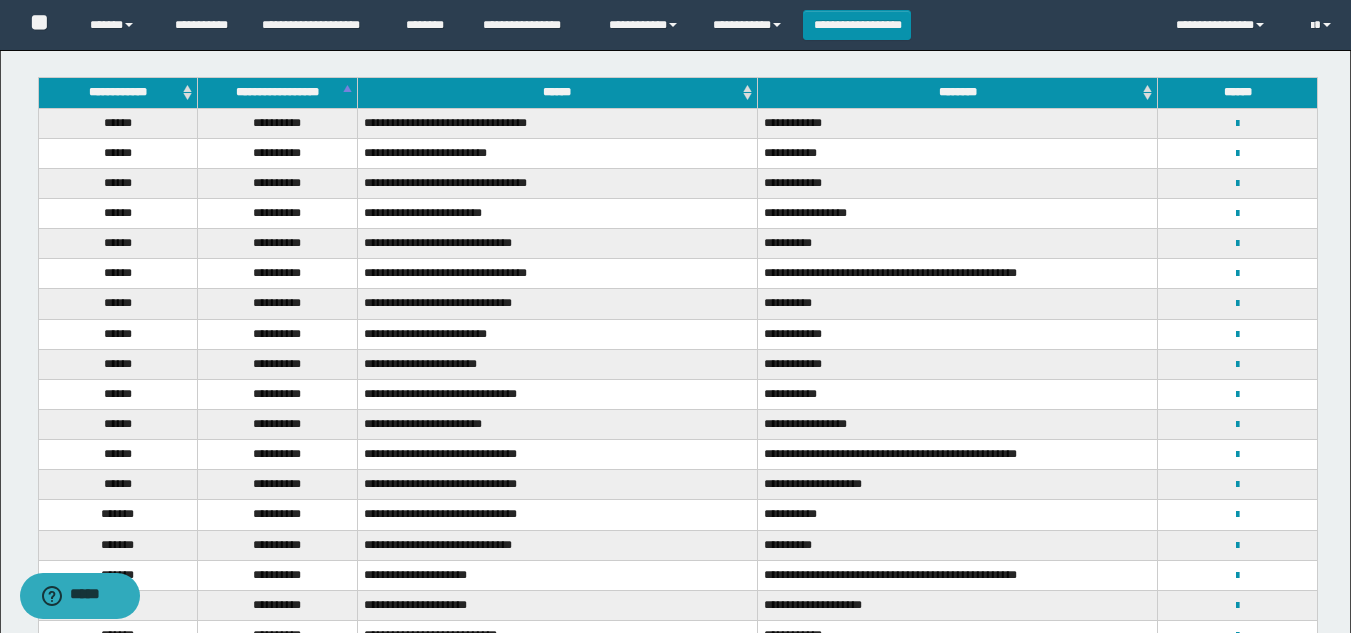 scroll, scrollTop: 200, scrollLeft: 0, axis: vertical 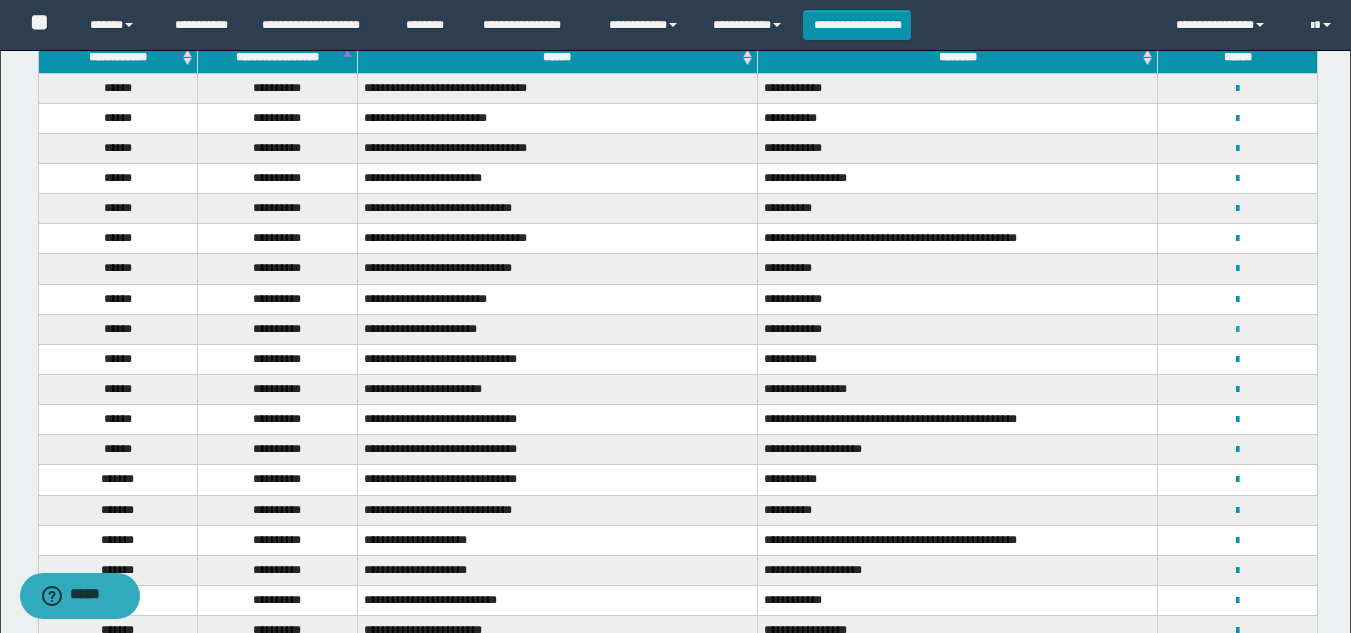 click at bounding box center [1237, 330] 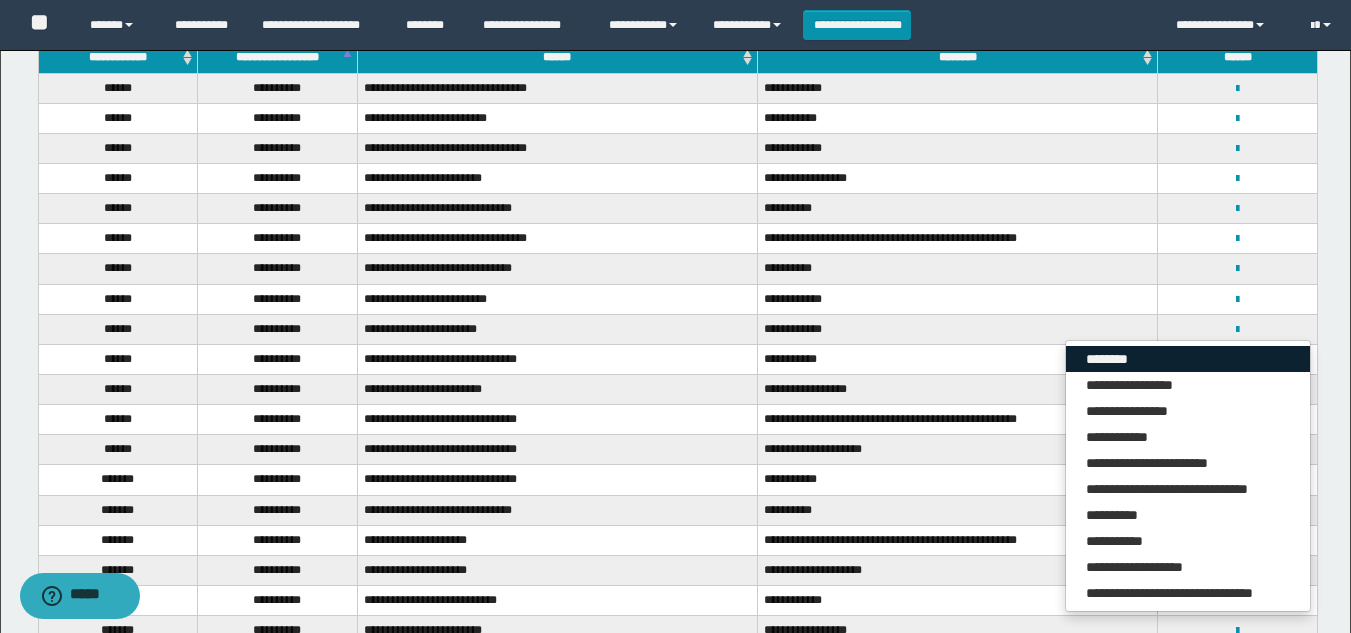 click on "********" at bounding box center (1188, 359) 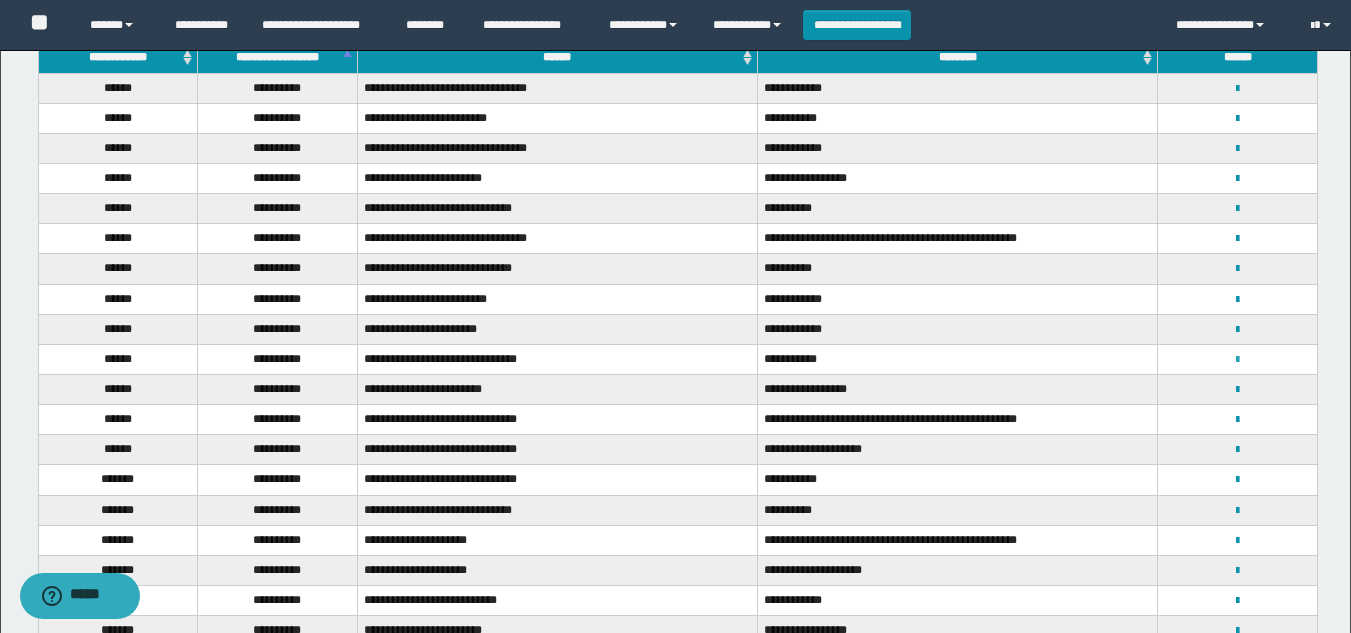 click at bounding box center (1237, 360) 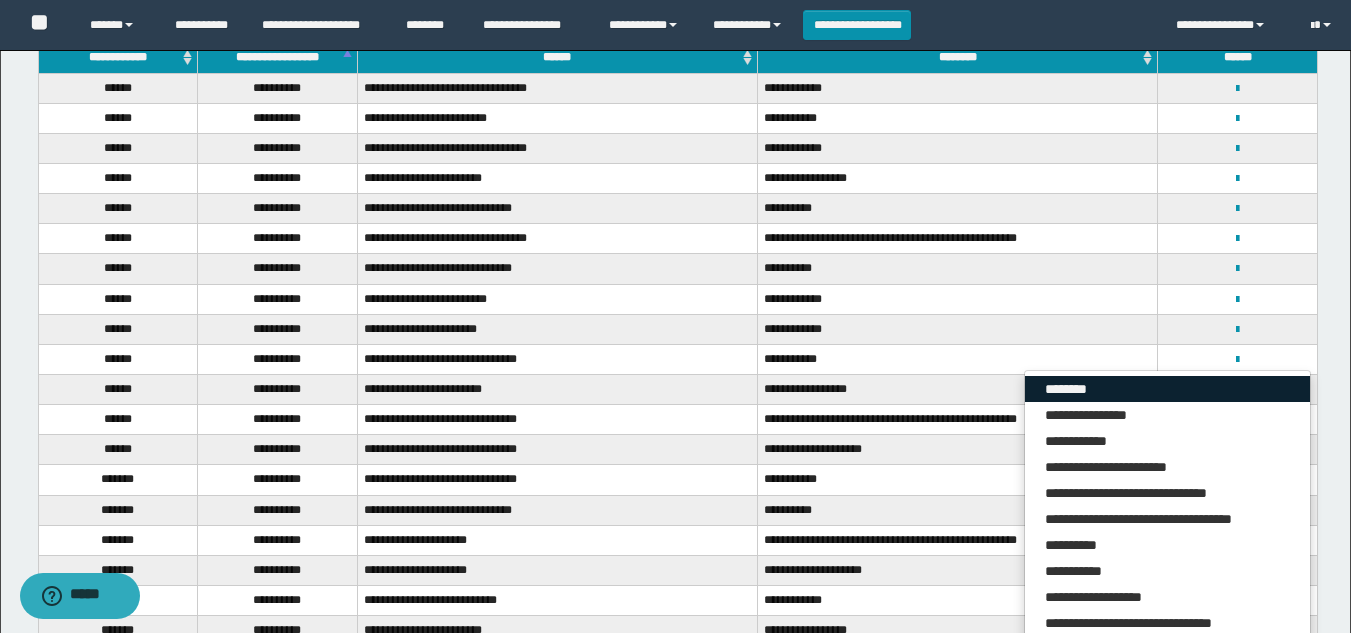 click on "********" at bounding box center [1167, 389] 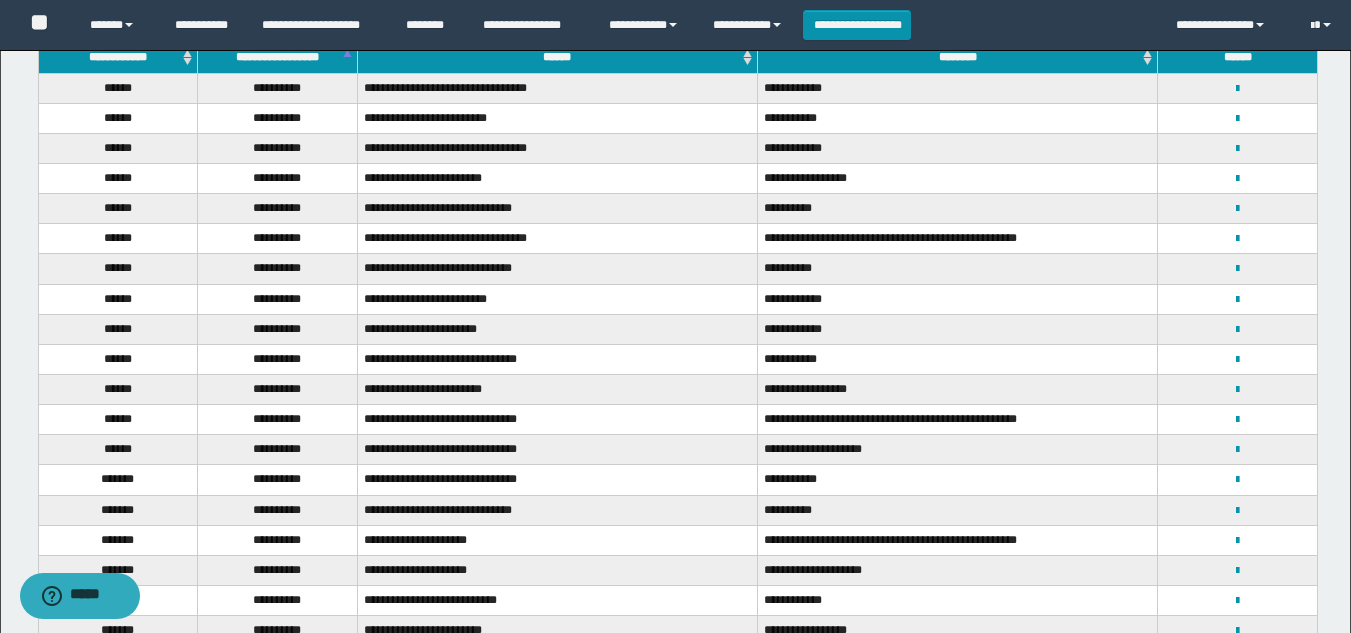 click on "**********" at bounding box center [958, 389] 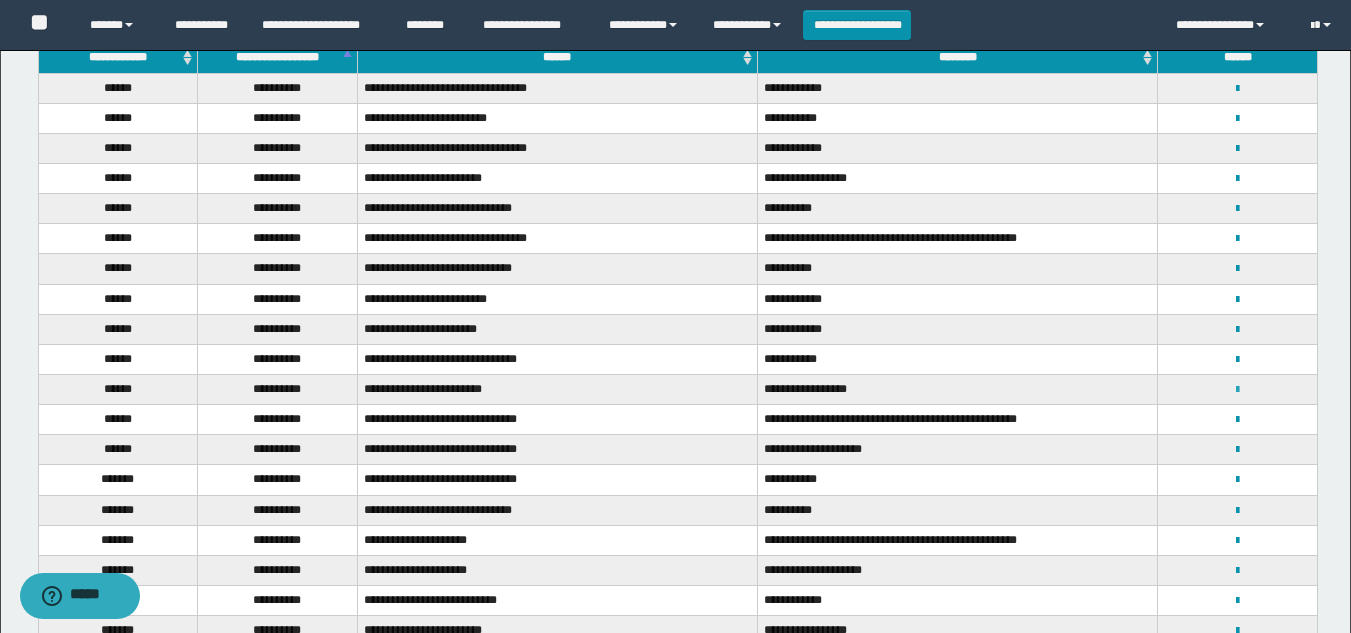 click at bounding box center [1237, 390] 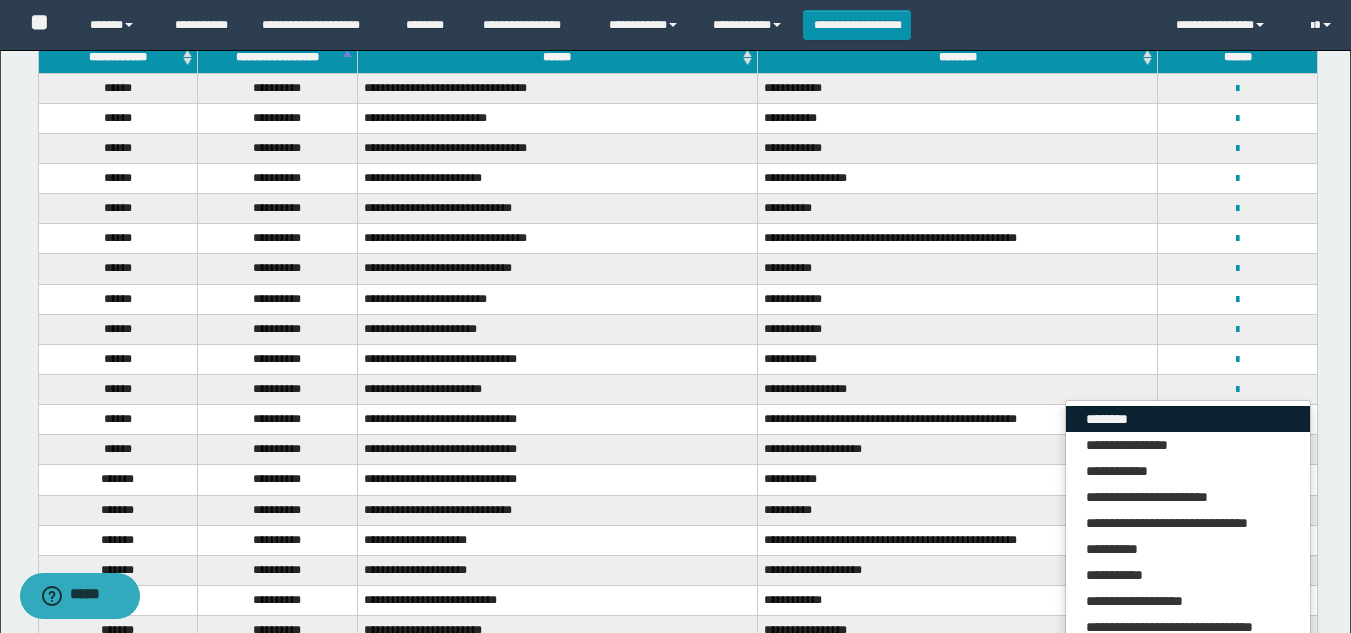 click on "********" at bounding box center (1188, 419) 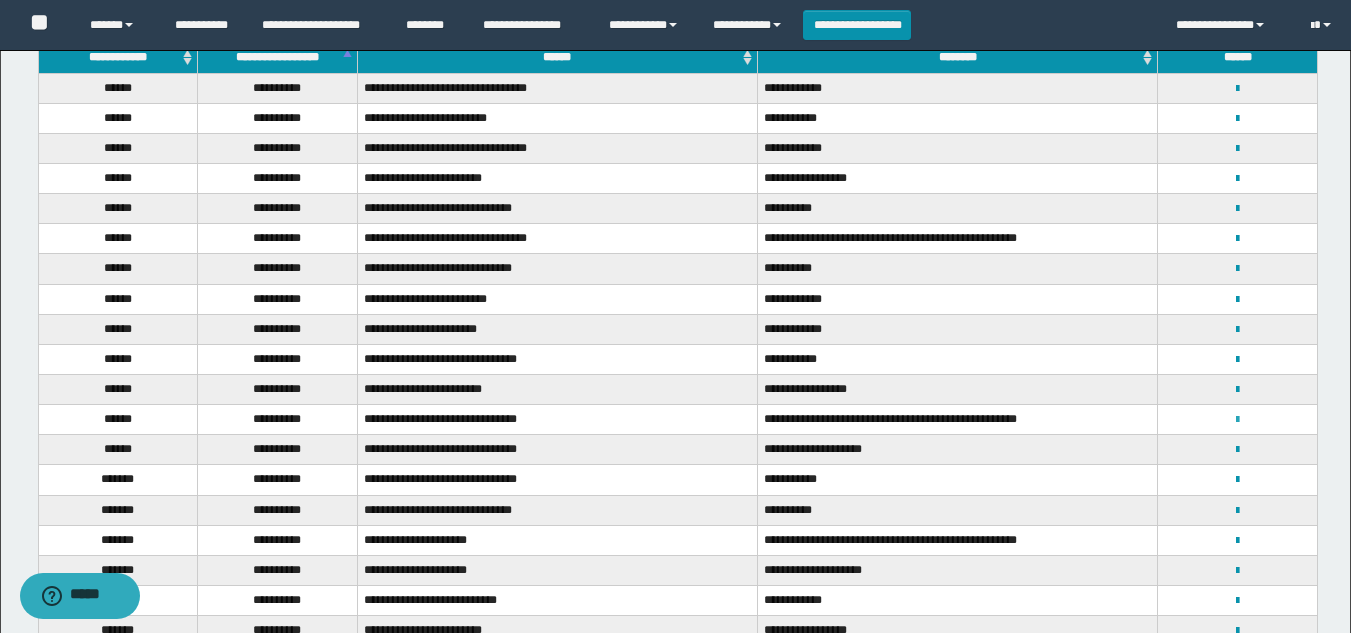 click at bounding box center [1237, 420] 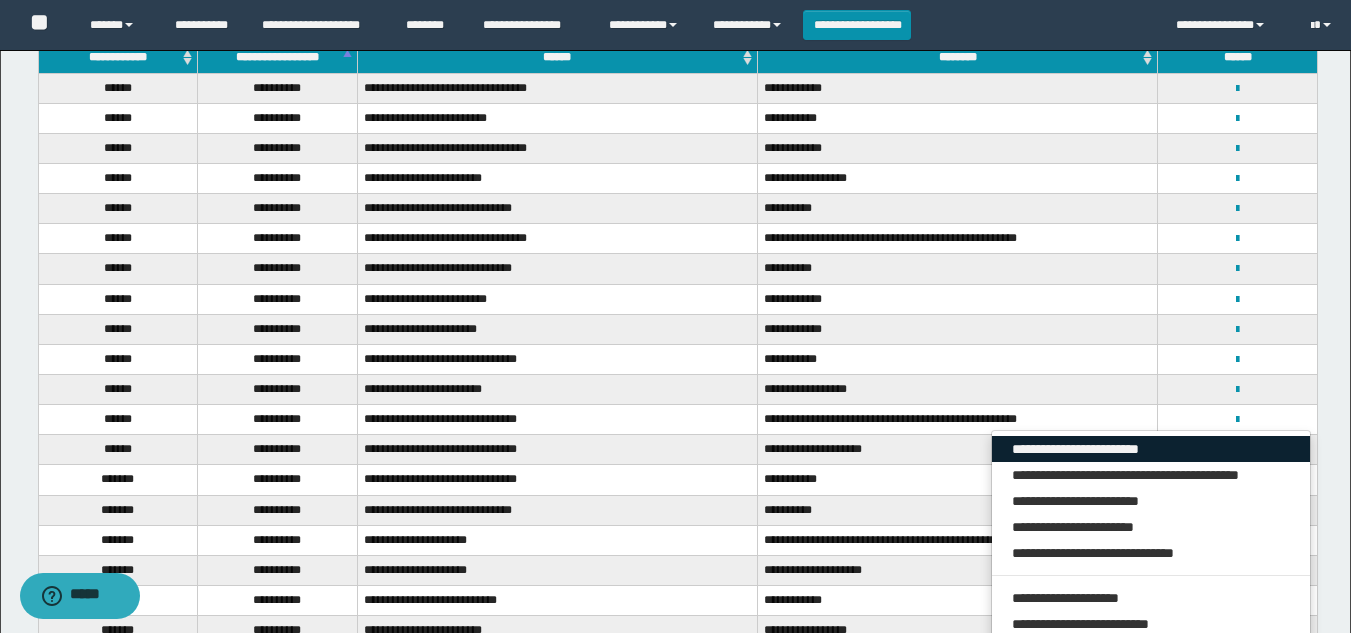 click on "**********" at bounding box center (1151, 449) 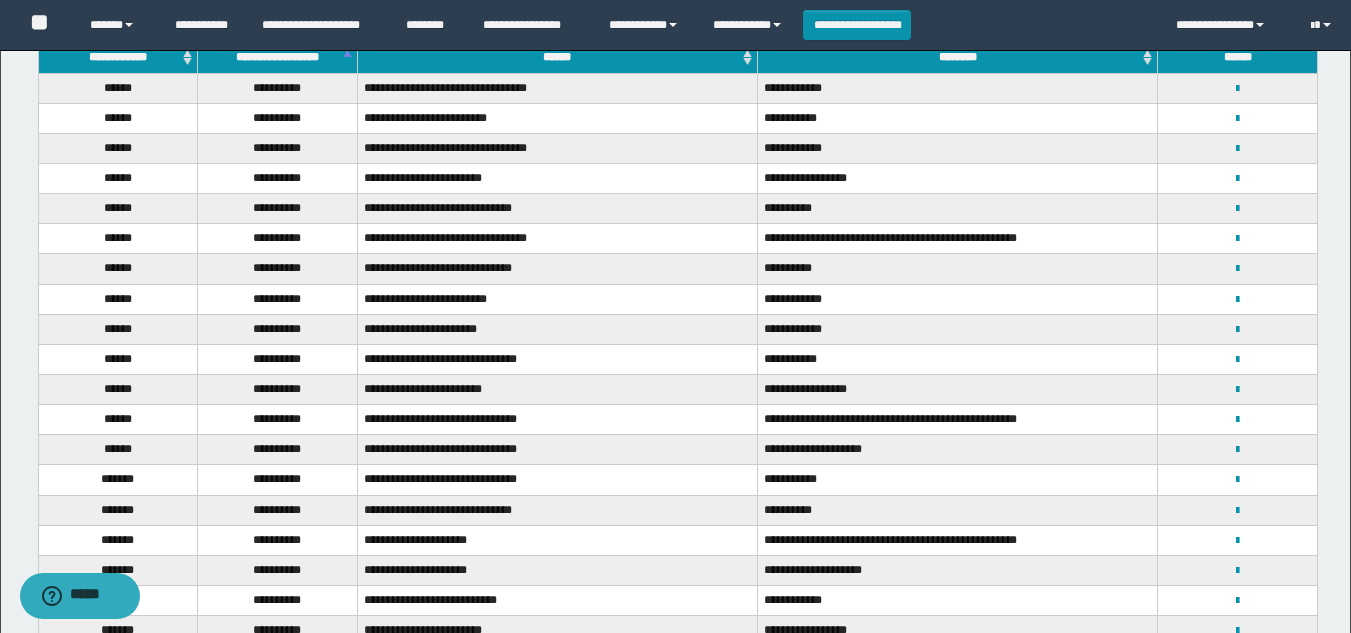 click on "**********" at bounding box center (557, 420) 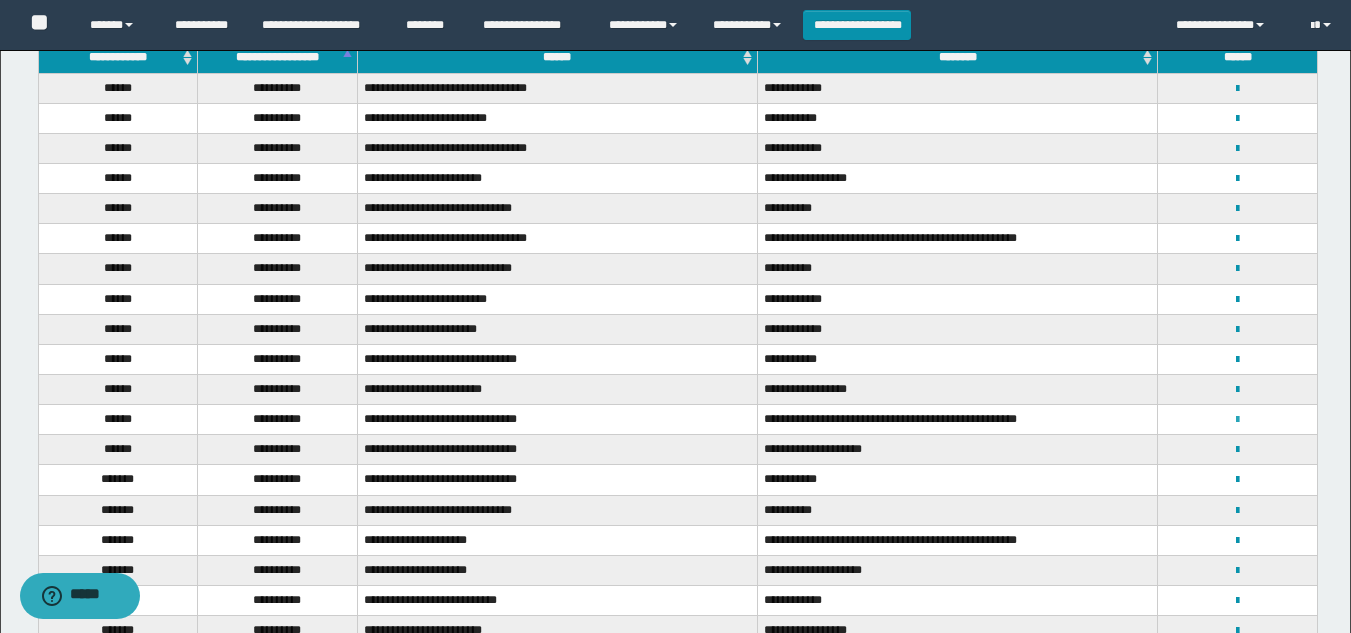 click at bounding box center [1237, 420] 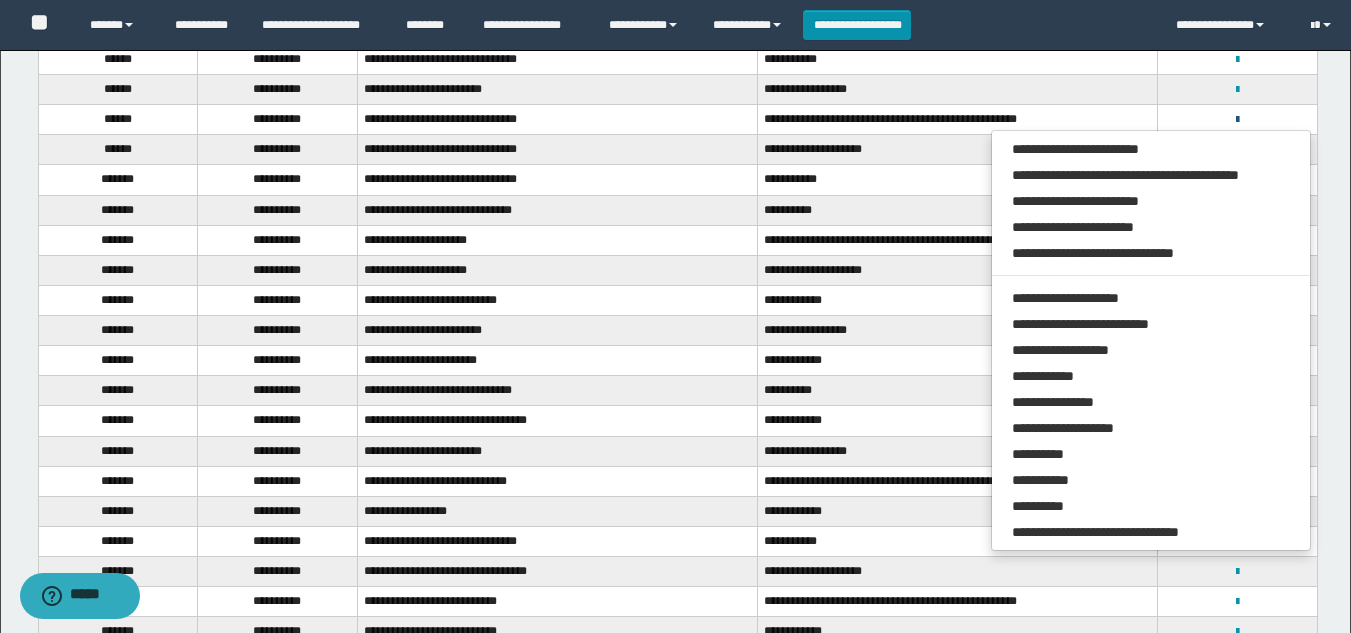 scroll, scrollTop: 400, scrollLeft: 0, axis: vertical 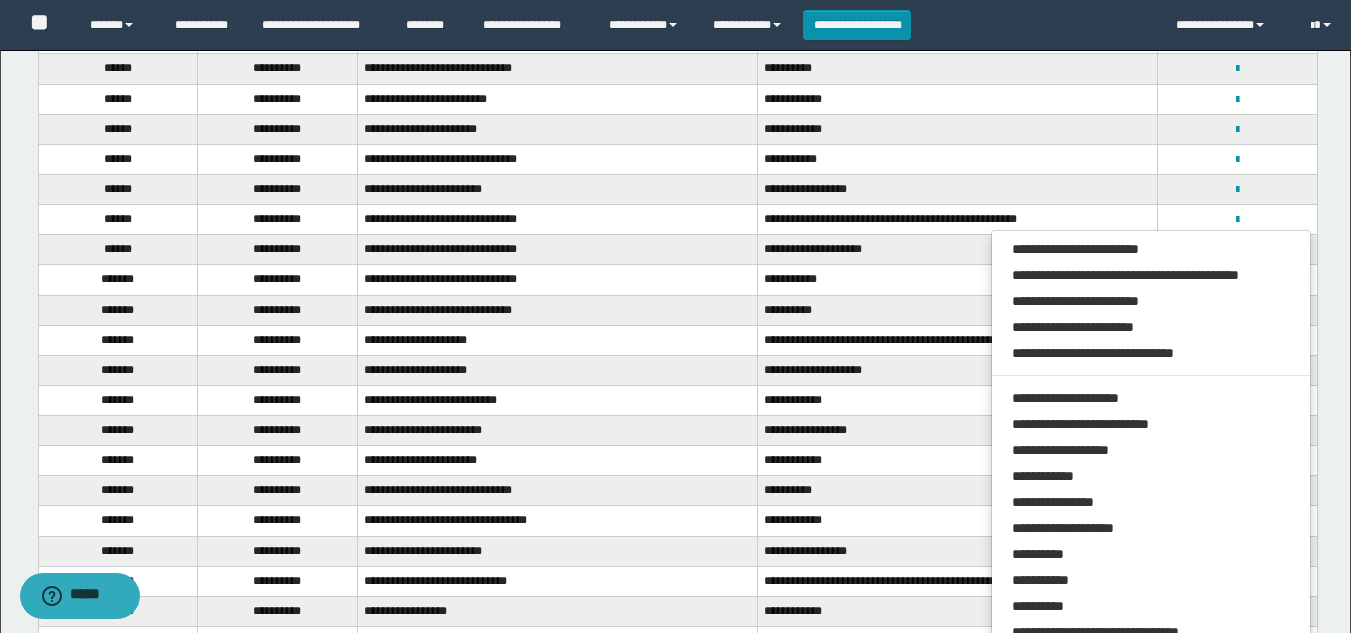 click on "**********" at bounding box center (557, 250) 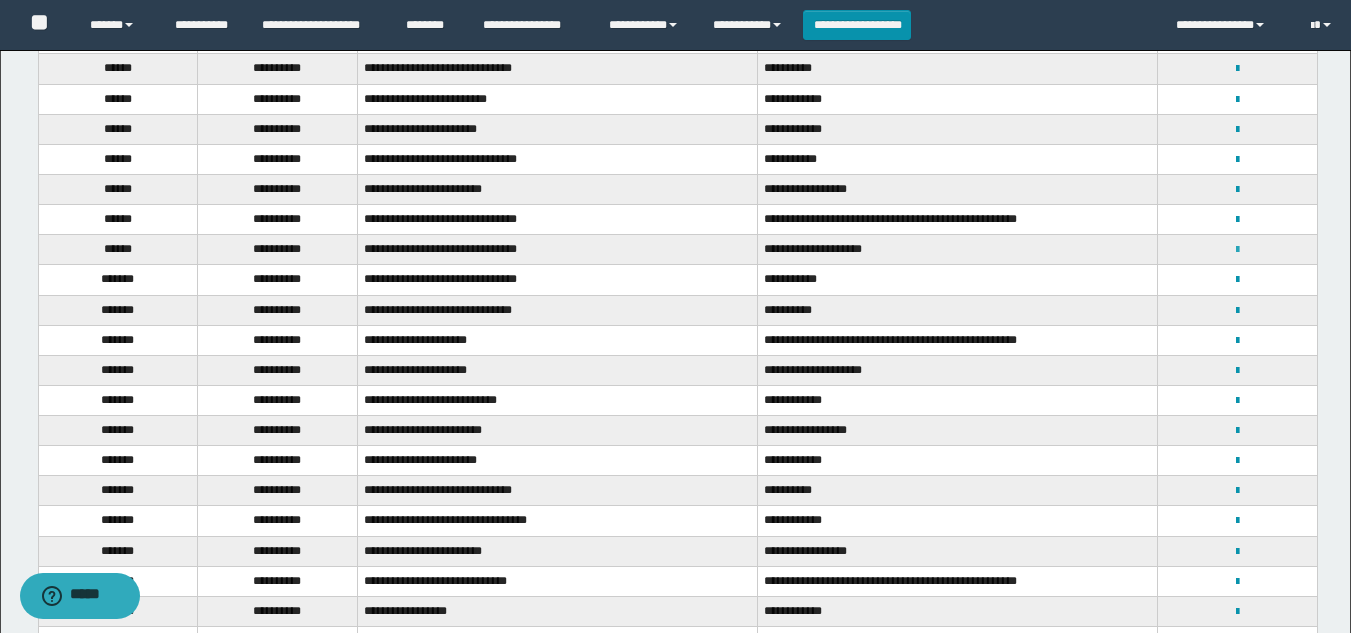 click at bounding box center (1237, 250) 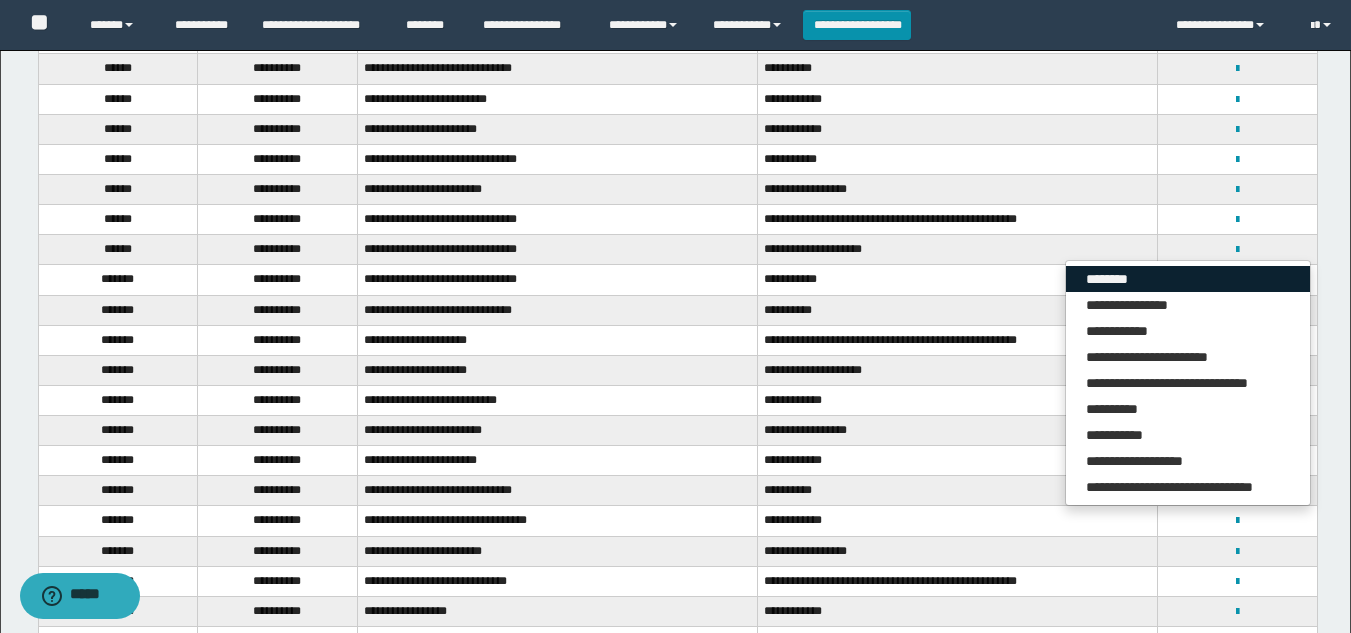 click on "********" at bounding box center [1188, 279] 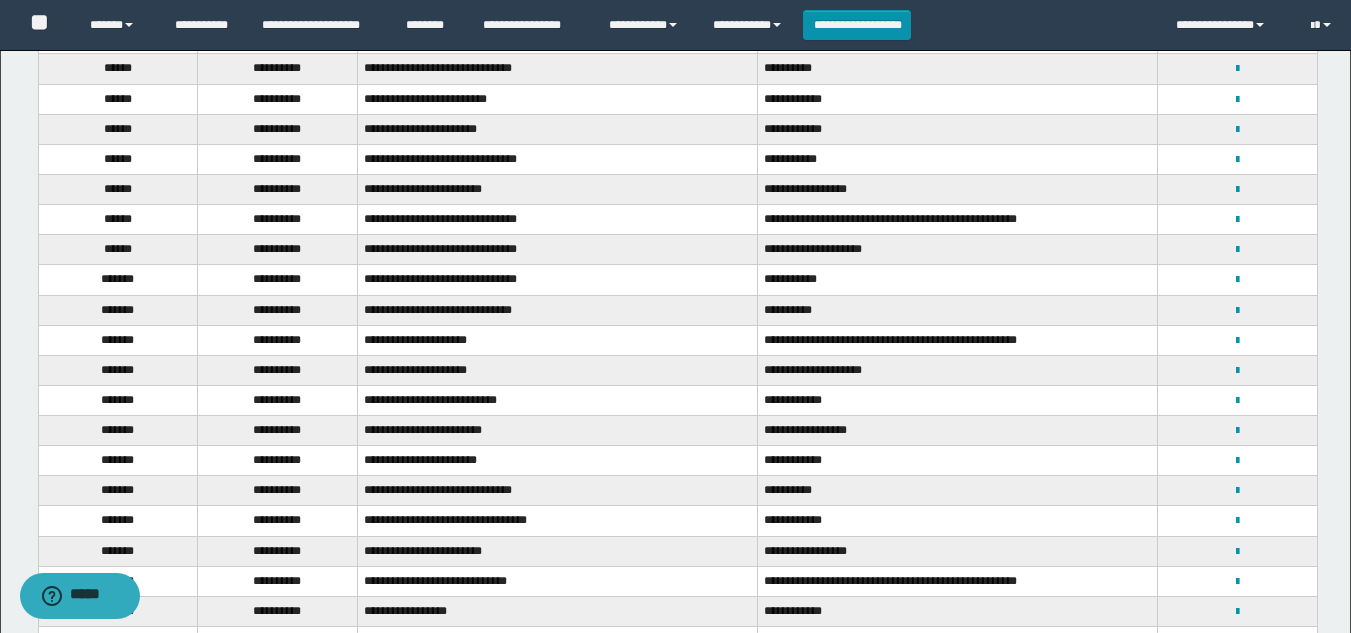 scroll, scrollTop: 0, scrollLeft: 0, axis: both 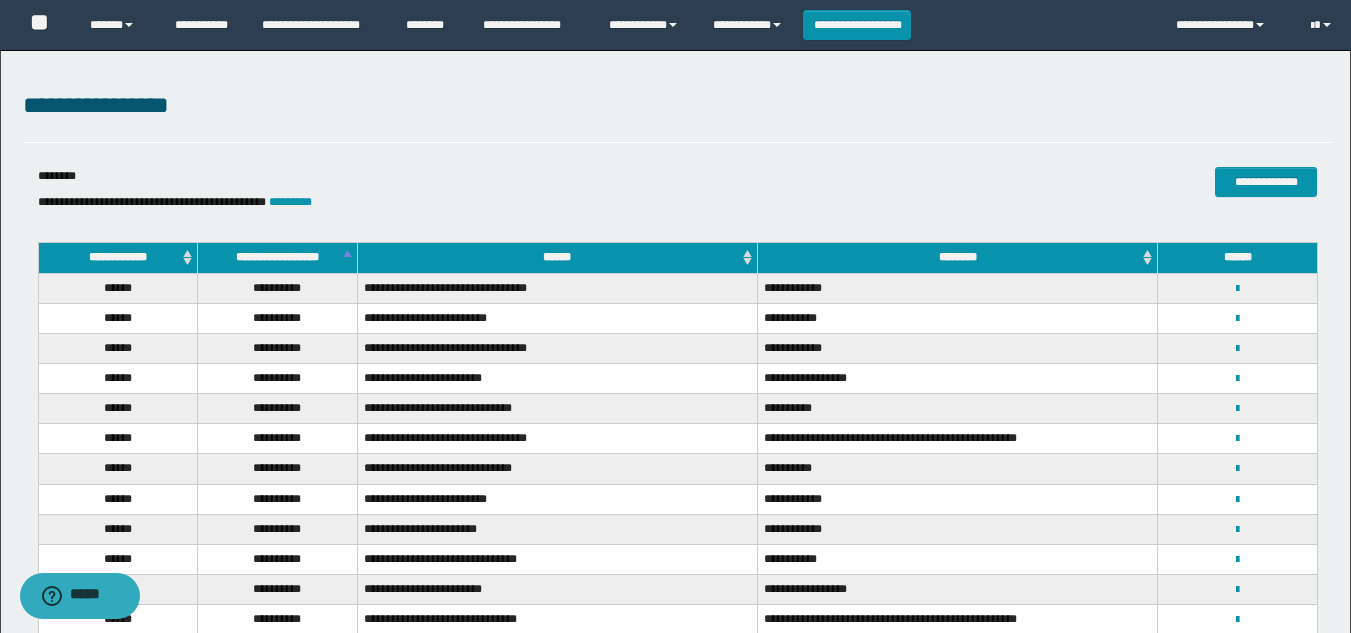 drag, startPoint x: 1283, startPoint y: 91, endPoint x: 1286, endPoint y: 151, distance: 60.074955 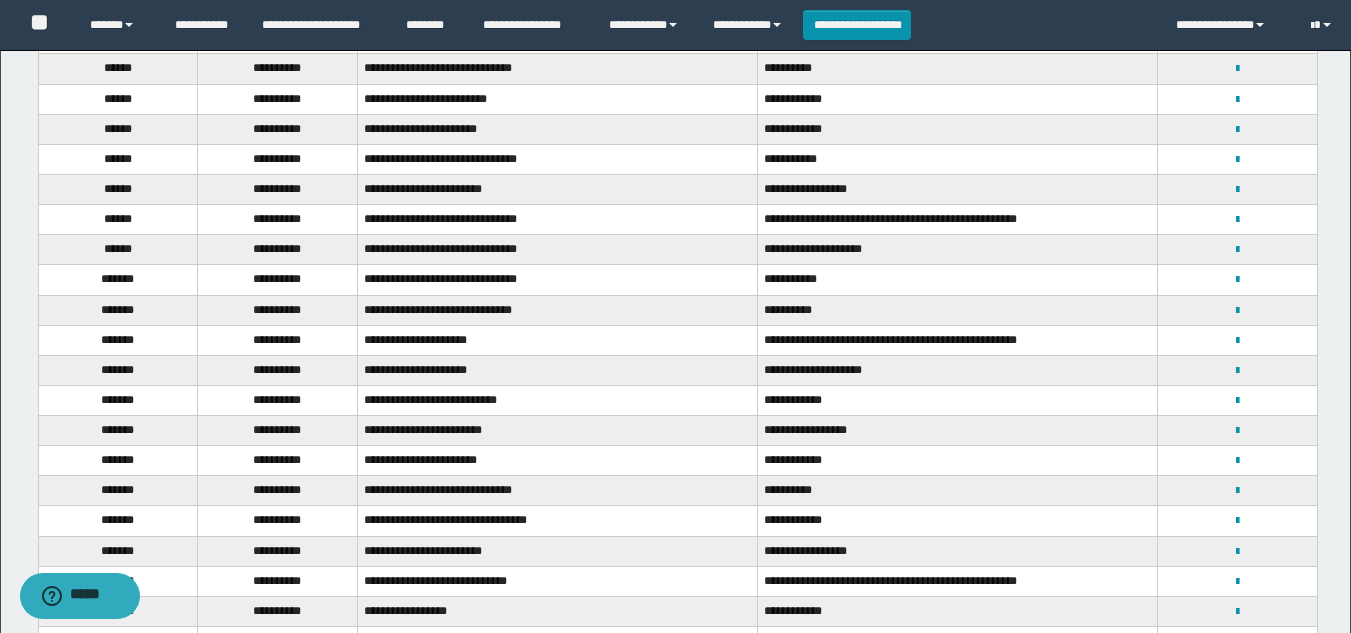 scroll, scrollTop: 500, scrollLeft: 0, axis: vertical 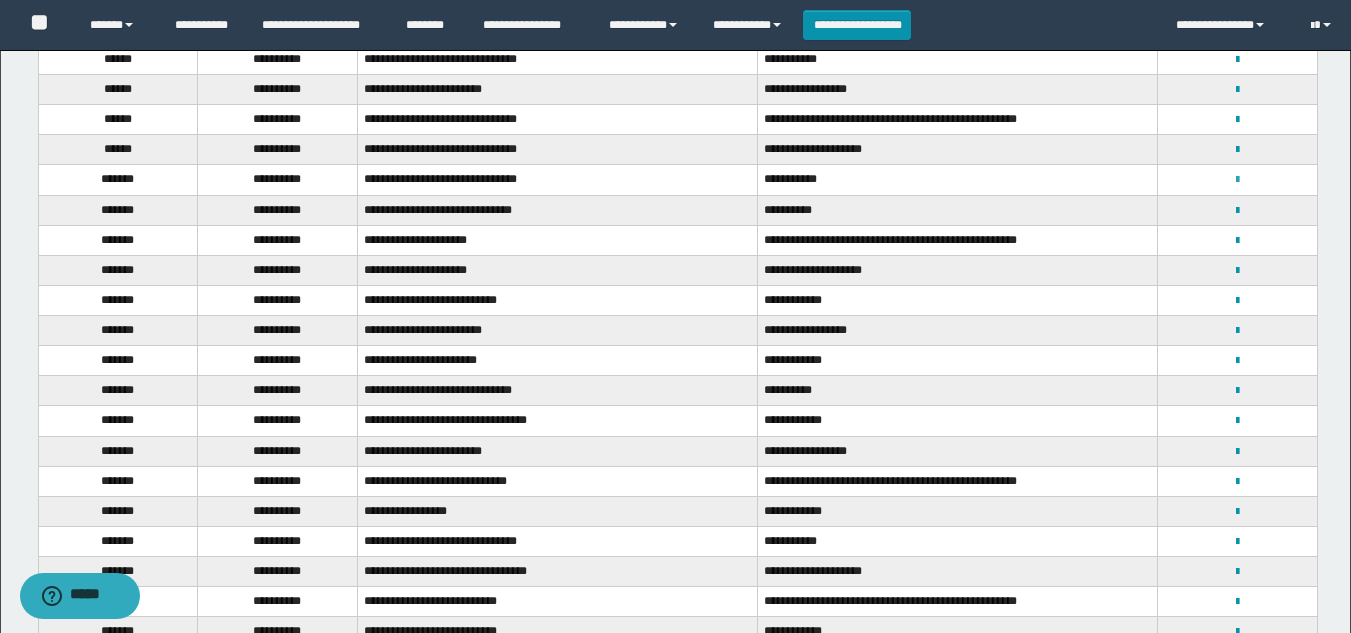 click at bounding box center [1237, 180] 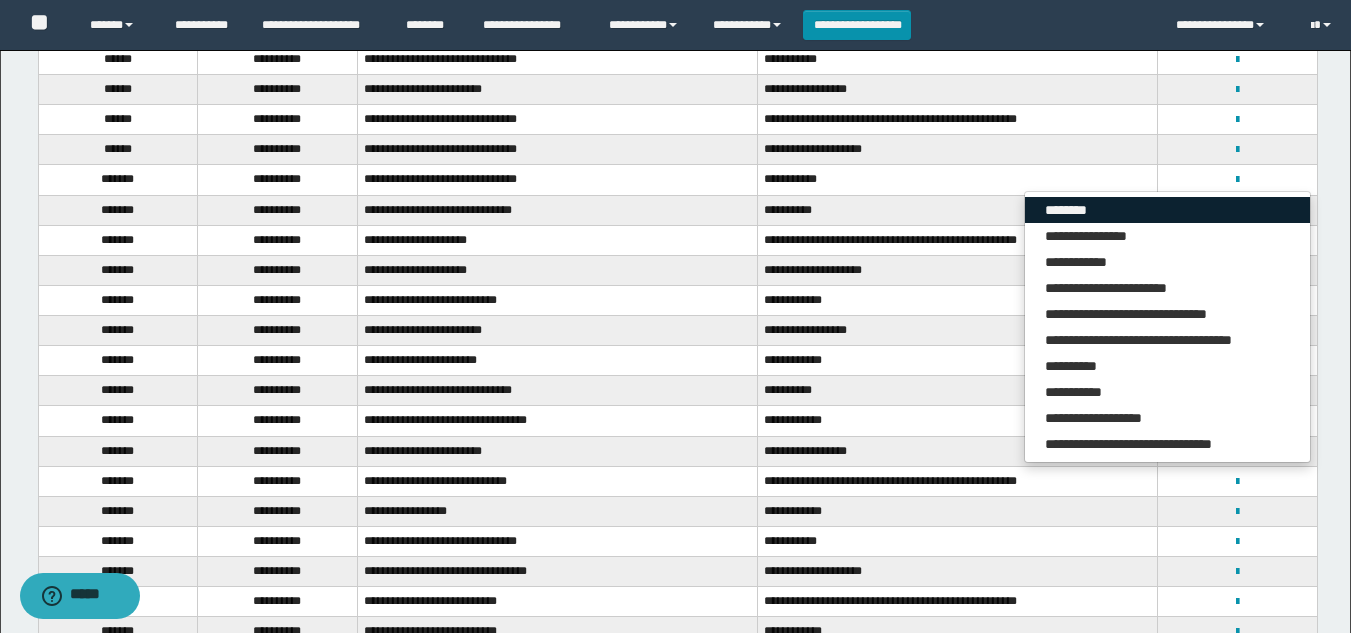 click on "********" at bounding box center (1167, 210) 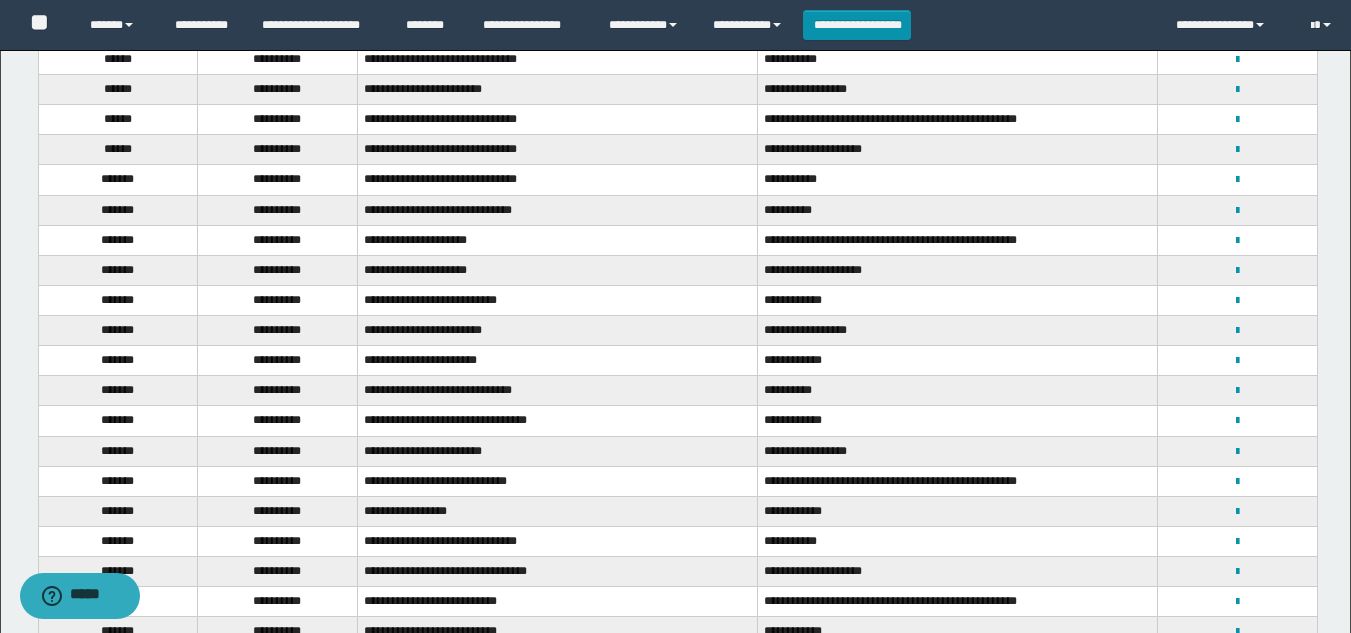 click on "**********" at bounding box center (675, 334) 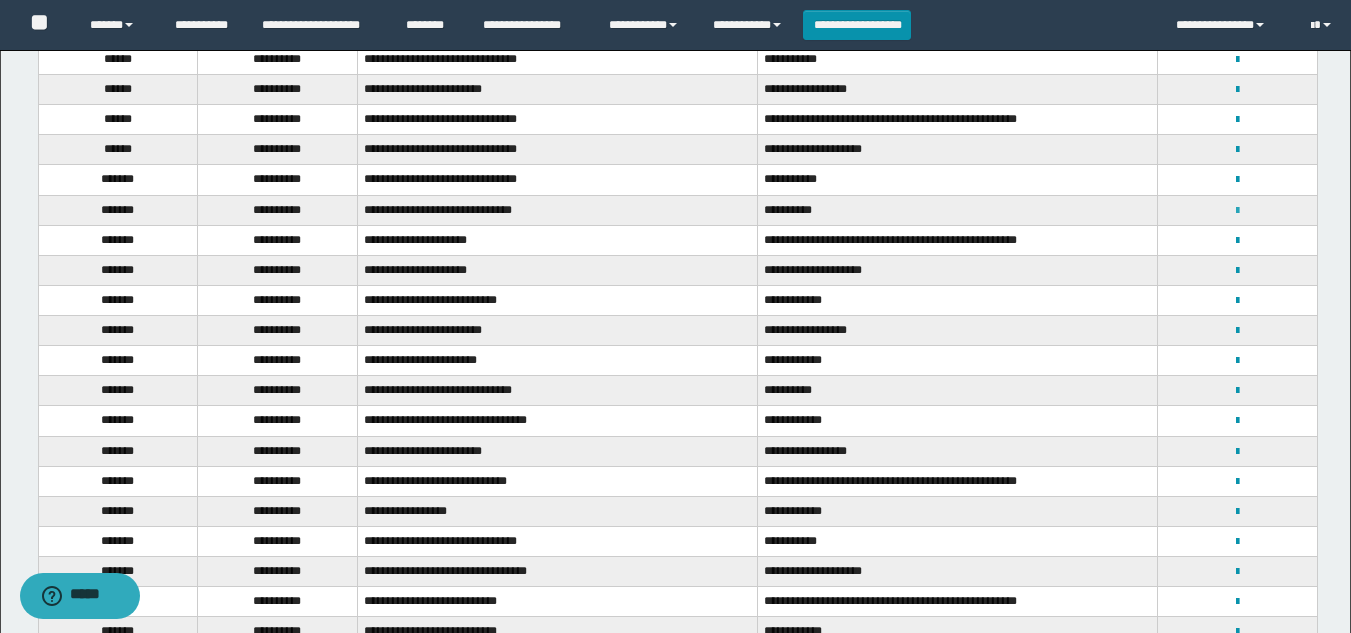 click at bounding box center [1237, 211] 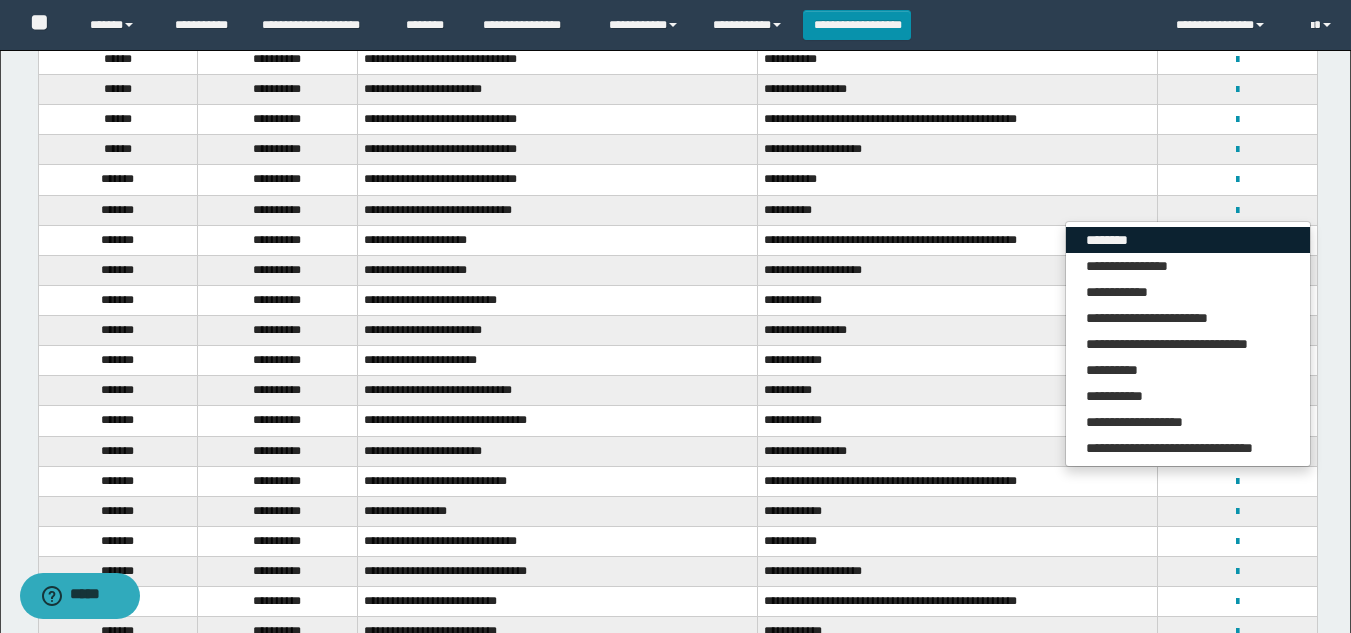 click on "********" at bounding box center [1188, 240] 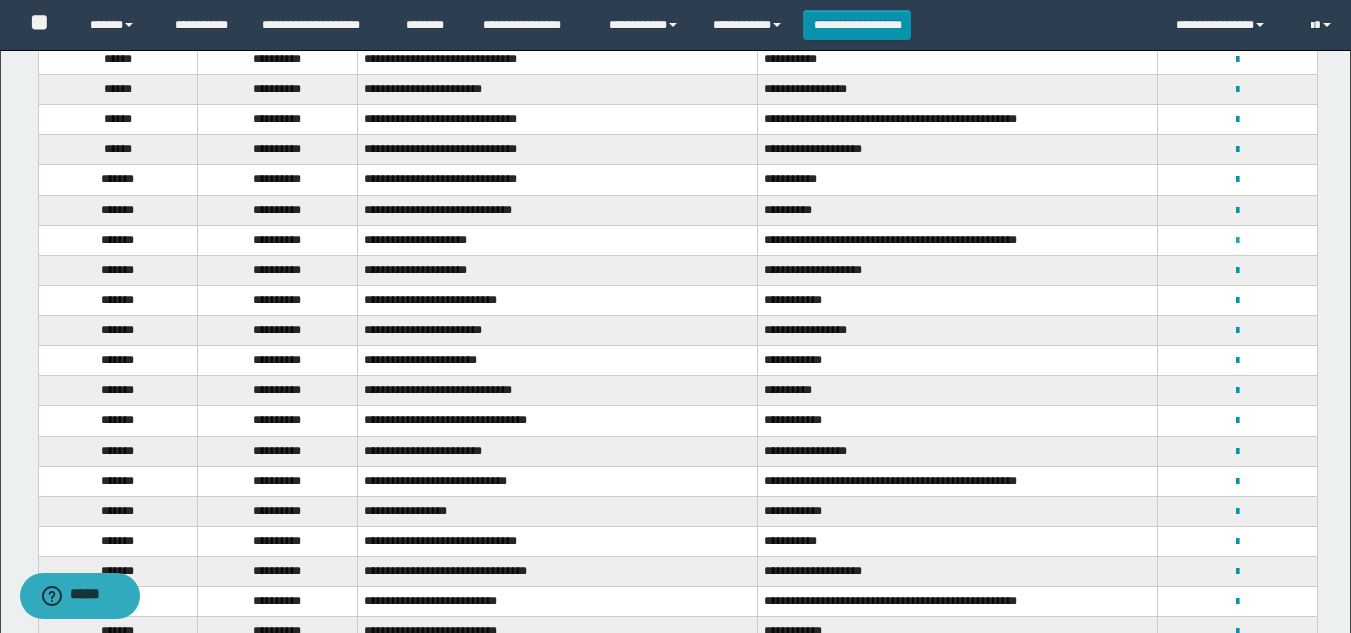 click at bounding box center [1237, 241] 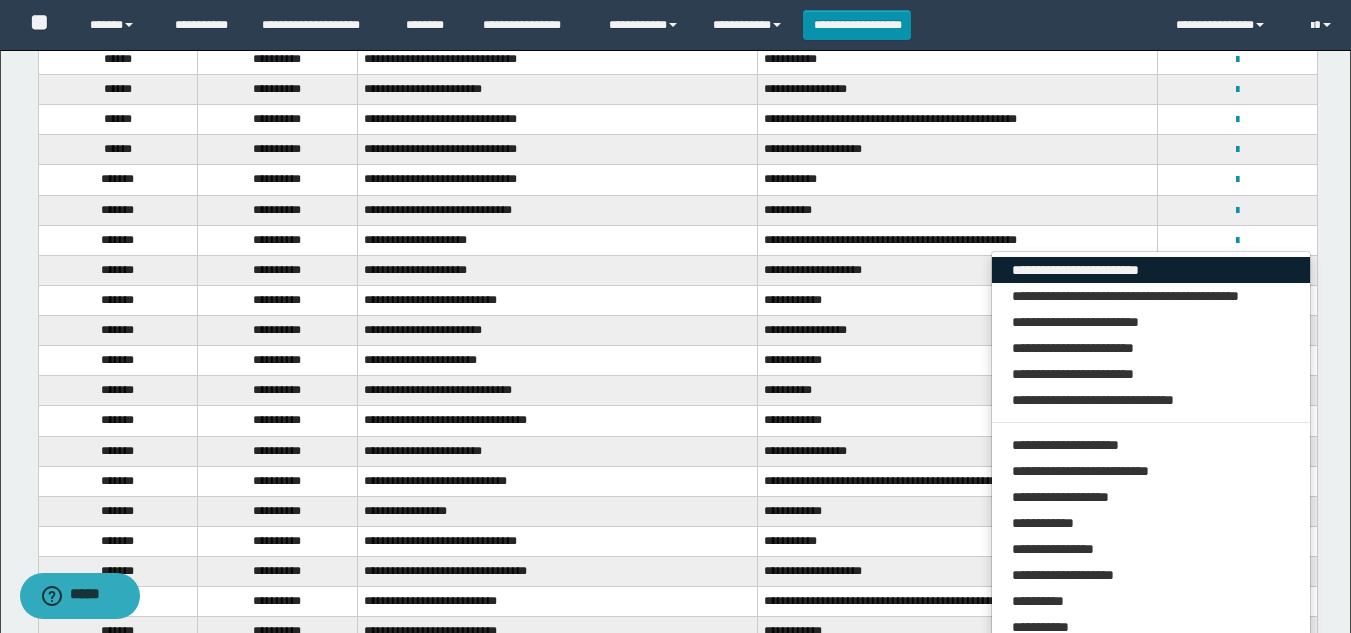 click on "**********" at bounding box center (1151, 270) 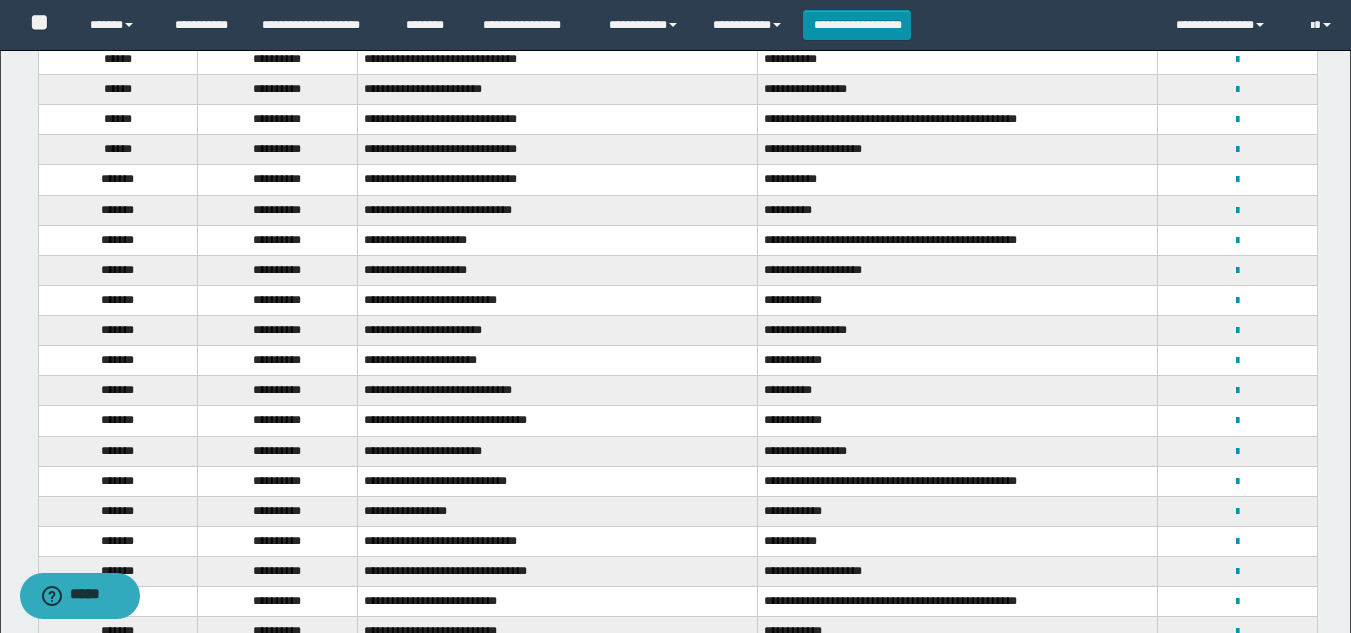 click on "**********" at bounding box center [557, 270] 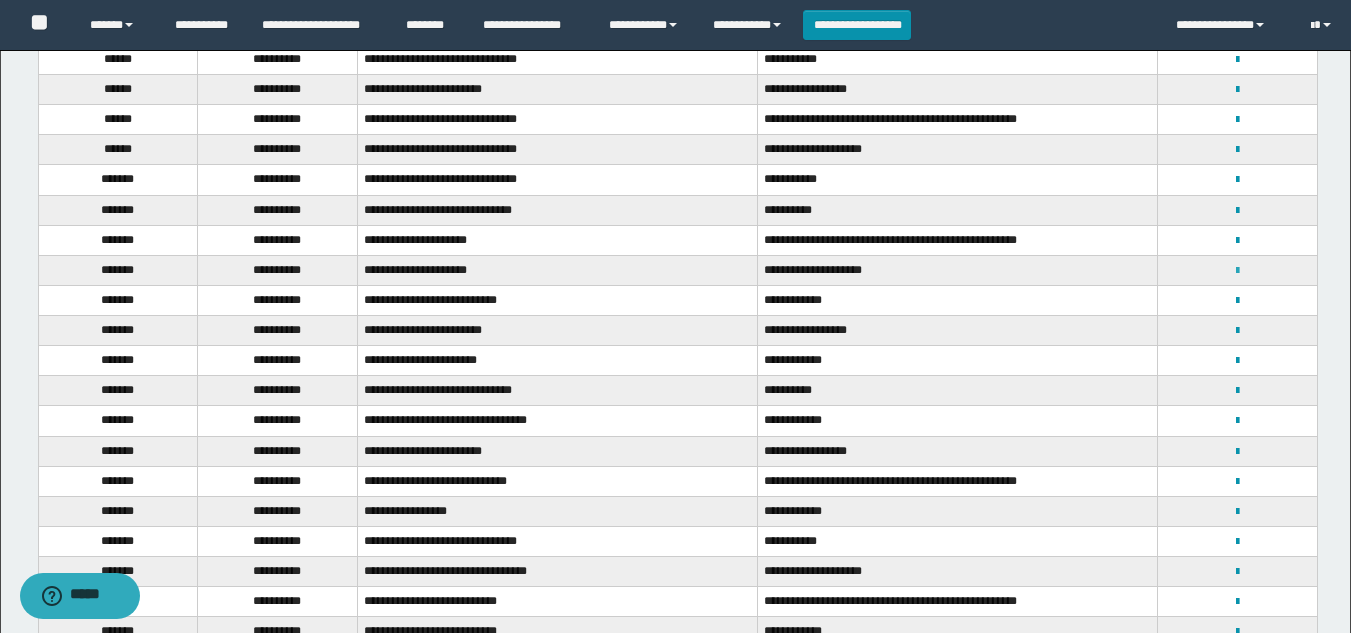 click at bounding box center [1237, 271] 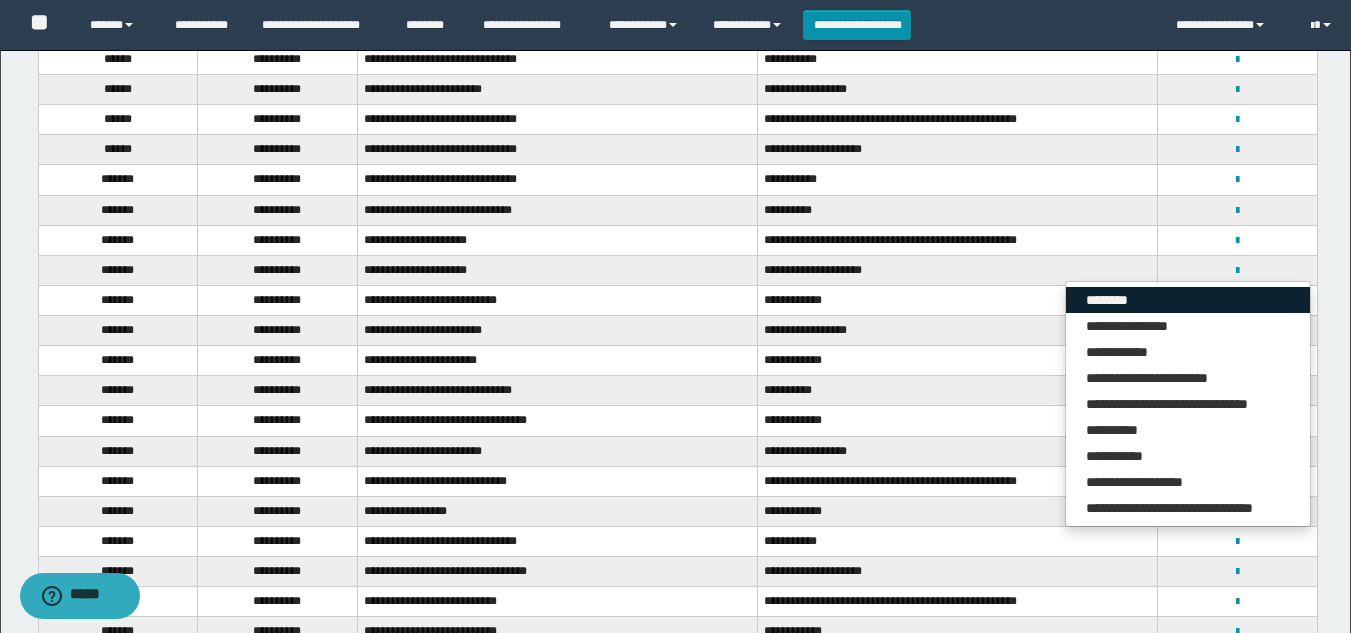 click on "********" at bounding box center (1188, 300) 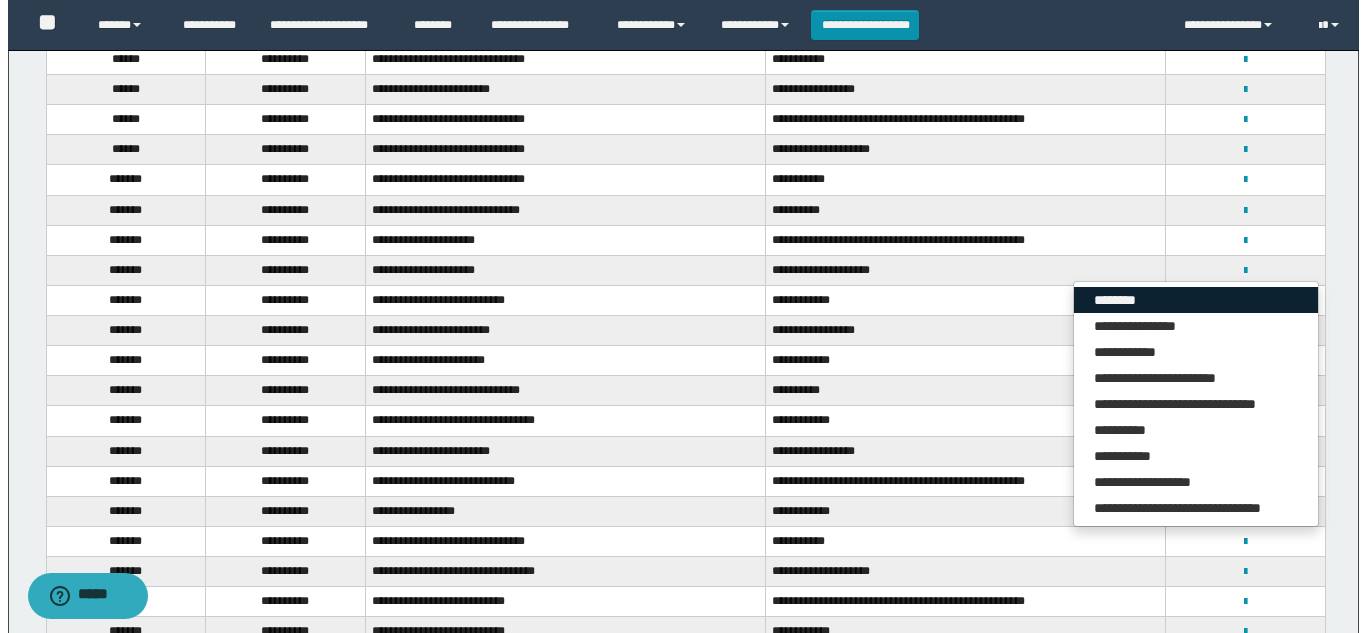 scroll, scrollTop: 0, scrollLeft: 0, axis: both 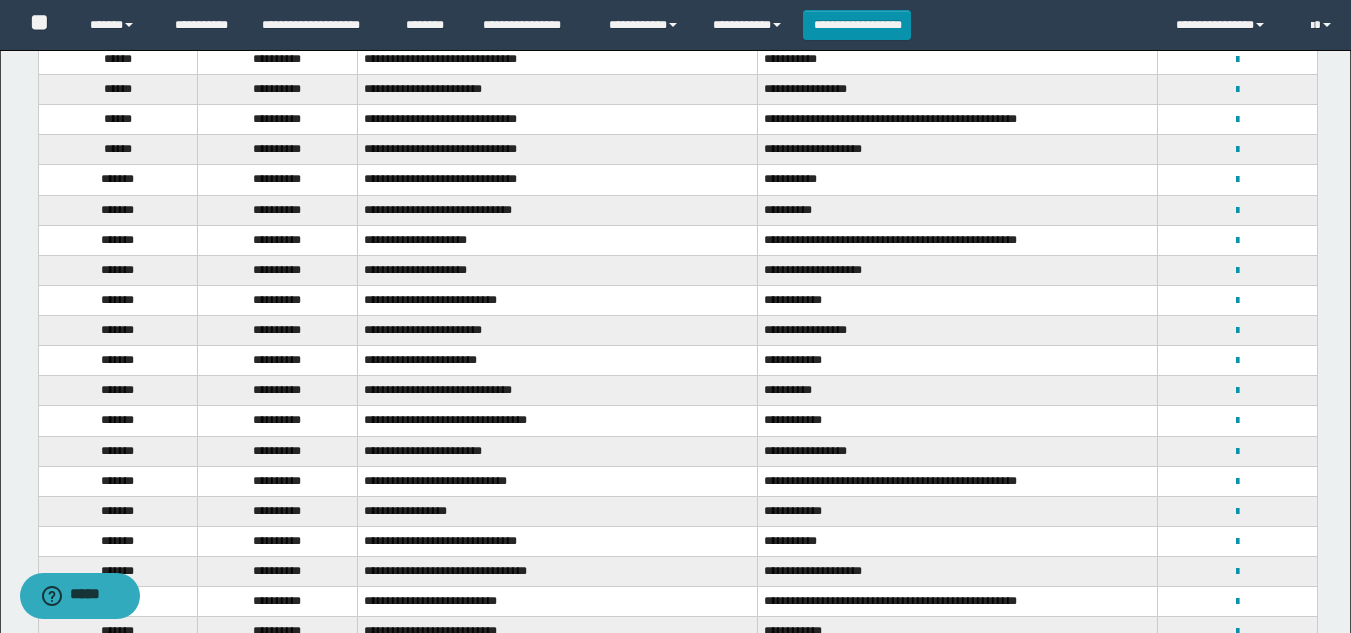 click on "**********" at bounding box center [1237, 240] 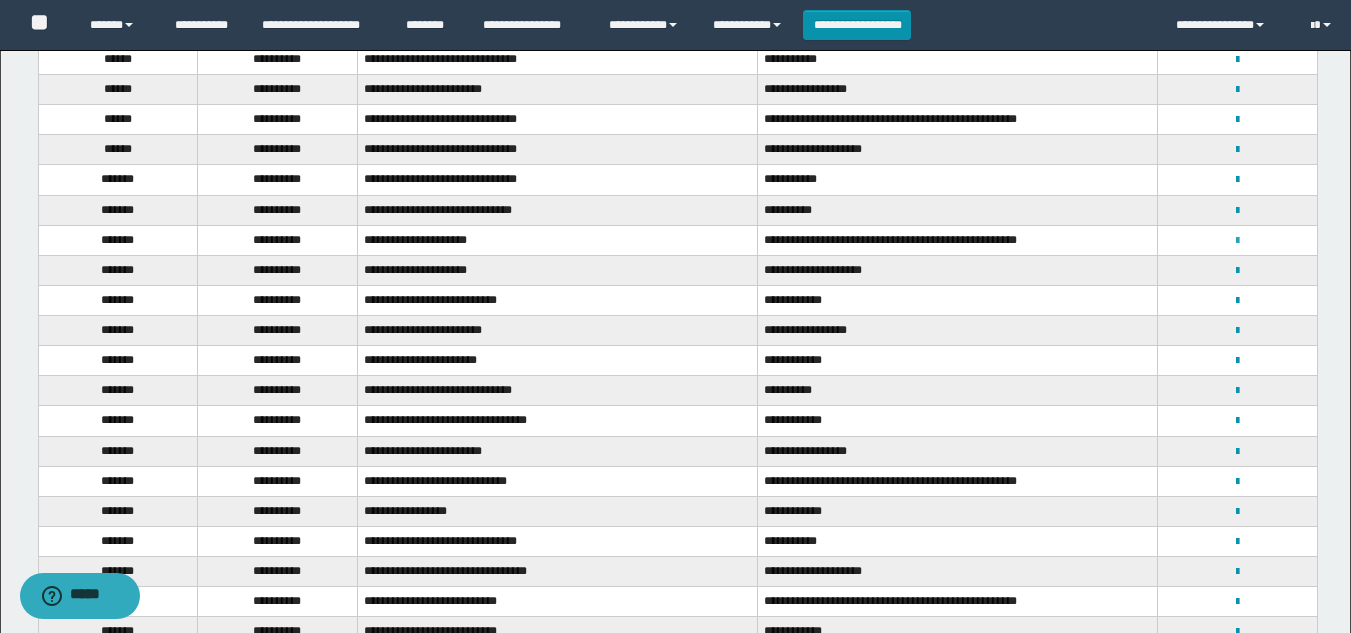 click at bounding box center (1237, 241) 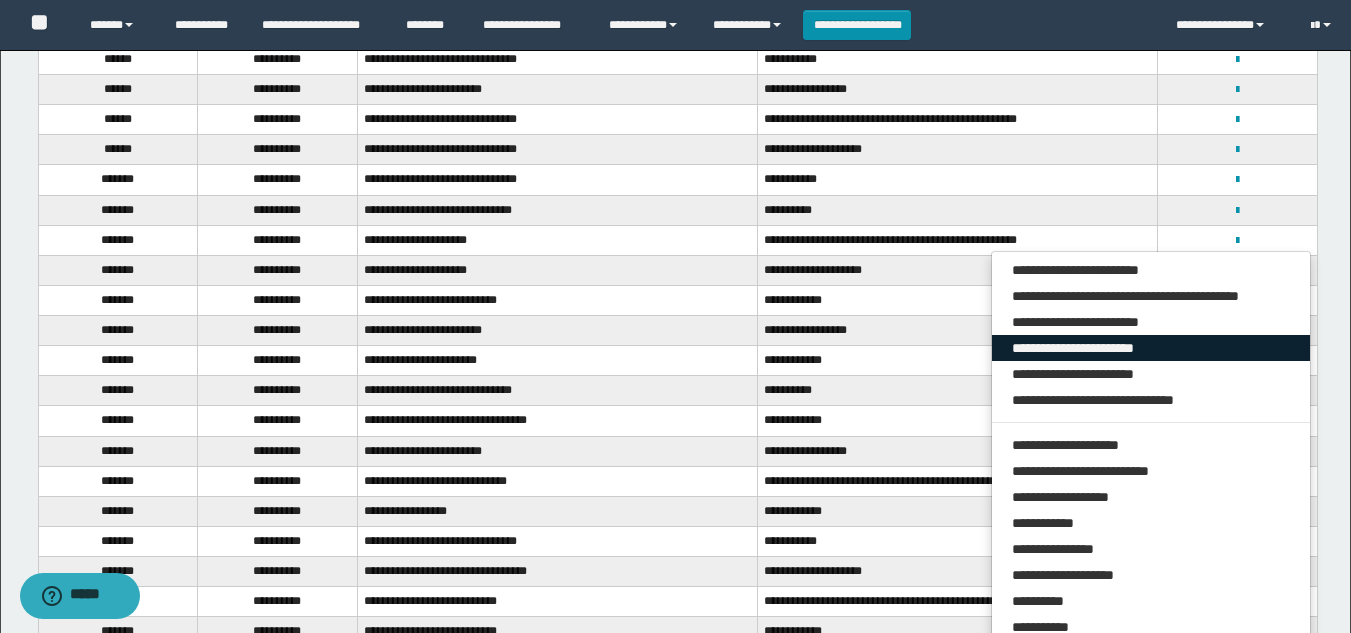 click on "**********" at bounding box center [1151, 348] 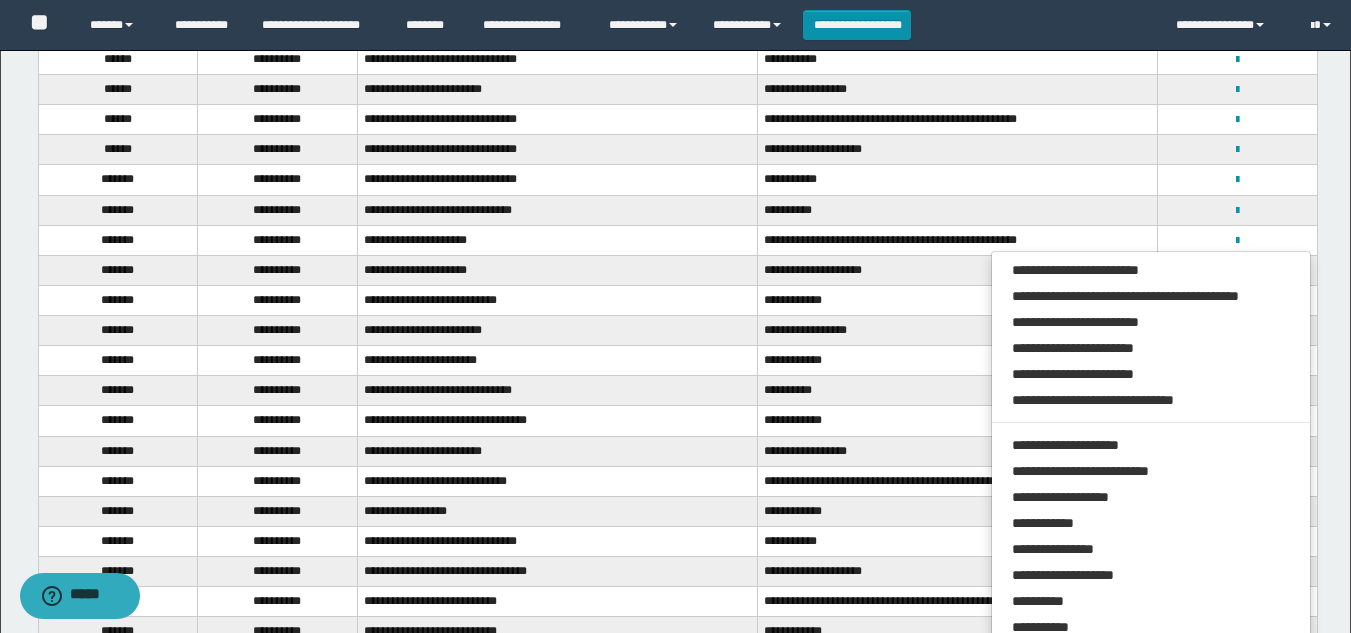 click on "**********" at bounding box center (557, 270) 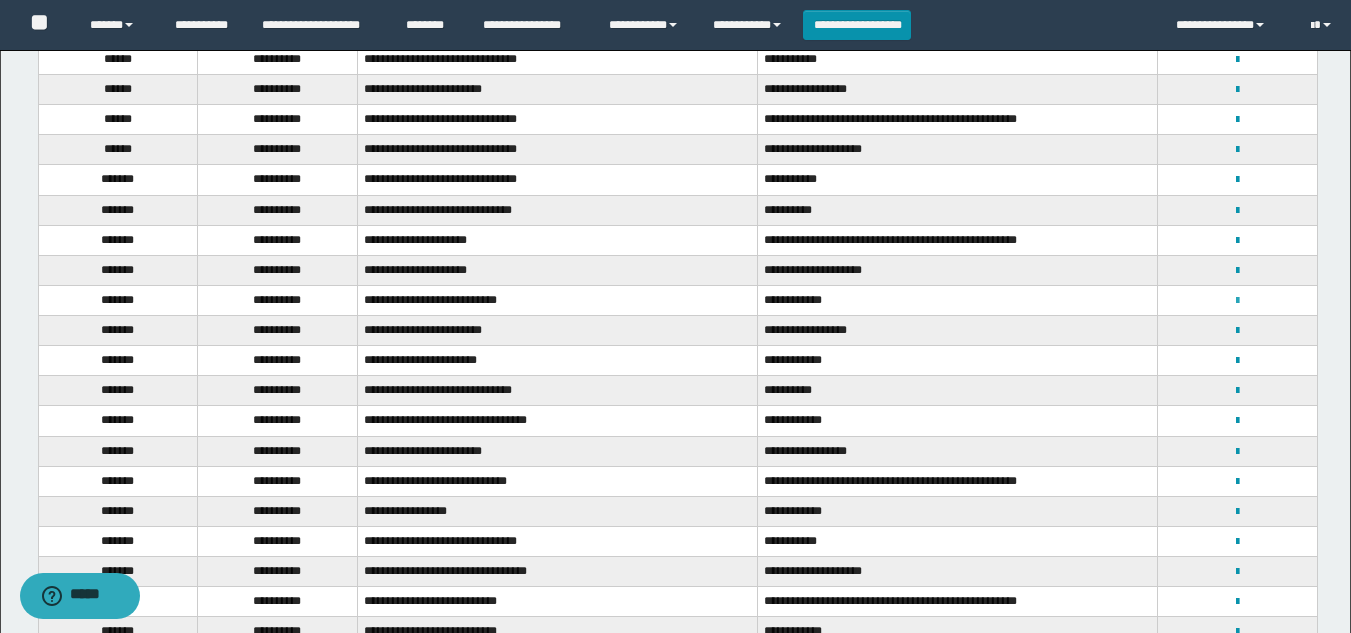 click at bounding box center [1237, 301] 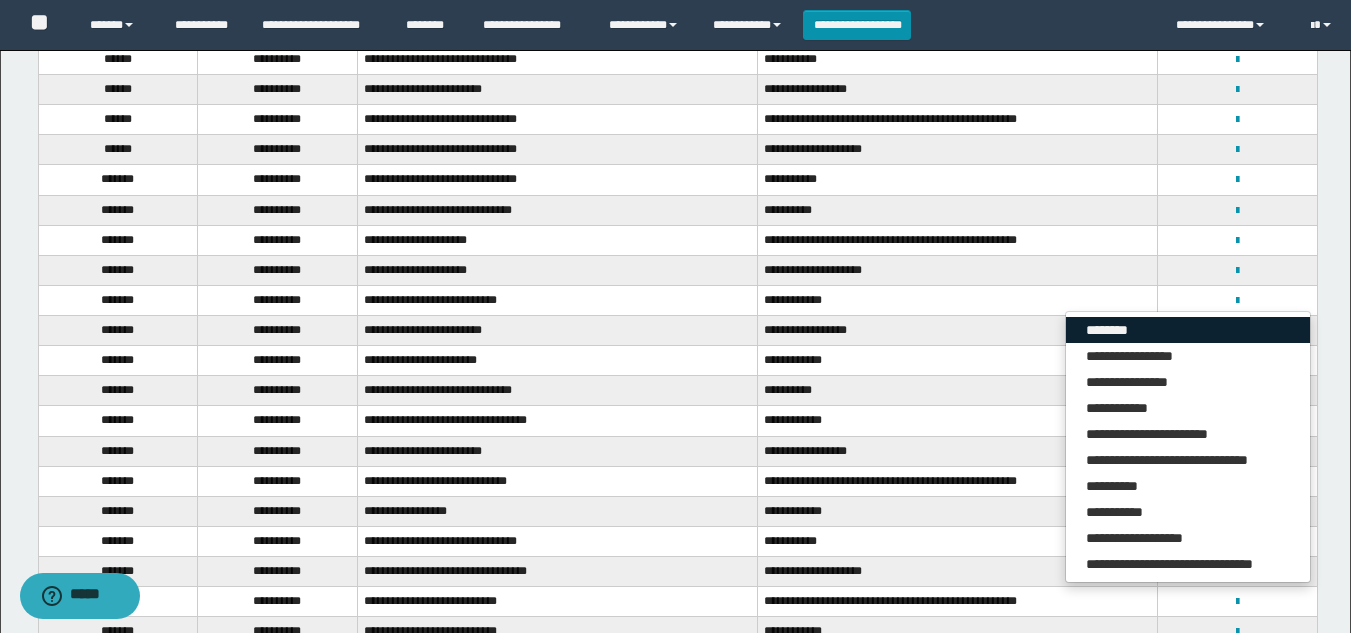 click on "********" at bounding box center (1188, 330) 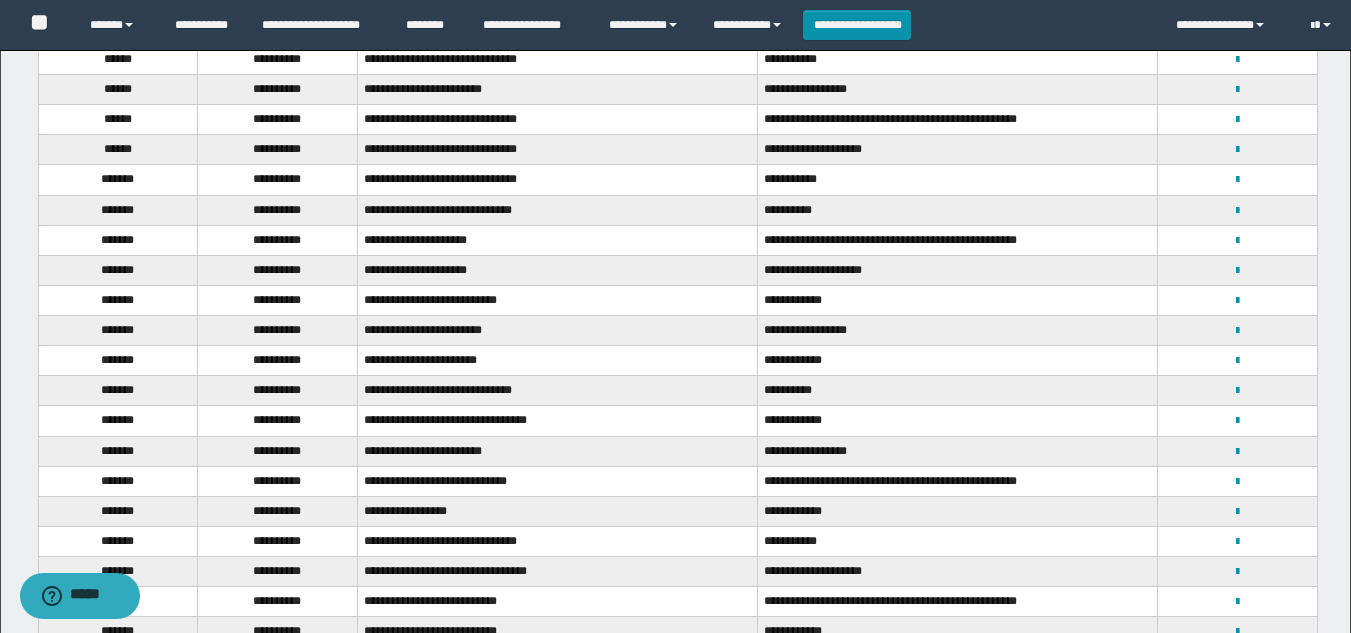 click on "**********" at bounding box center (1237, 330) 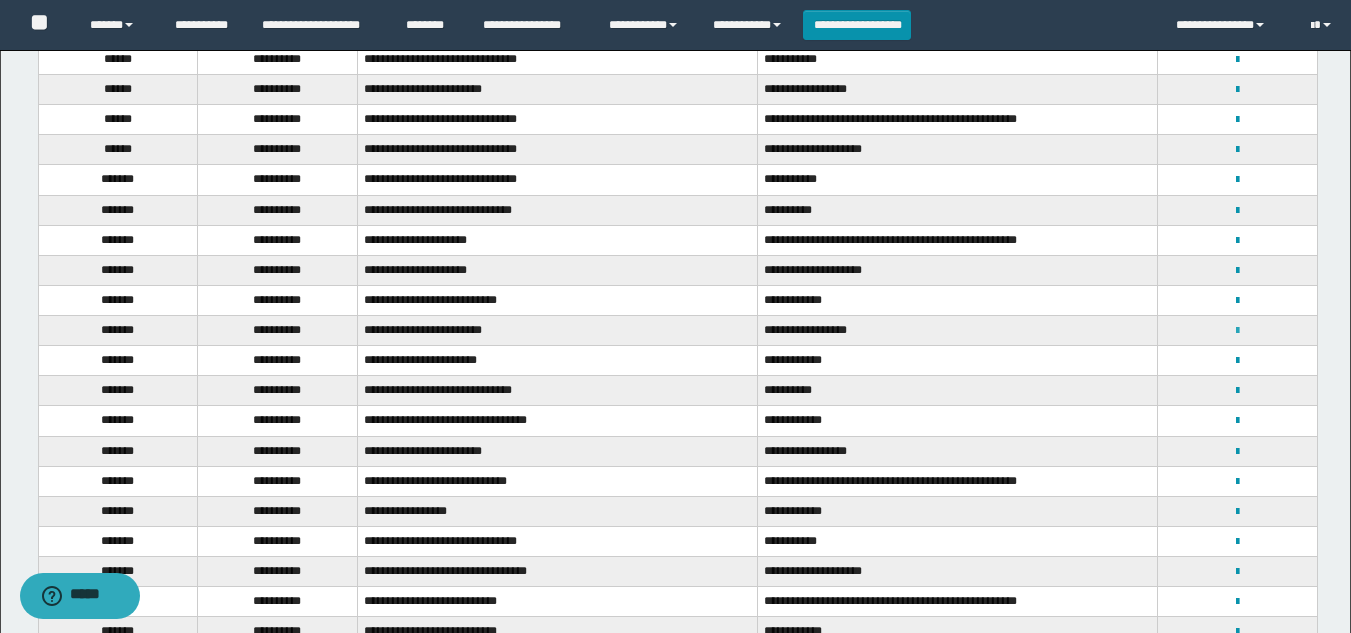 click at bounding box center (1237, 331) 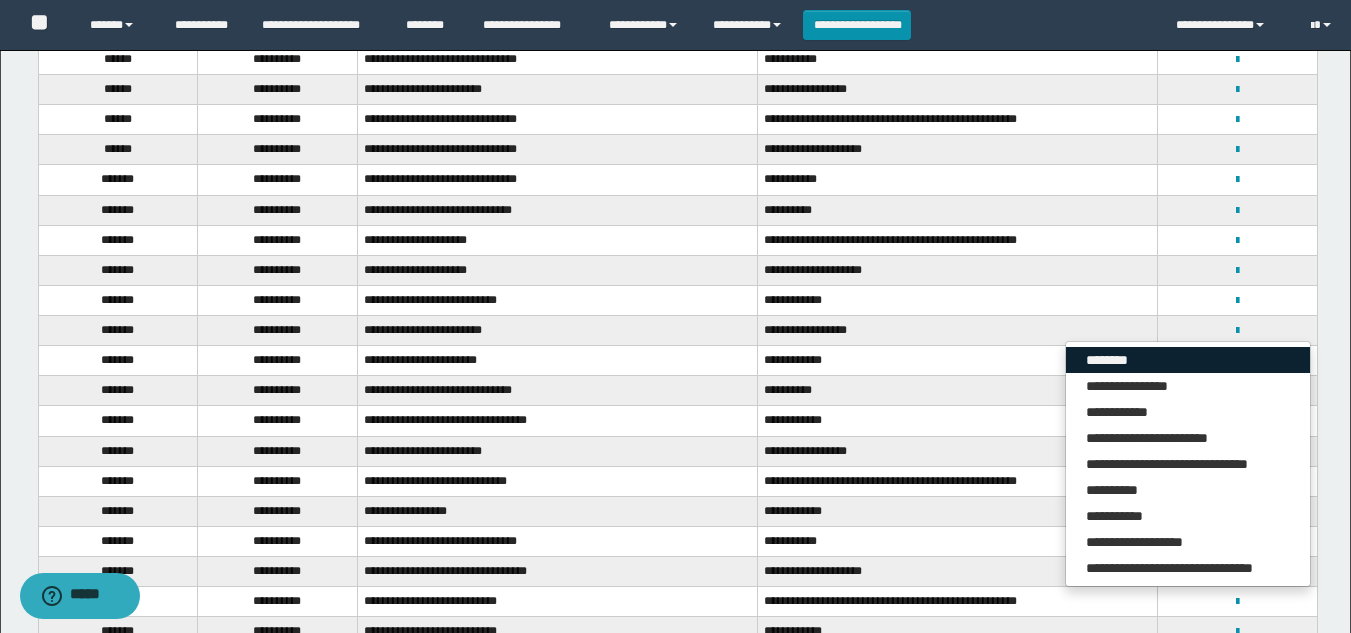 click on "********" at bounding box center (1188, 360) 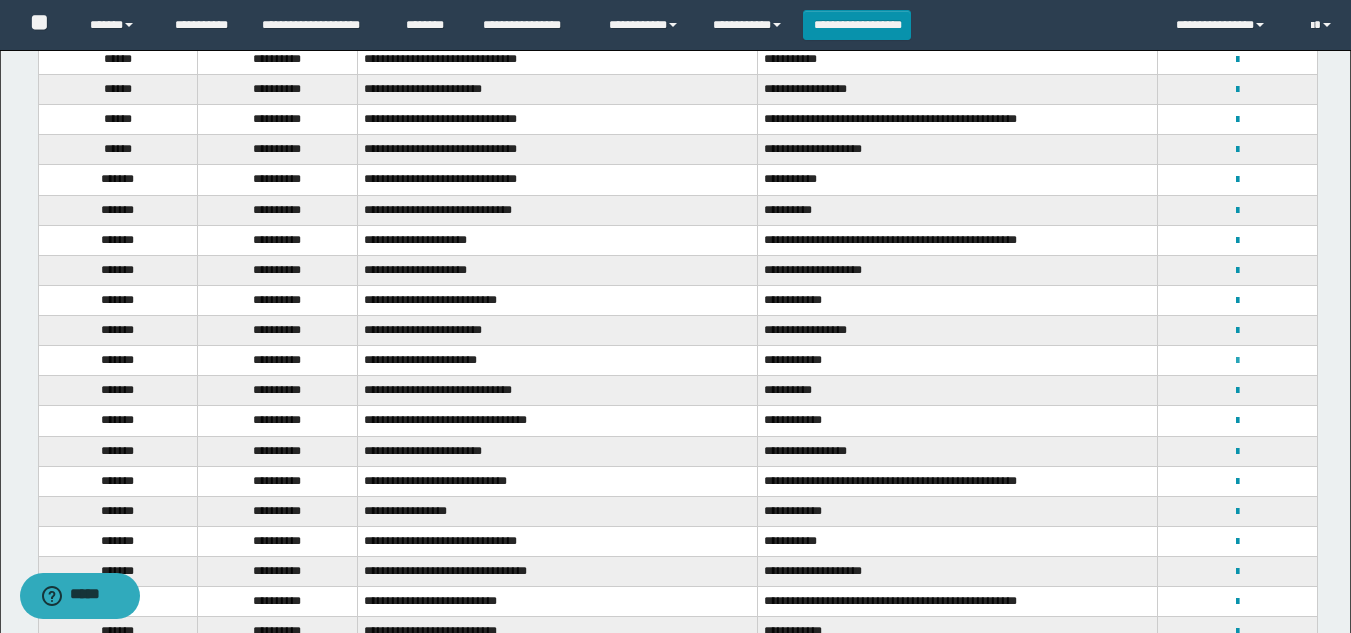 click at bounding box center (1237, 361) 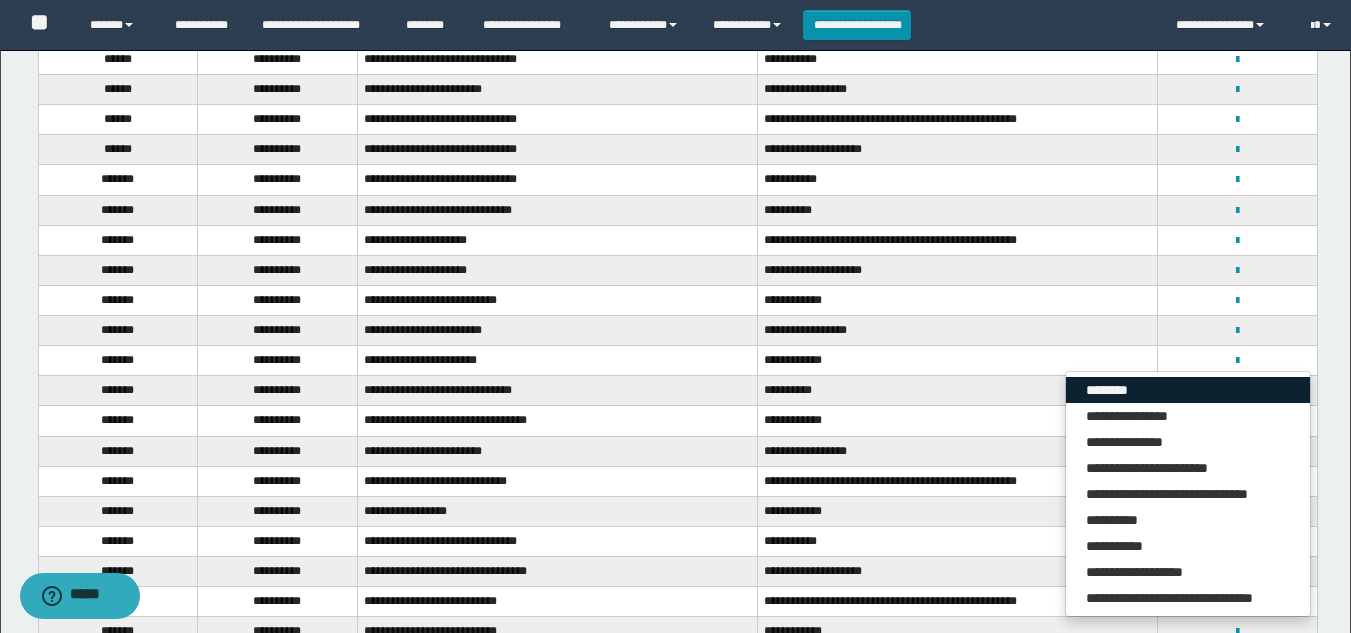 click on "********" at bounding box center (1188, 390) 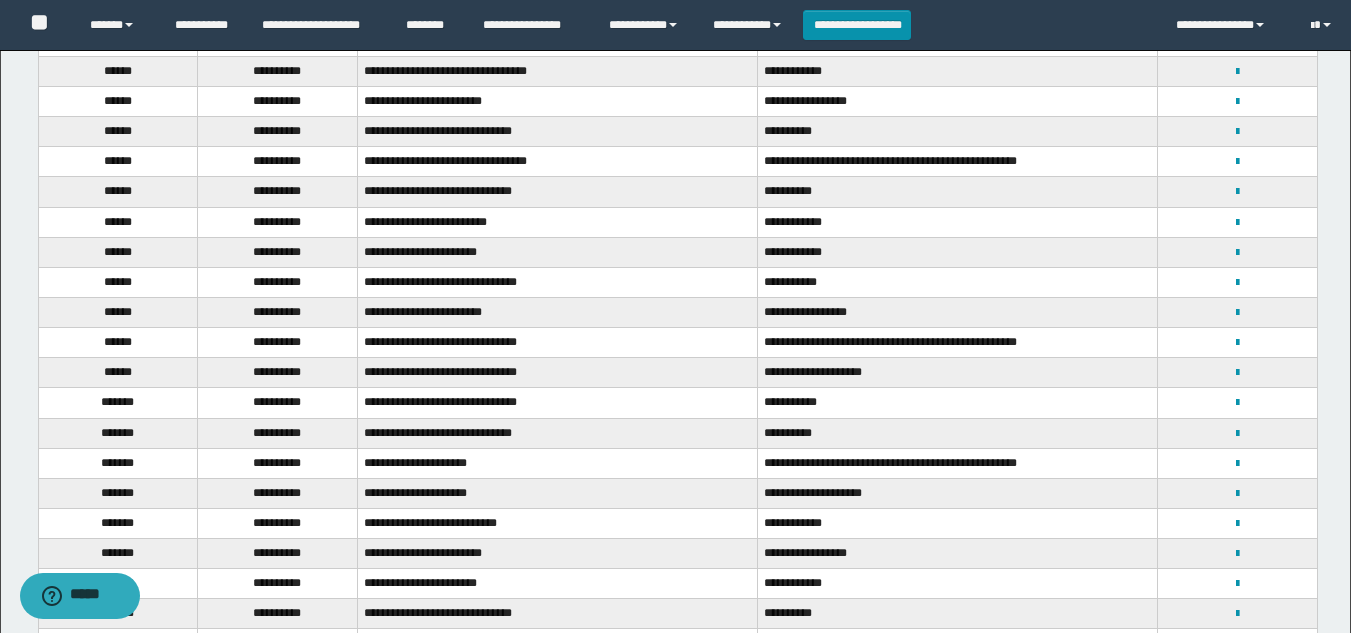 scroll, scrollTop: 63, scrollLeft: 0, axis: vertical 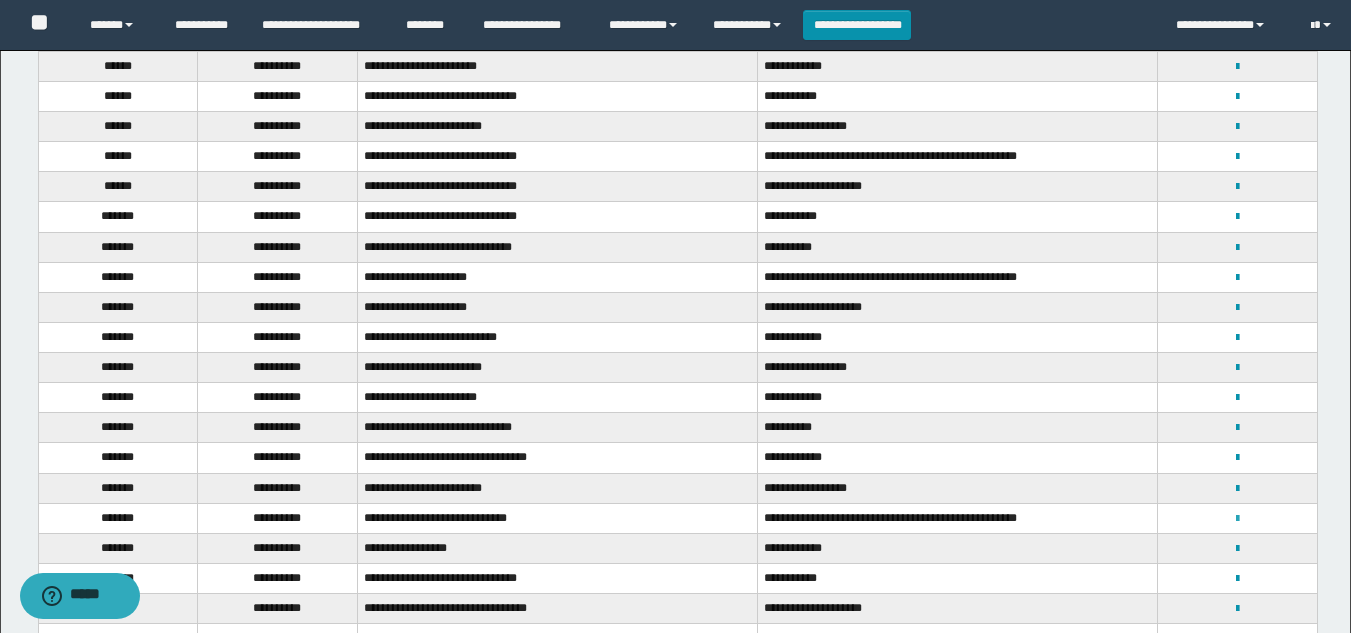 click at bounding box center [1237, 519] 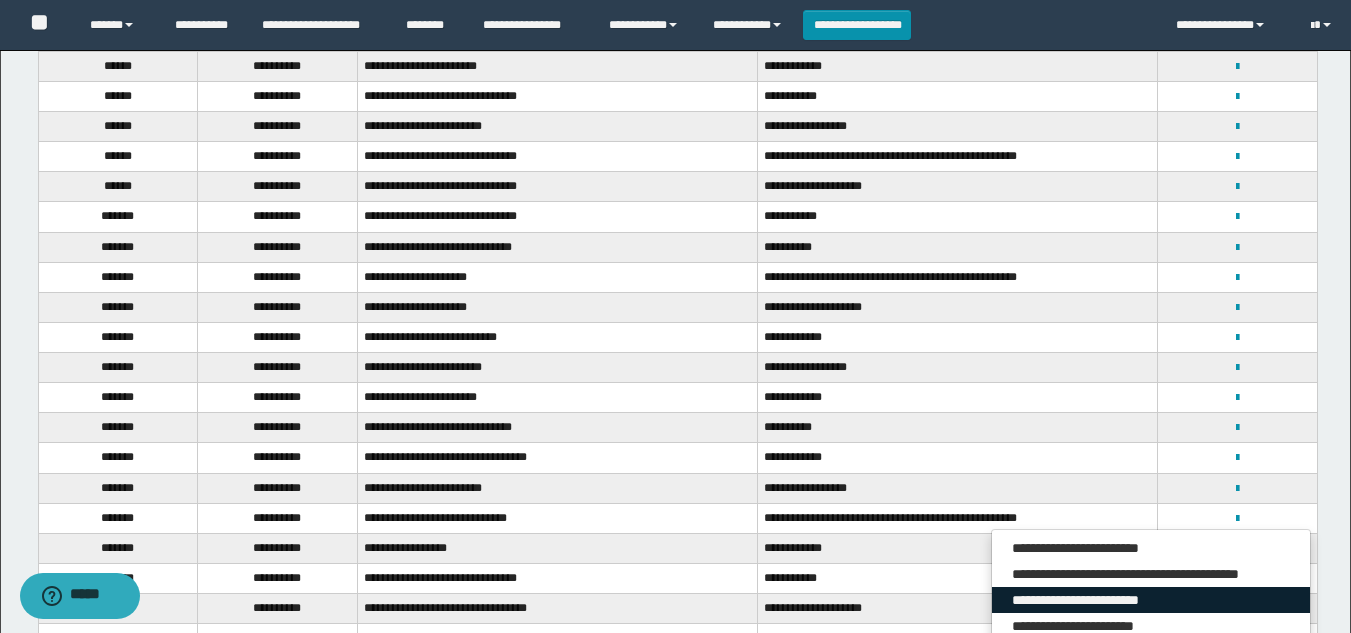click on "**********" at bounding box center [1151, 600] 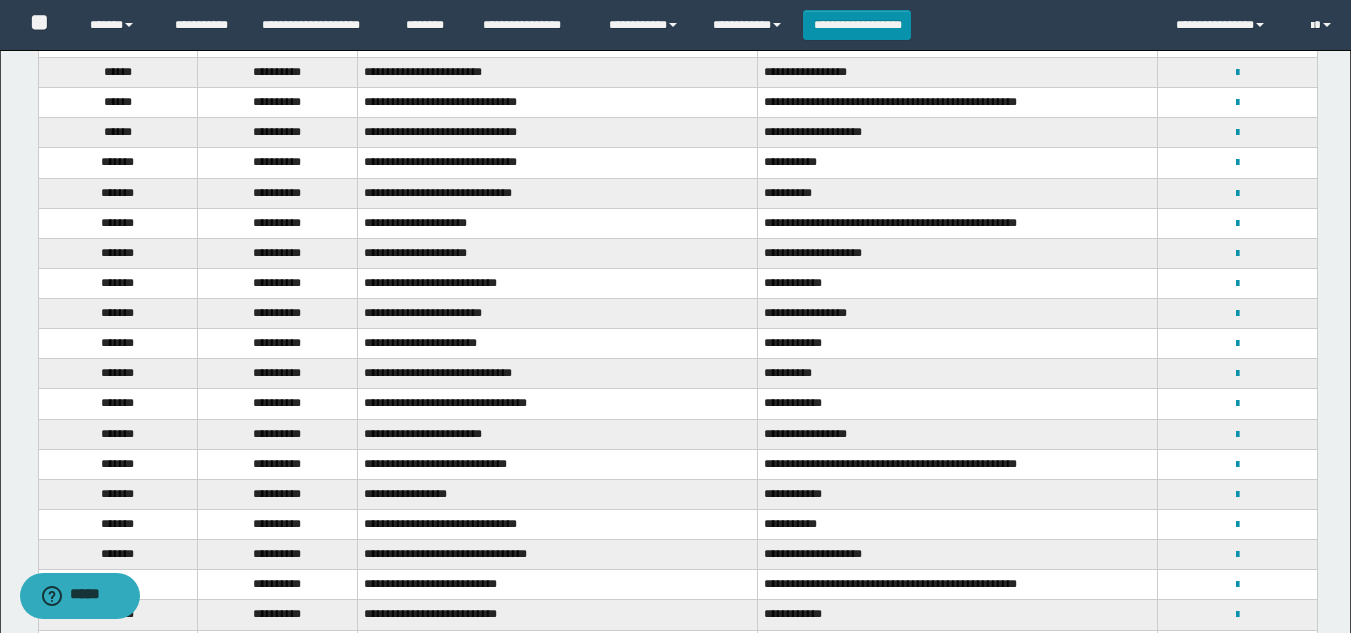 scroll, scrollTop: 563, scrollLeft: 0, axis: vertical 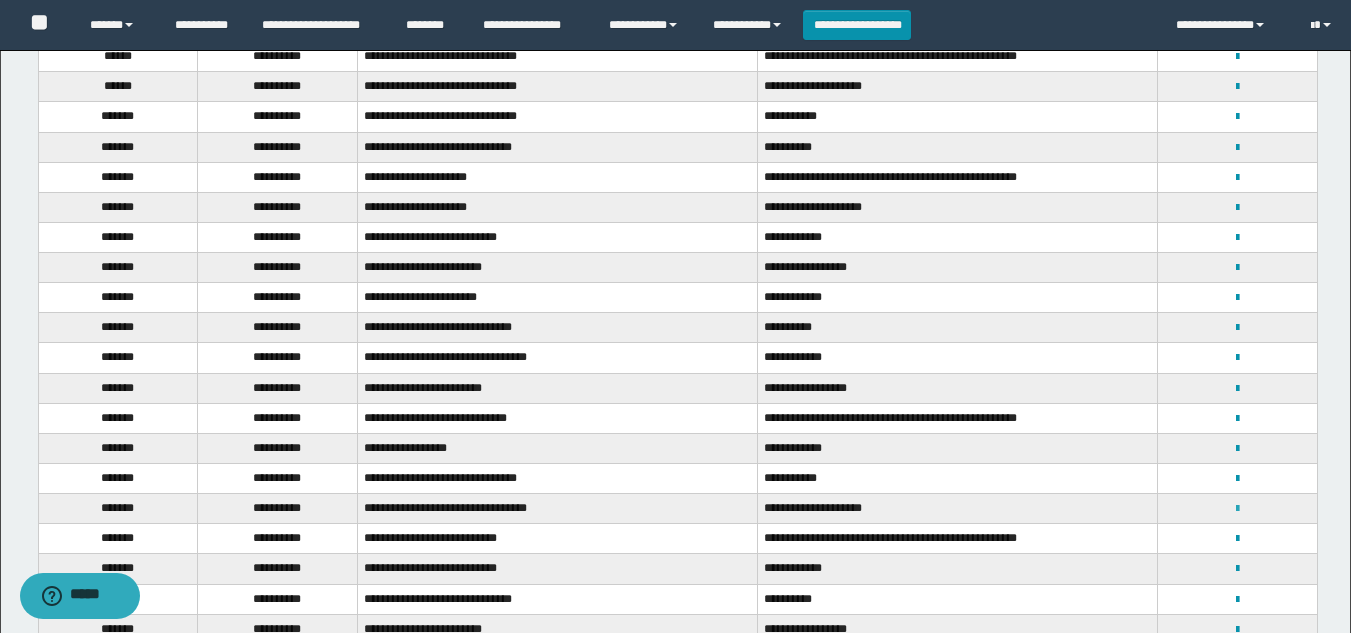 click at bounding box center [1237, 509] 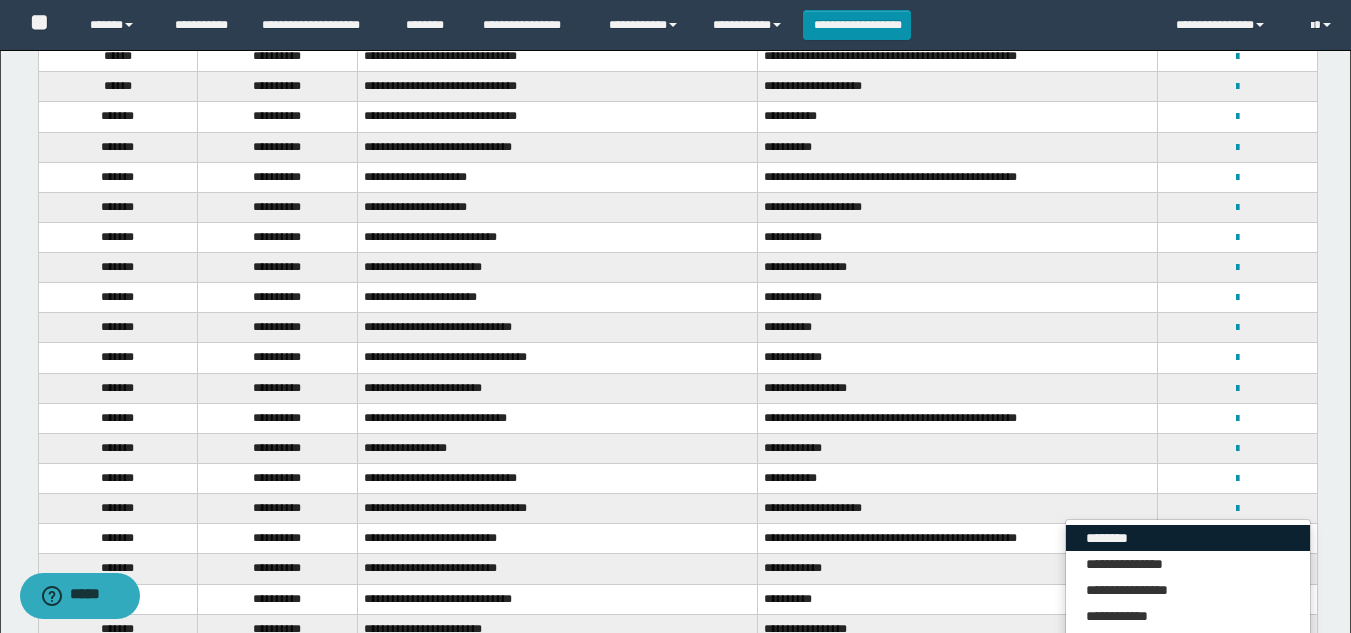 click on "********" at bounding box center (1188, 538) 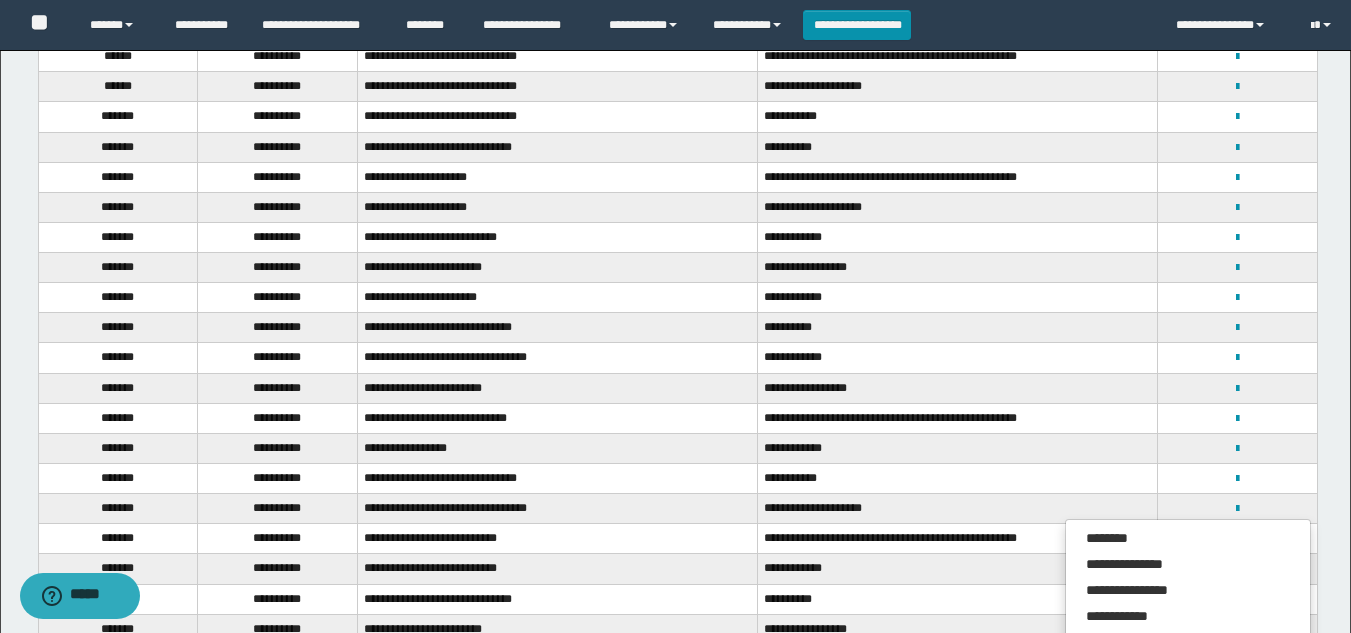 scroll, scrollTop: 0, scrollLeft: 0, axis: both 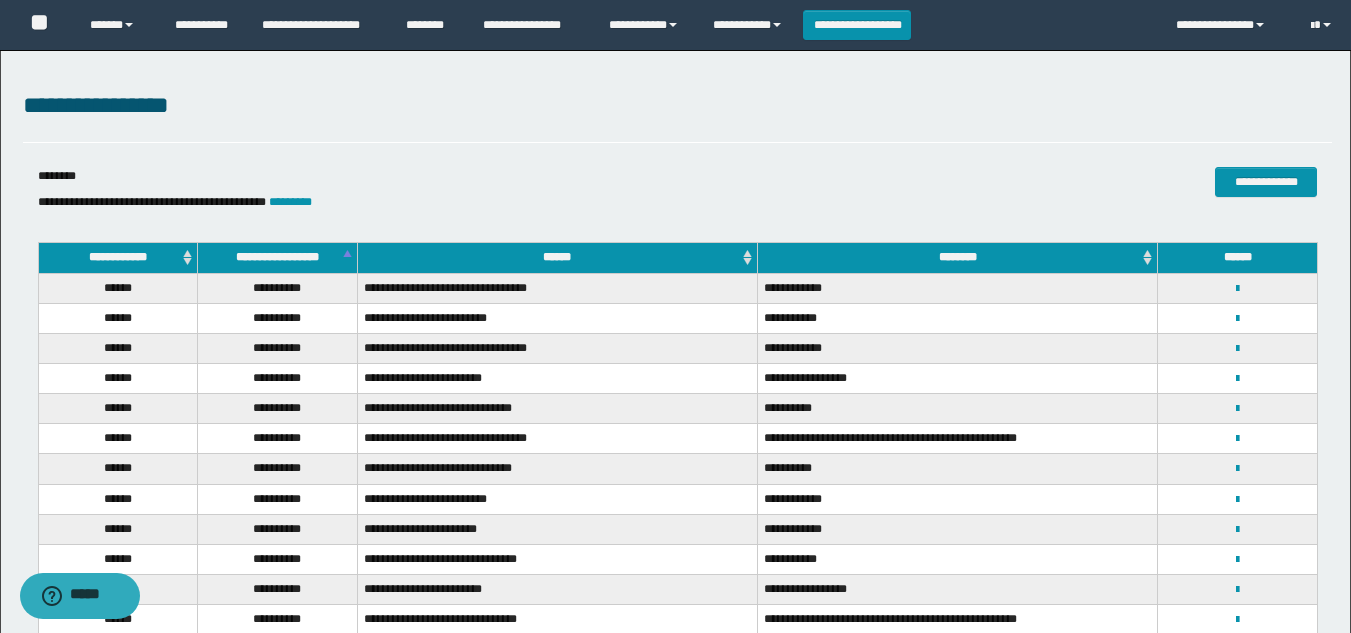 click on "**********" at bounding box center [677, 106] 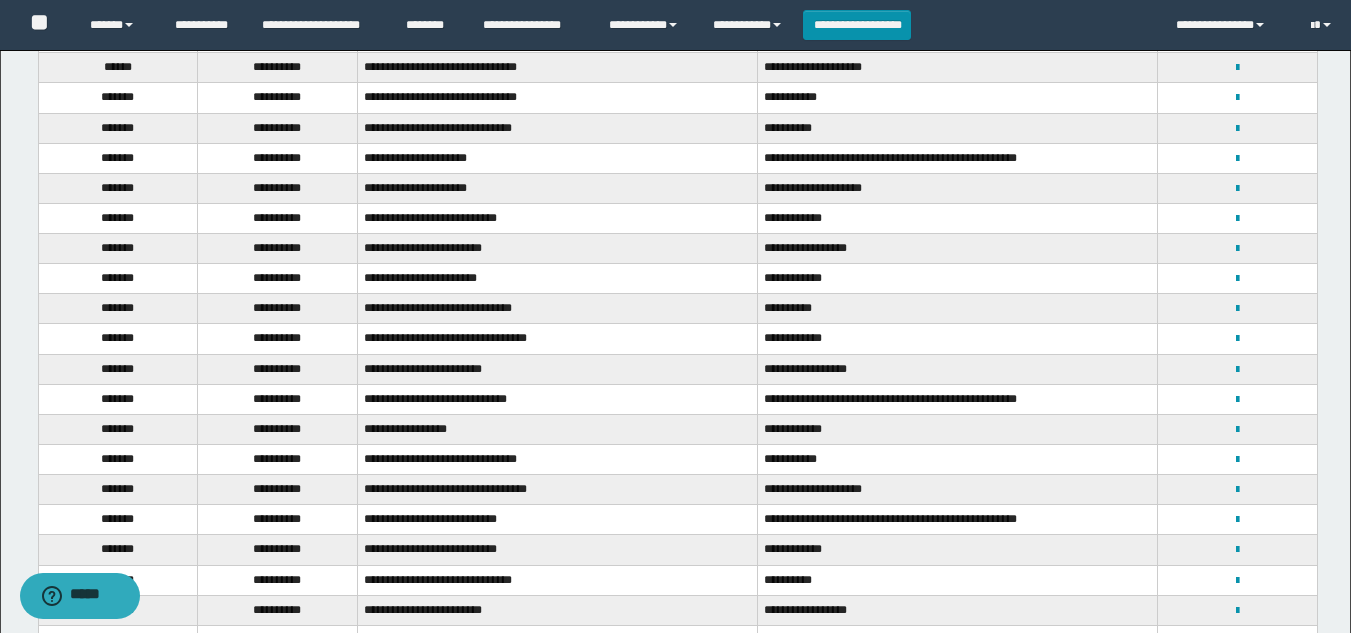 scroll, scrollTop: 600, scrollLeft: 0, axis: vertical 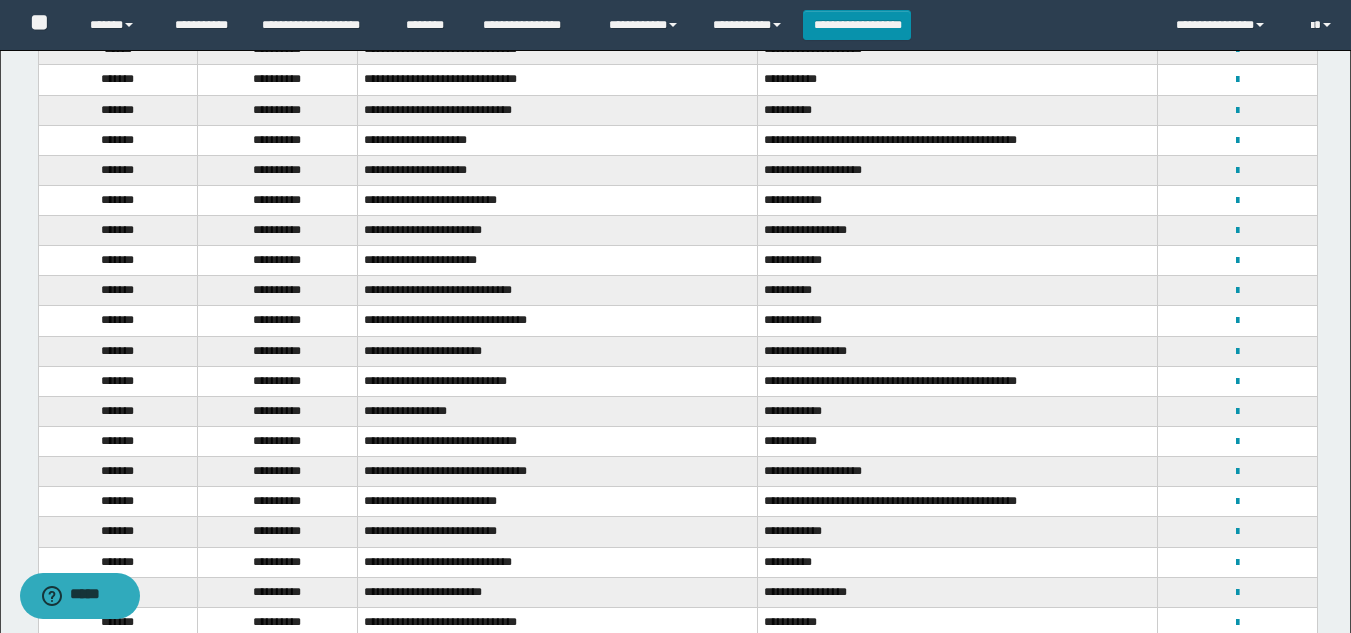 click on "**********" at bounding box center [557, 442] 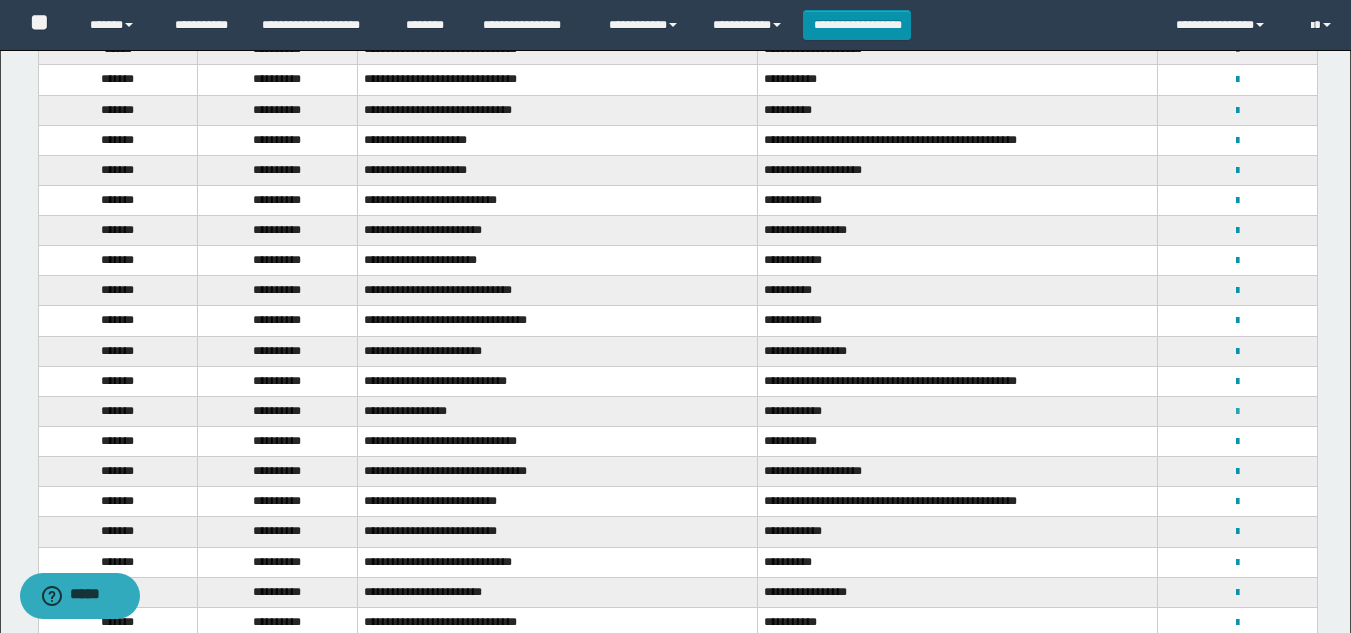 click at bounding box center (1237, 412) 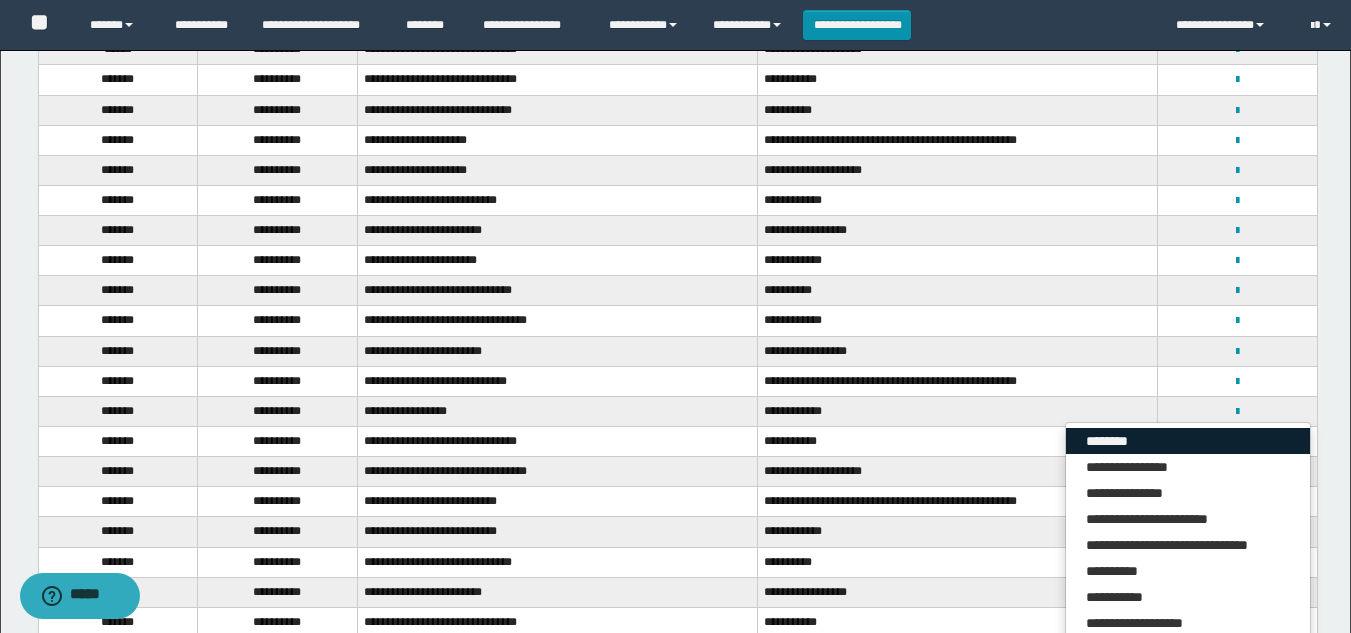 click on "********" at bounding box center (1188, 441) 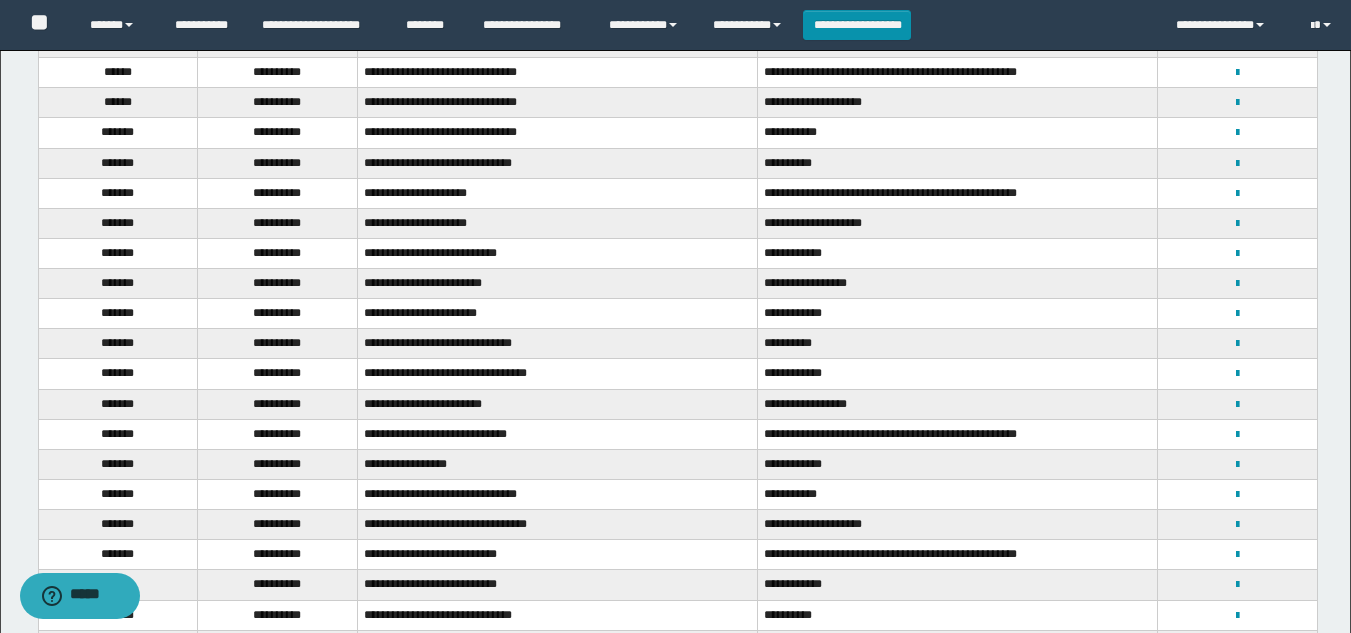scroll, scrollTop: 500, scrollLeft: 0, axis: vertical 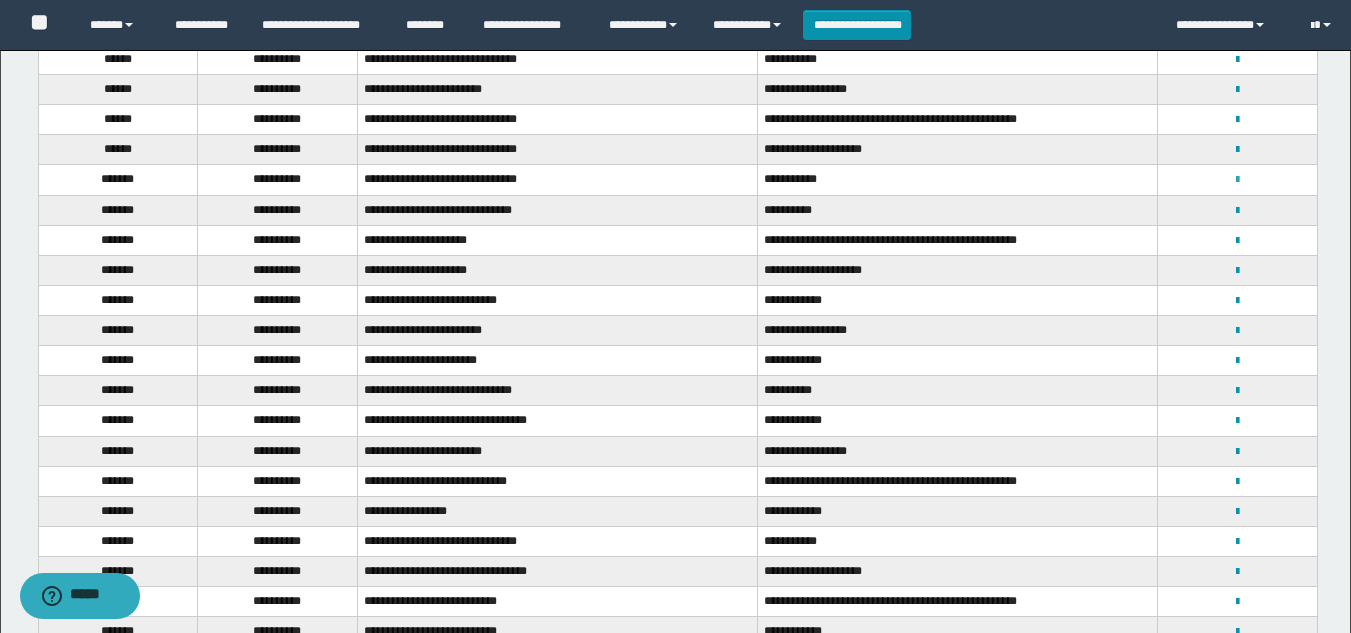 click at bounding box center [1237, 180] 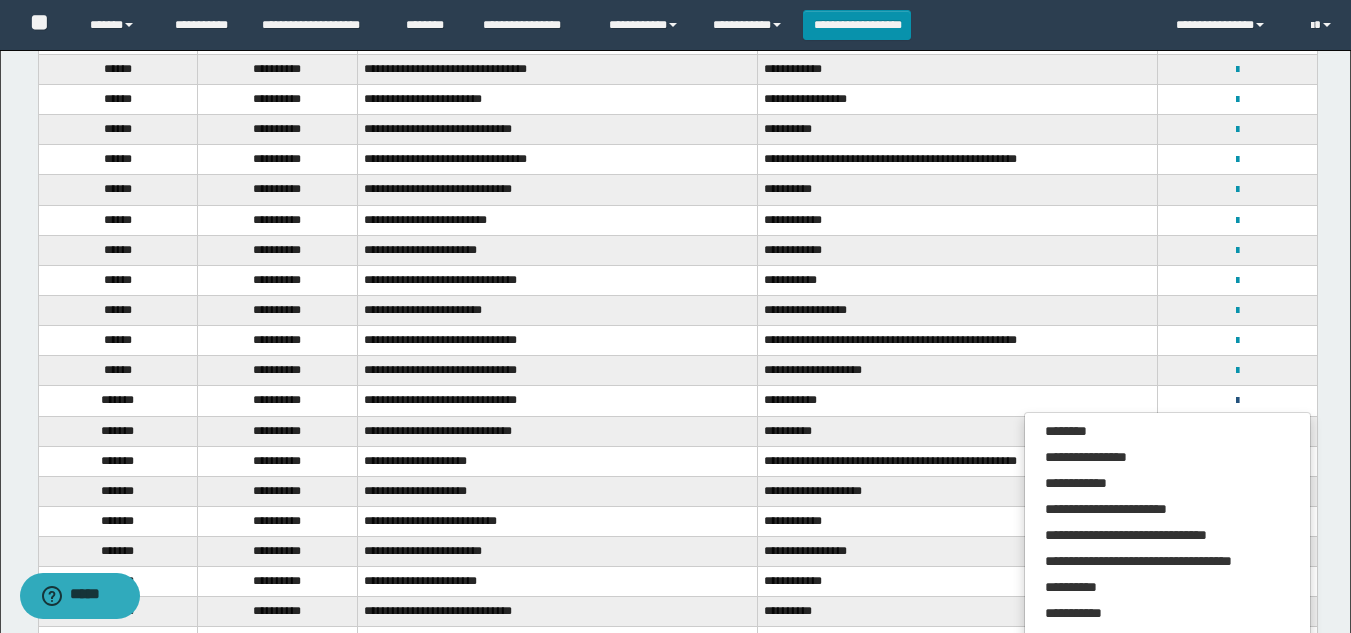 scroll, scrollTop: 100, scrollLeft: 0, axis: vertical 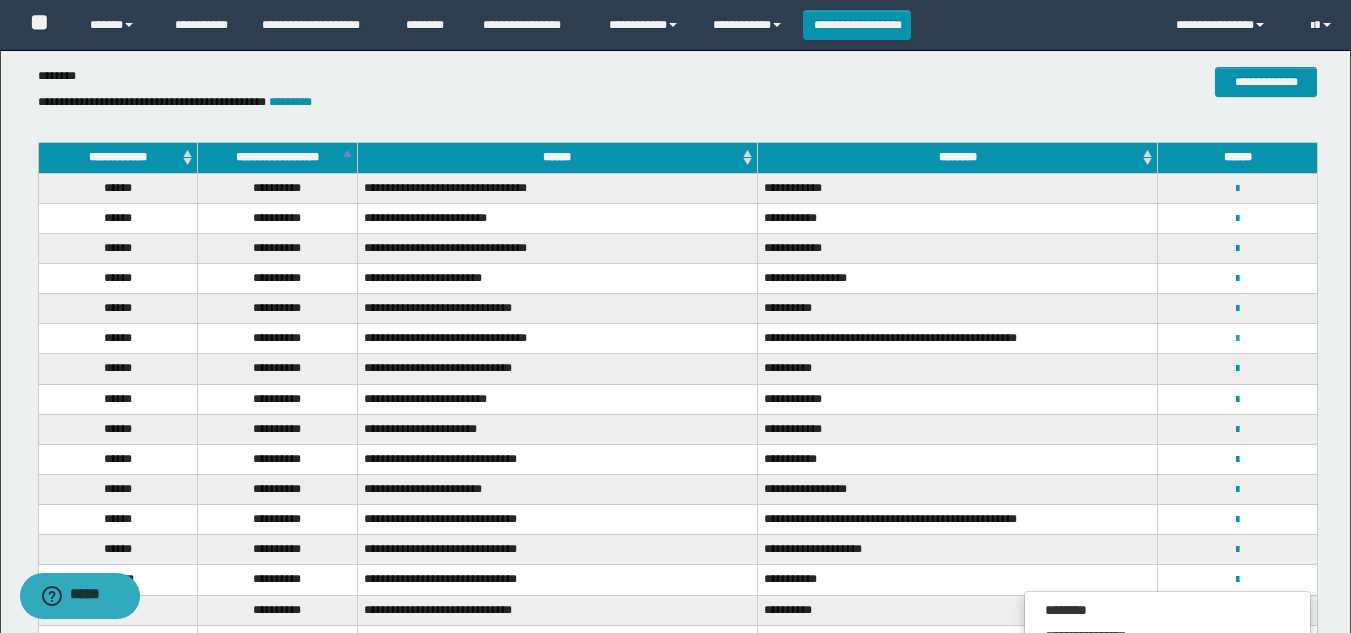 click at bounding box center (1237, 338) 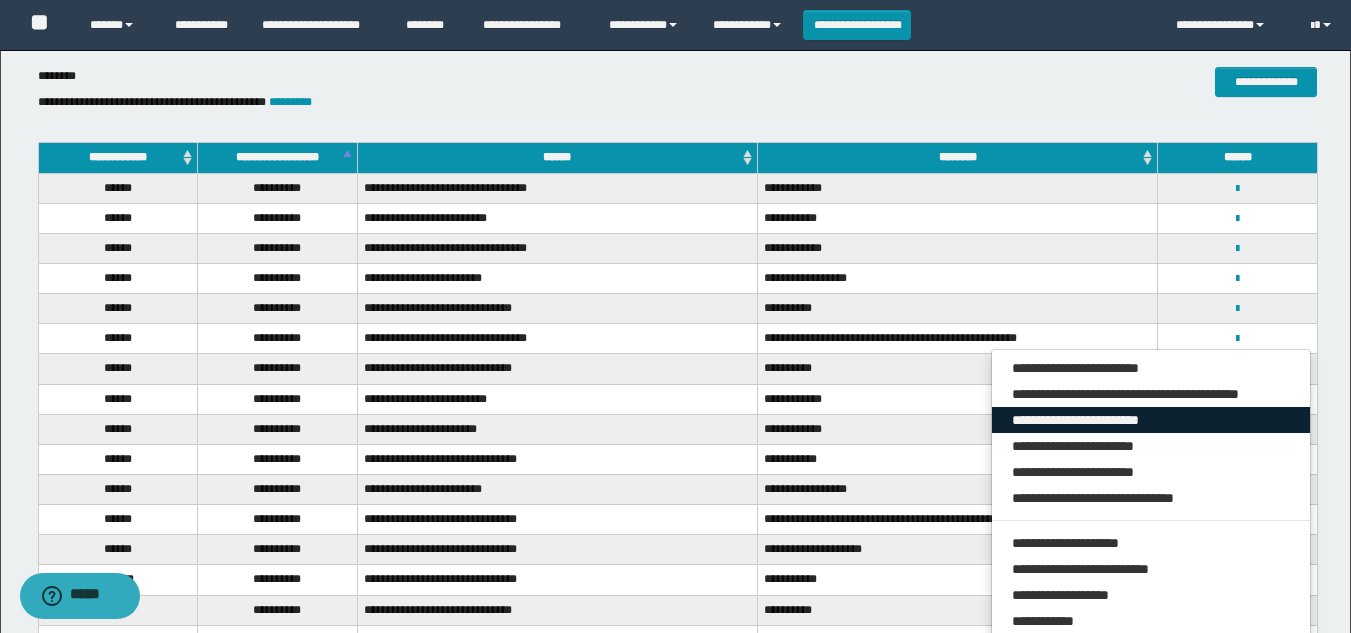 click on "**********" at bounding box center (1151, 420) 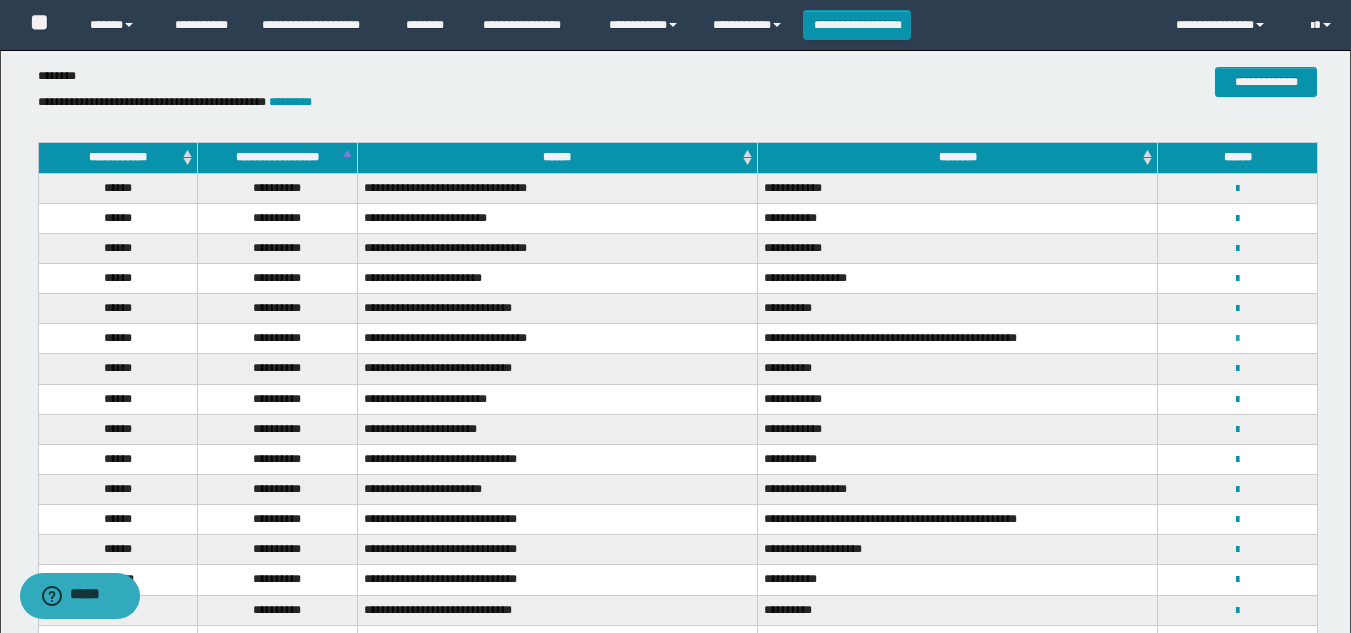 click at bounding box center [1237, 339] 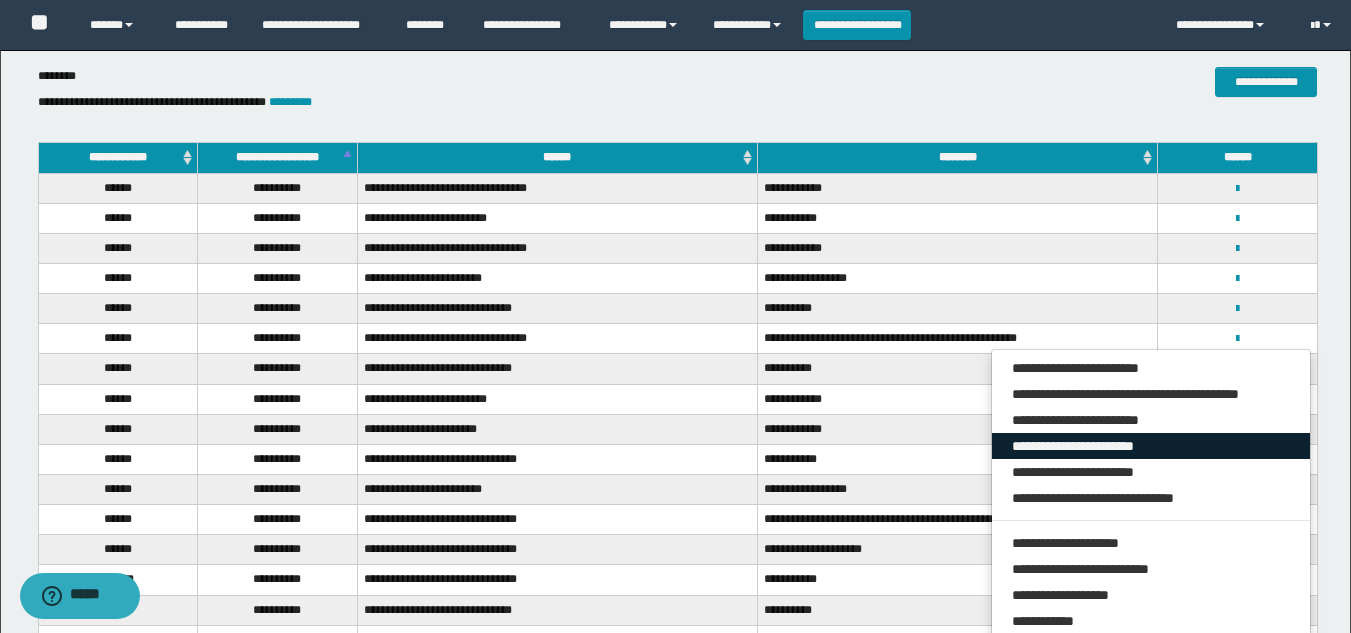 click on "**********" at bounding box center (1151, 446) 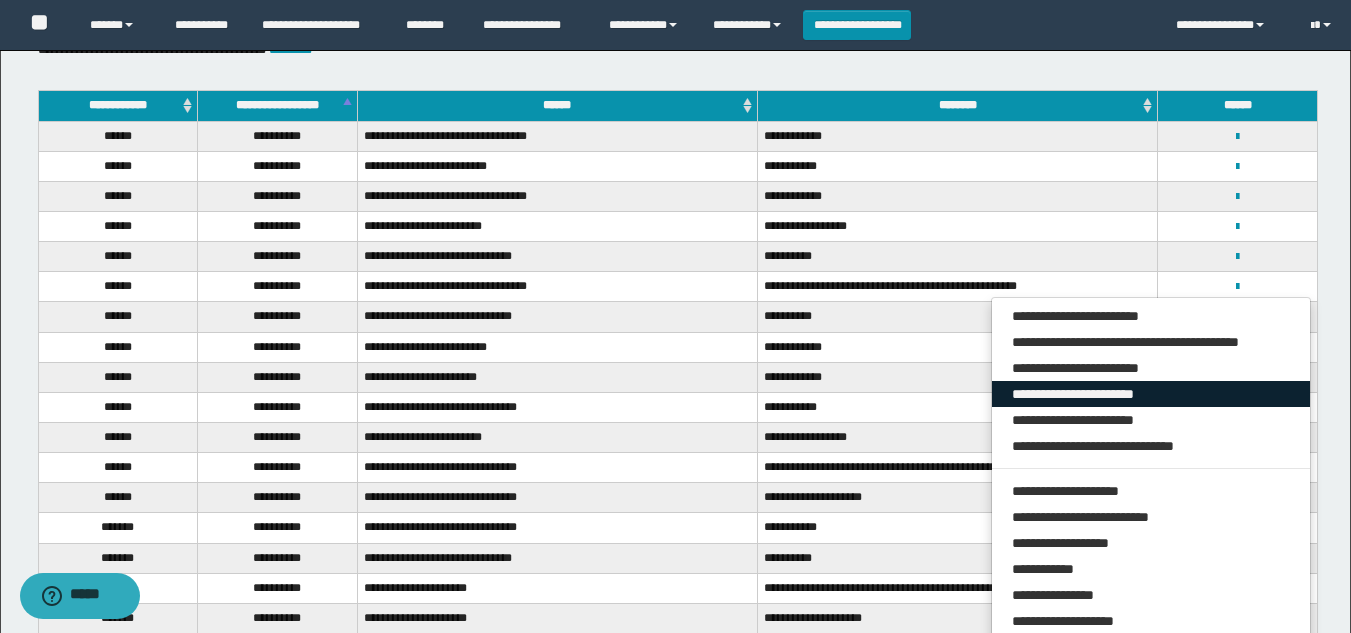 scroll, scrollTop: 200, scrollLeft: 0, axis: vertical 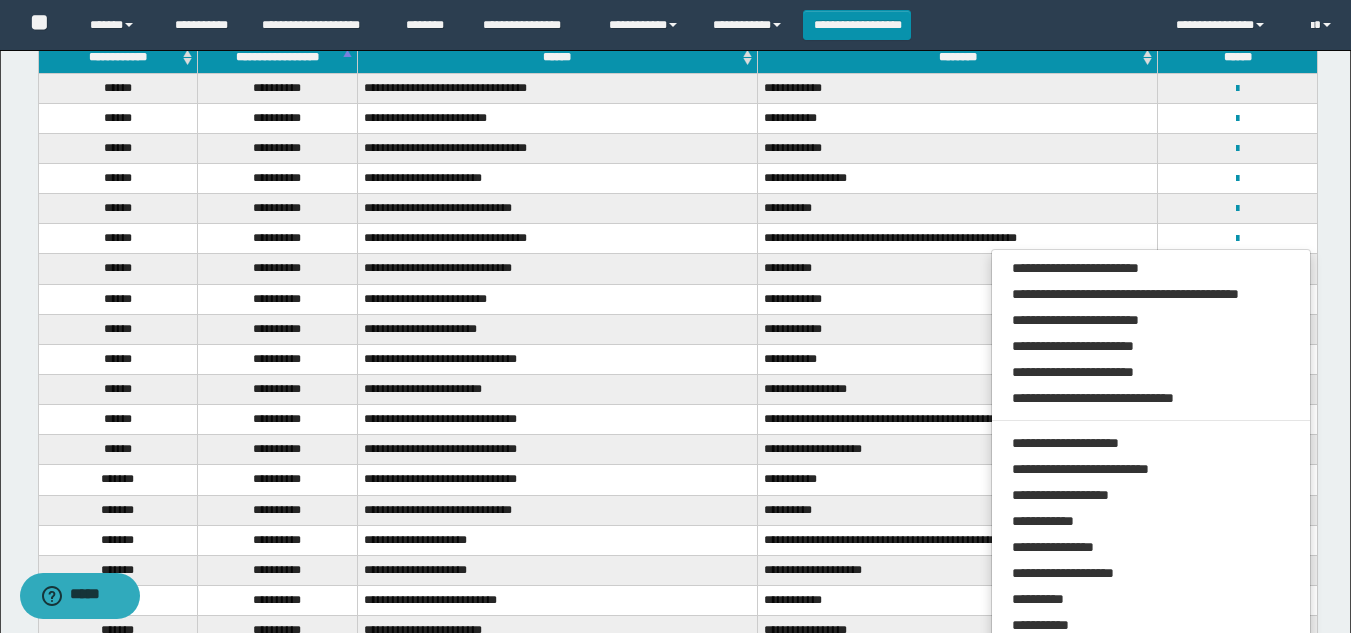 click on "**********" at bounding box center (557, 299) 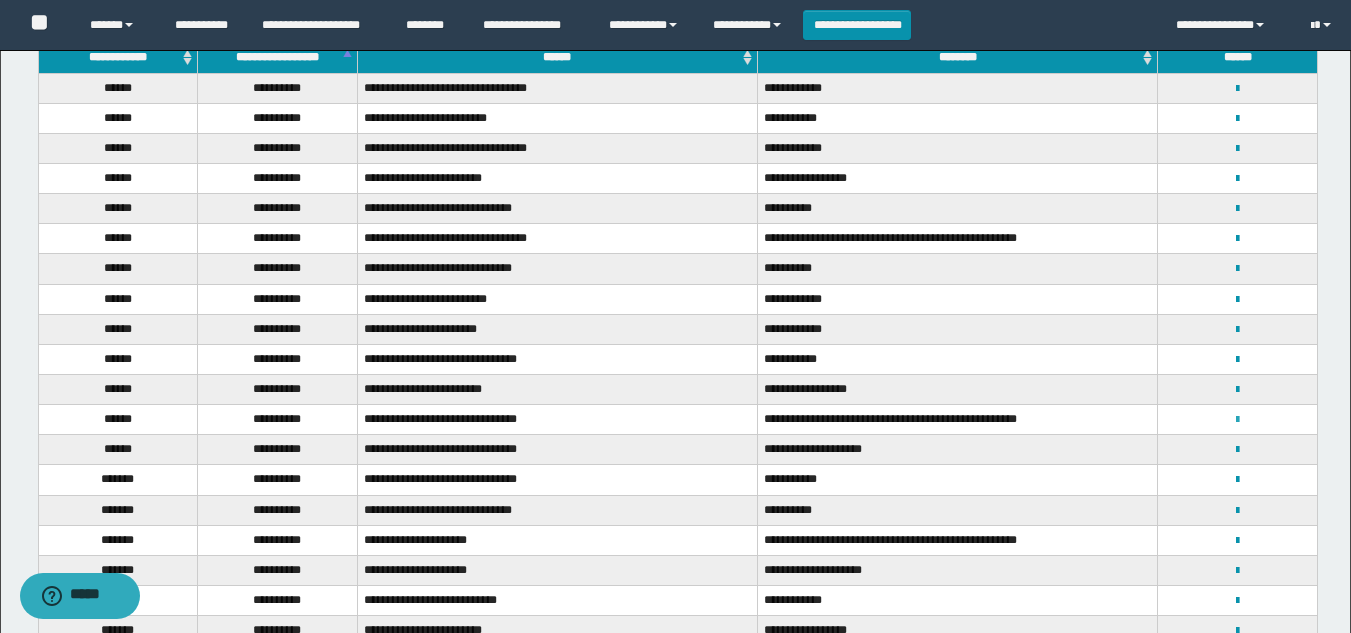 click at bounding box center [1237, 420] 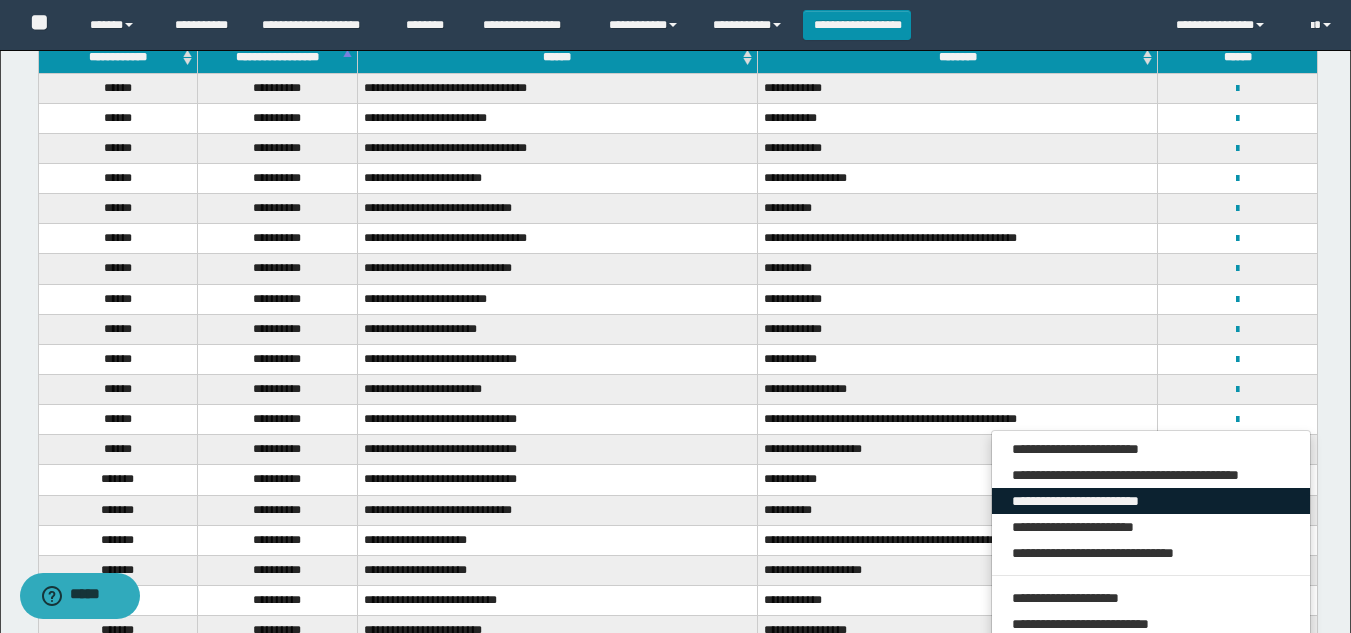 click on "**********" at bounding box center [1151, 501] 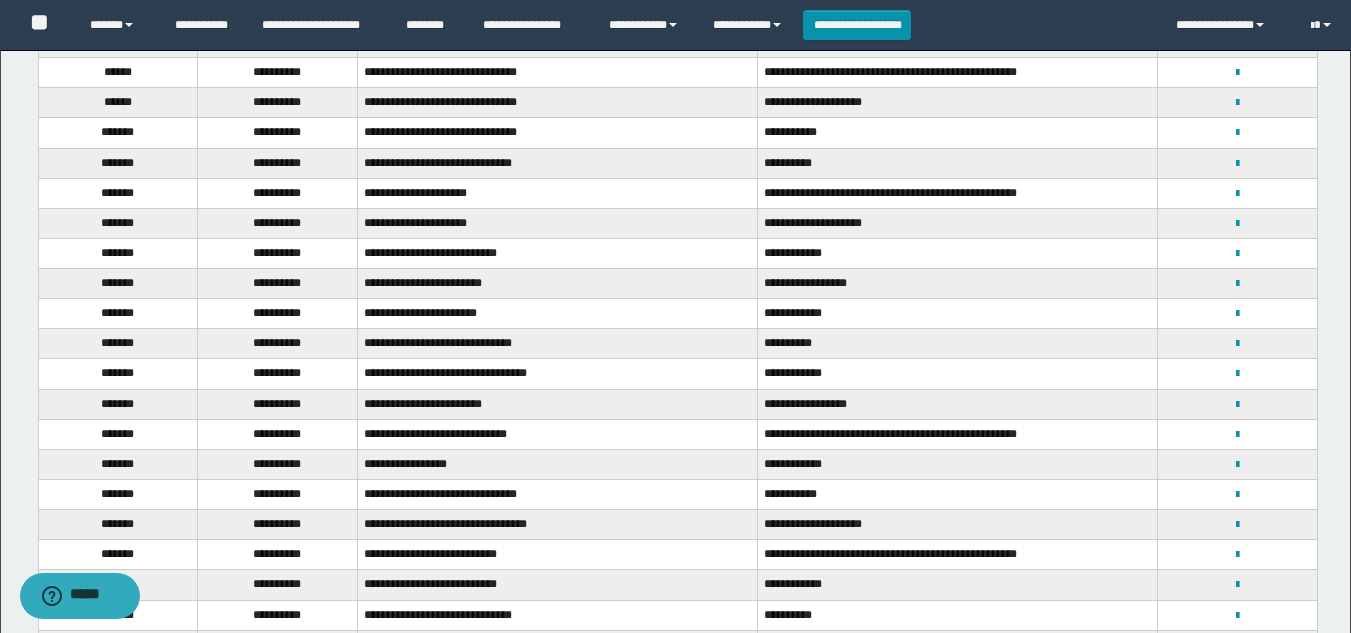 scroll, scrollTop: 500, scrollLeft: 0, axis: vertical 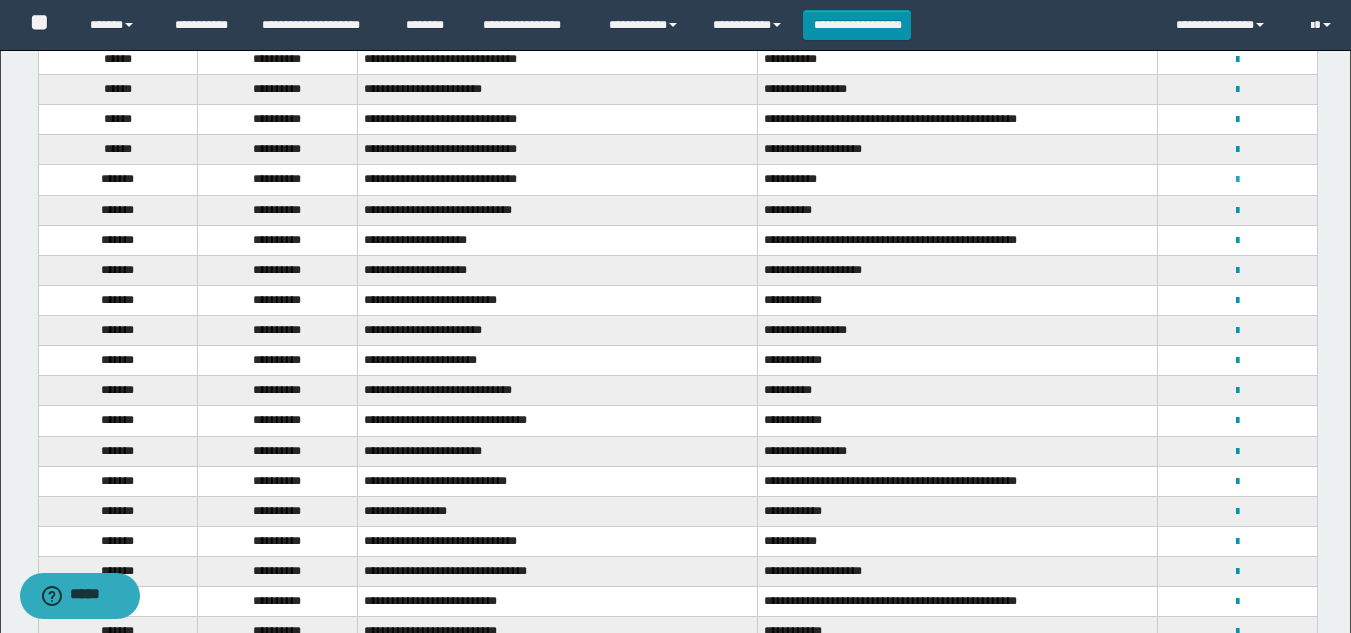 click at bounding box center [1237, 180] 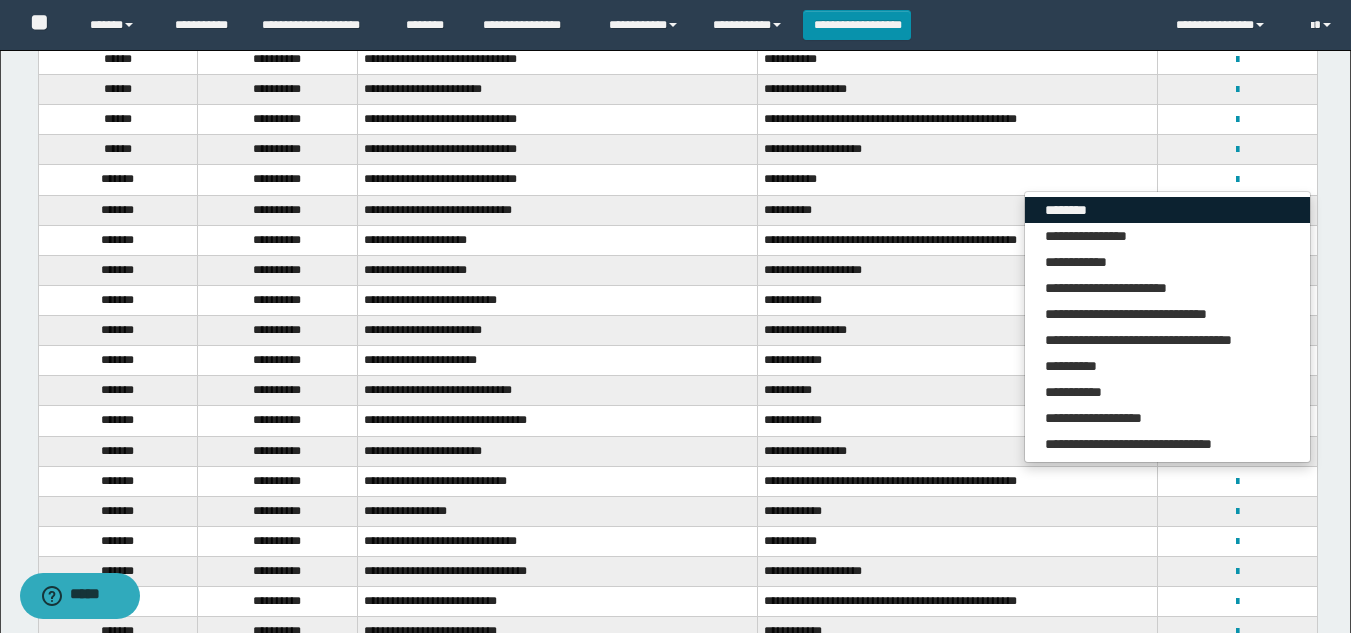 click on "********" at bounding box center [1167, 210] 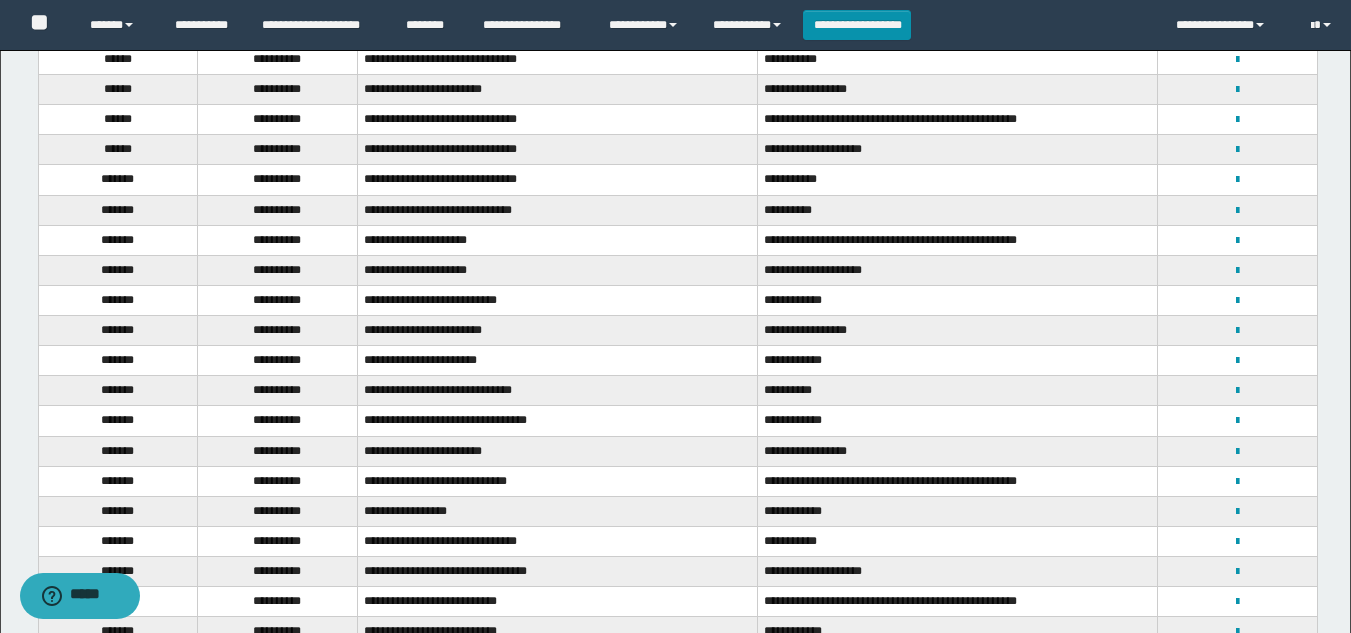 click on "**********" at bounding box center [958, 210] 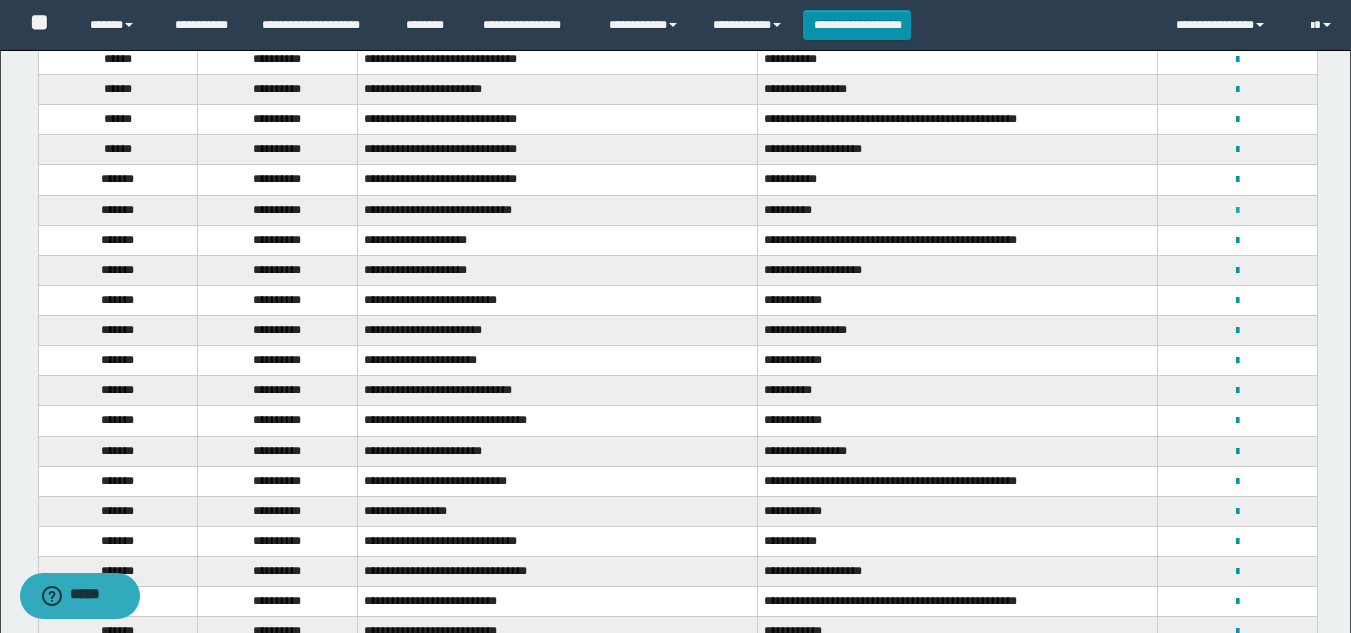click at bounding box center (1237, 211) 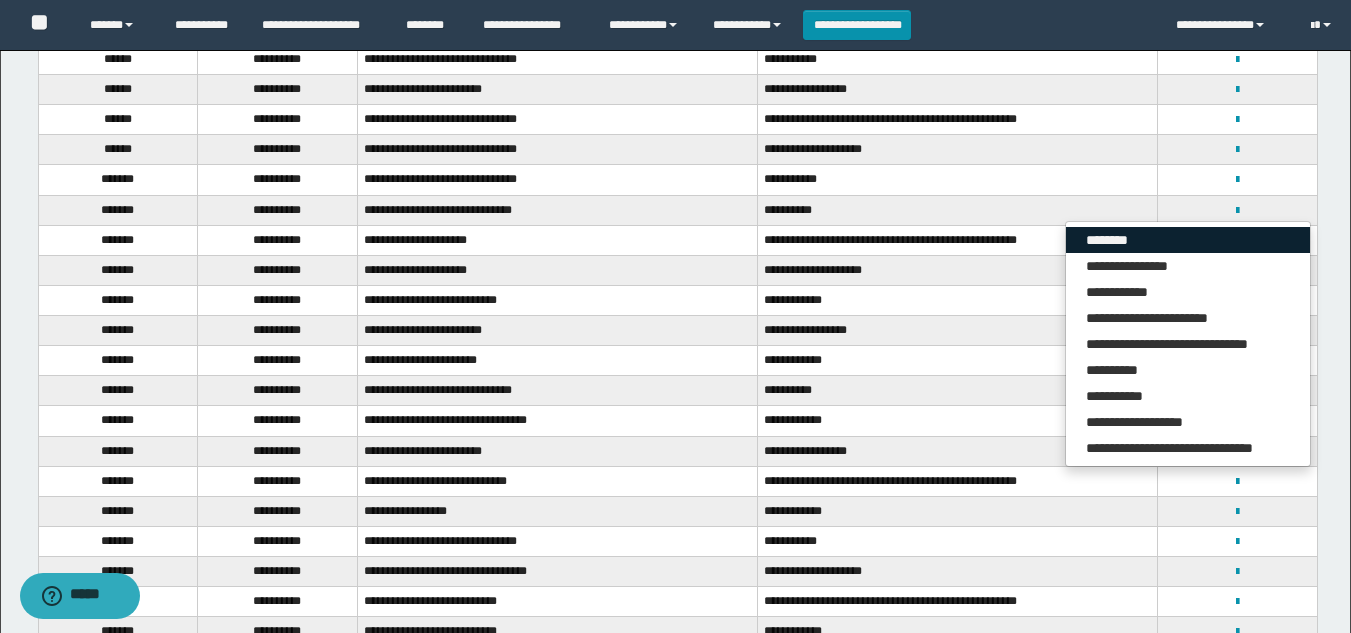 click on "********" at bounding box center [1188, 240] 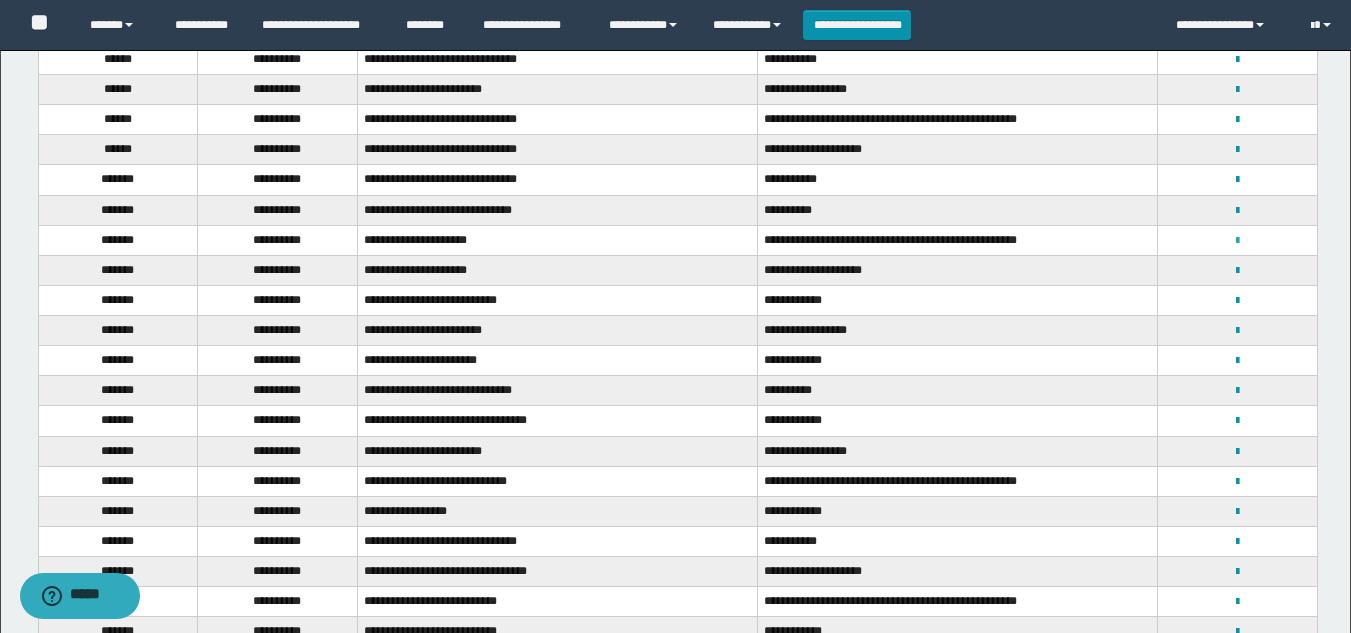 click at bounding box center [1237, 241] 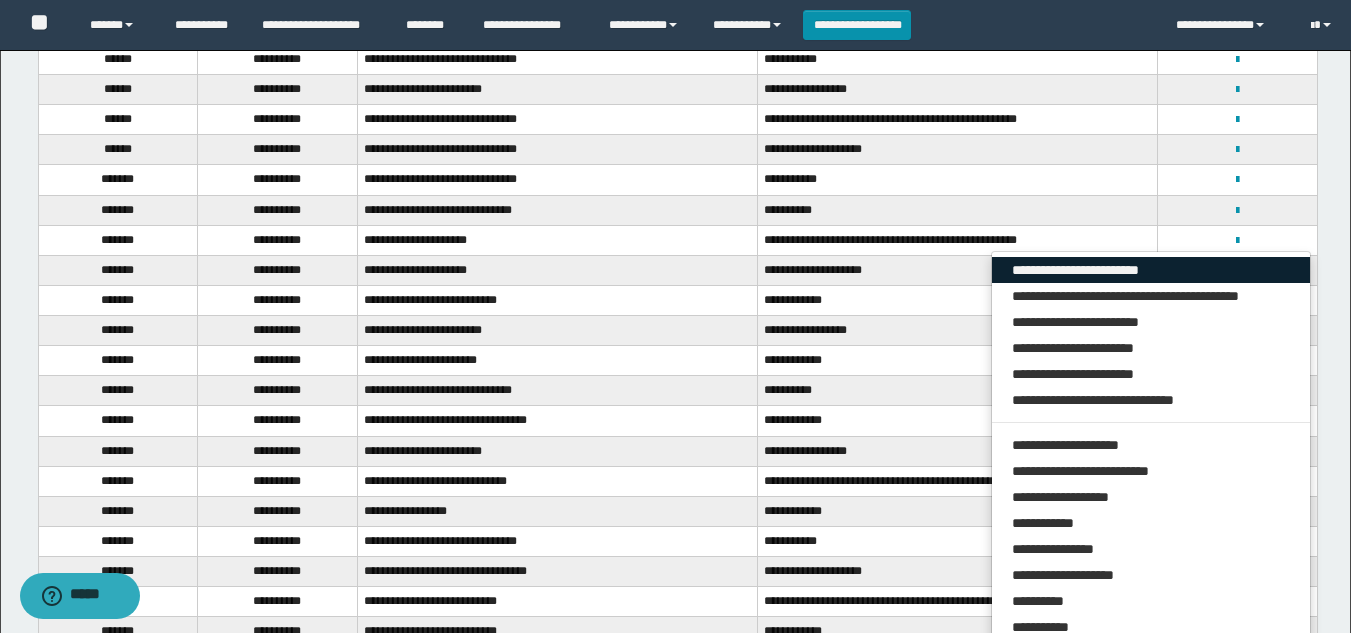 click on "**********" at bounding box center [1151, 270] 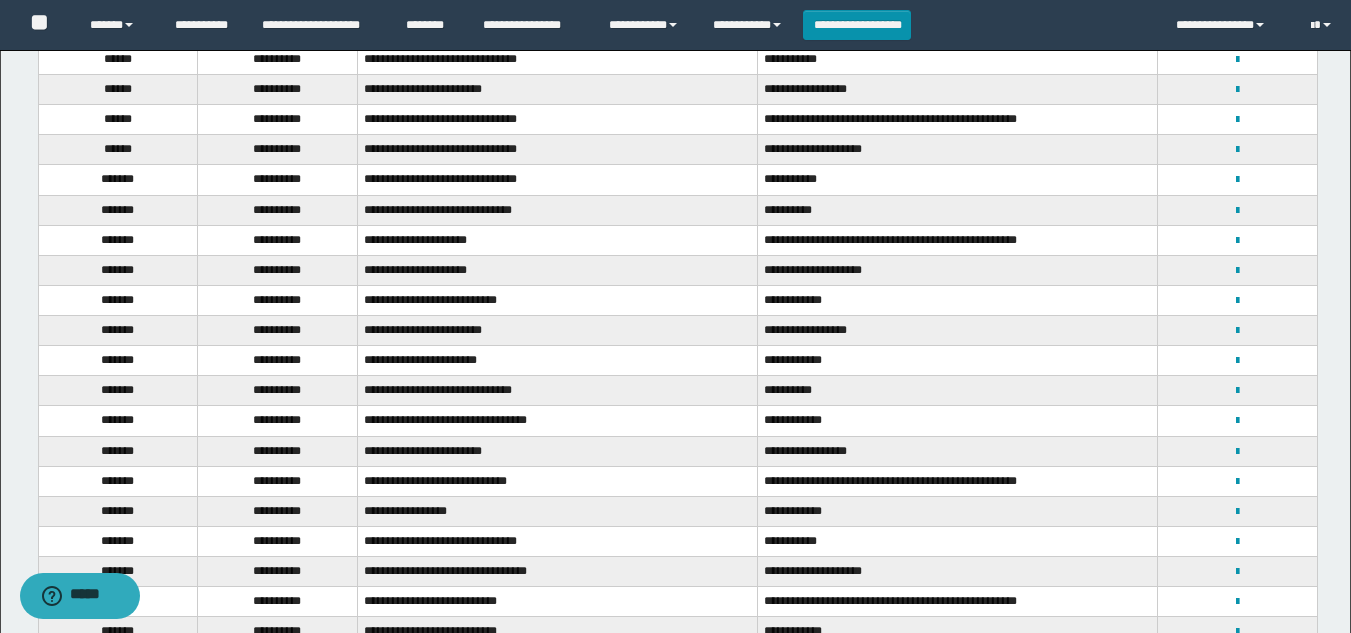 click on "**********" at bounding box center [557, 240] 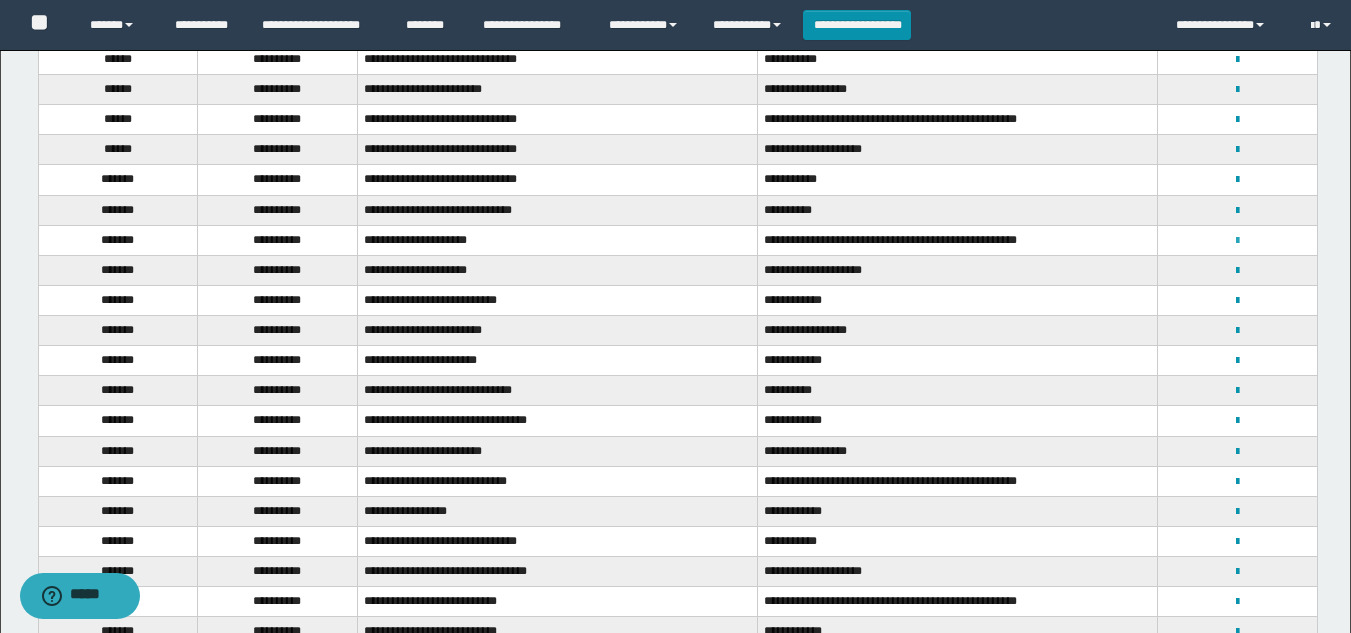 click at bounding box center (1237, 241) 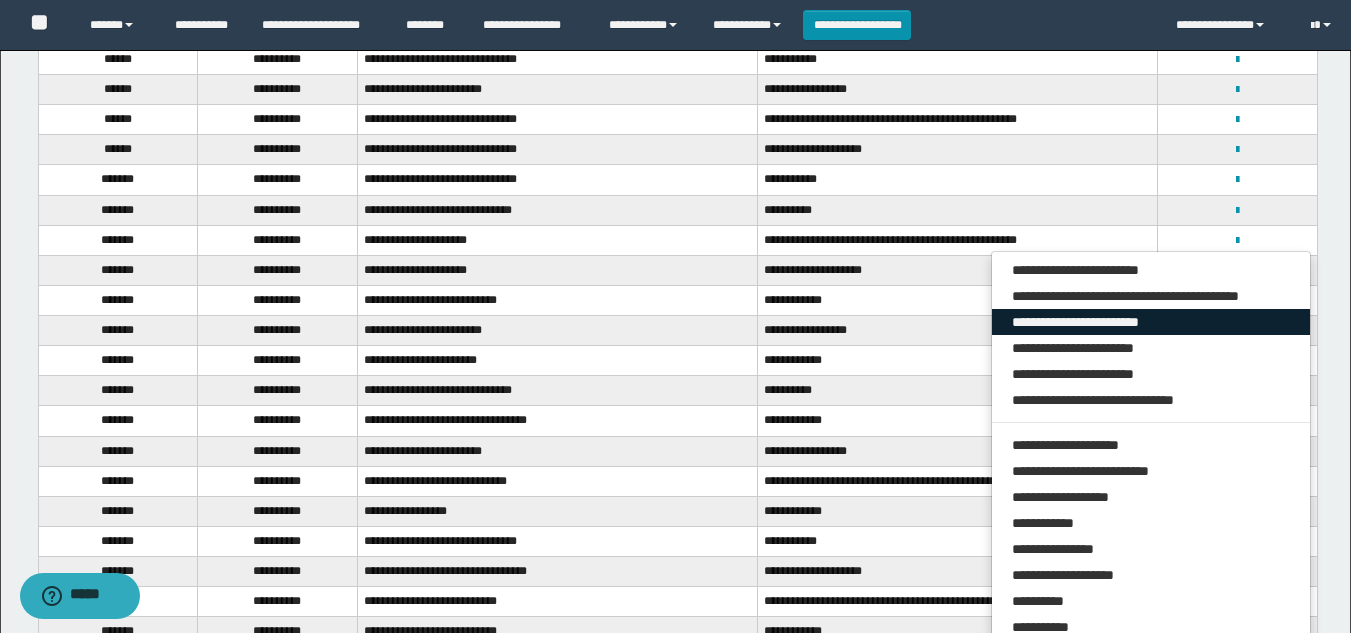 click on "**********" at bounding box center (1151, 322) 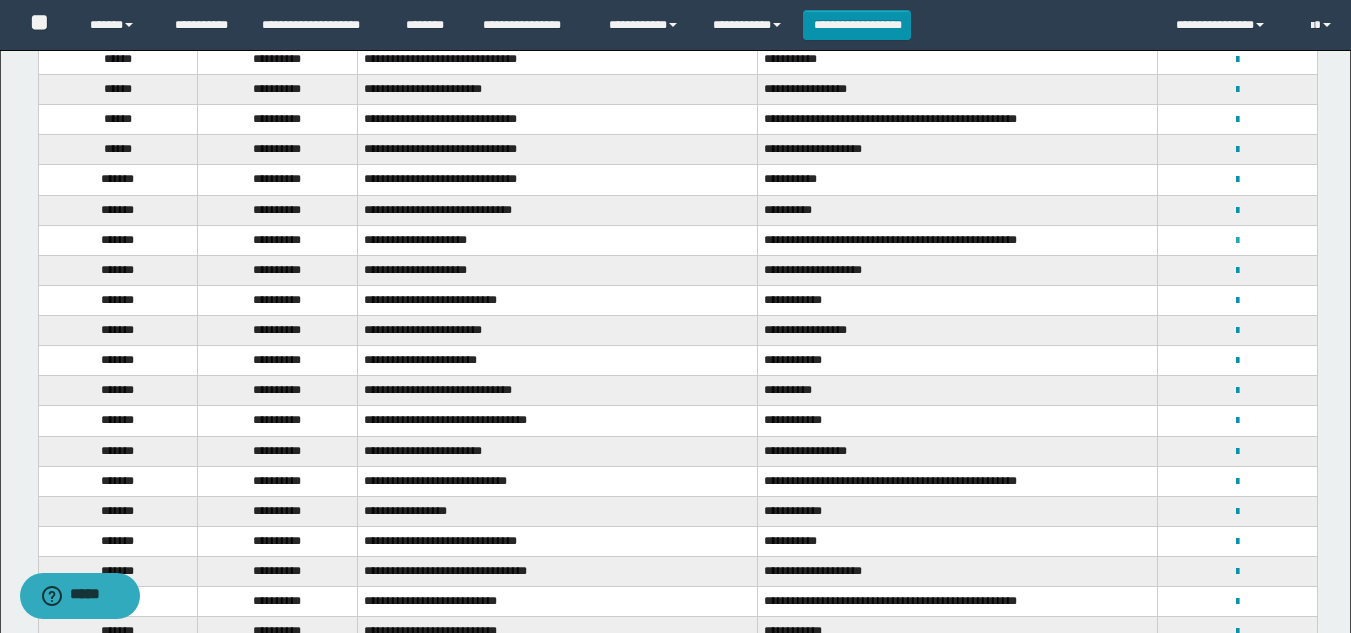 click at bounding box center (1237, 241) 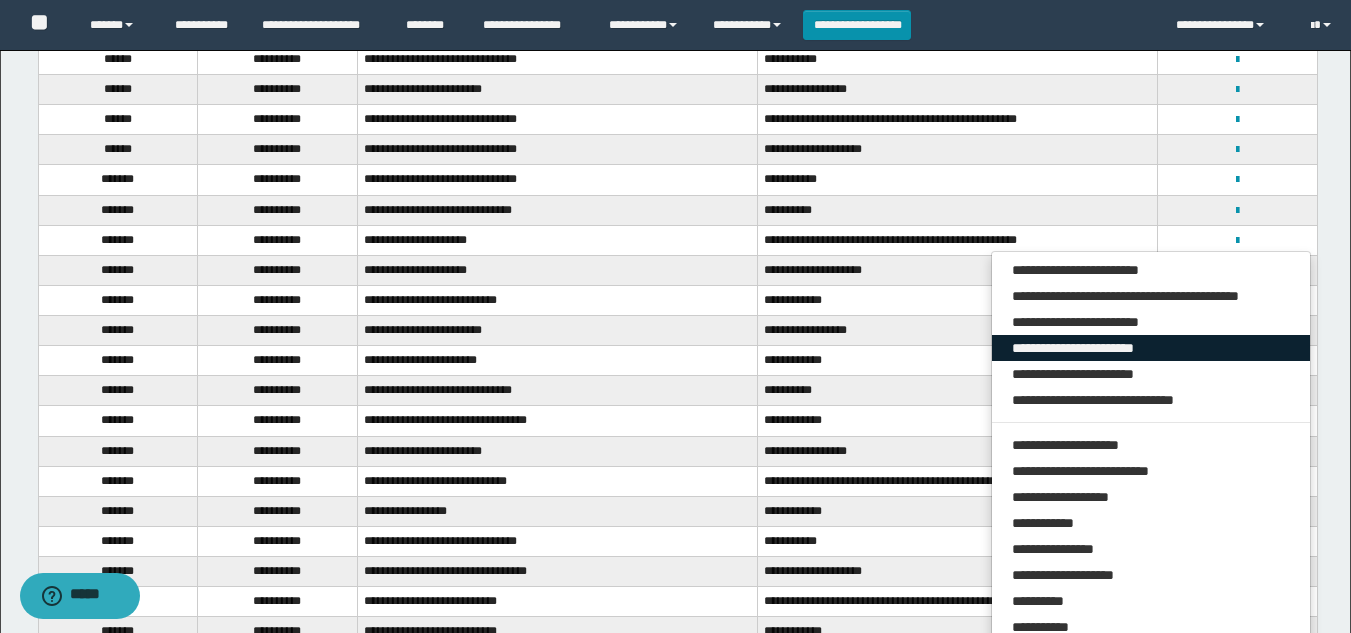 click on "**********" at bounding box center (1151, 348) 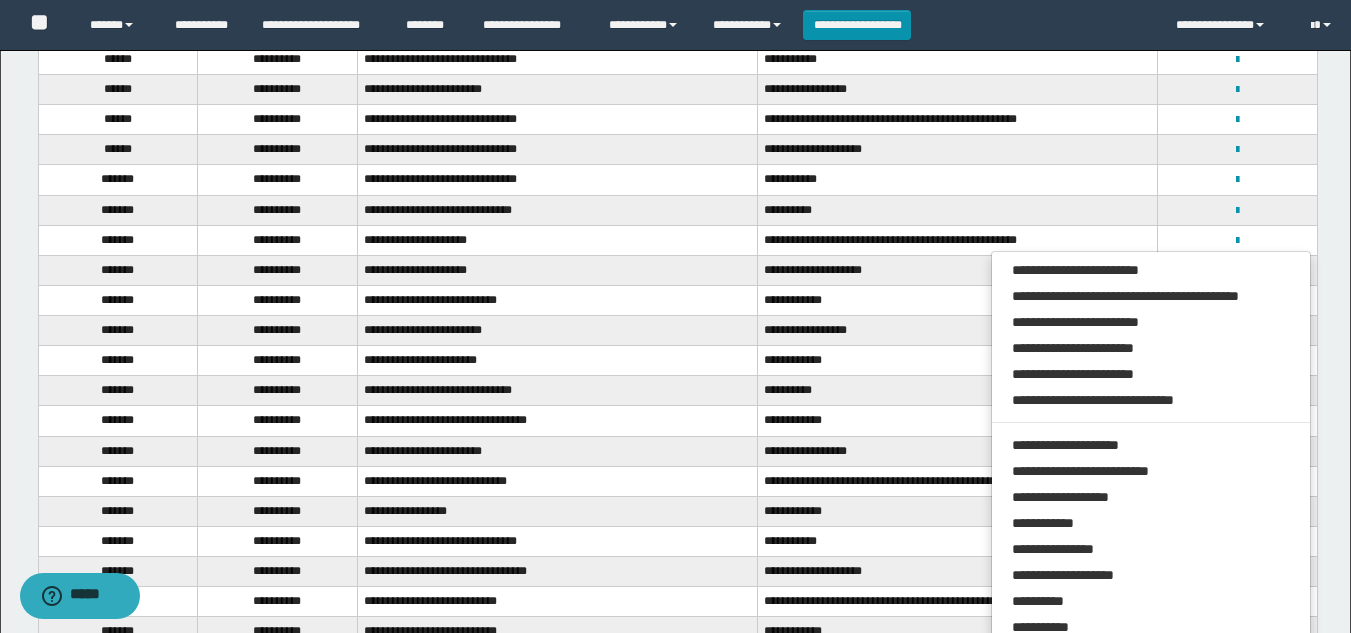 click on "**********" at bounding box center [557, 300] 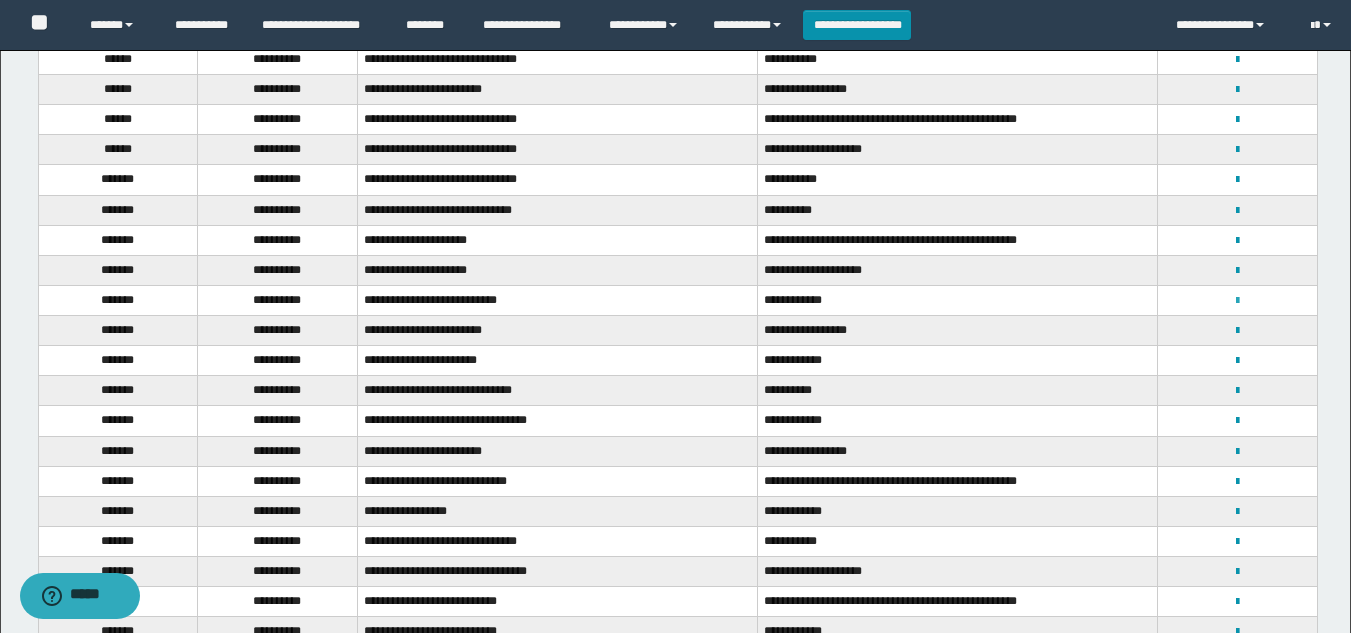 click at bounding box center [1237, 301] 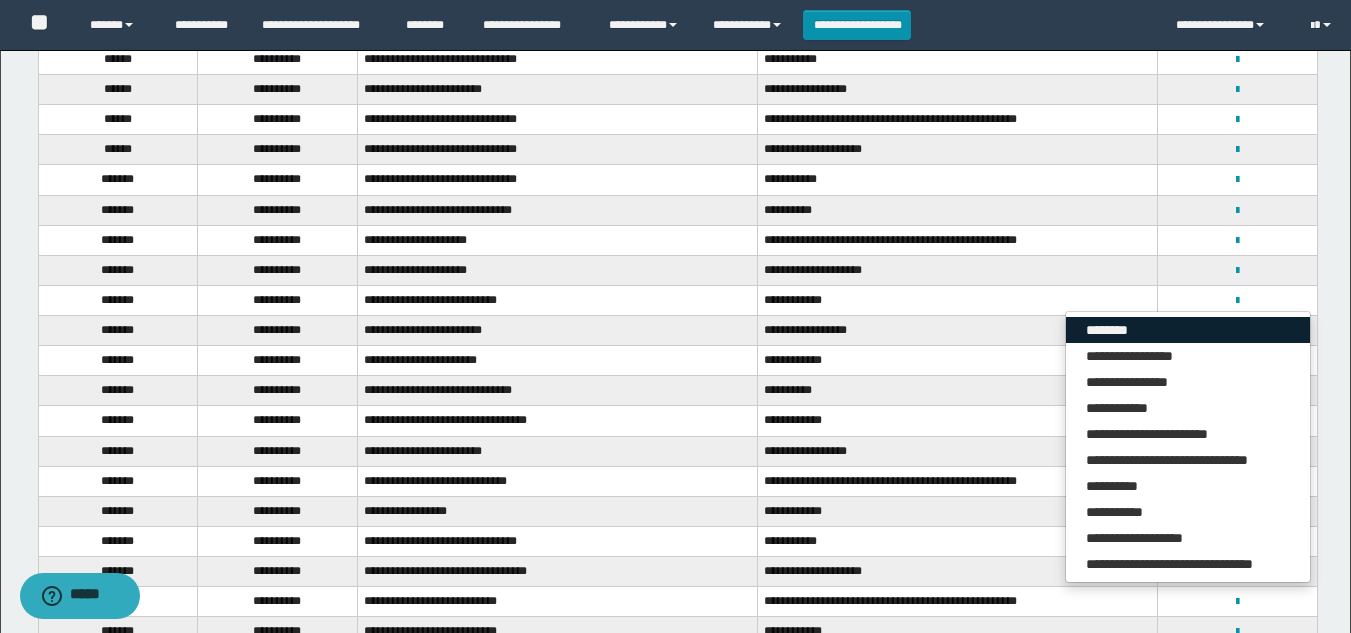 click on "********" at bounding box center (1188, 330) 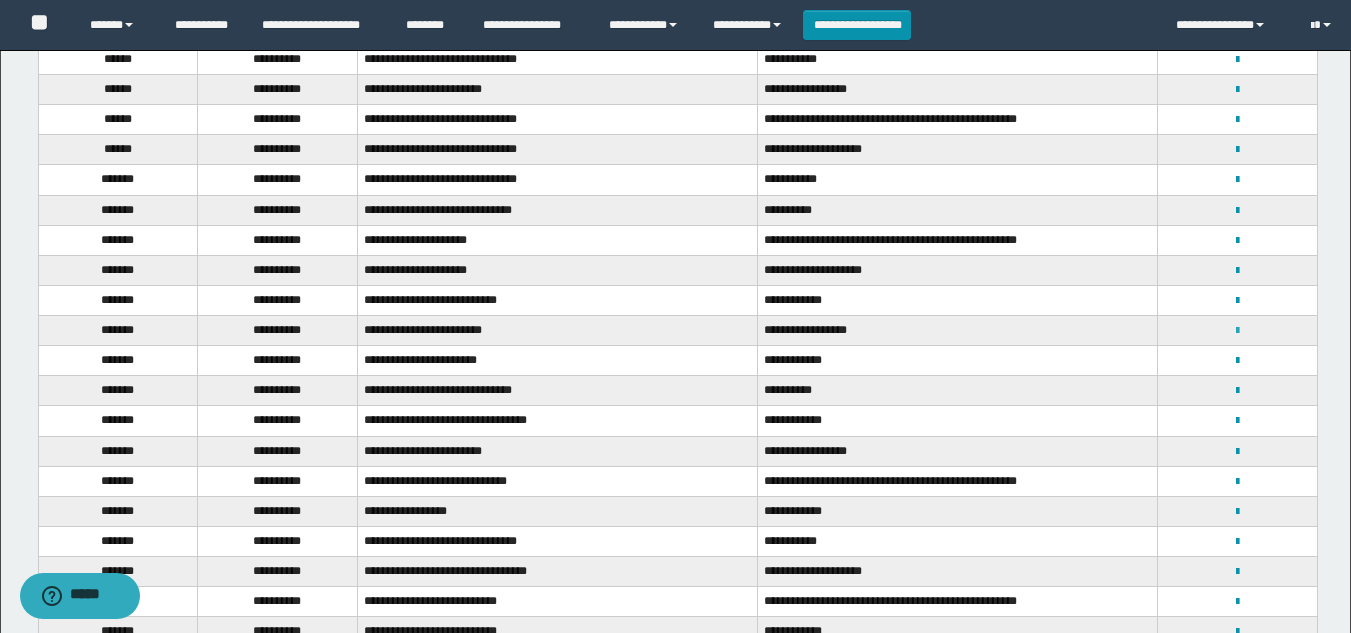click at bounding box center [1237, 331] 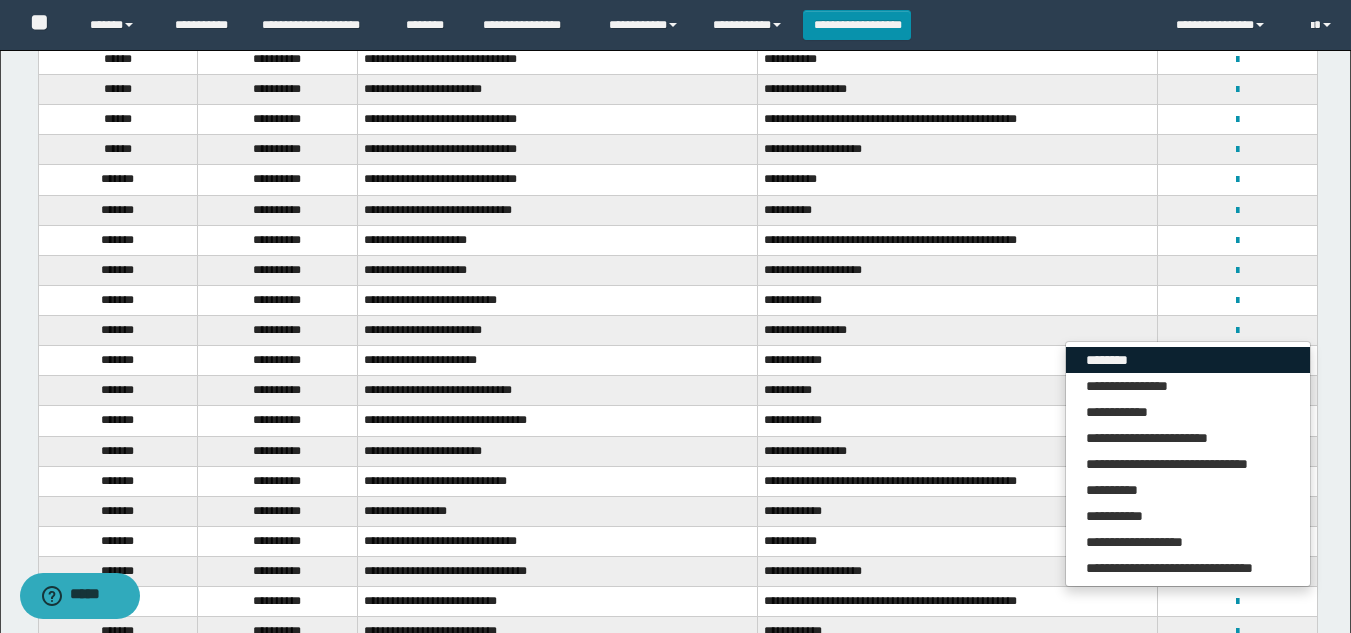 click on "********" at bounding box center (1188, 360) 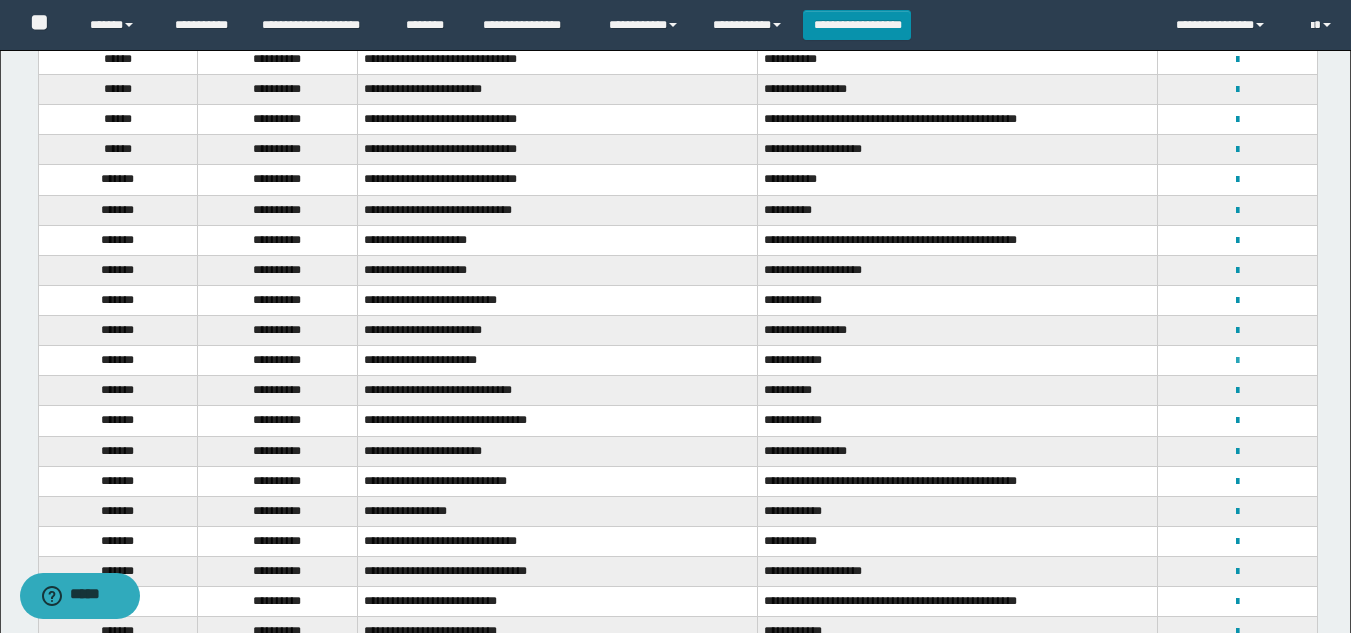 click at bounding box center [1237, 361] 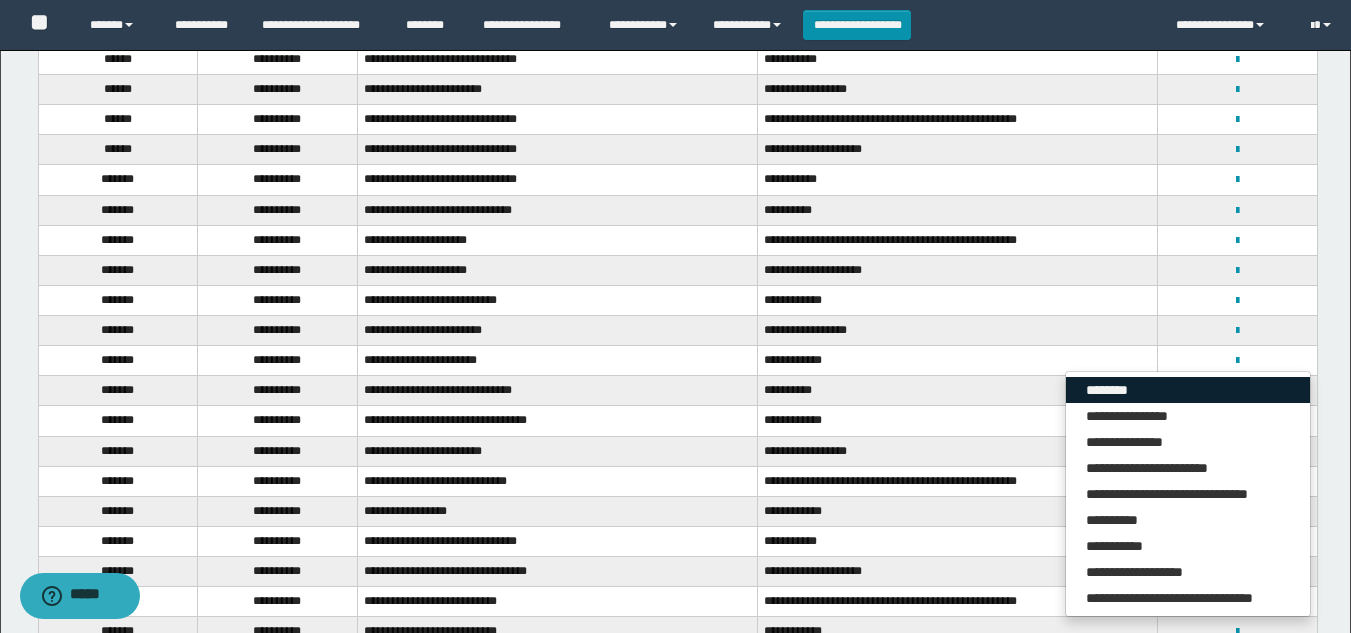 click on "********" at bounding box center [1188, 390] 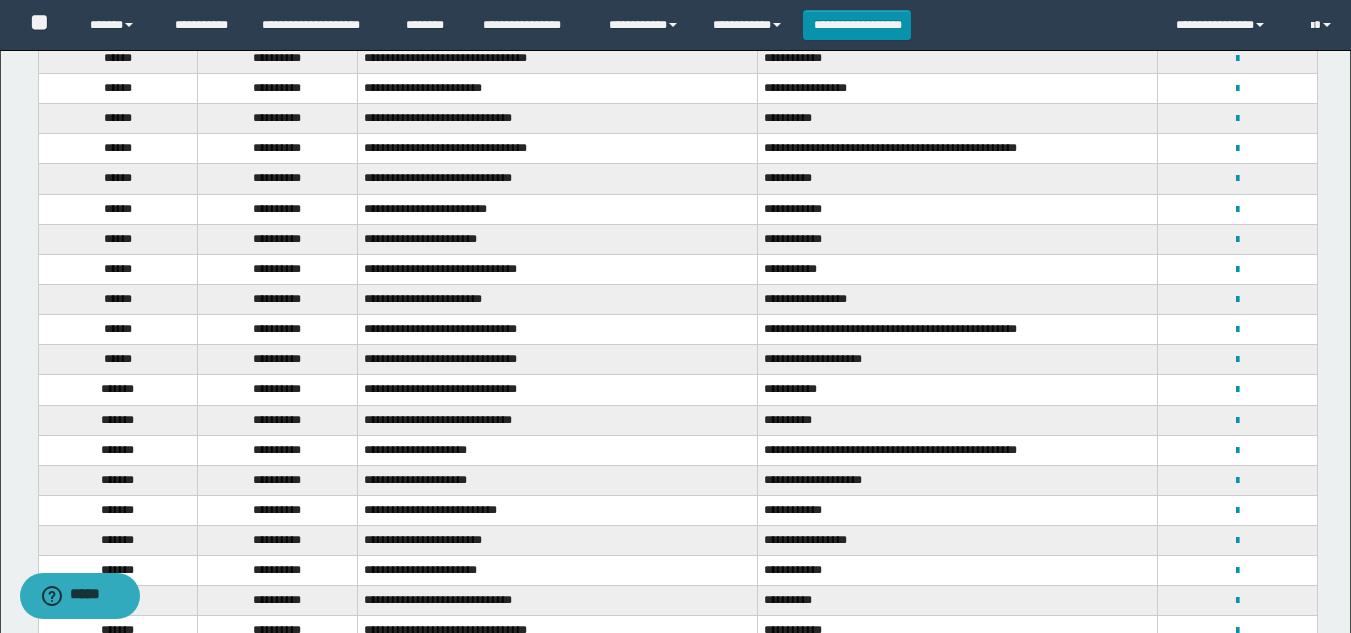 scroll, scrollTop: 500, scrollLeft: 0, axis: vertical 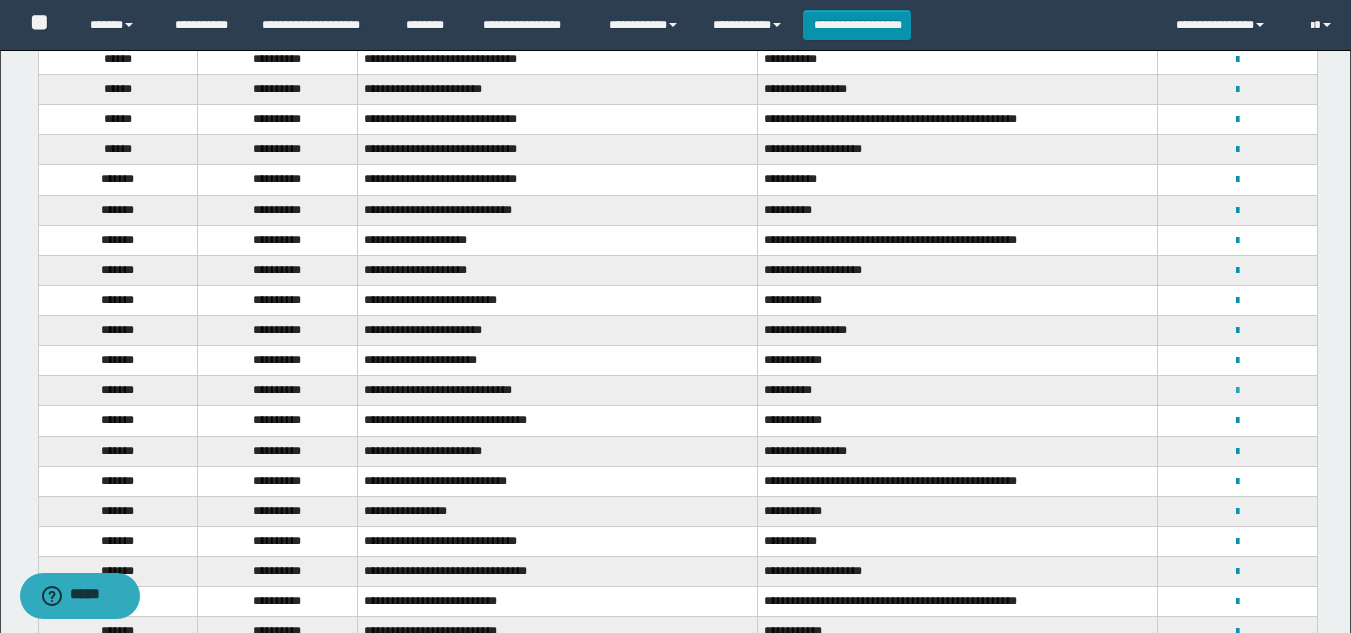click at bounding box center (1237, 391) 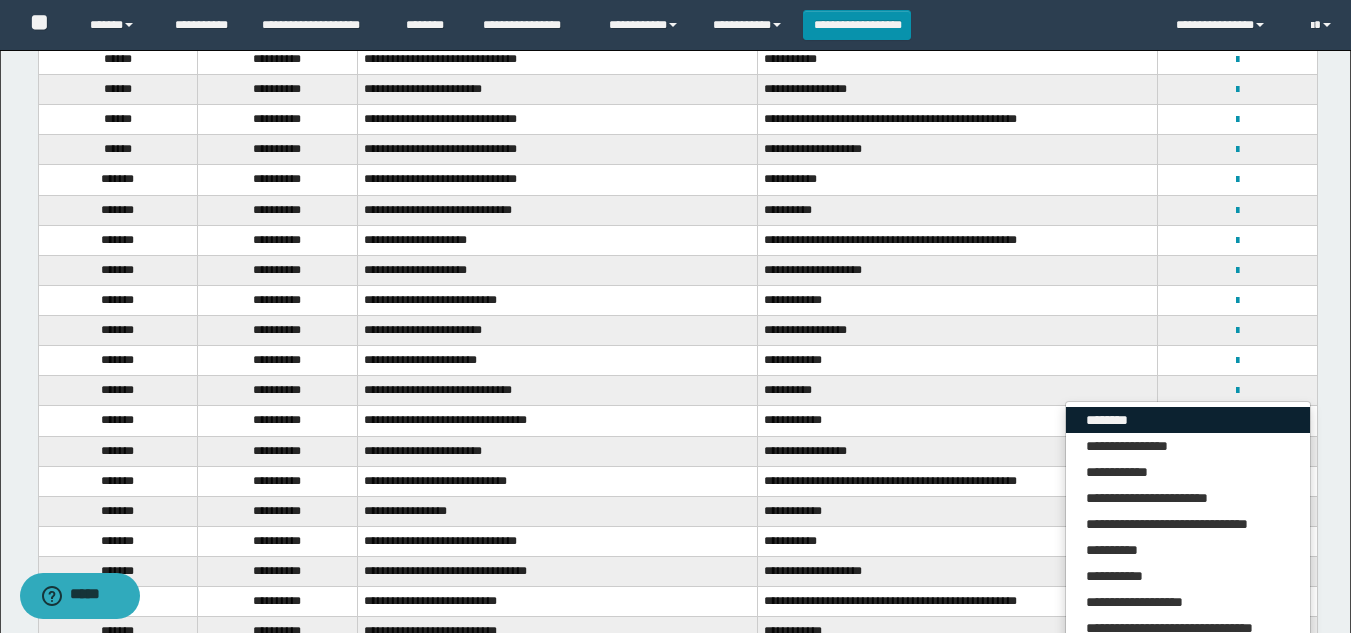 click on "********" at bounding box center (1188, 420) 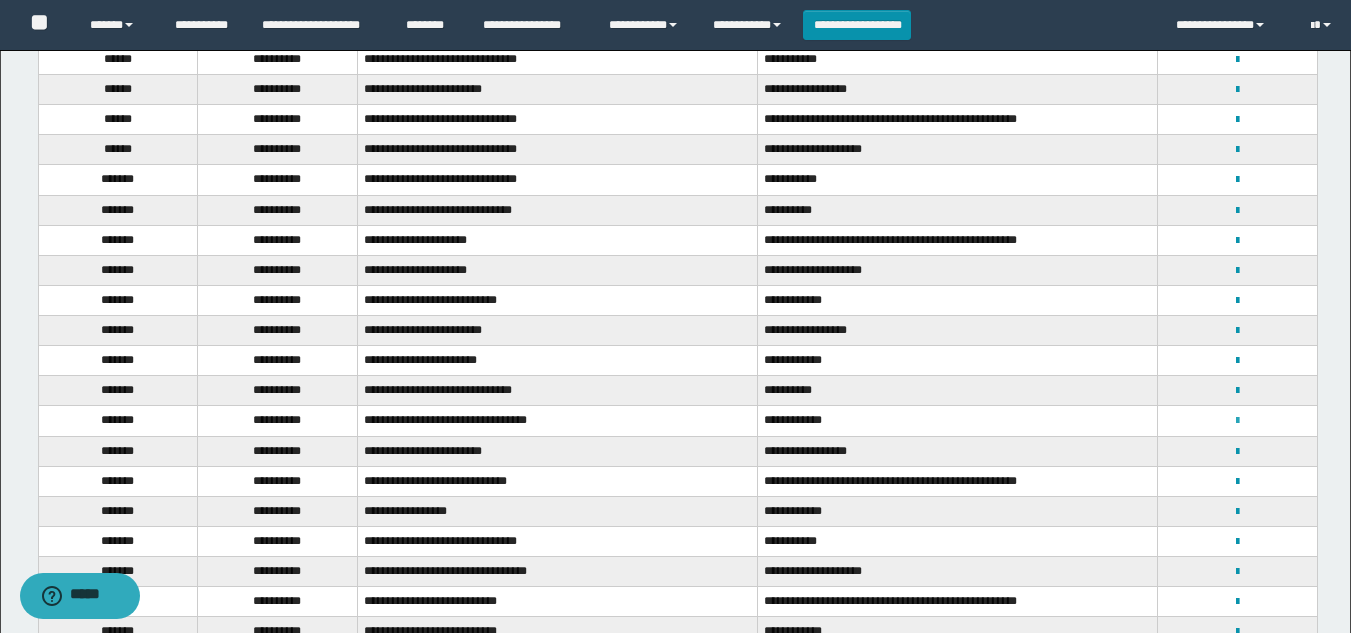 click at bounding box center [1237, 421] 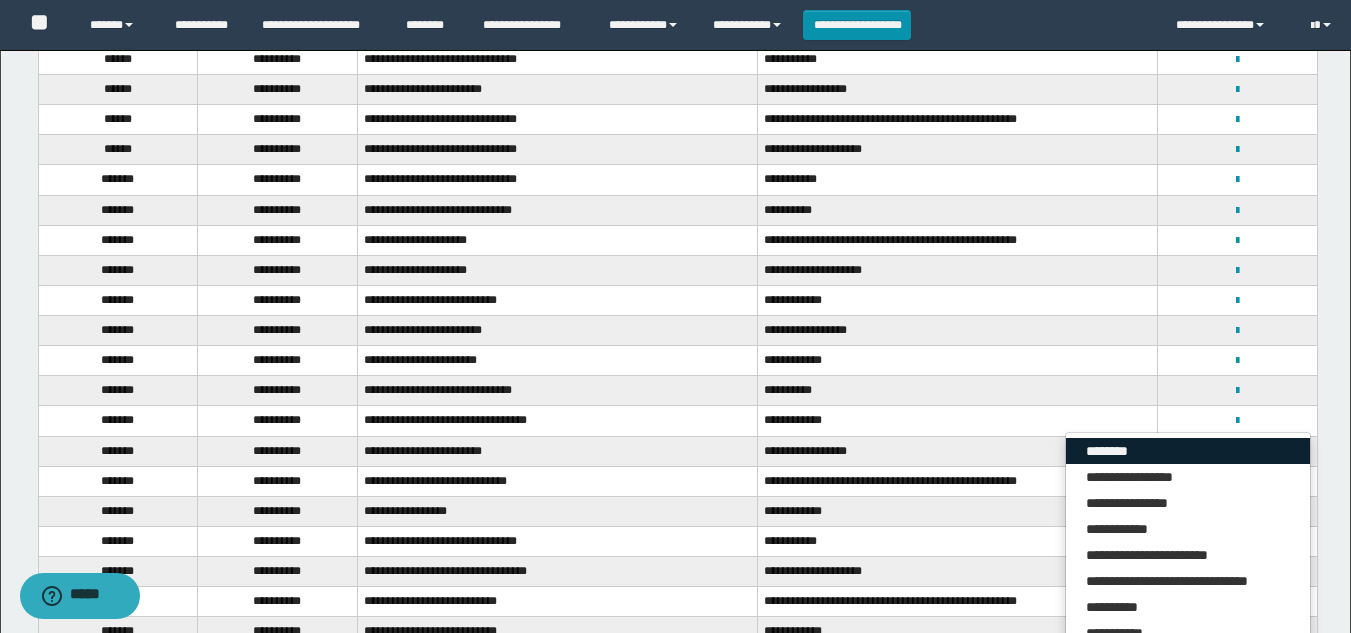 click on "********" at bounding box center (1188, 451) 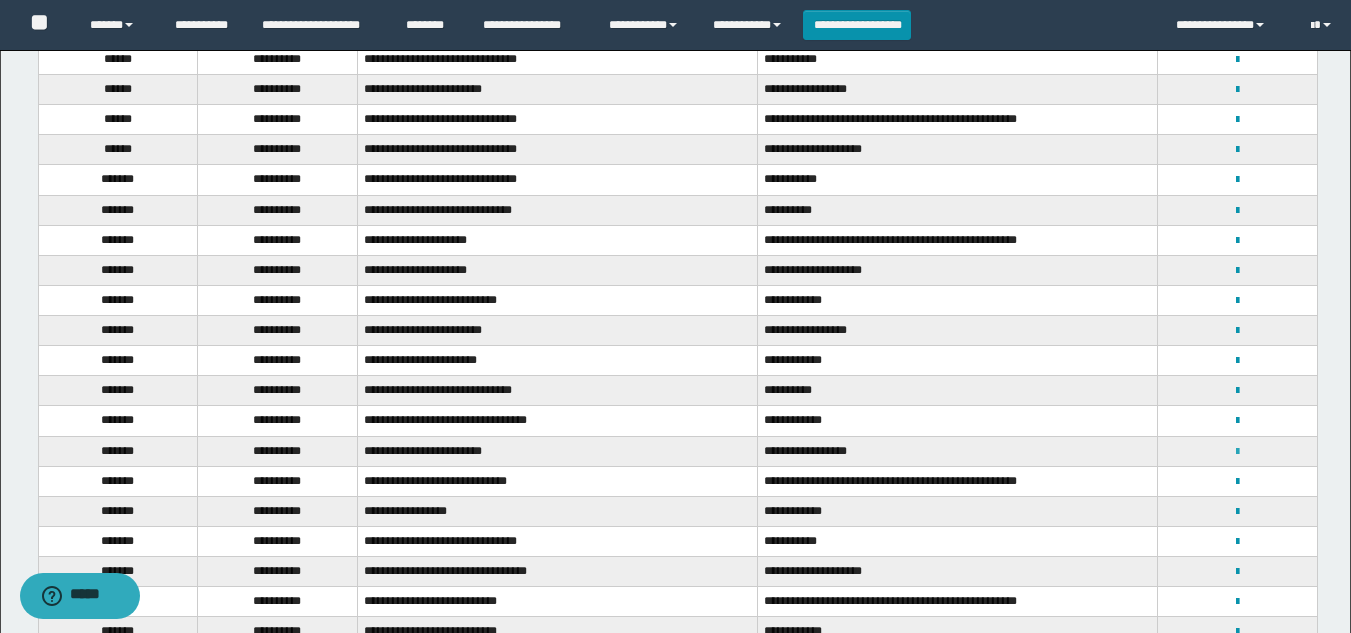 click at bounding box center [1237, 452] 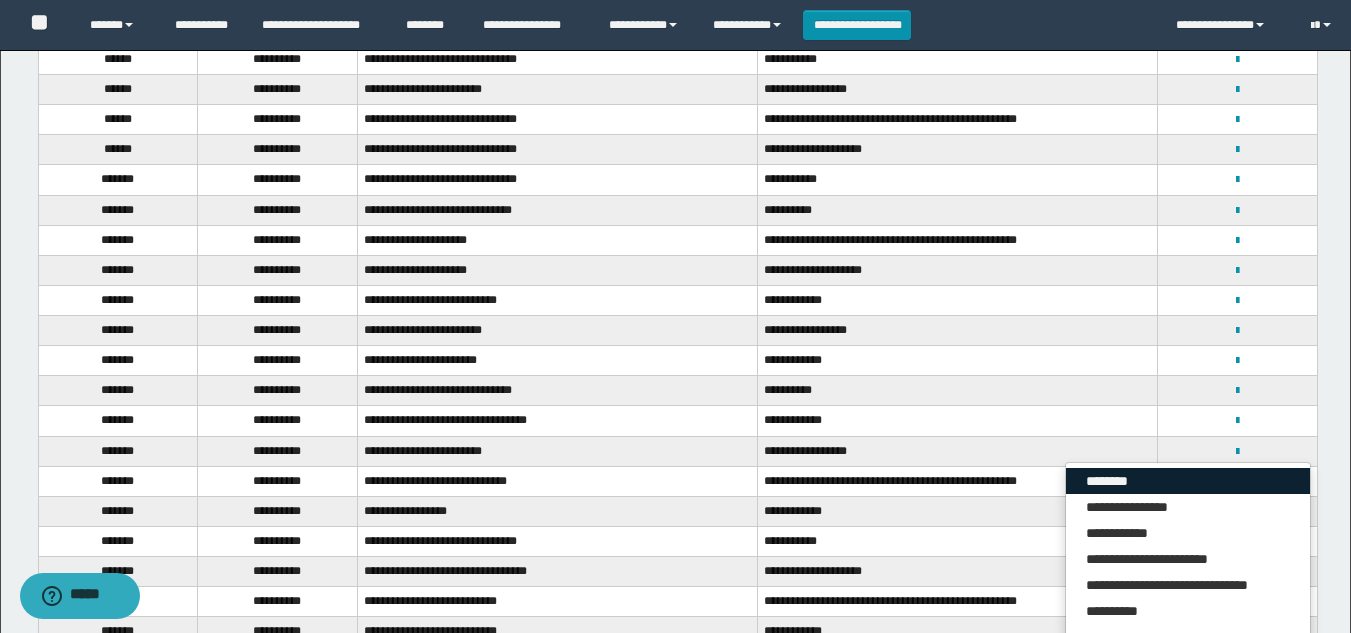 click on "********" at bounding box center [1188, 481] 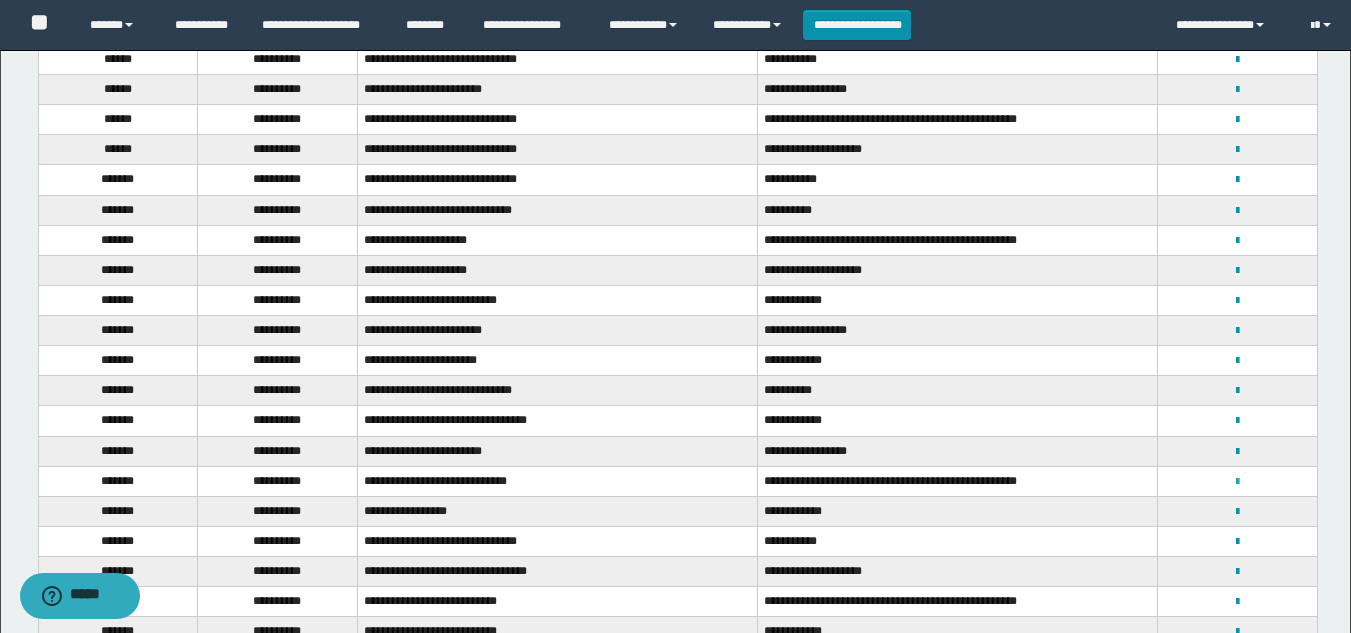 click at bounding box center (1237, 482) 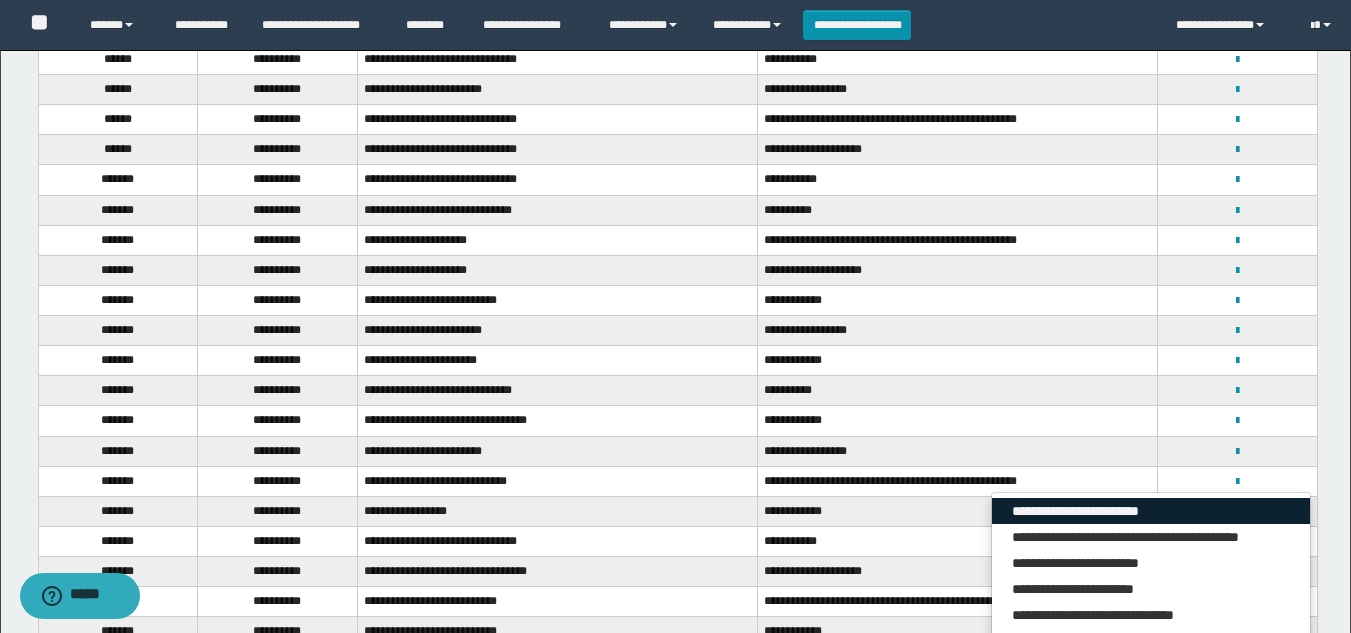 click on "**********" at bounding box center (1151, 511) 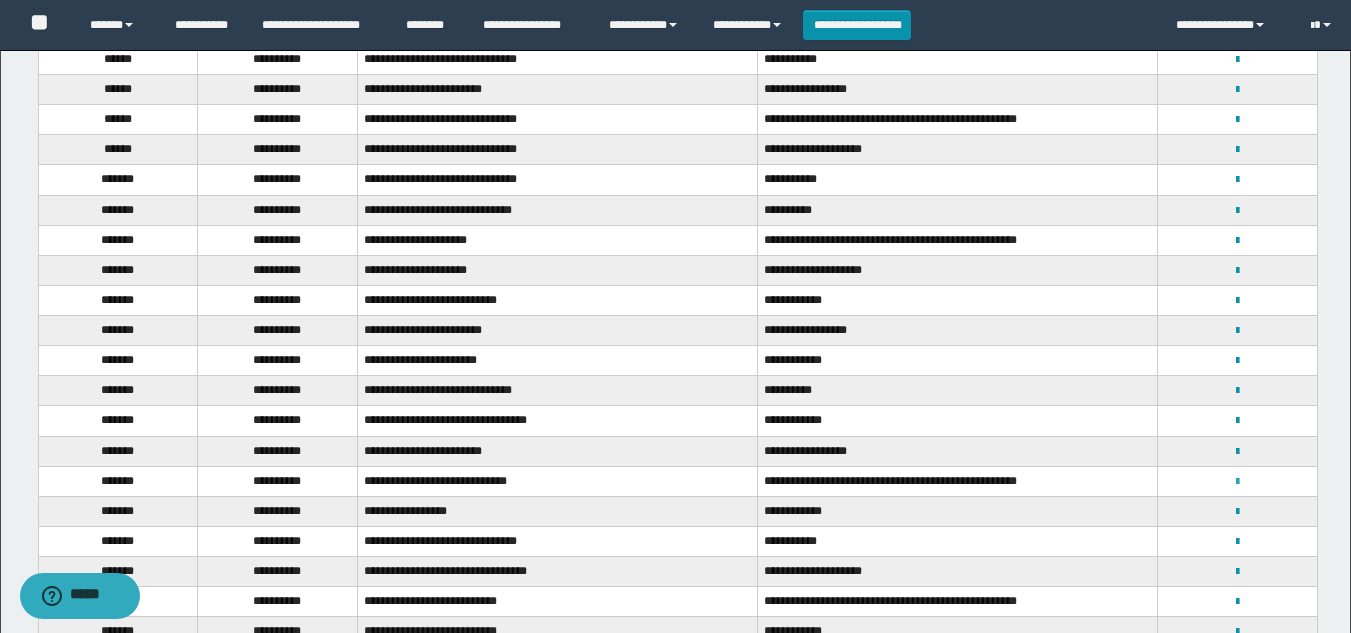 click at bounding box center (1237, 482) 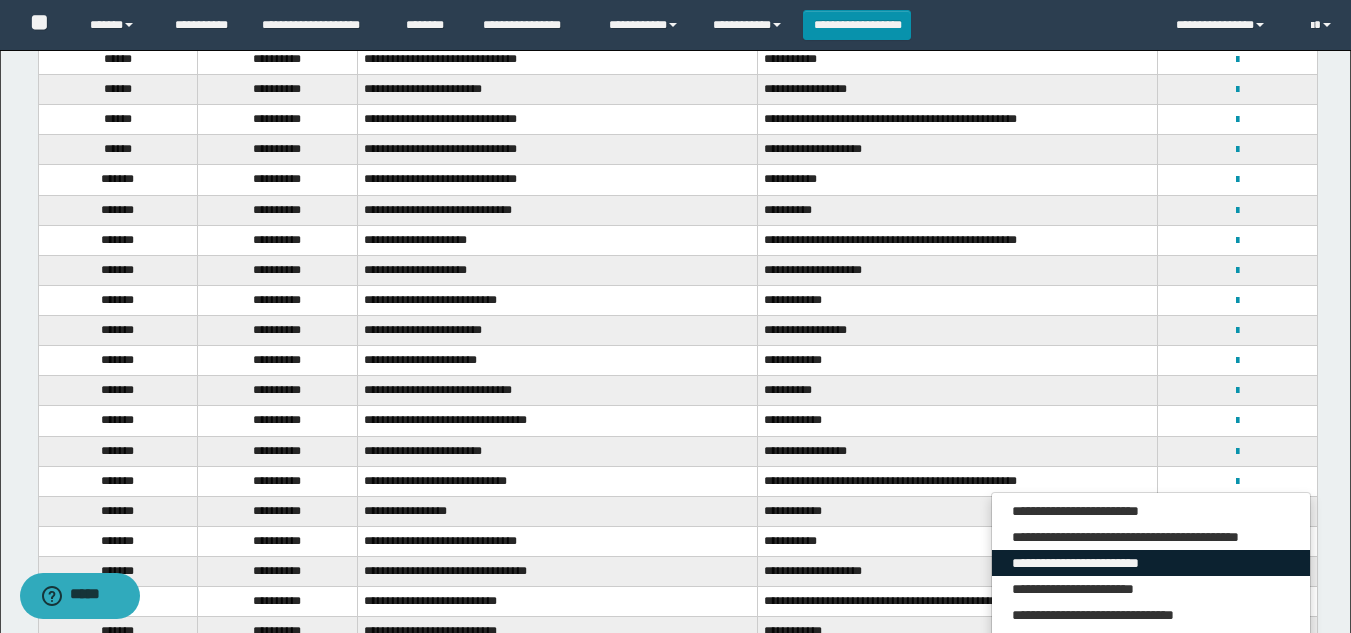 click on "**********" at bounding box center (1151, 563) 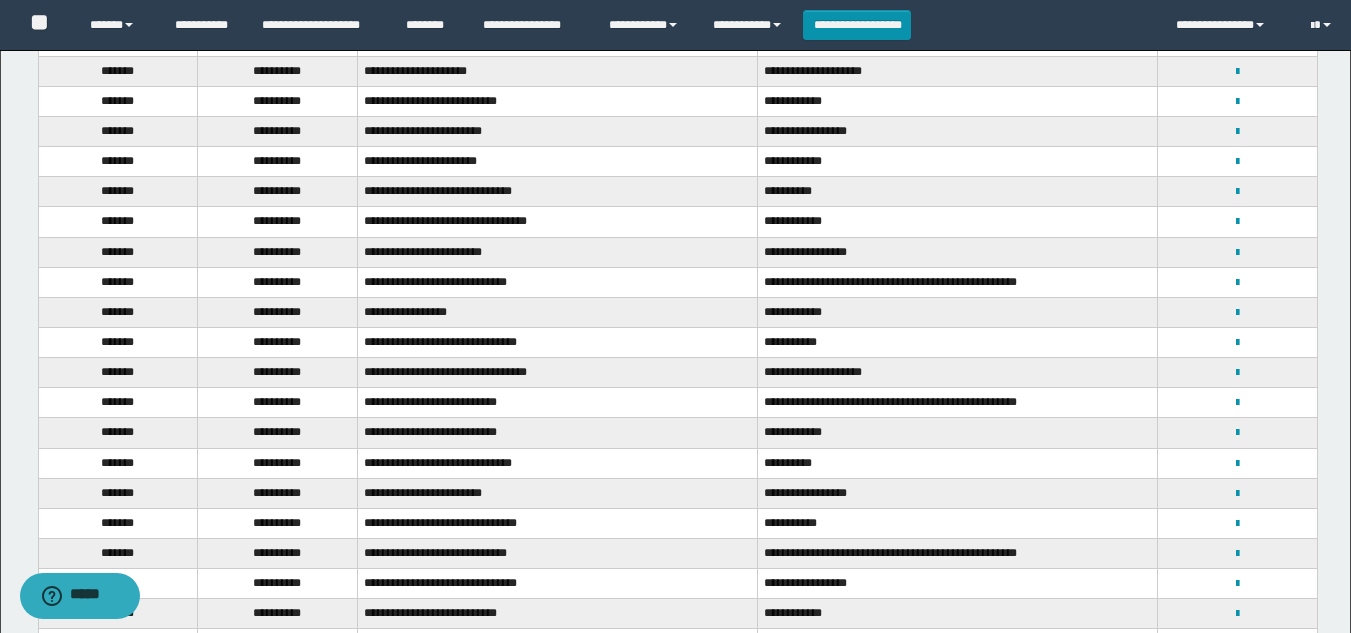 scroll, scrollTop: 700, scrollLeft: 0, axis: vertical 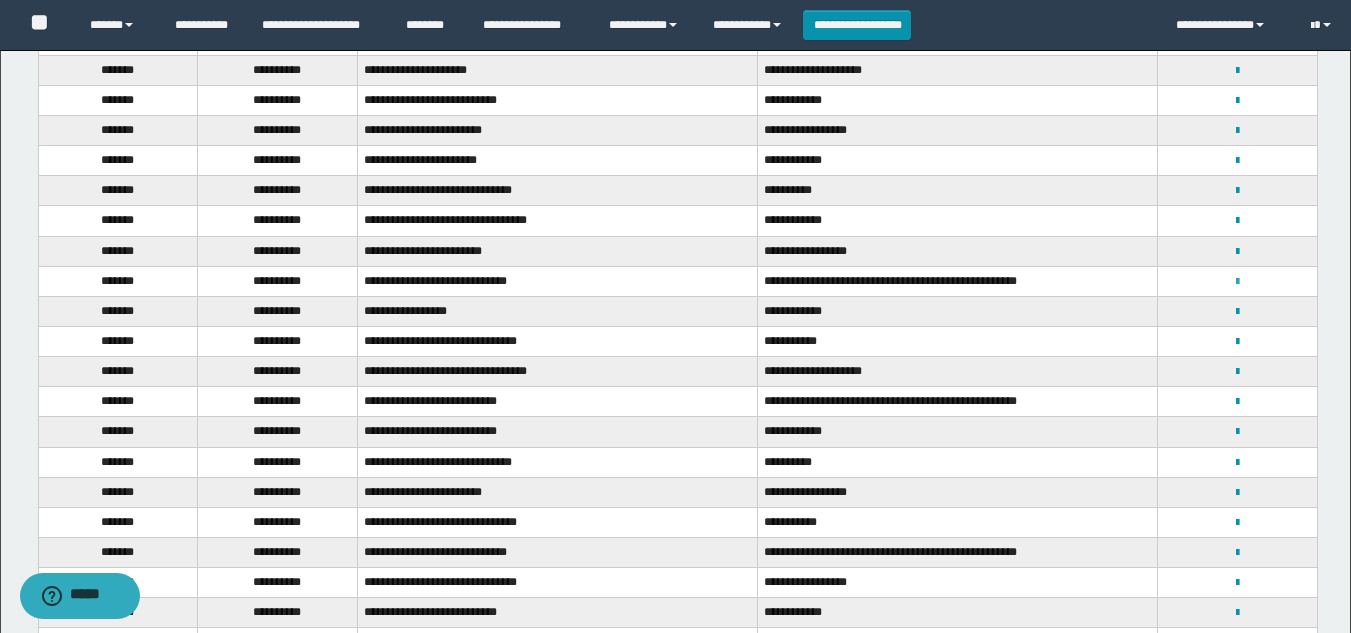 click at bounding box center (1237, 282) 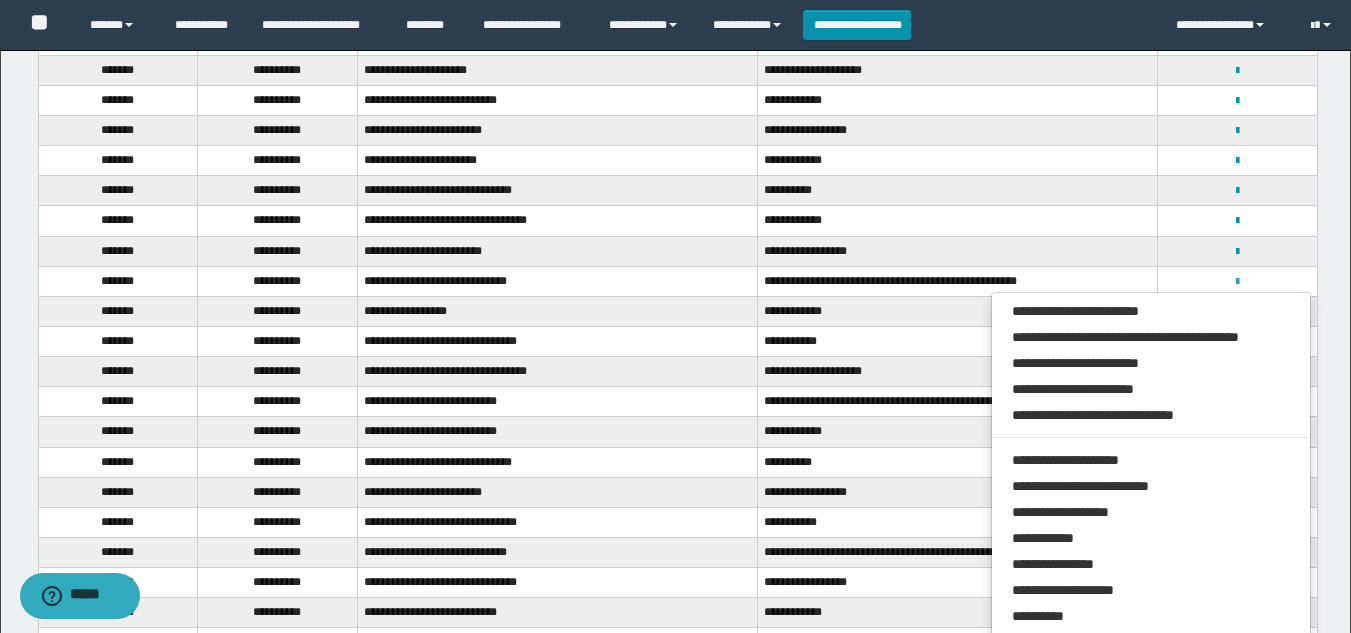 click at bounding box center [1237, 282] 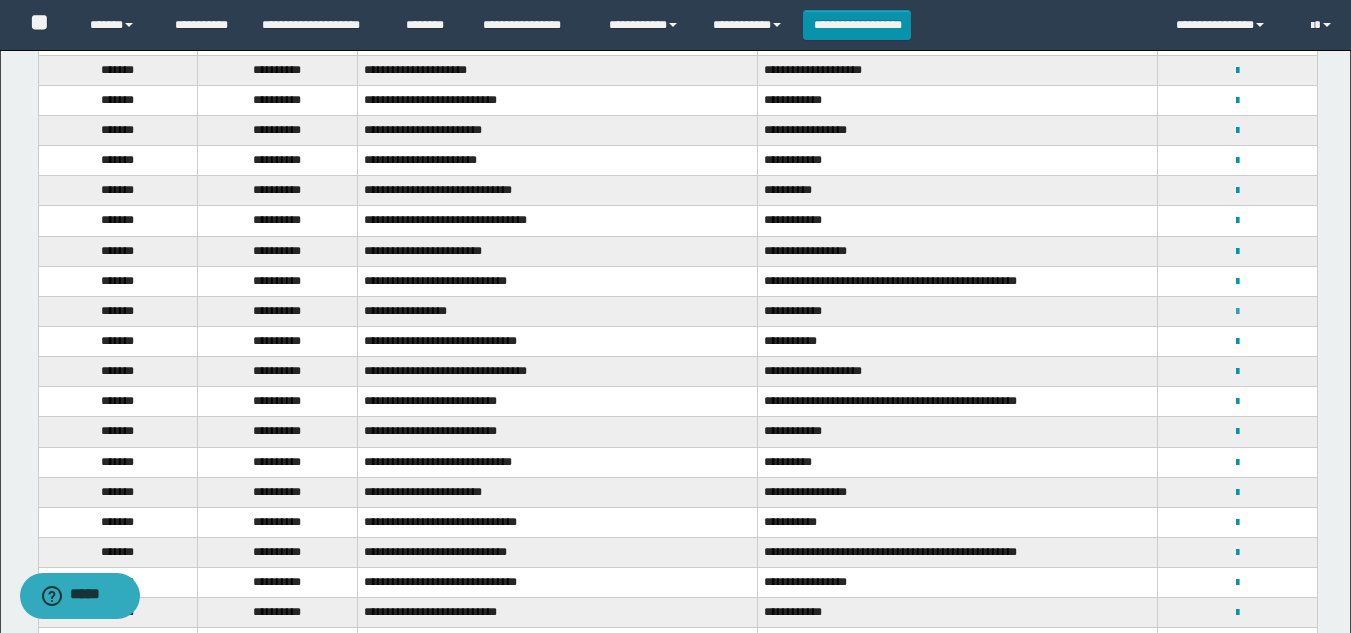 click at bounding box center (1237, 312) 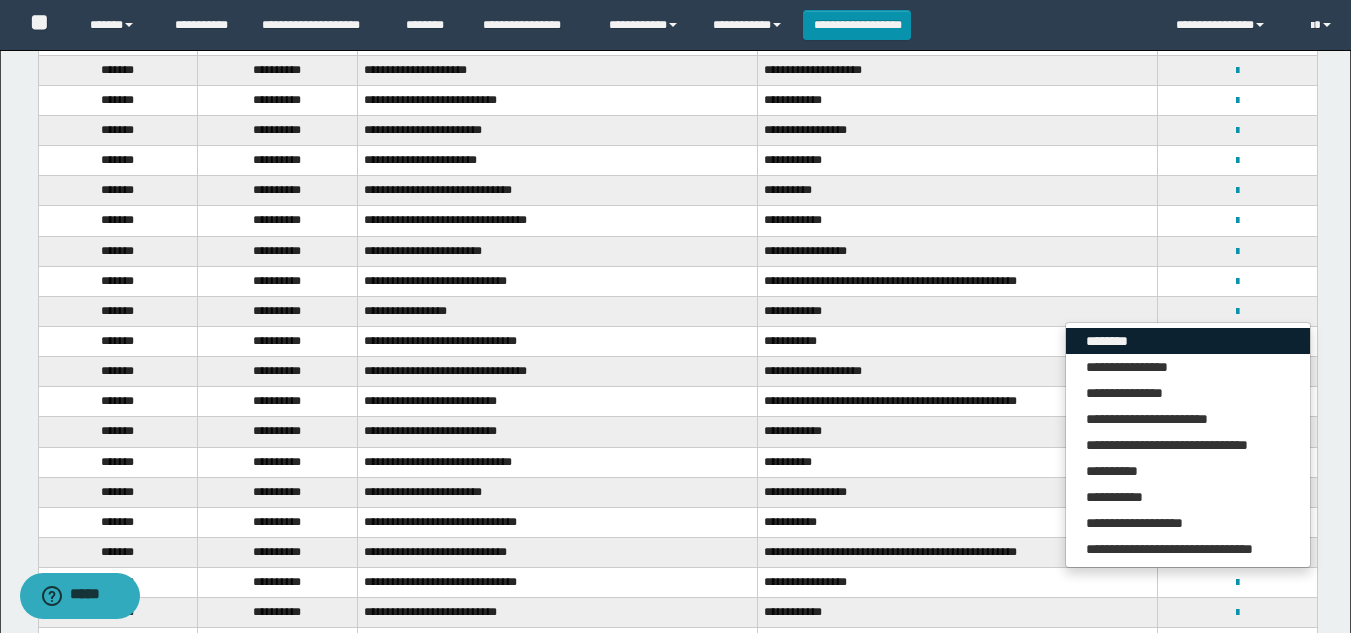 click on "********" at bounding box center [1188, 341] 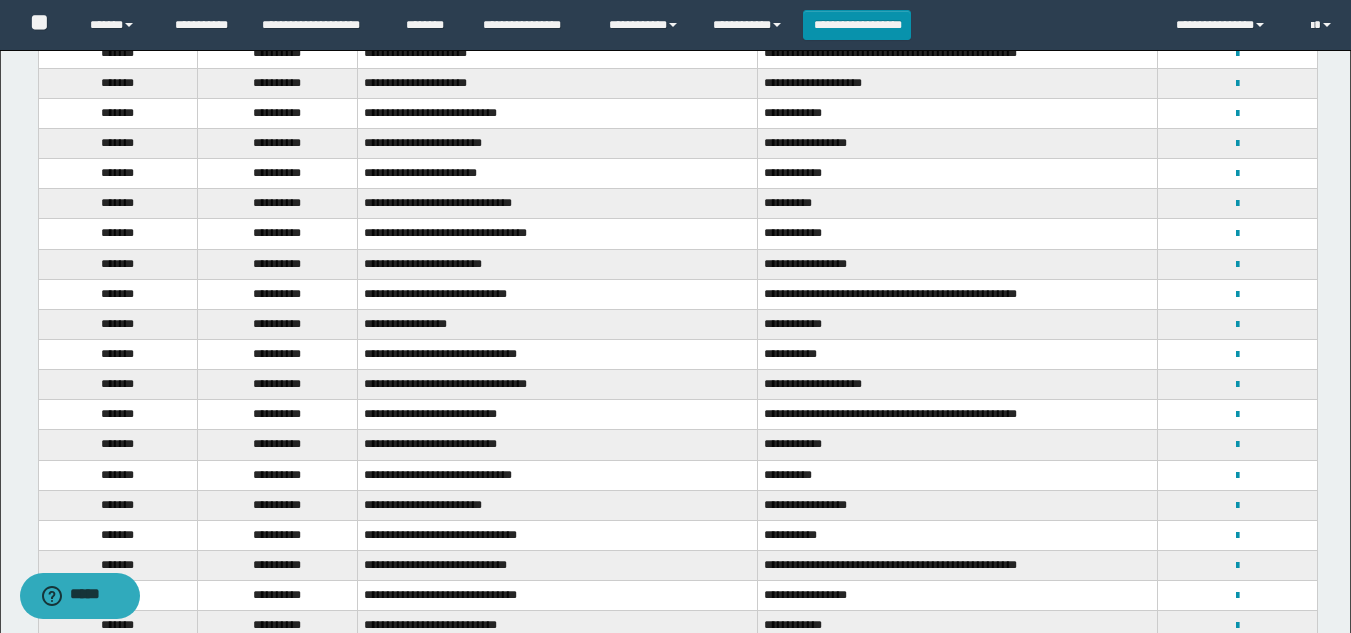 scroll, scrollTop: 700, scrollLeft: 0, axis: vertical 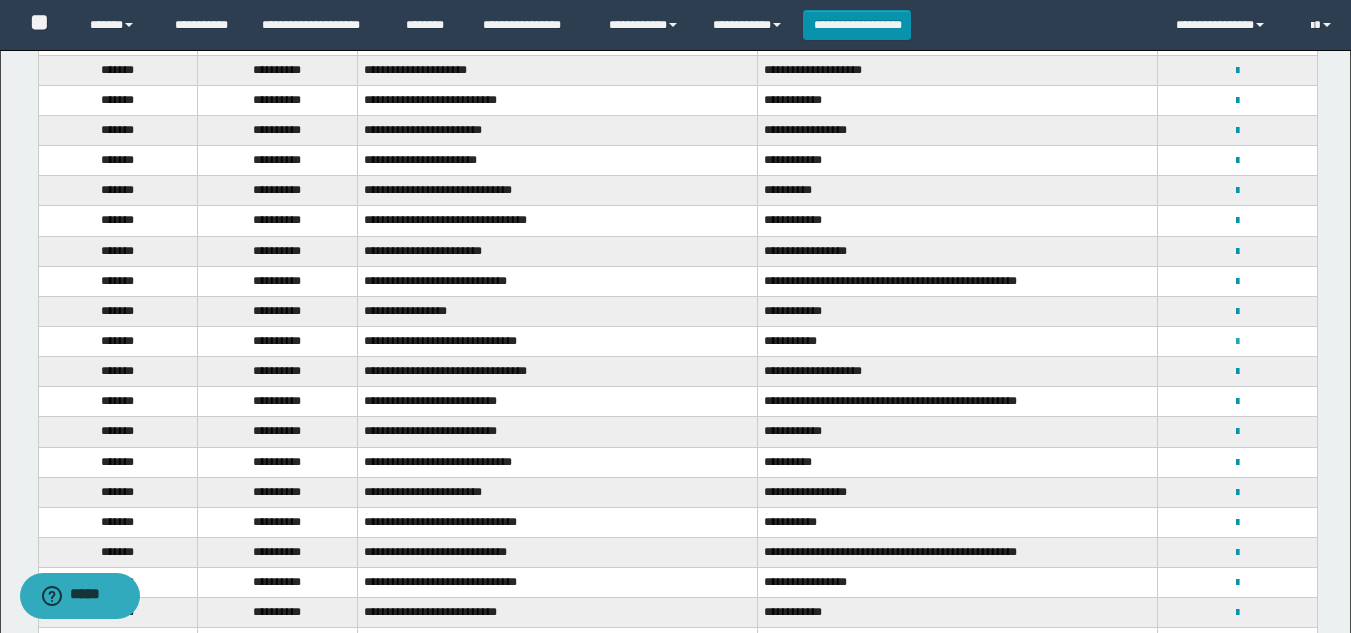 click at bounding box center [1237, 342] 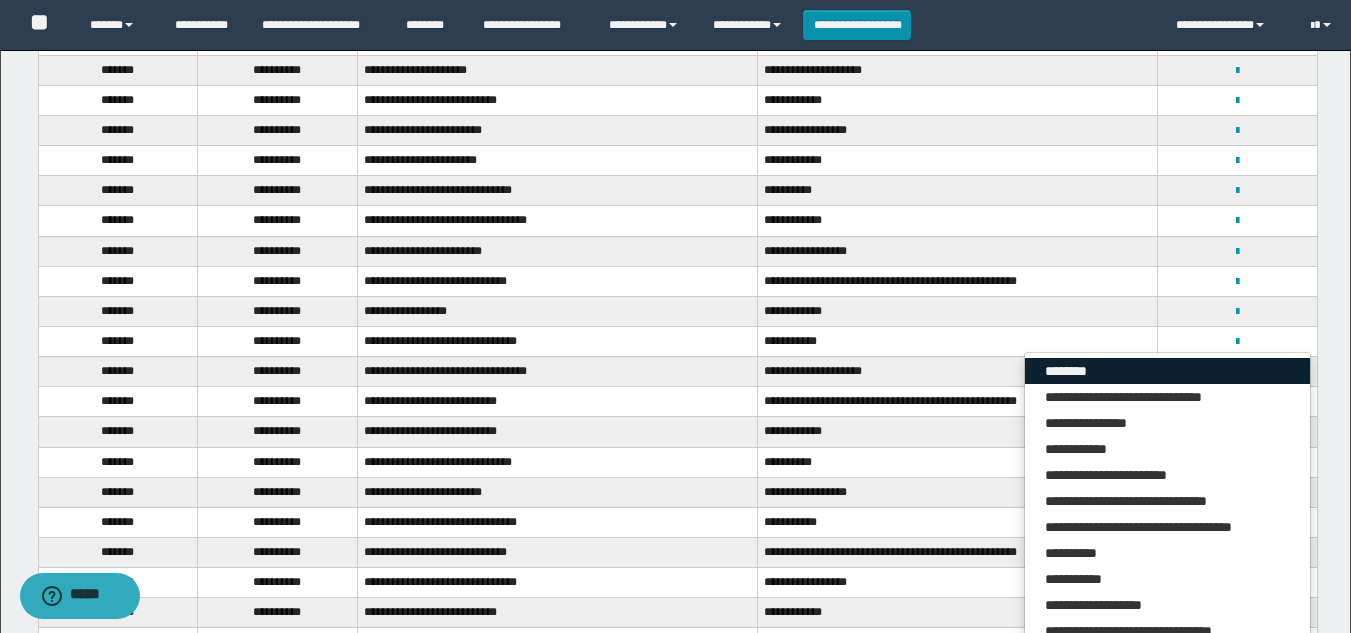 click on "********" at bounding box center [1167, 371] 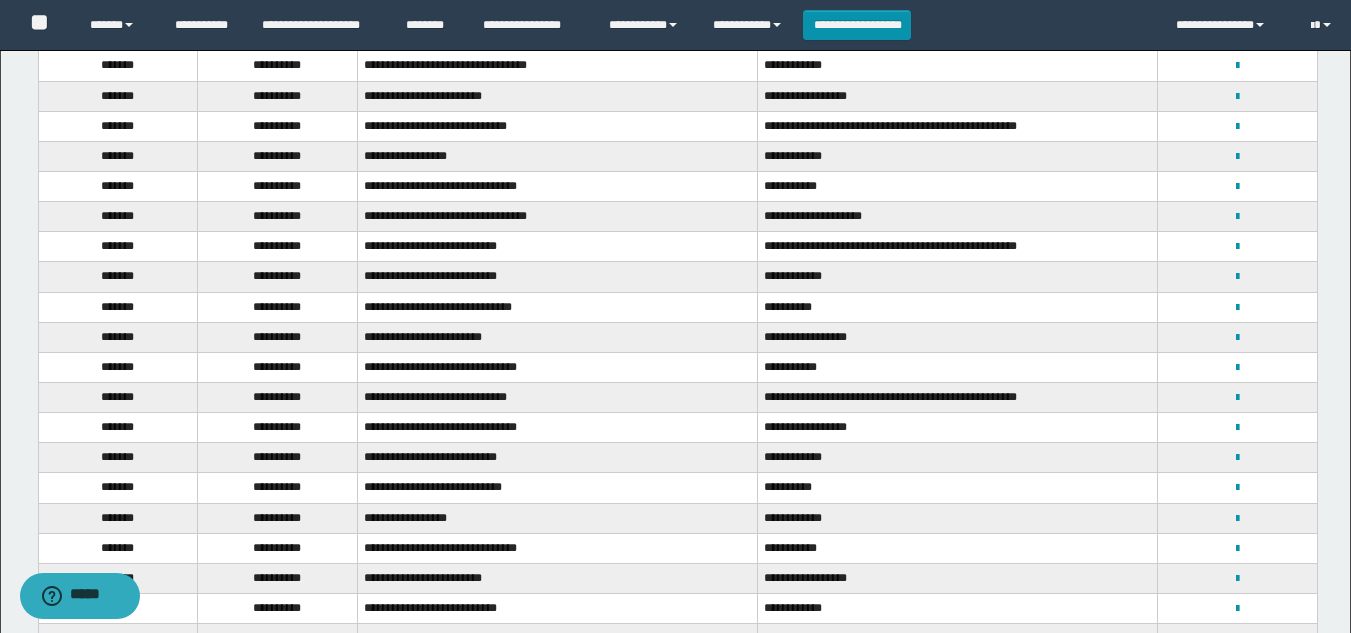 scroll, scrollTop: 900, scrollLeft: 0, axis: vertical 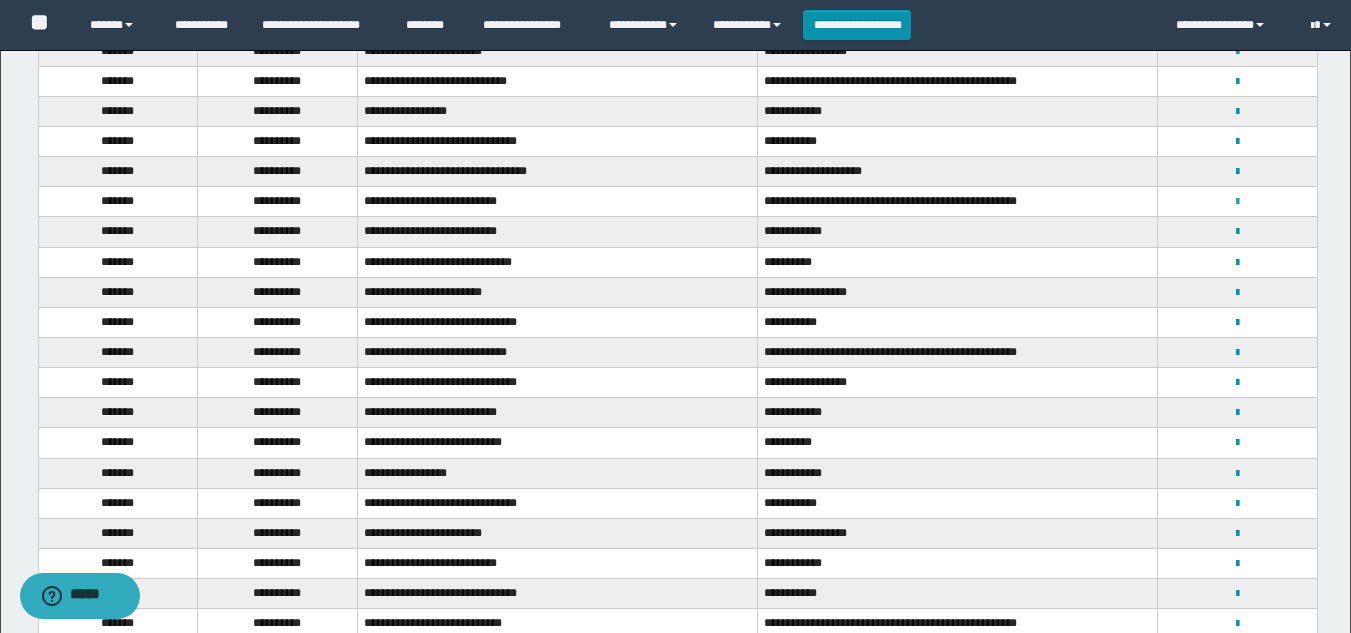 click at bounding box center (1237, 202) 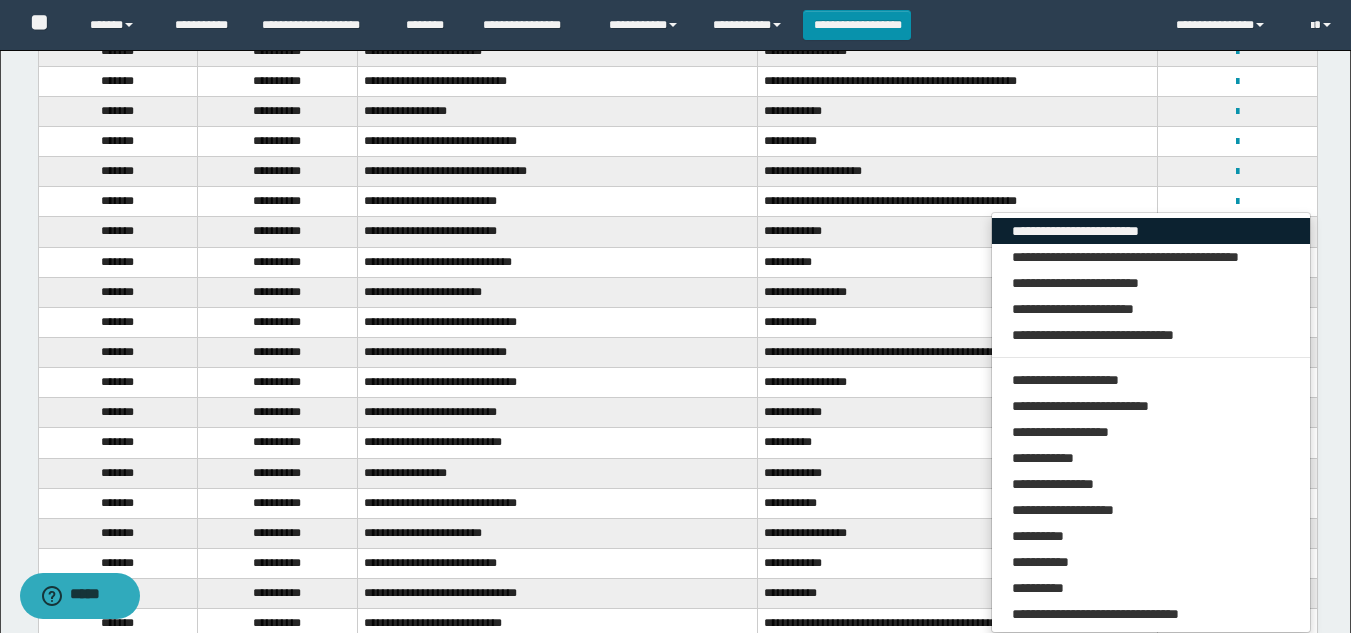 click on "**********" at bounding box center (1151, 231) 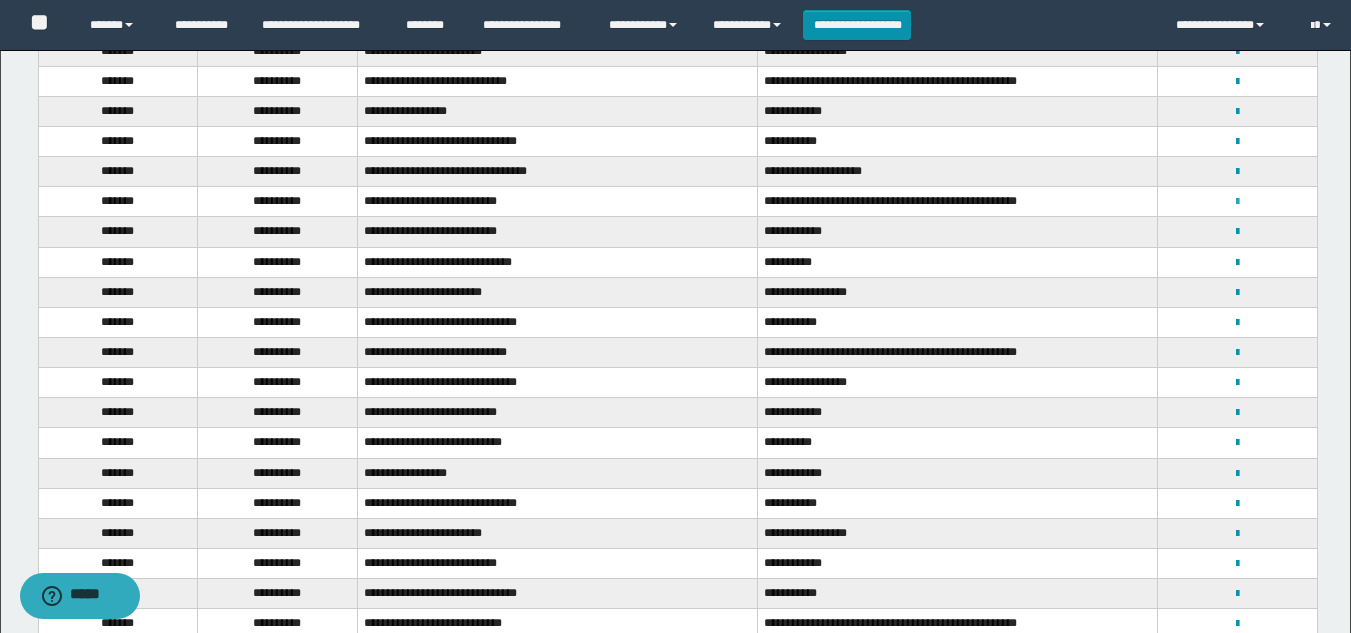 click at bounding box center [1237, 202] 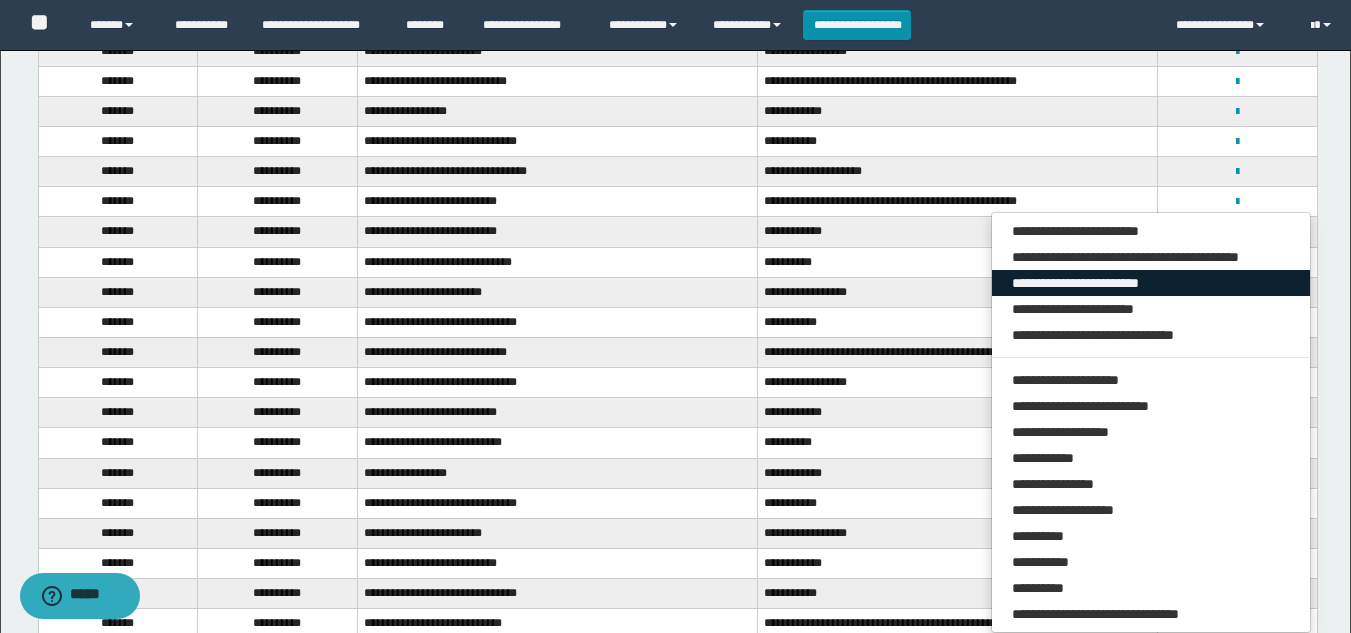 click on "**********" at bounding box center [1151, 283] 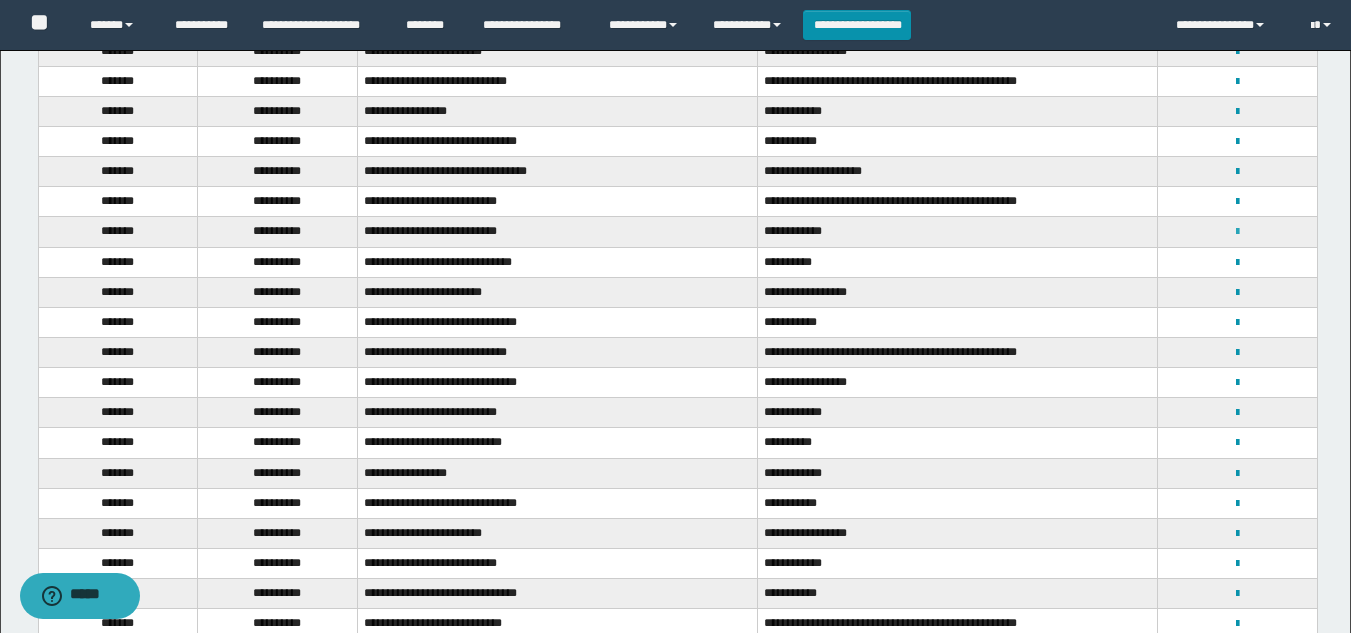 click at bounding box center (1237, 232) 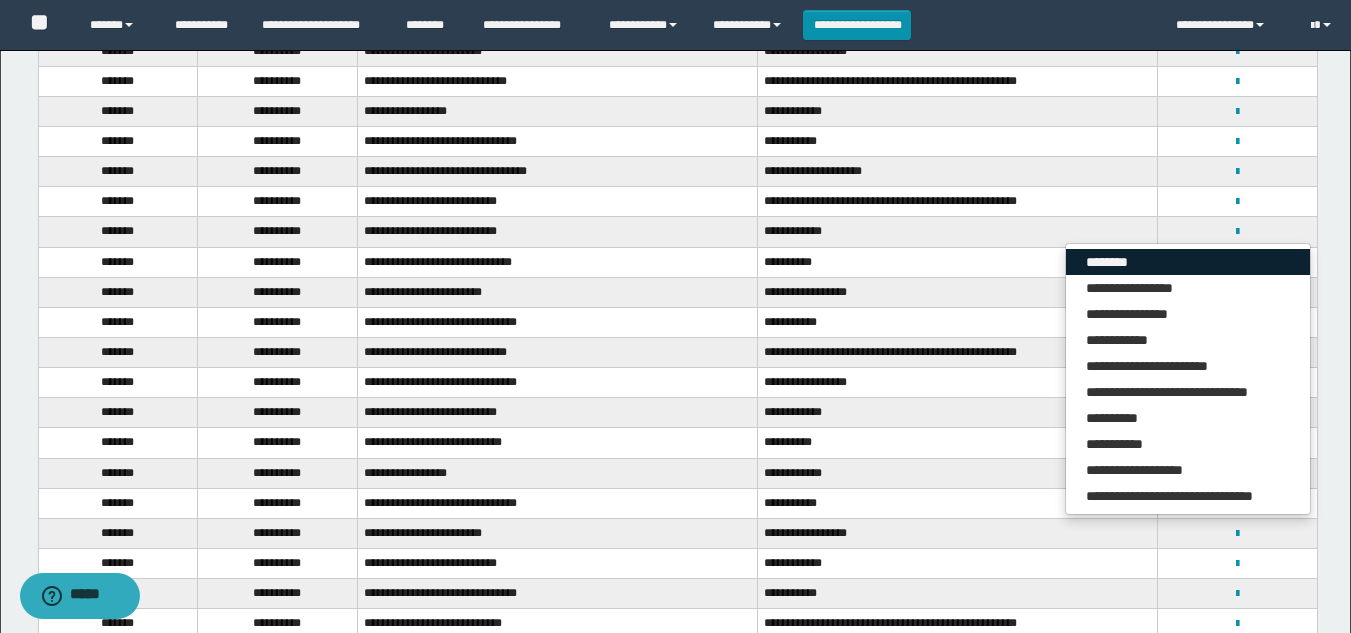 click on "********" at bounding box center (1188, 262) 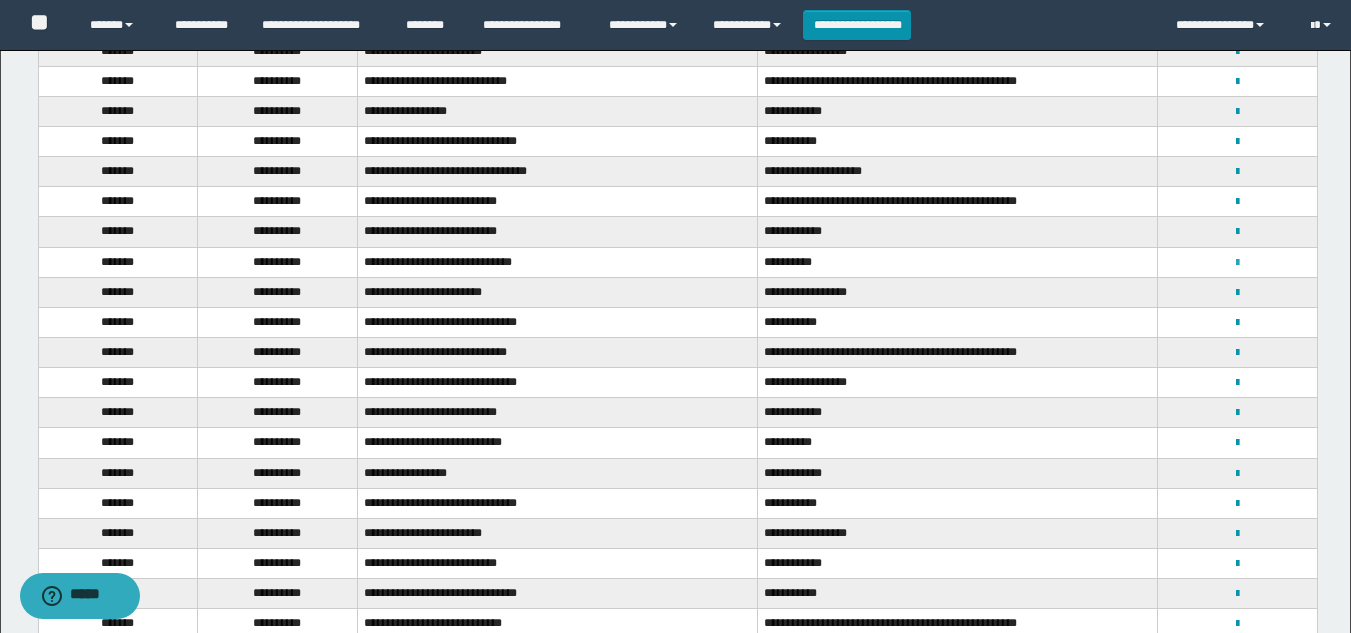 click at bounding box center [1237, 263] 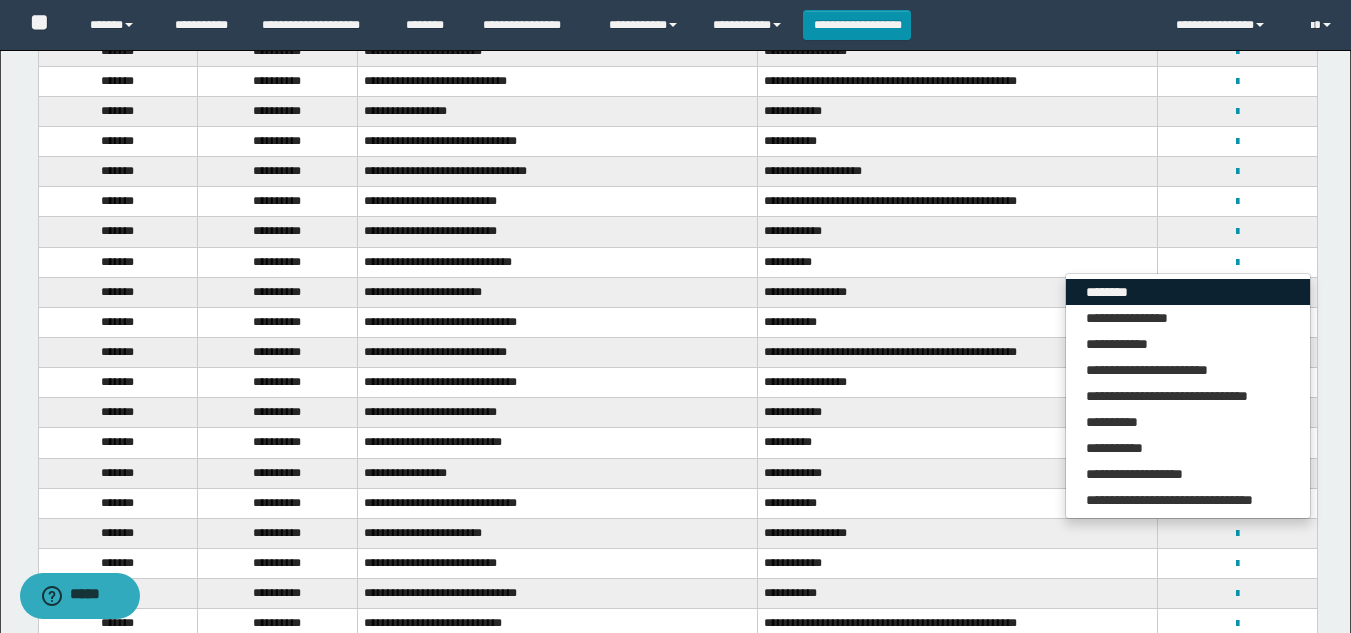click on "********" at bounding box center [1188, 292] 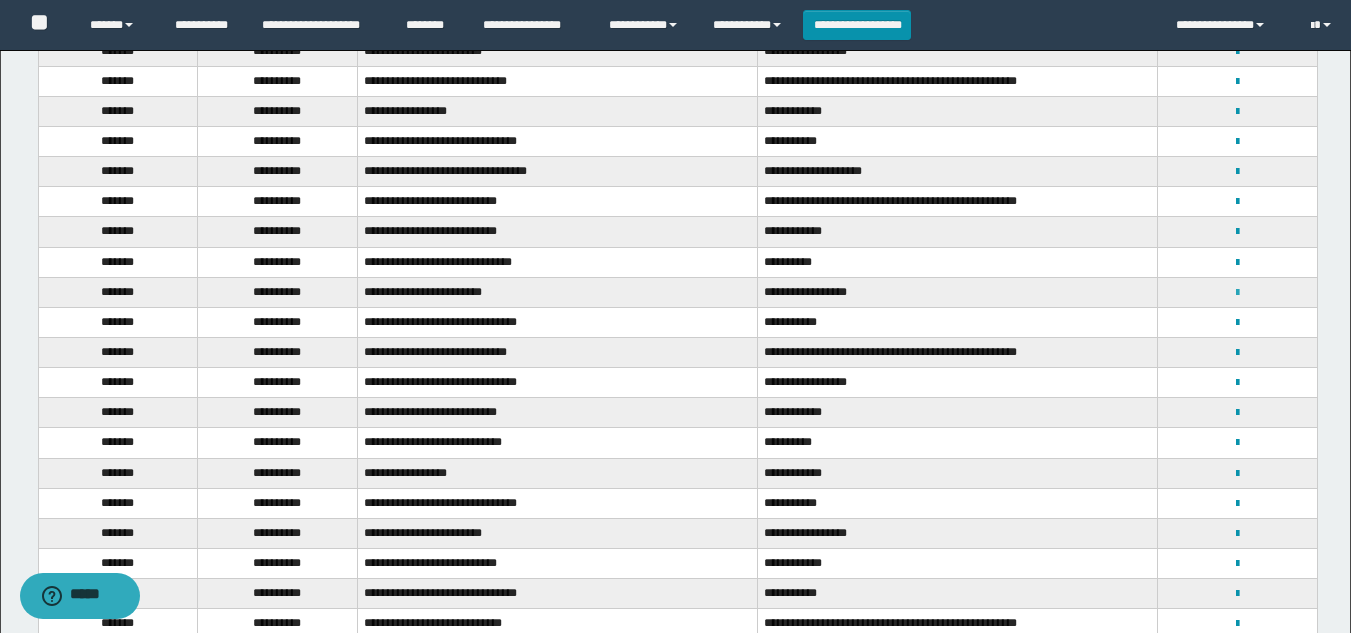 click at bounding box center [1237, 293] 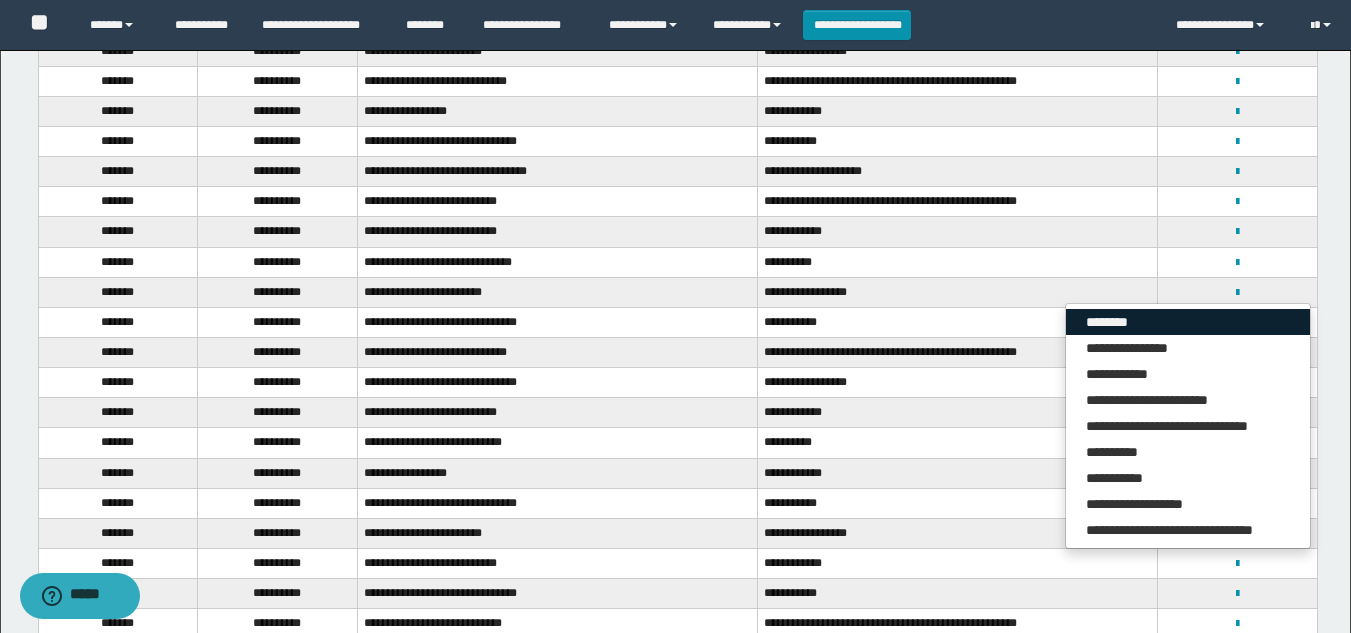 click on "********" at bounding box center [1188, 322] 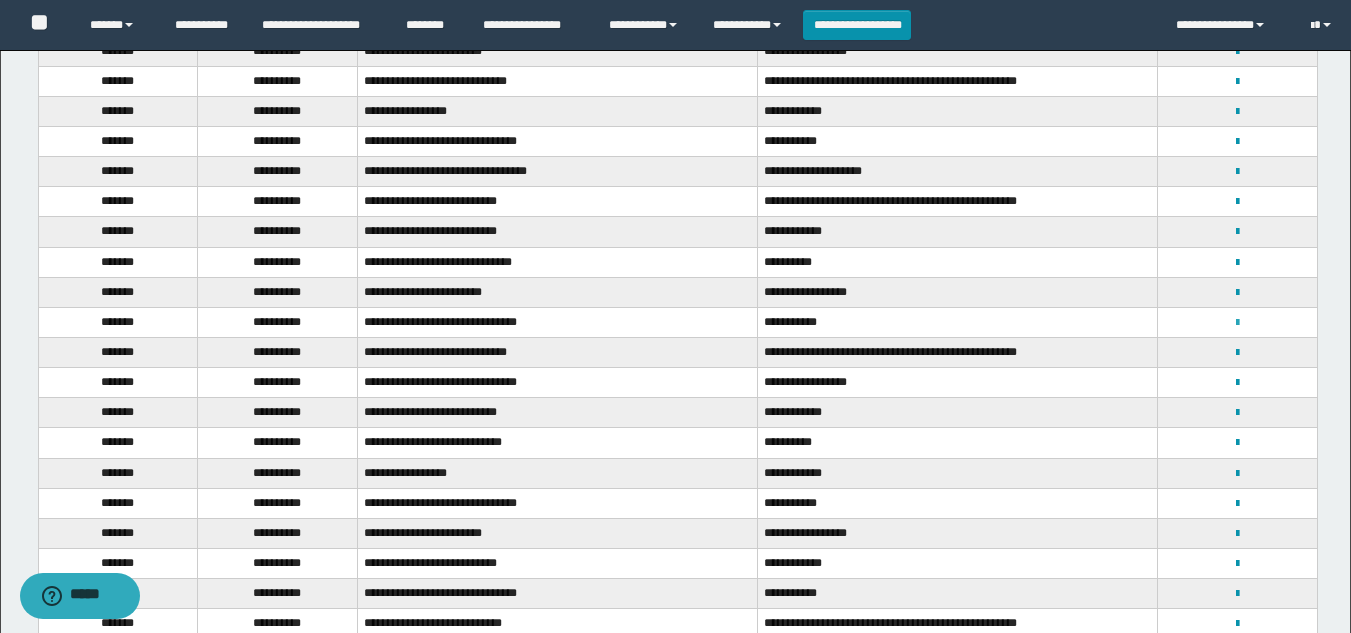 click at bounding box center (1237, 323) 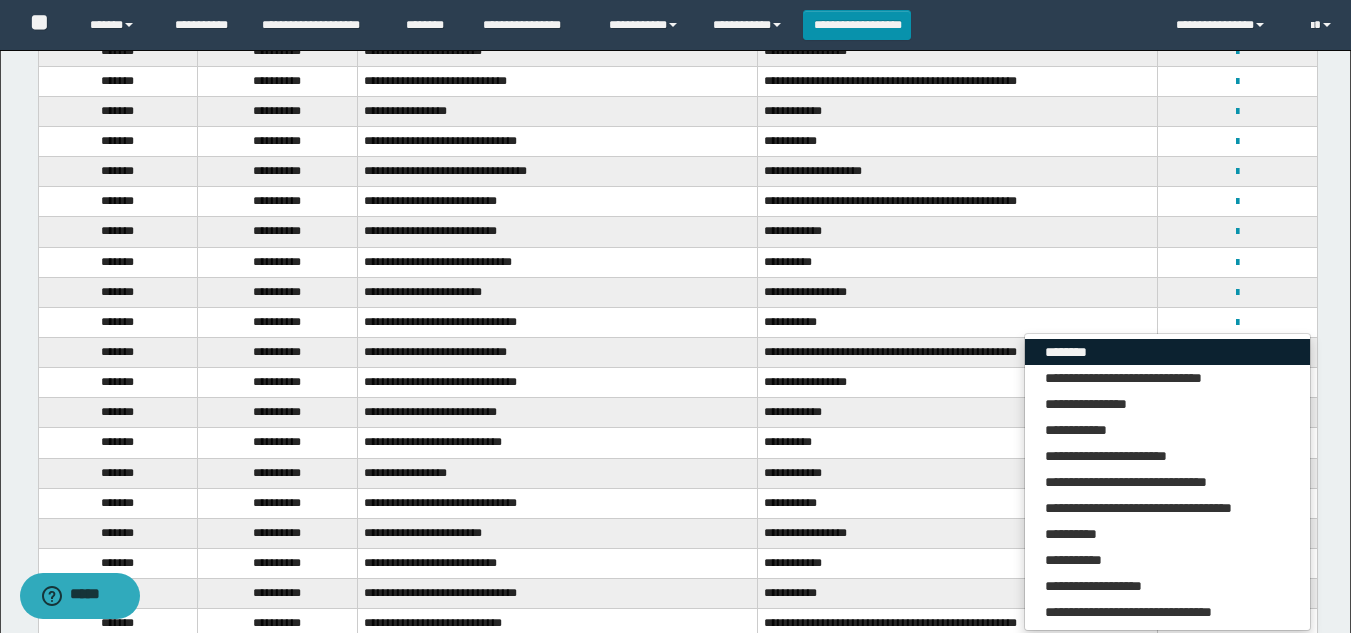 click on "********" at bounding box center (1167, 352) 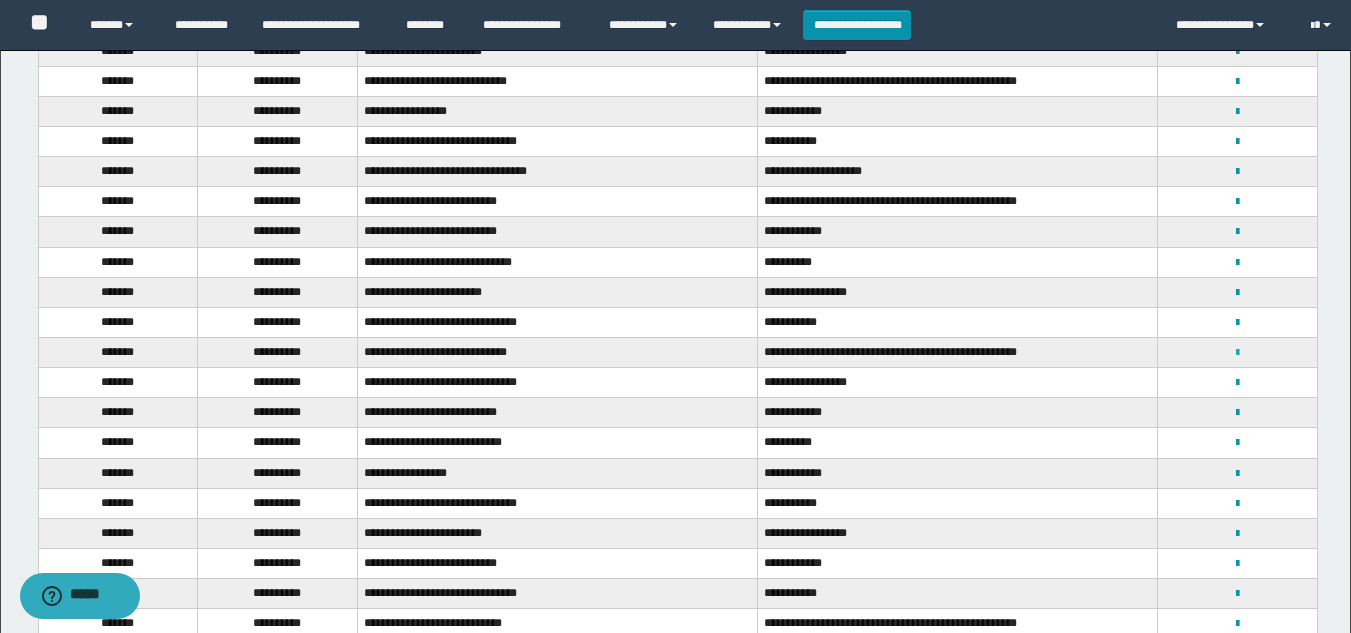 click at bounding box center (1237, 353) 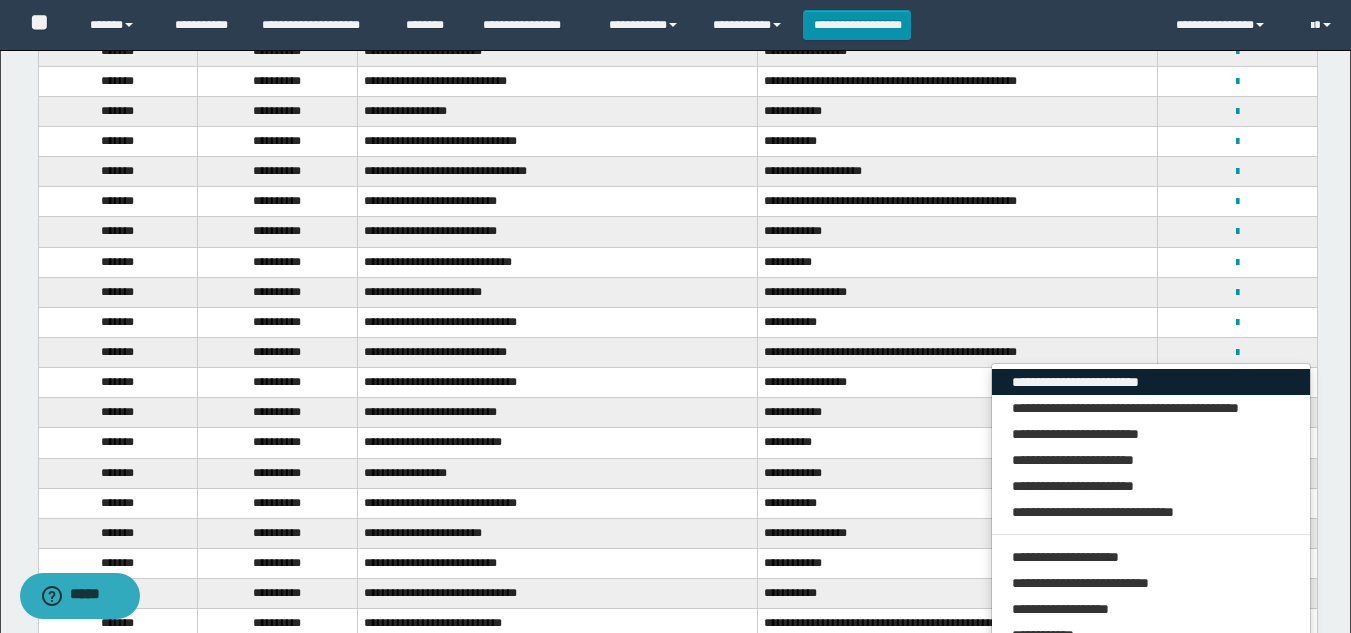 click on "**********" at bounding box center (1151, 382) 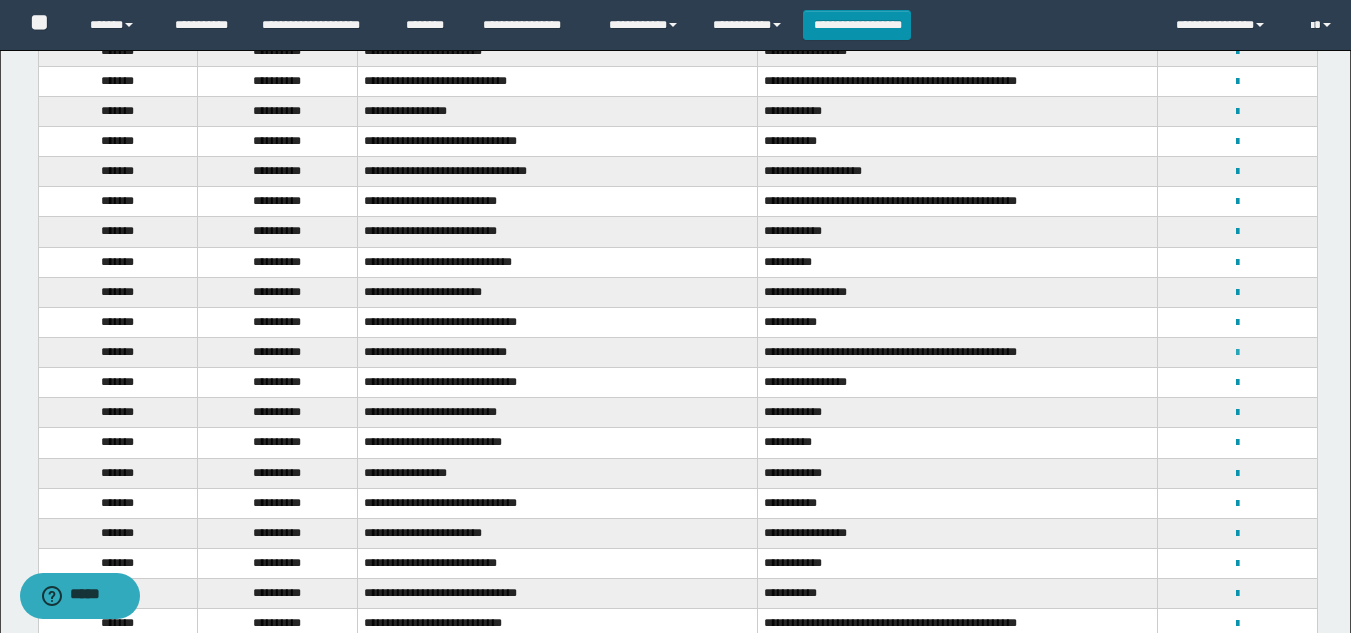click at bounding box center (1237, 353) 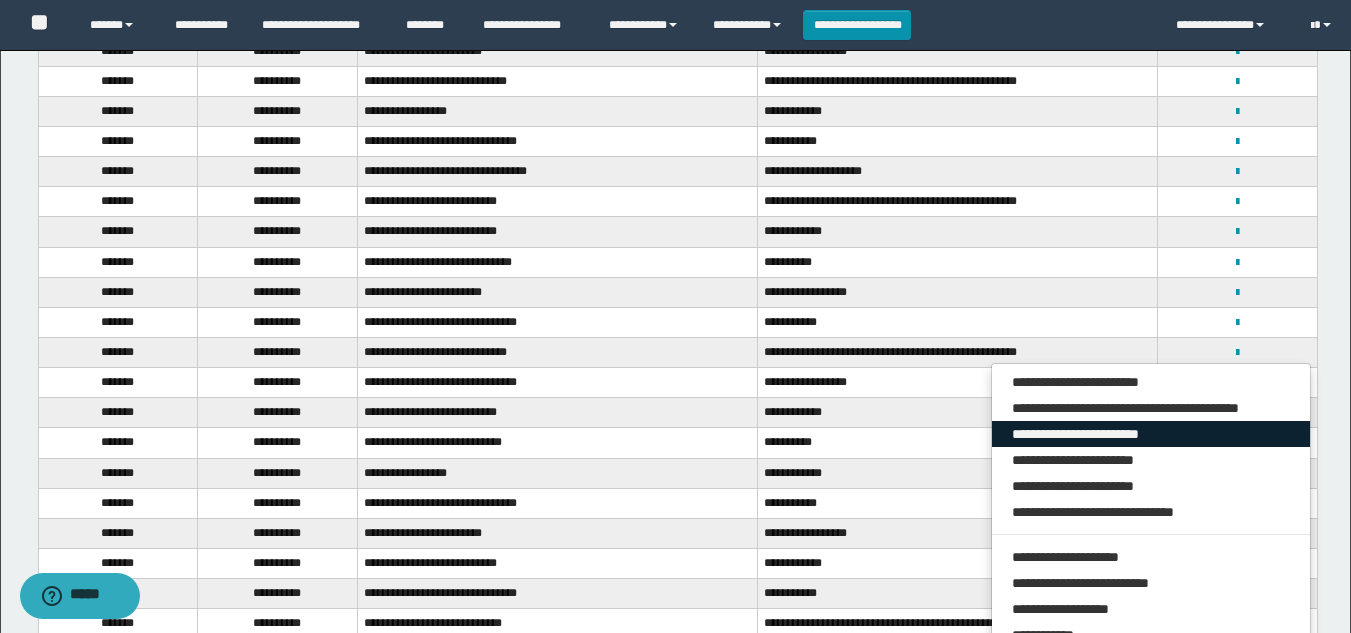click on "**********" at bounding box center (1151, 434) 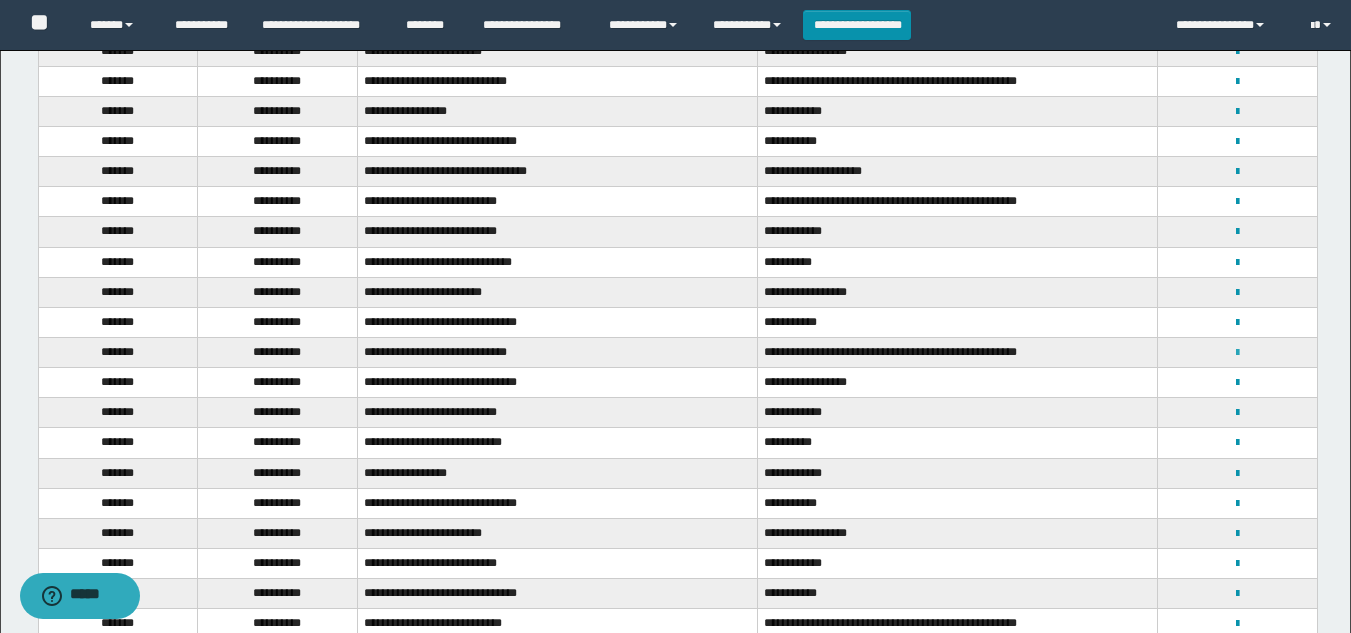 click at bounding box center (1237, 353) 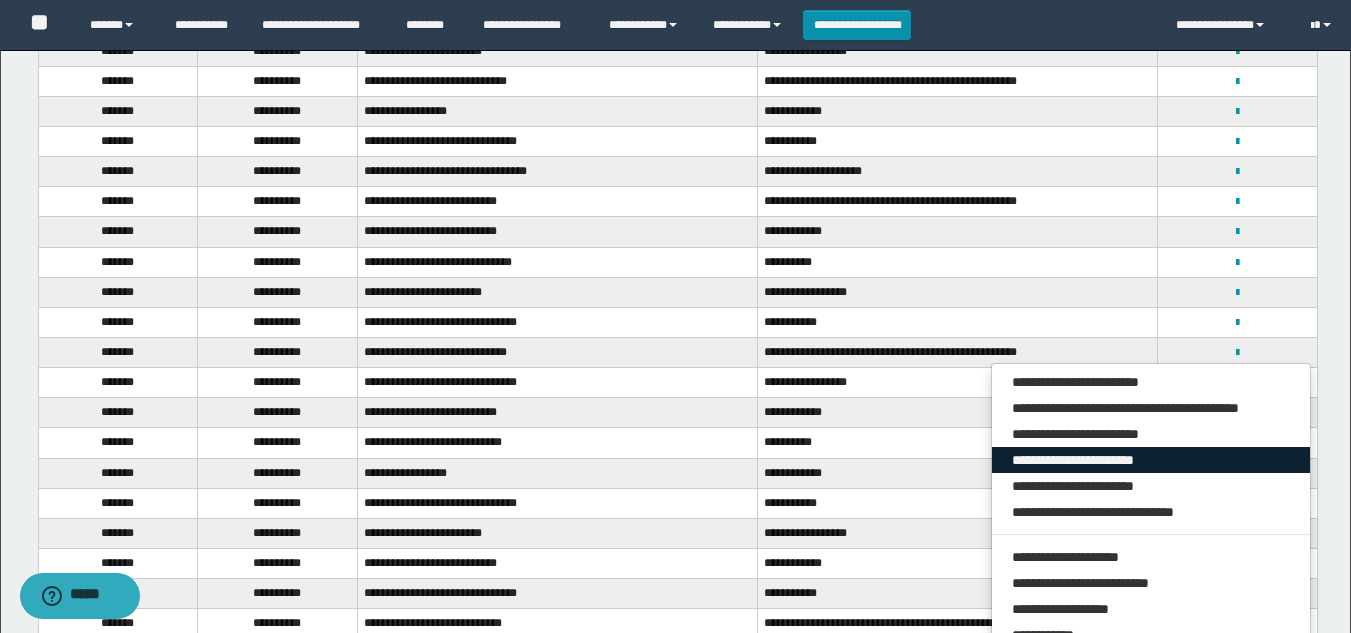 click on "**********" at bounding box center [1151, 460] 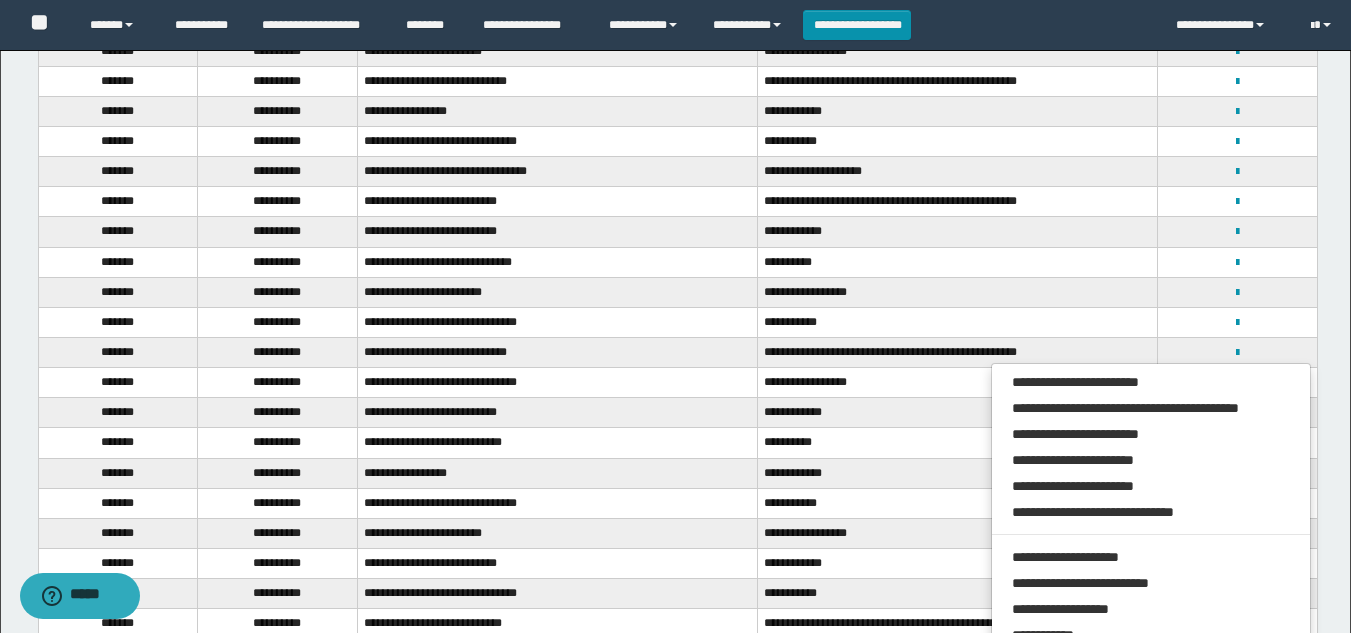 click on "**********" at bounding box center [958, 383] 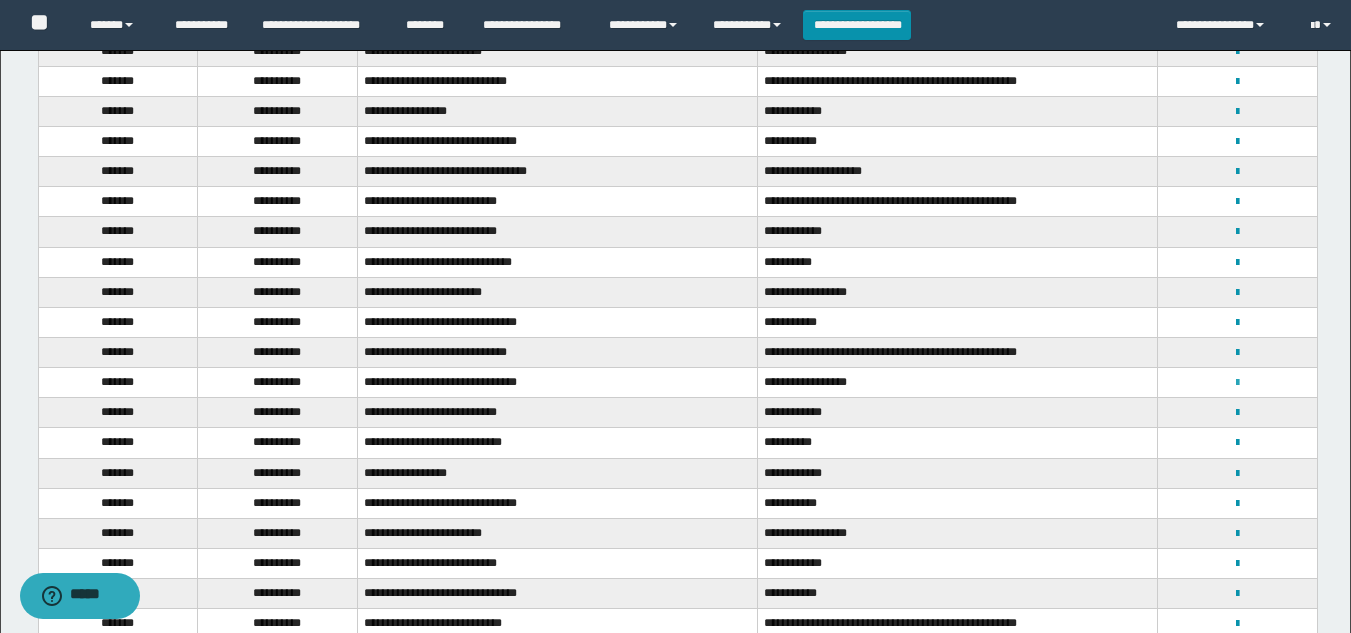 click at bounding box center [1237, 383] 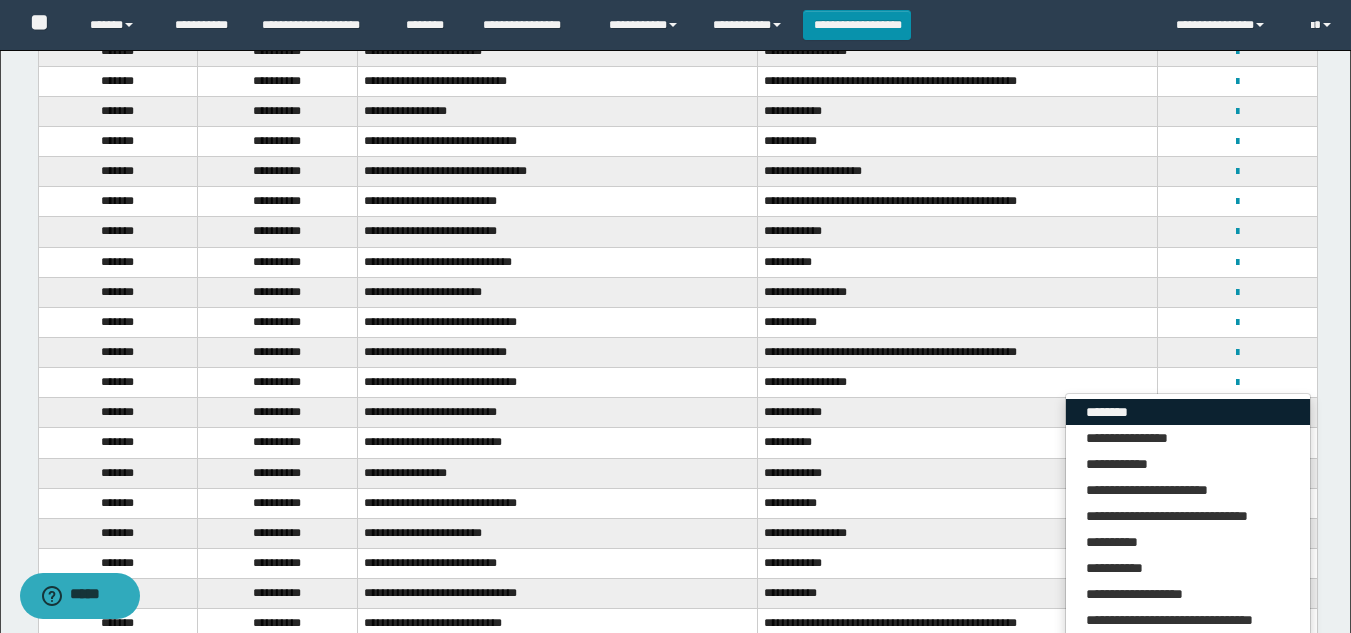 click on "********" at bounding box center [1188, 412] 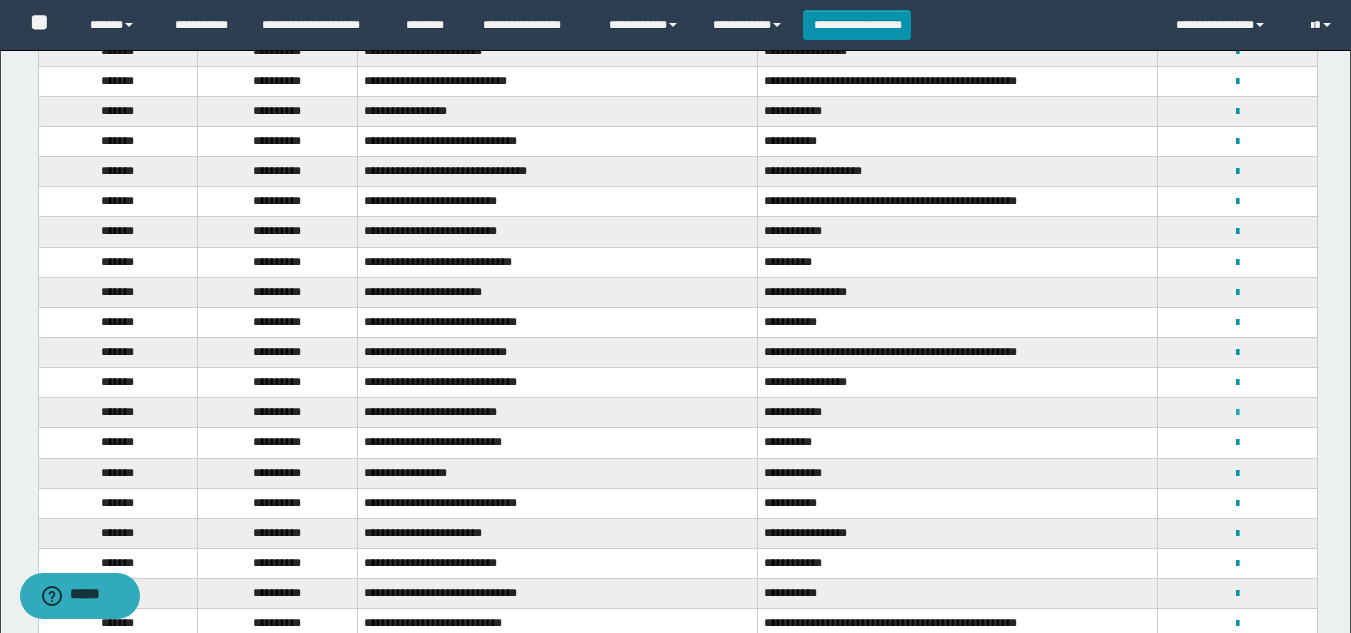 click at bounding box center [1237, 413] 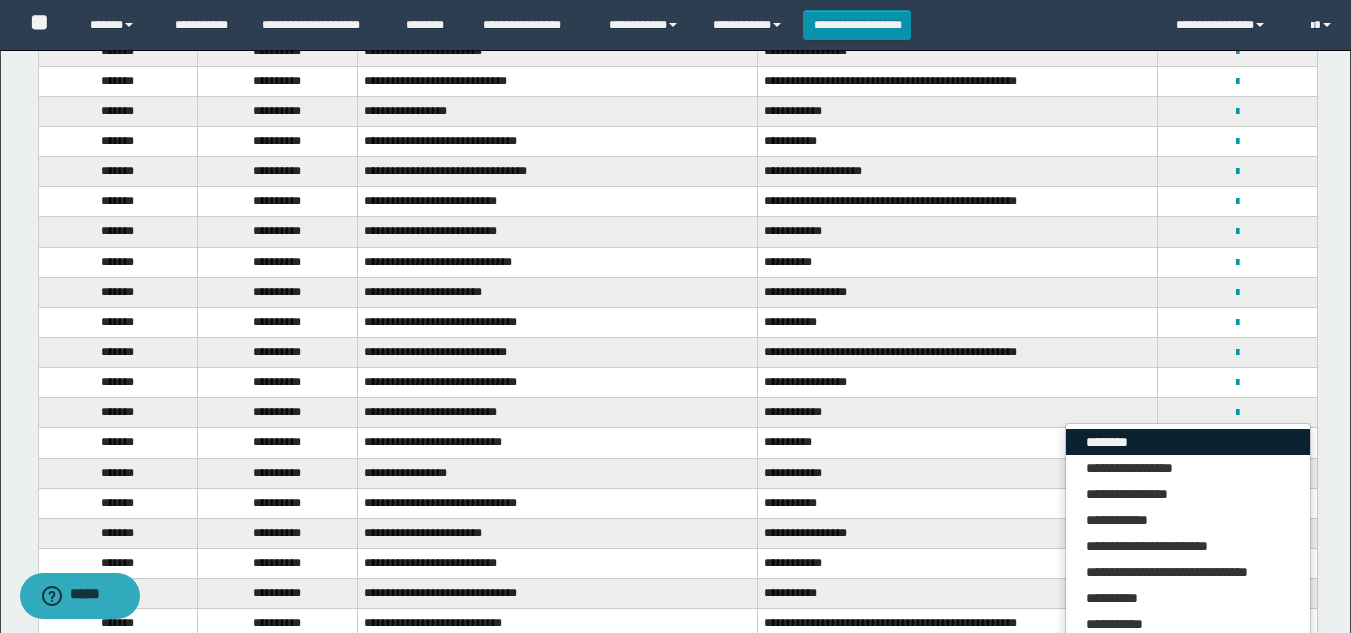 click on "********" at bounding box center (1188, 442) 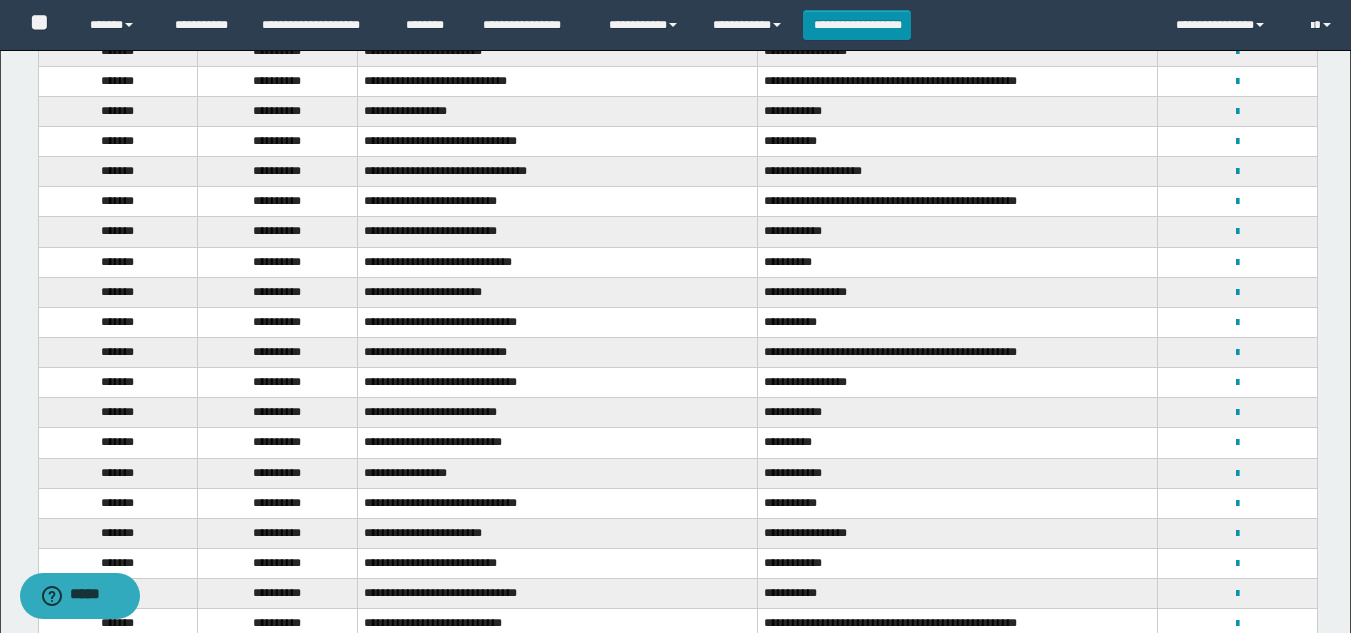 click on "**********" at bounding box center (557, 383) 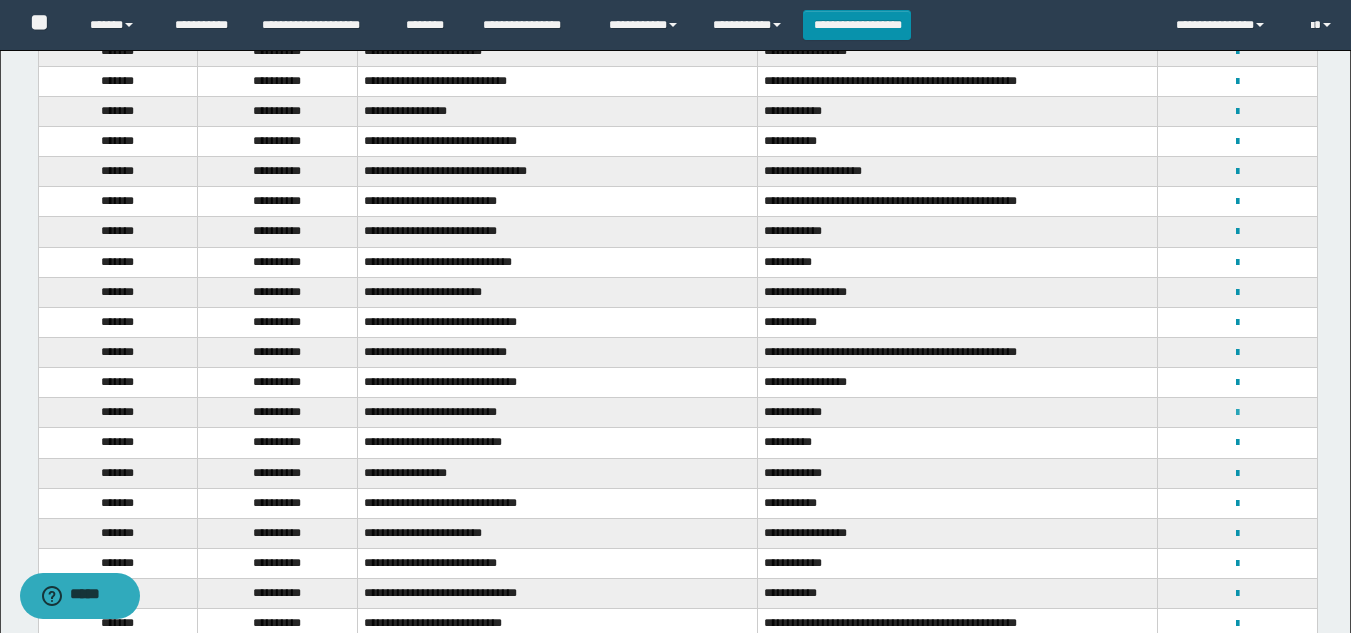 click at bounding box center [1237, 413] 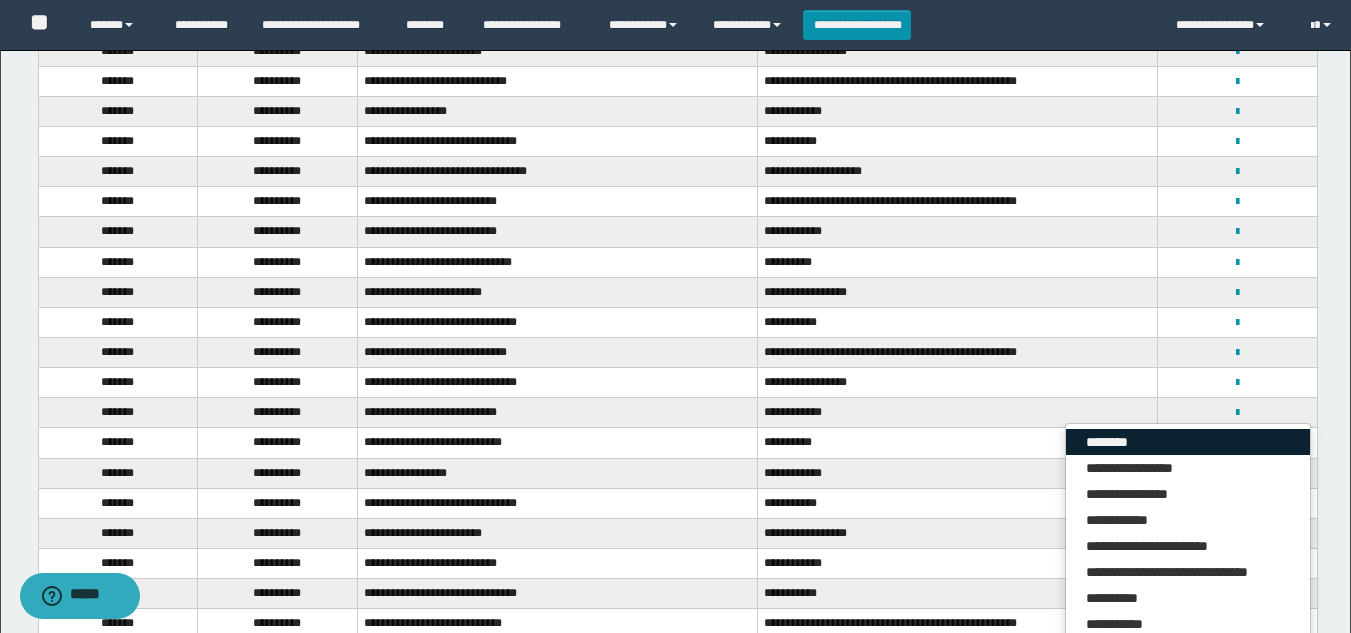click on "********" at bounding box center [1188, 442] 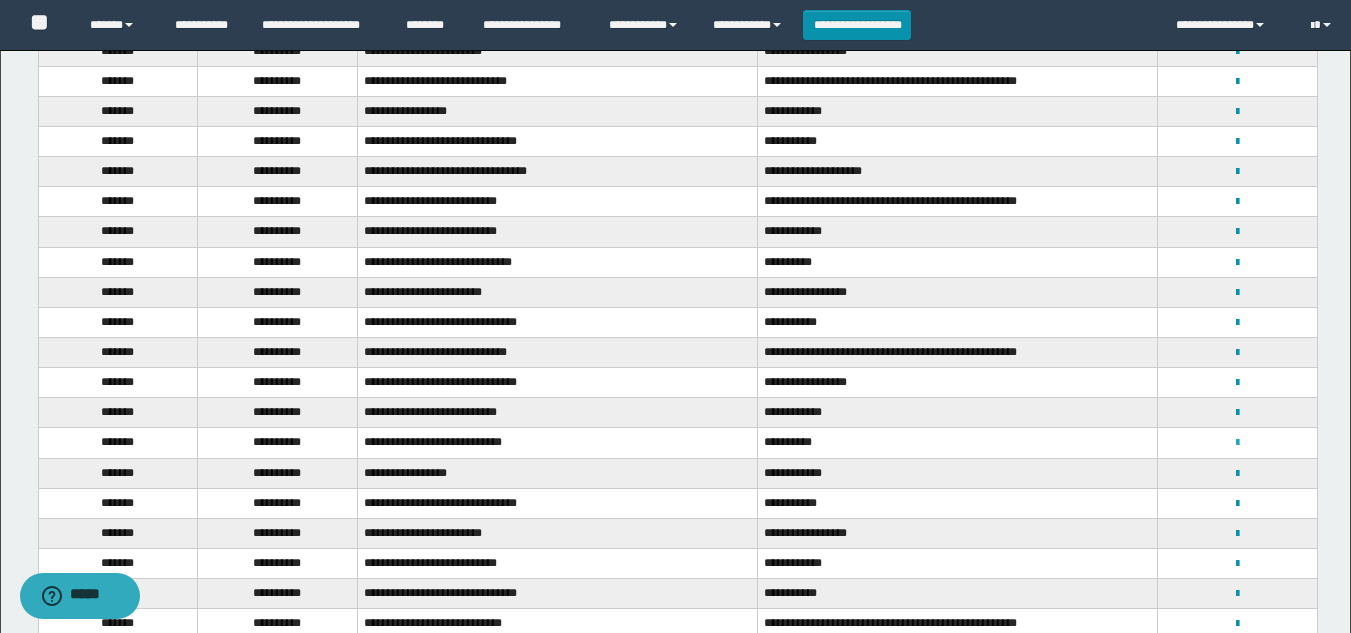 click at bounding box center [1237, 443] 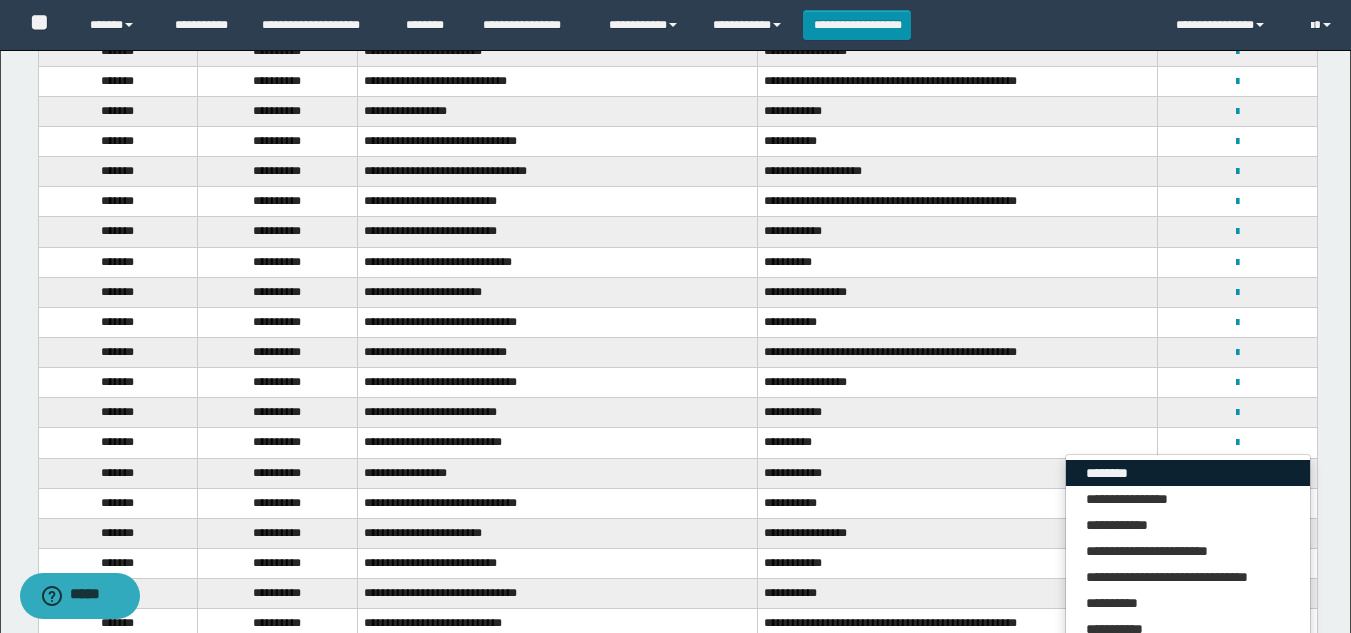 click on "********" at bounding box center [1188, 473] 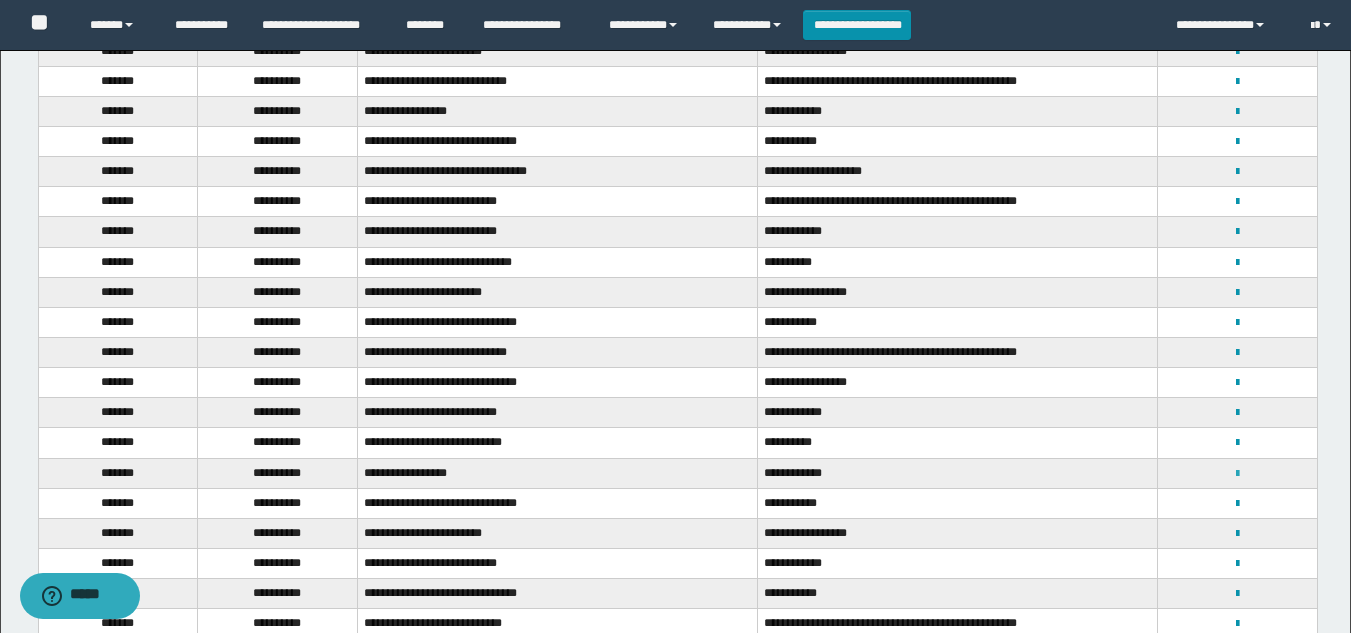click at bounding box center (1237, 474) 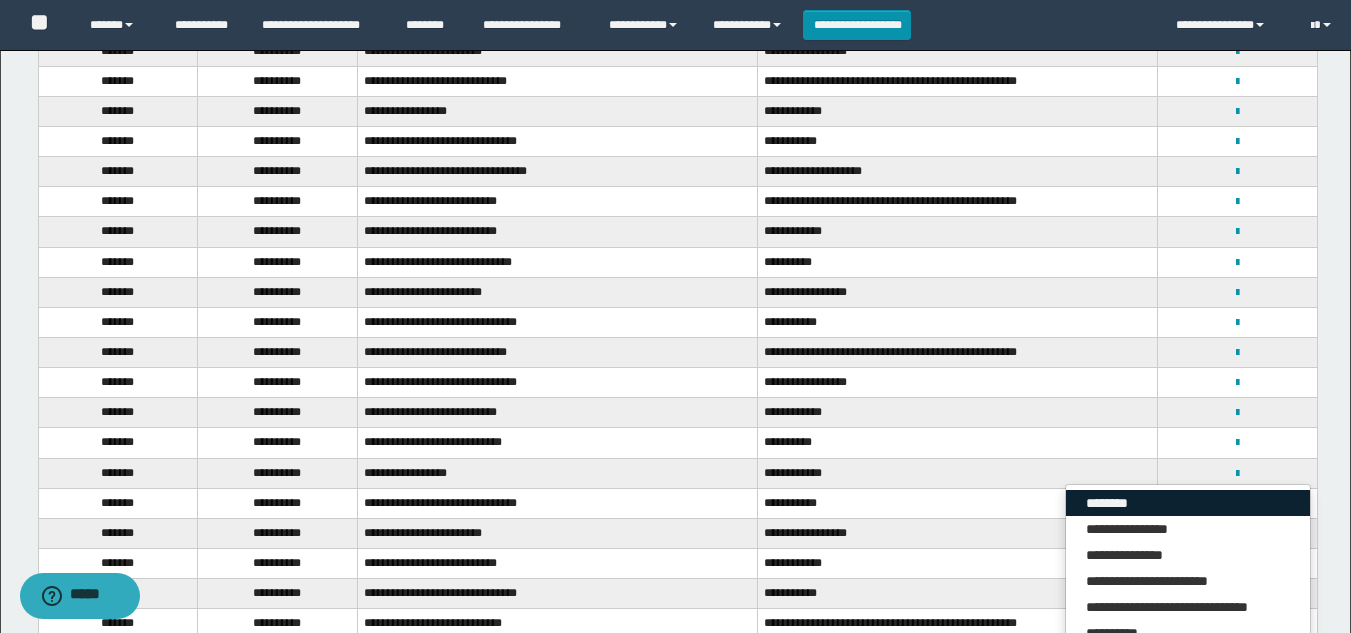 click on "********" at bounding box center [1188, 503] 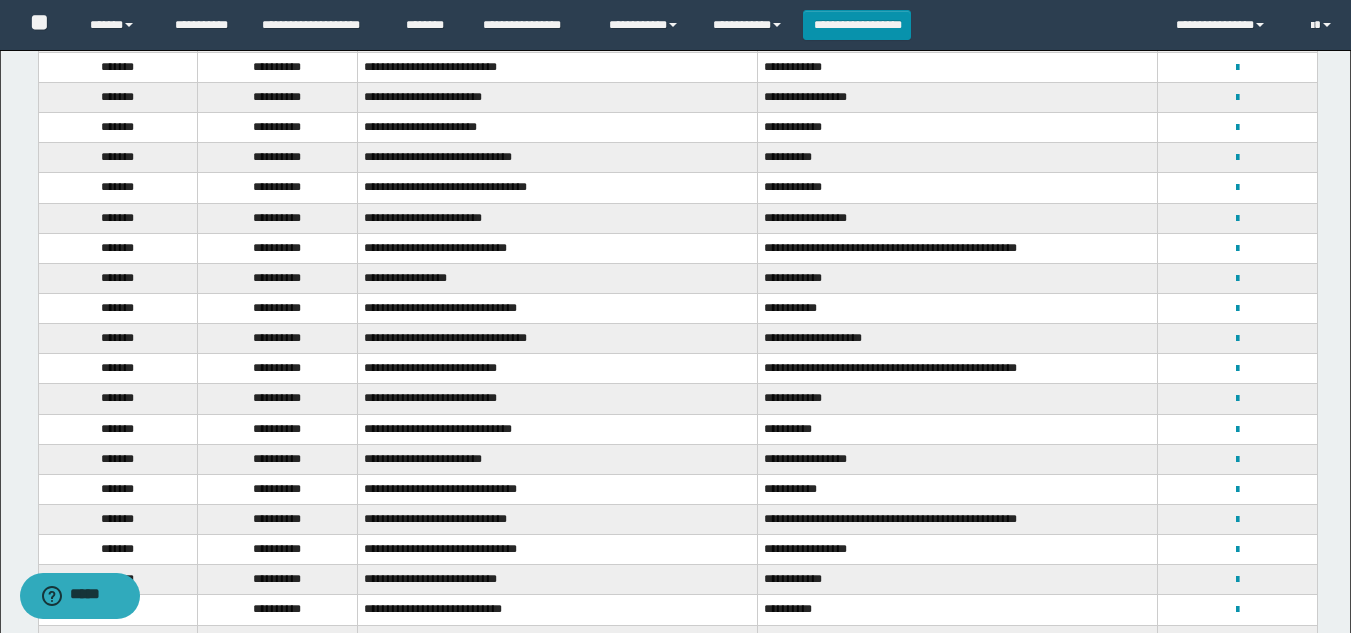 scroll, scrollTop: 1000, scrollLeft: 0, axis: vertical 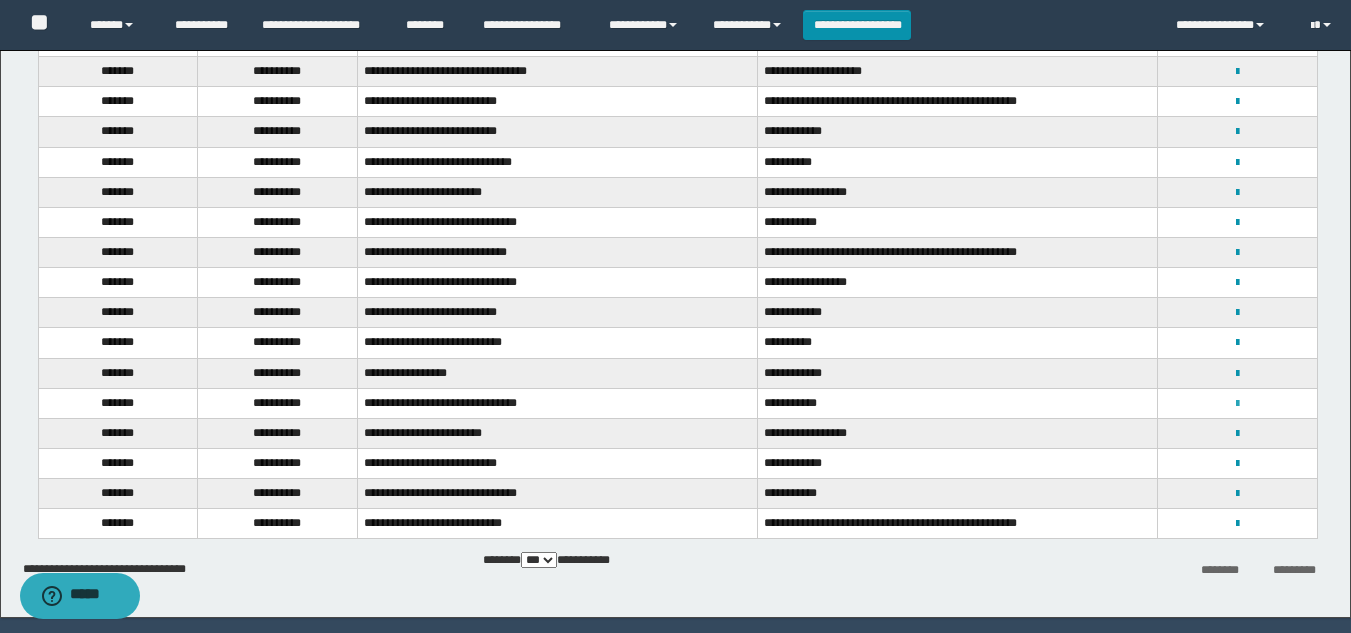 click at bounding box center (1237, 404) 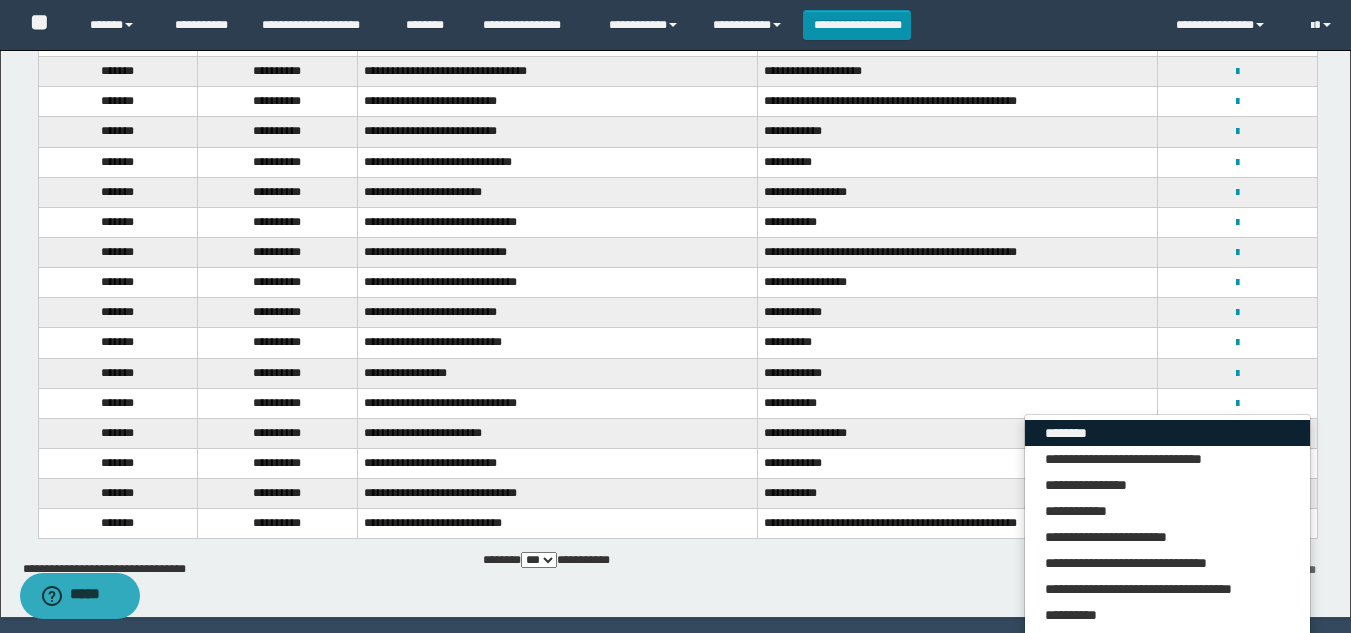 click on "********" at bounding box center [1167, 433] 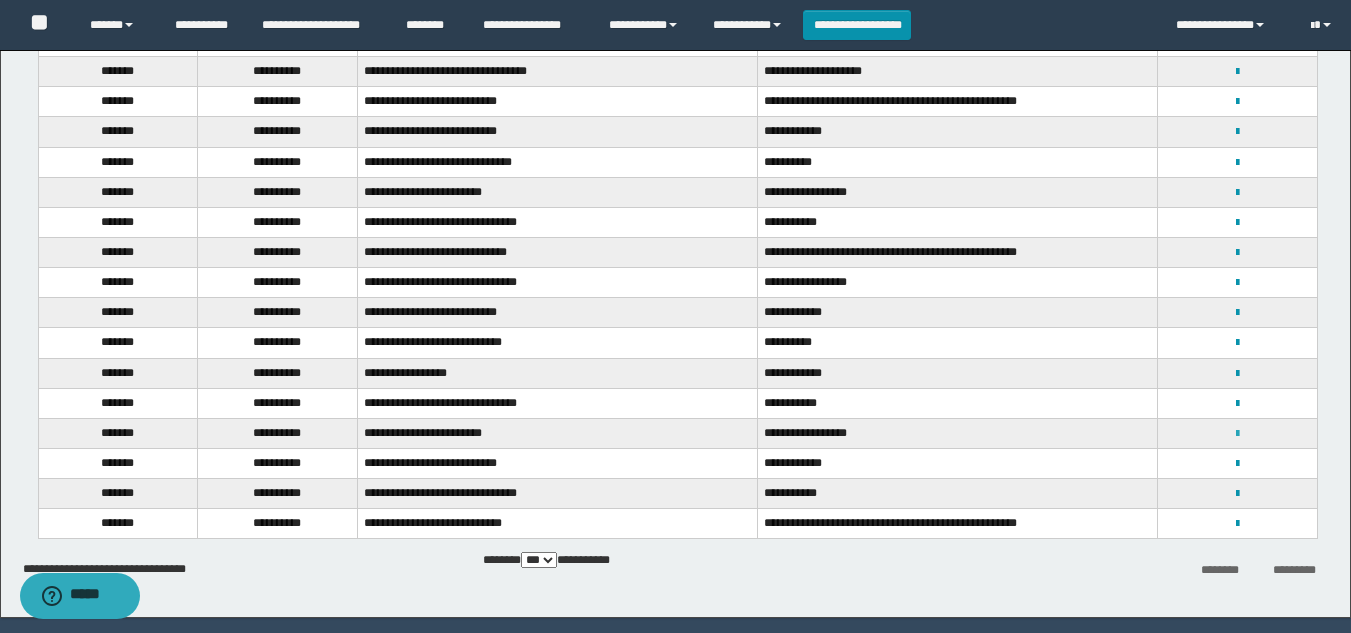 click at bounding box center [1237, 434] 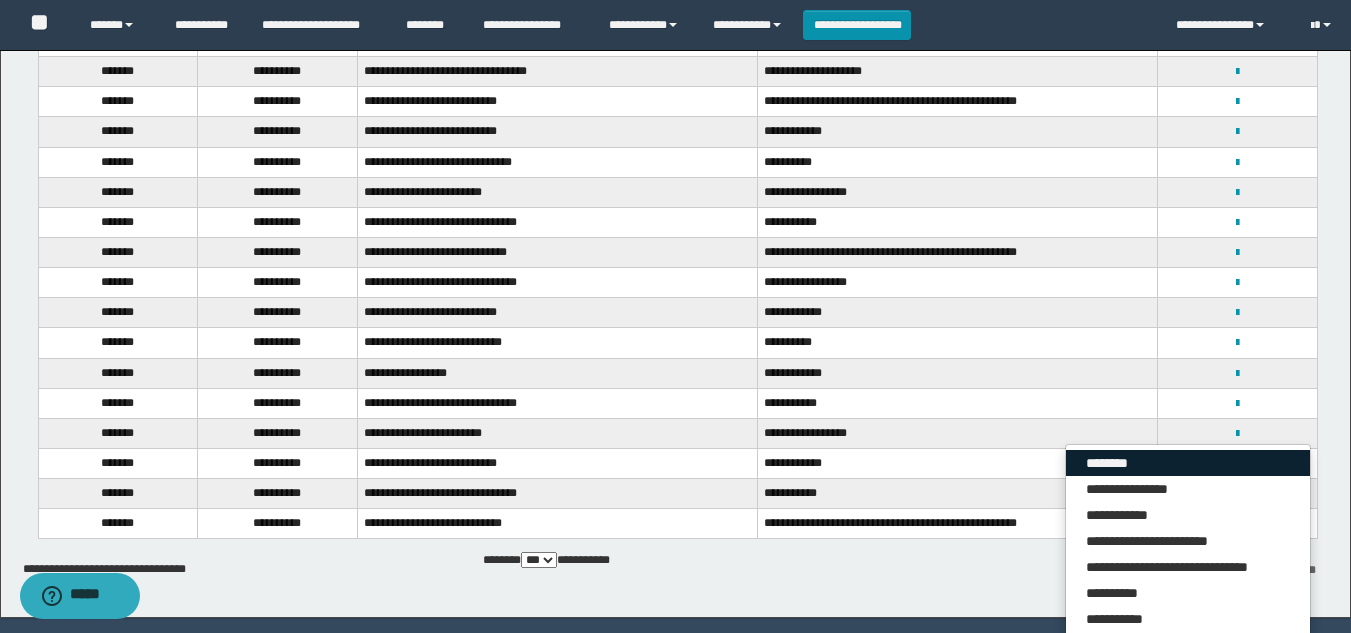 click on "********" at bounding box center [1188, 463] 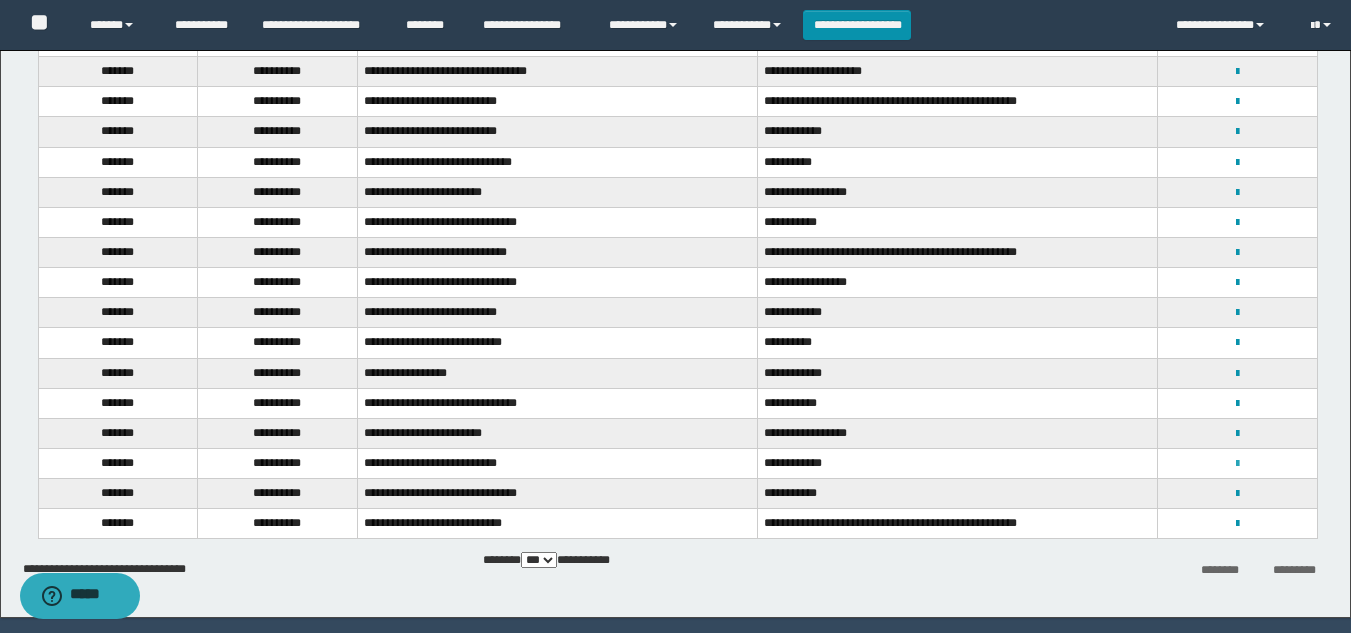 click at bounding box center (1237, 464) 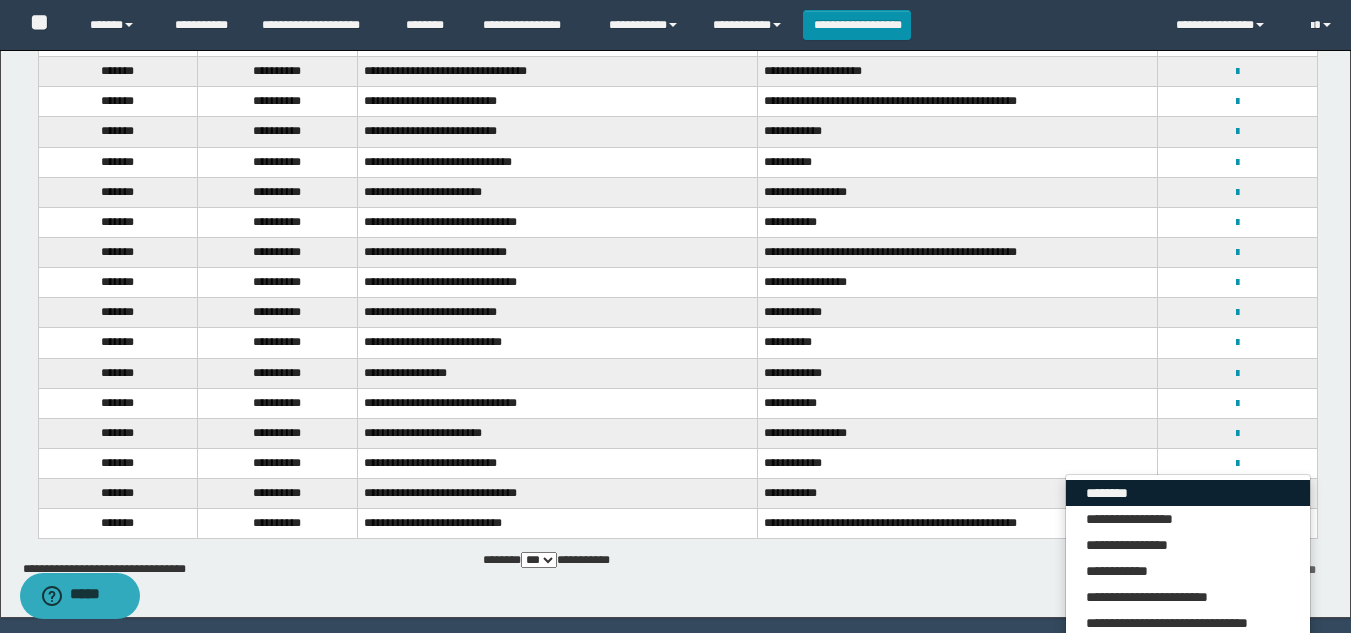 click on "********" at bounding box center (1188, 493) 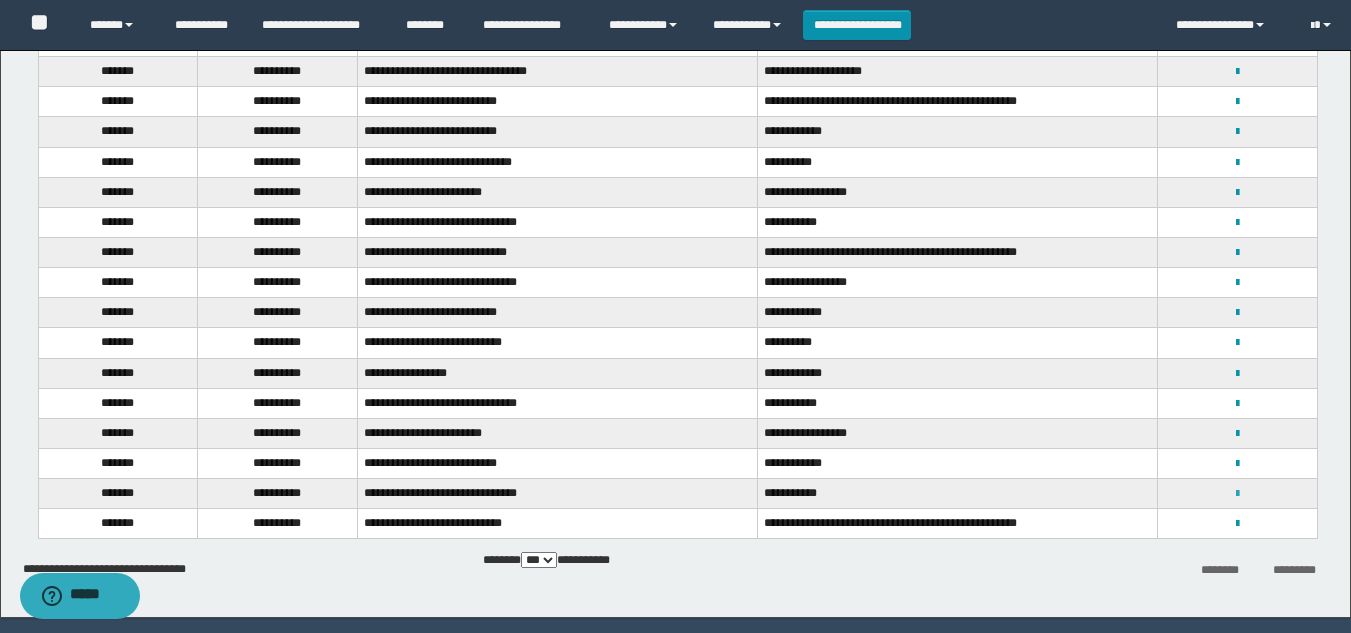 click at bounding box center [1237, 494] 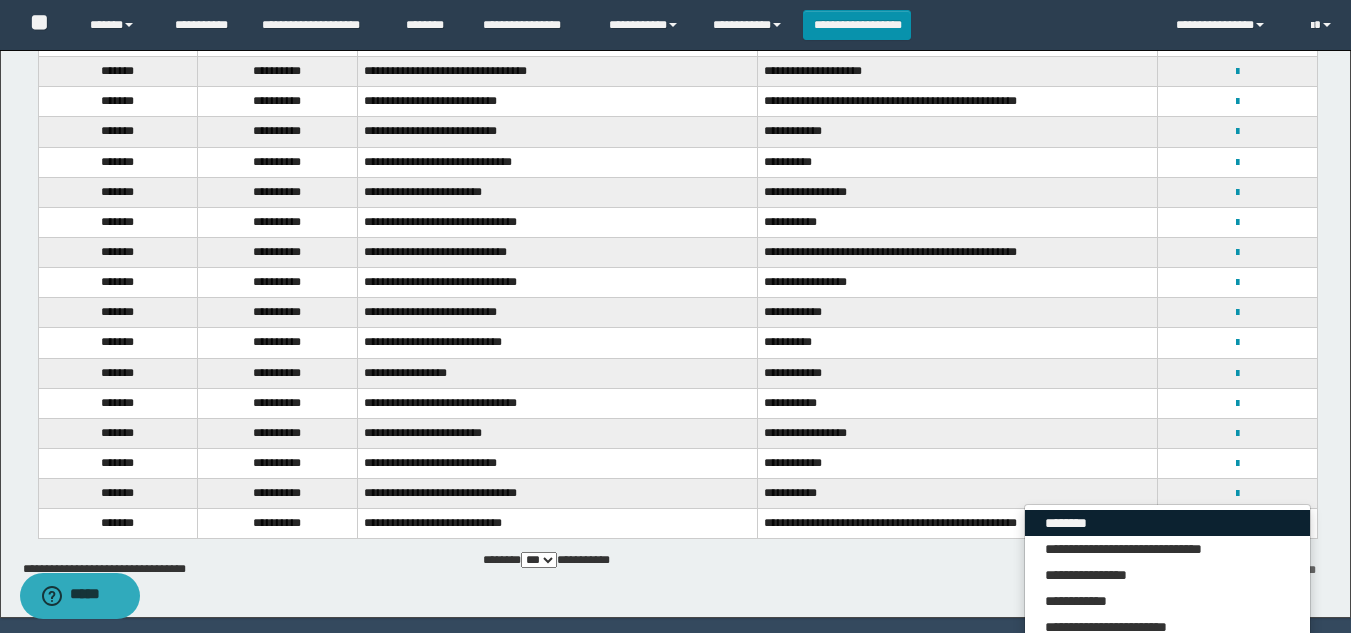 click on "********" at bounding box center [1167, 523] 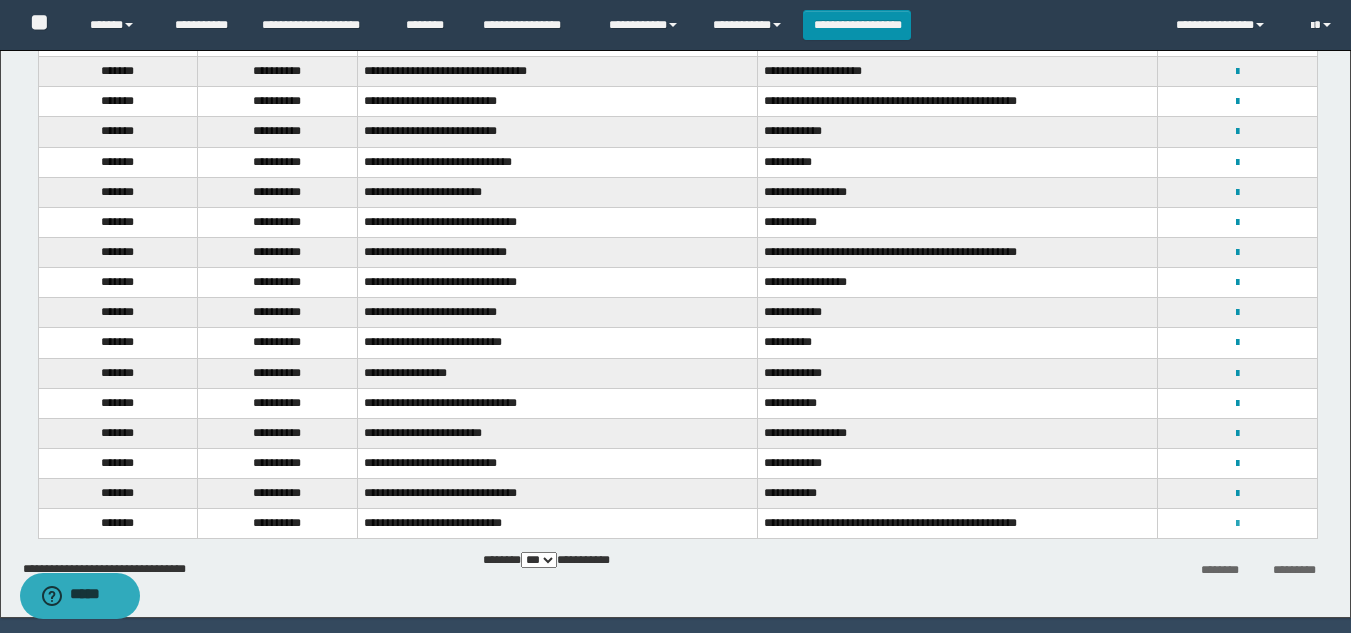 click at bounding box center (1237, 524) 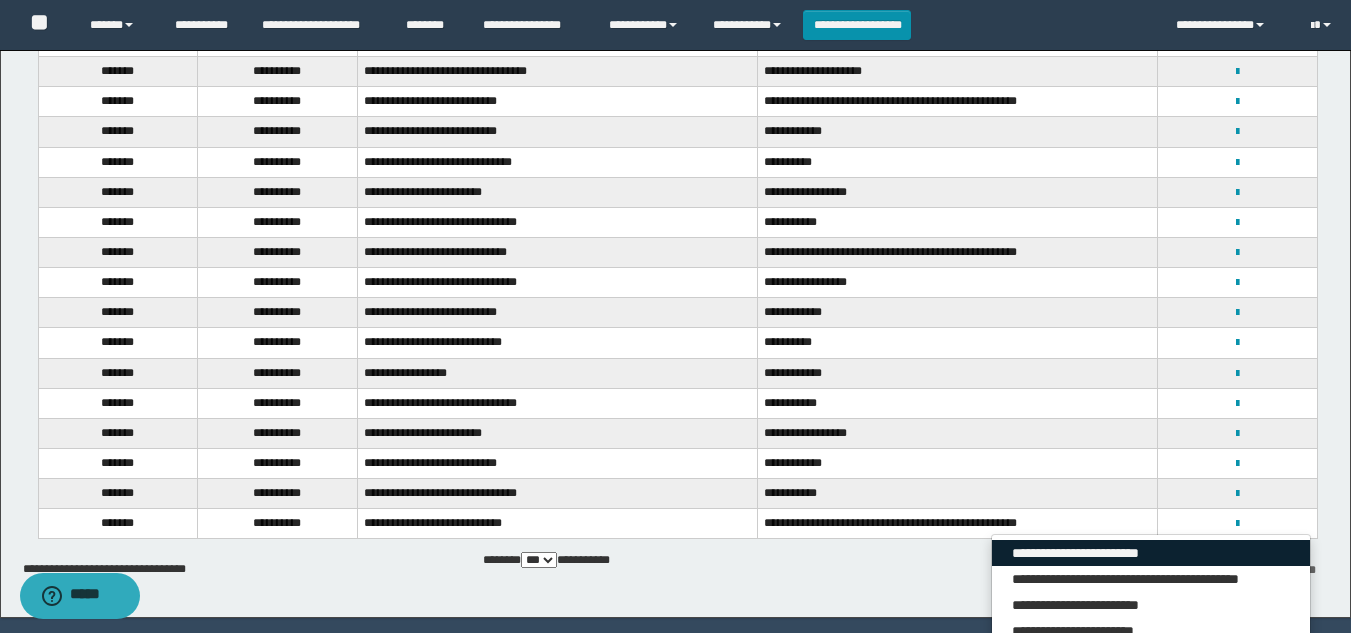 click on "**********" at bounding box center [1151, 553] 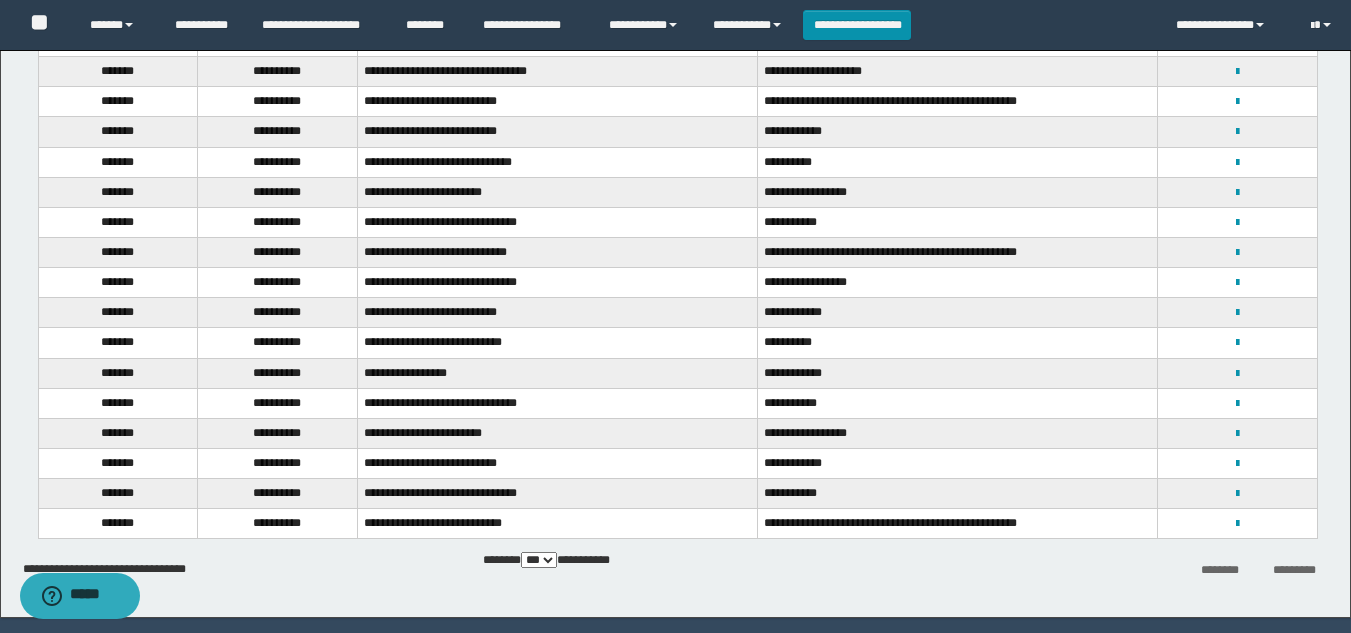 click on "**********" at bounding box center [1237, 523] 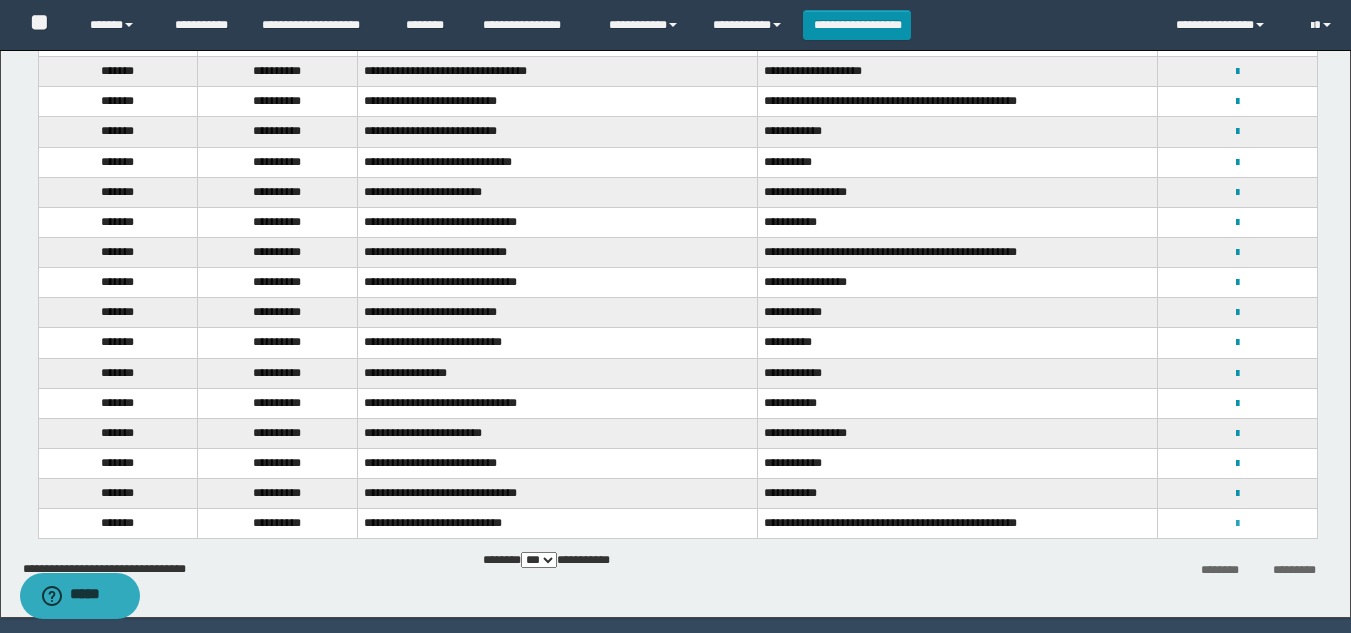 click at bounding box center (1237, 524) 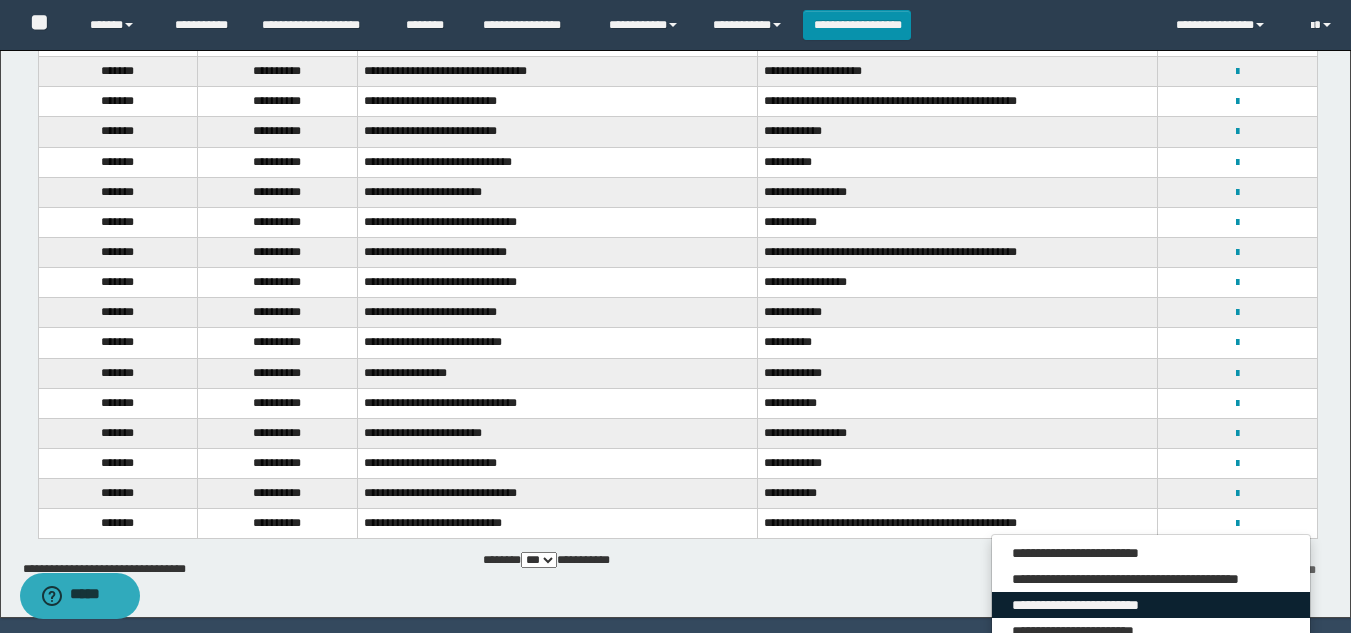 click on "**********" at bounding box center [1151, 605] 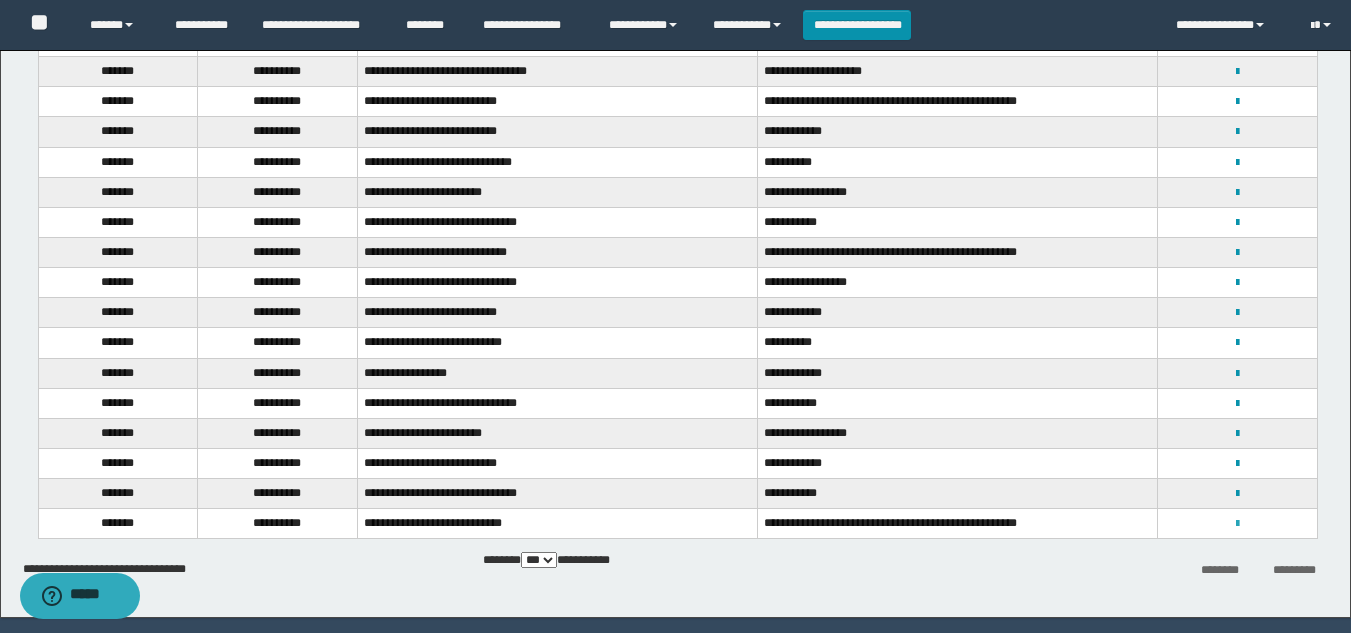 click at bounding box center [1237, 524] 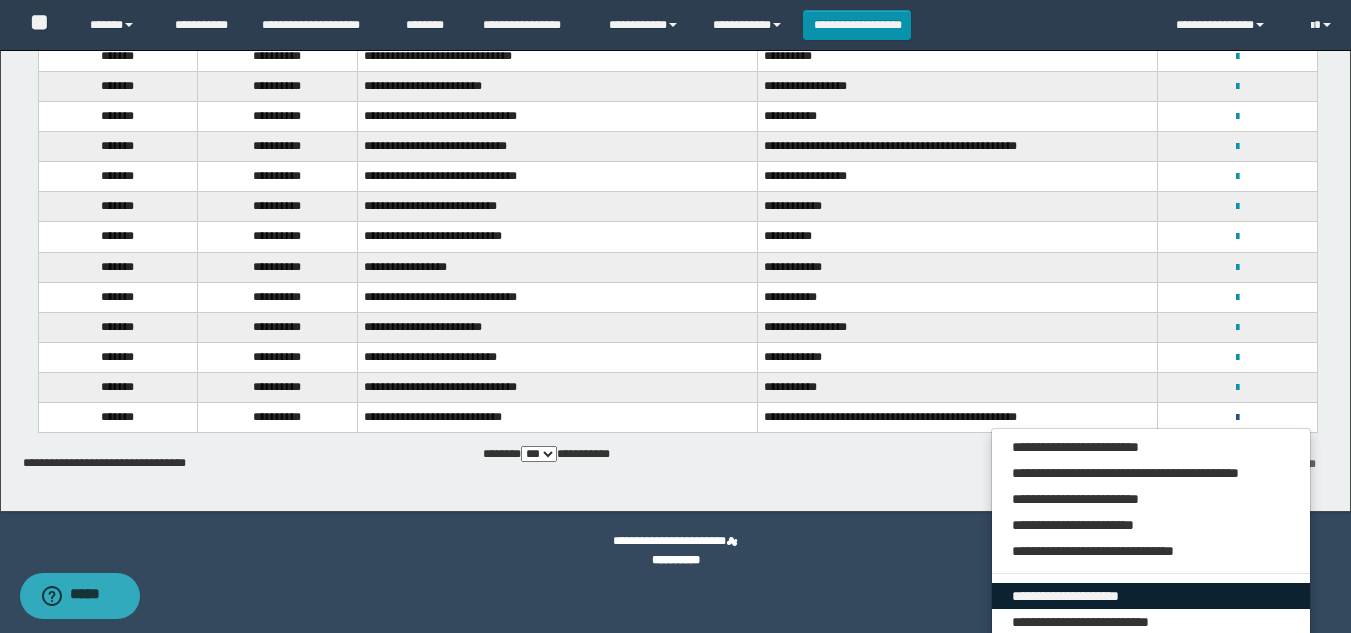 scroll, scrollTop: 1200, scrollLeft: 0, axis: vertical 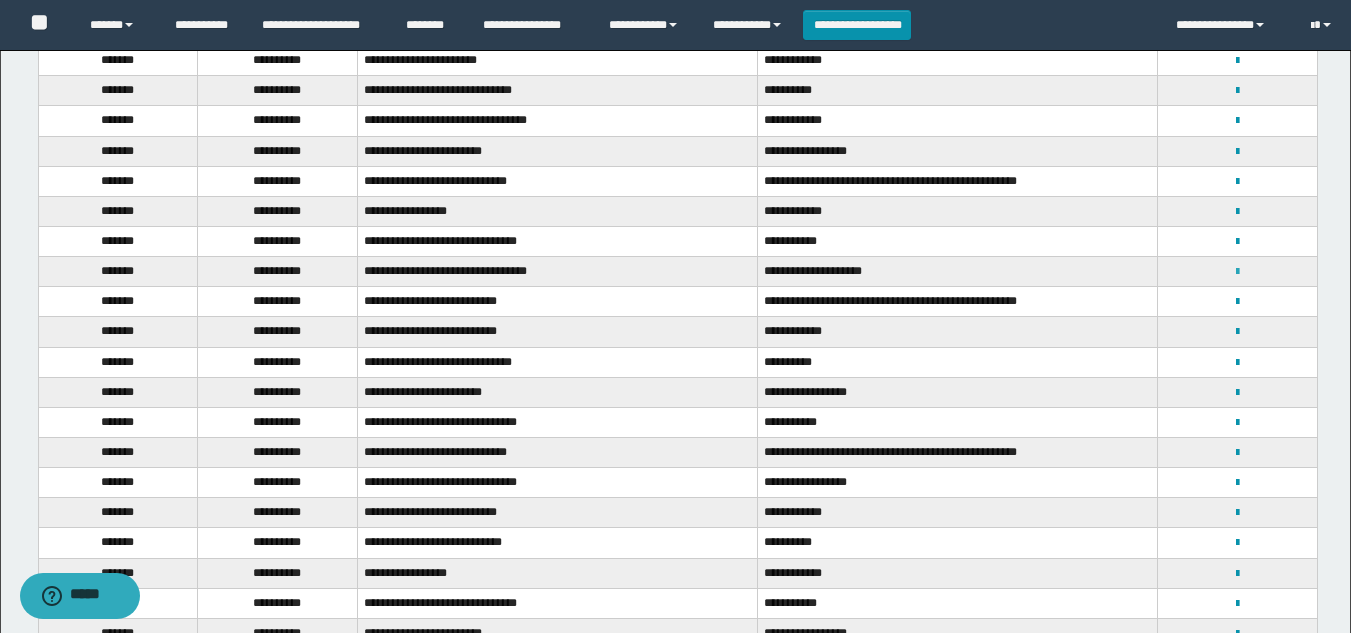 click at bounding box center (1237, 272) 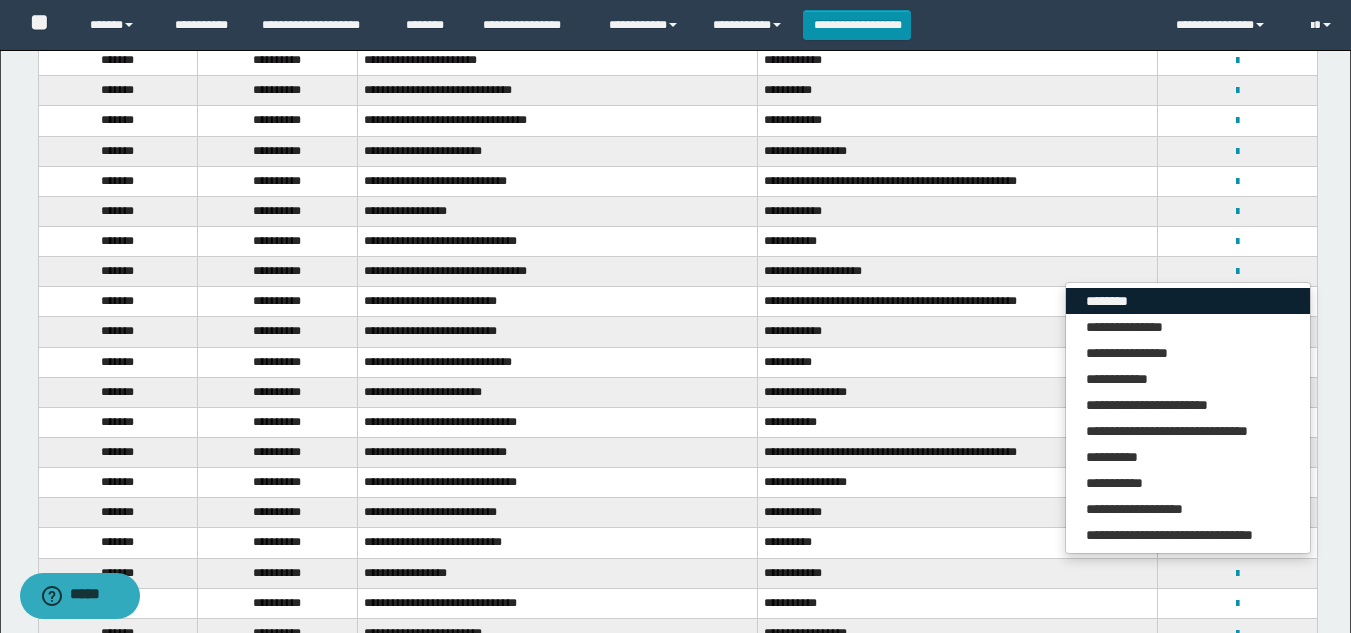 click on "********" at bounding box center [1188, 301] 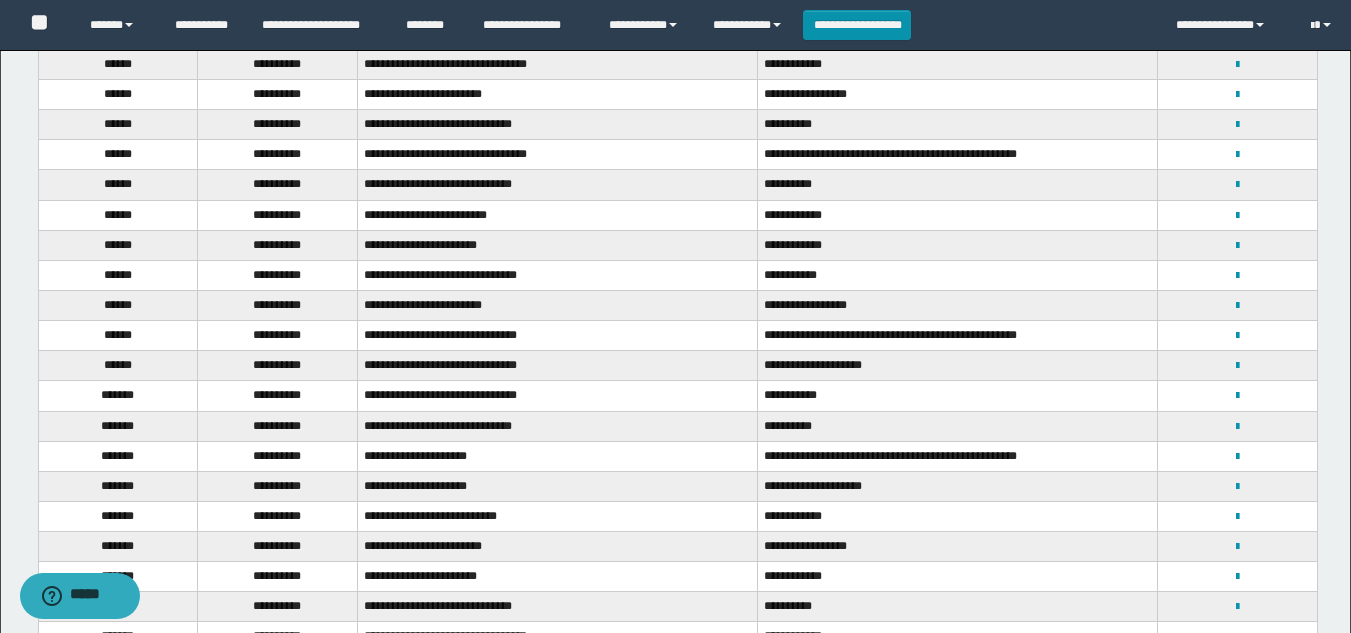 scroll, scrollTop: 400, scrollLeft: 0, axis: vertical 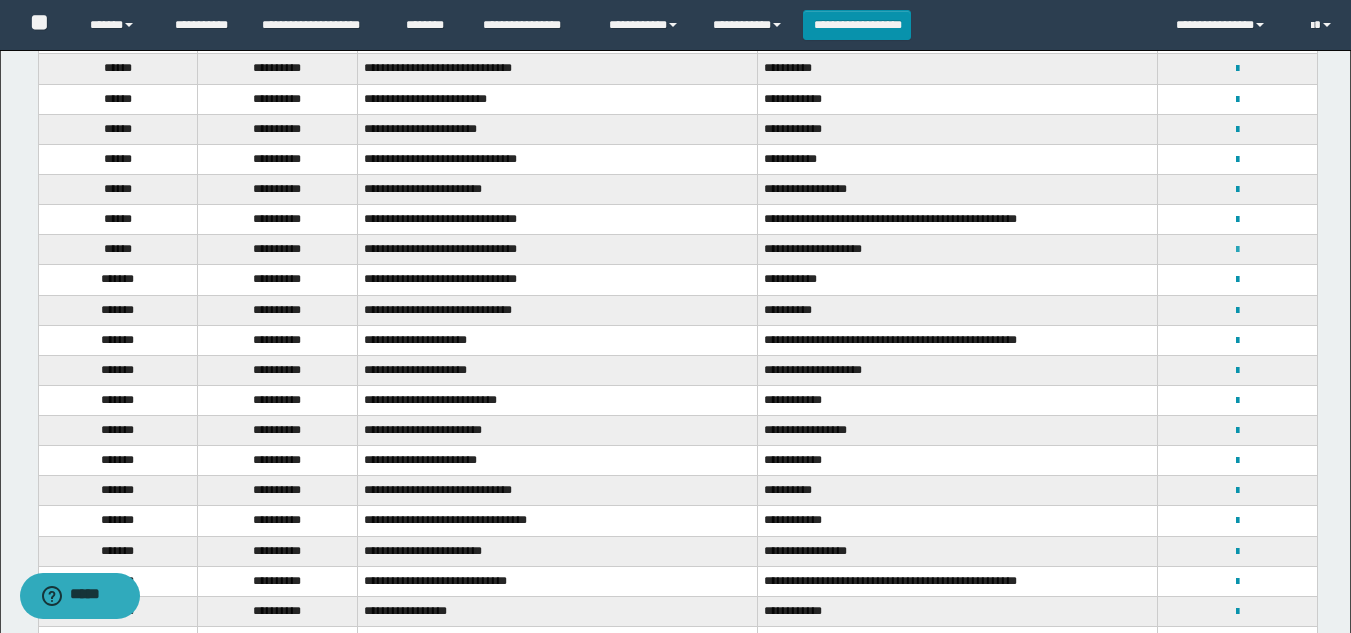 click at bounding box center (1237, 250) 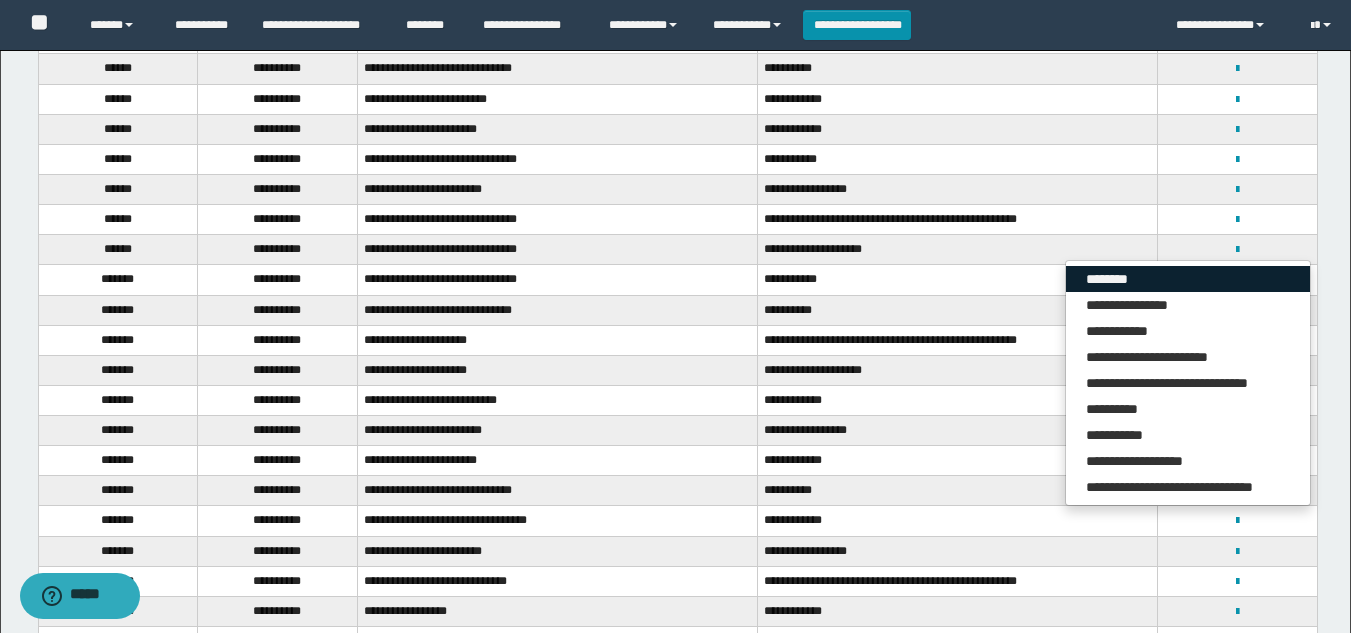 click on "********" at bounding box center (1188, 279) 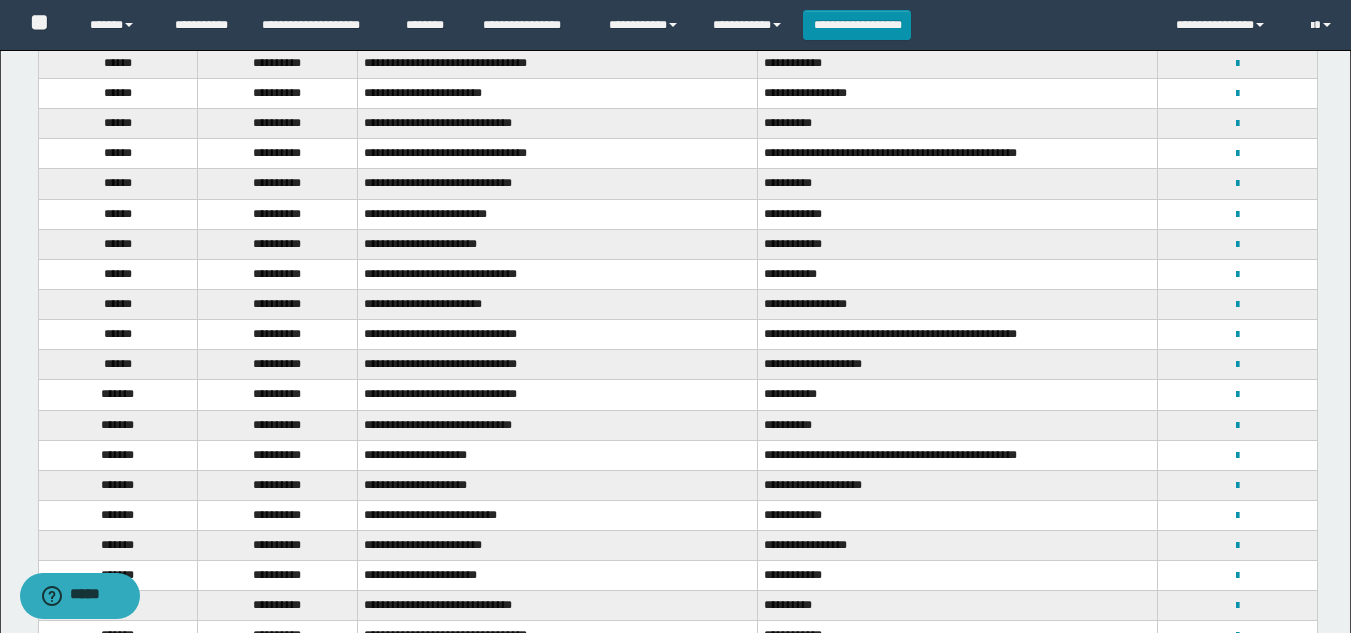 scroll, scrollTop: 400, scrollLeft: 0, axis: vertical 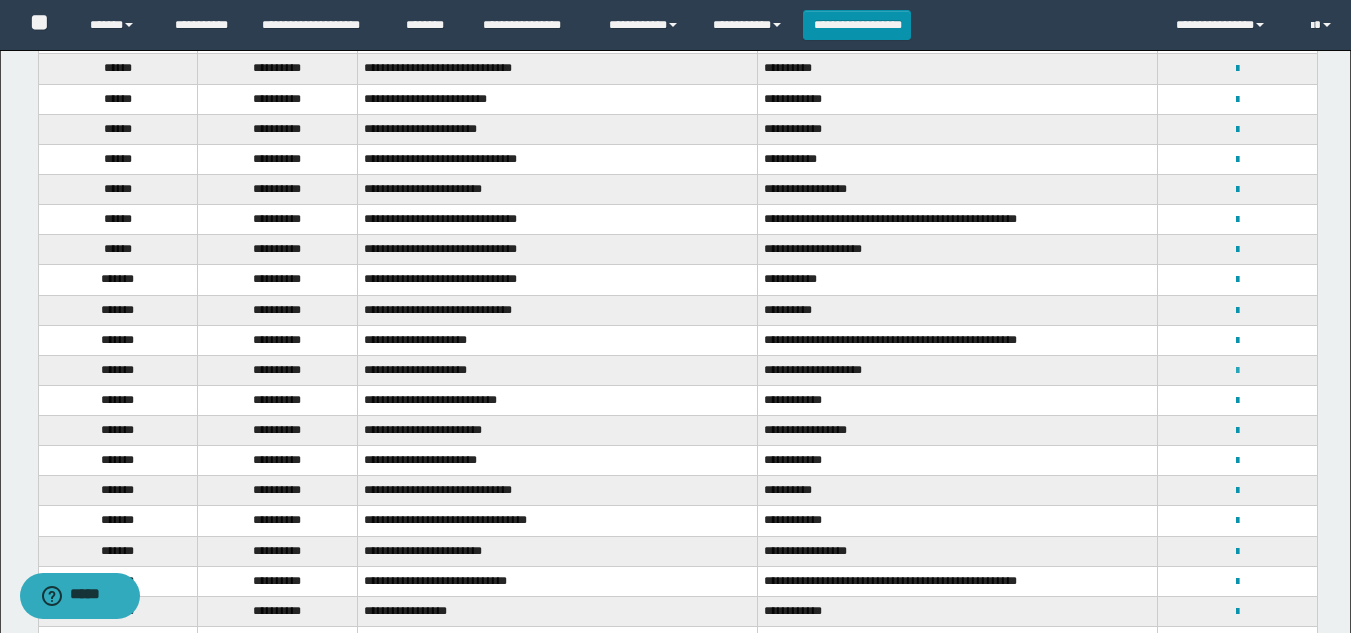 click at bounding box center (1237, 371) 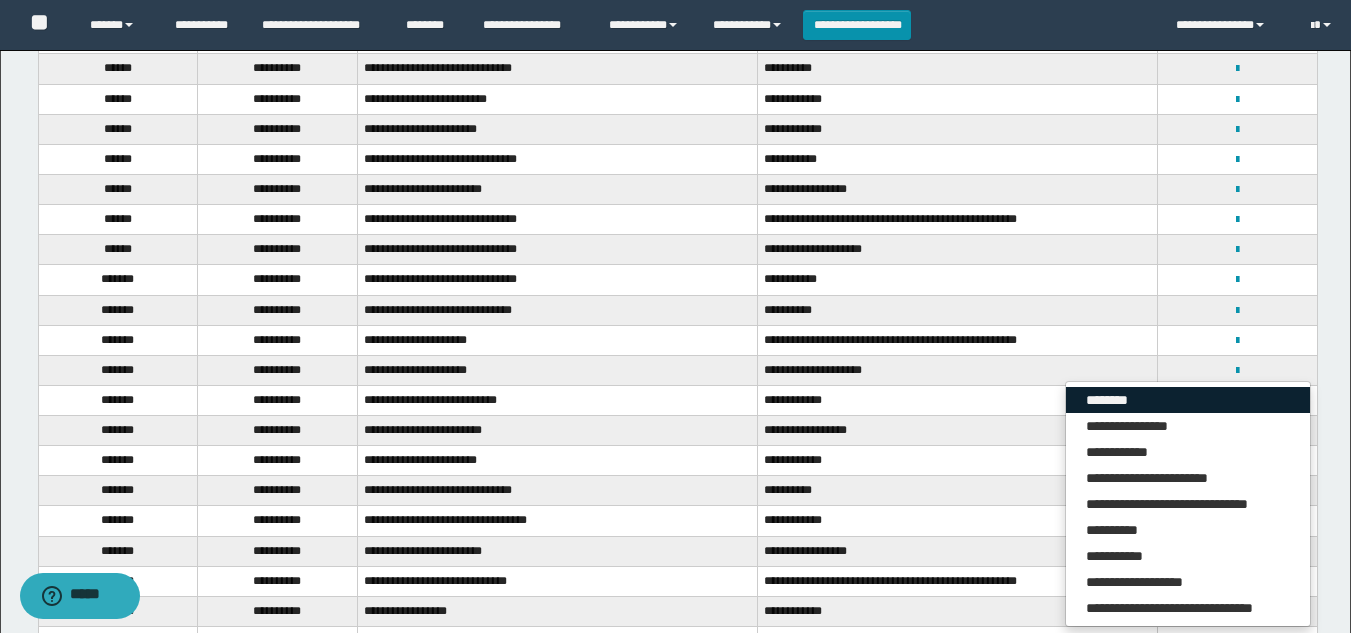click on "********" at bounding box center [1188, 400] 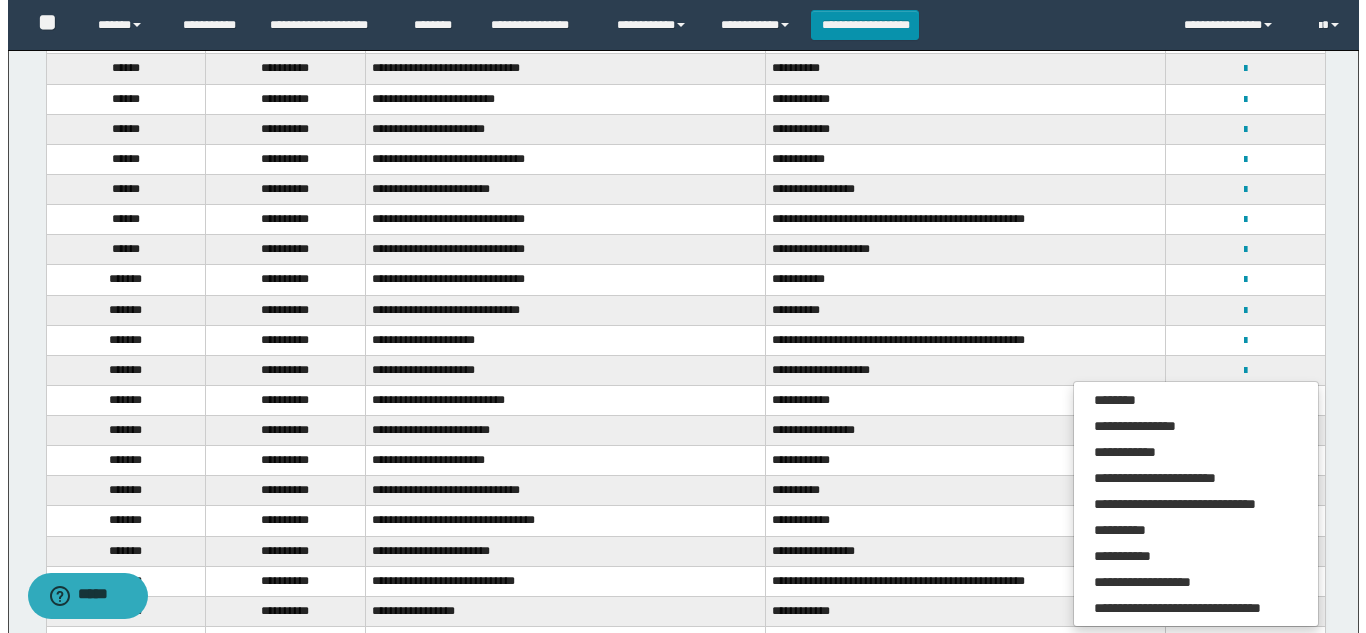 scroll, scrollTop: 0, scrollLeft: 0, axis: both 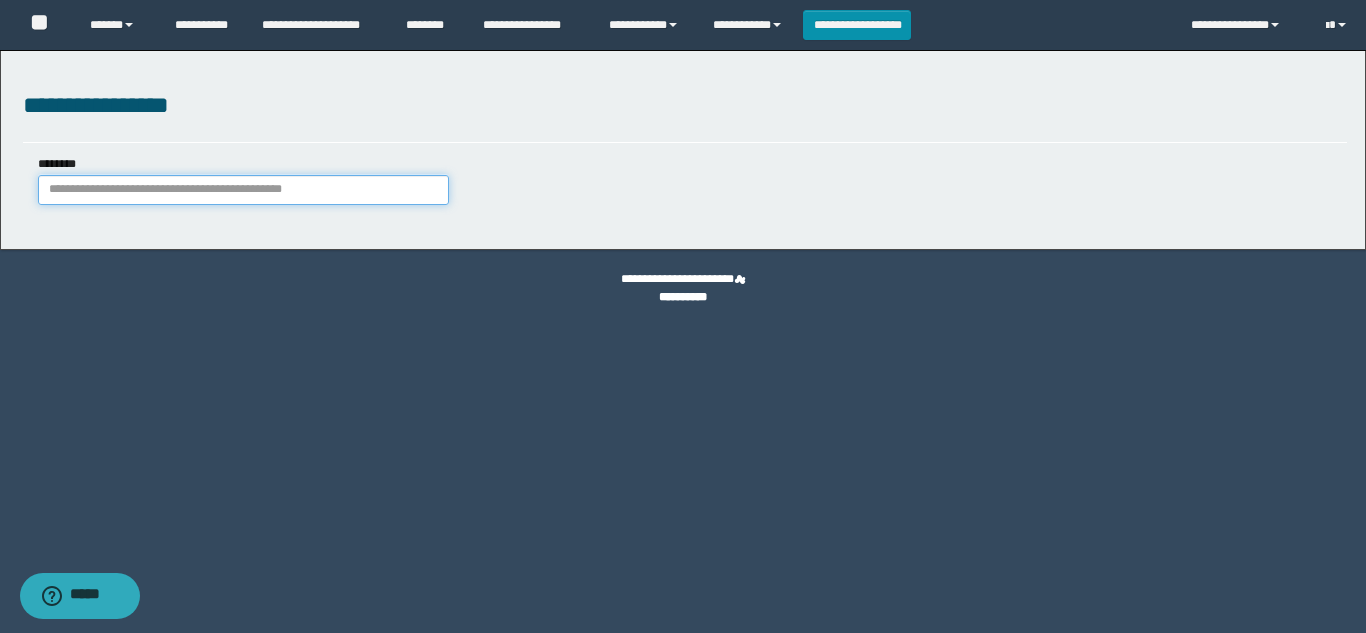 click on "********" at bounding box center [243, 190] 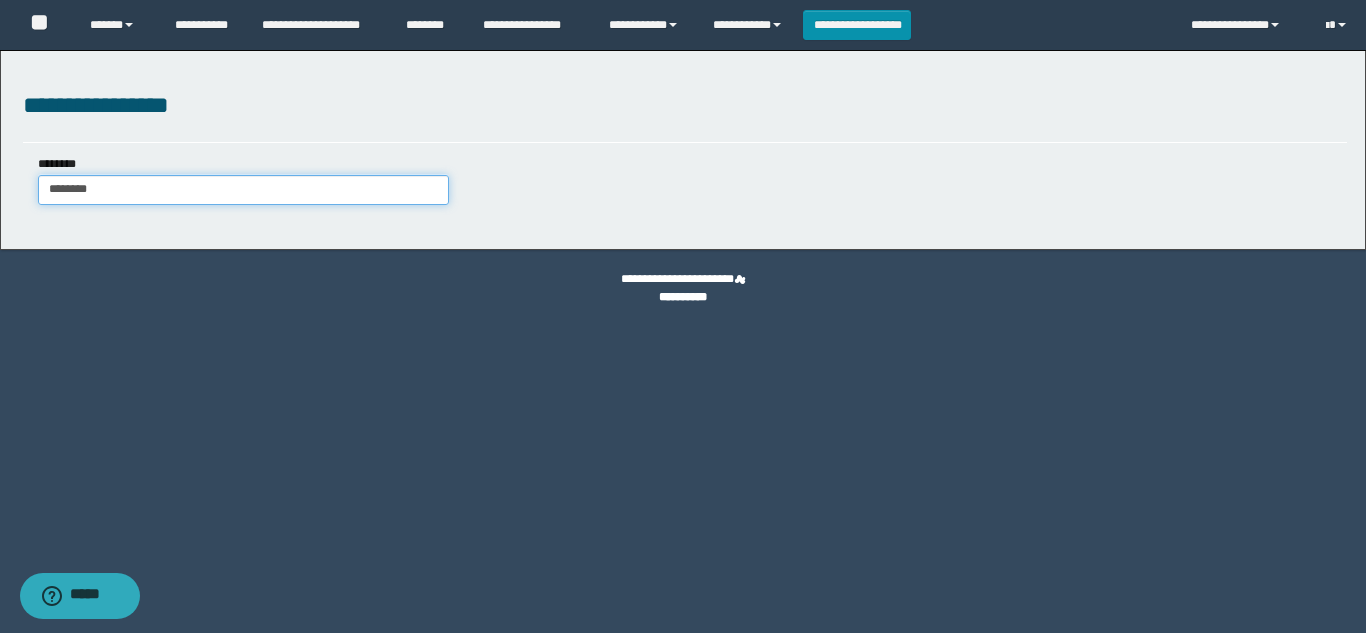 type on "********" 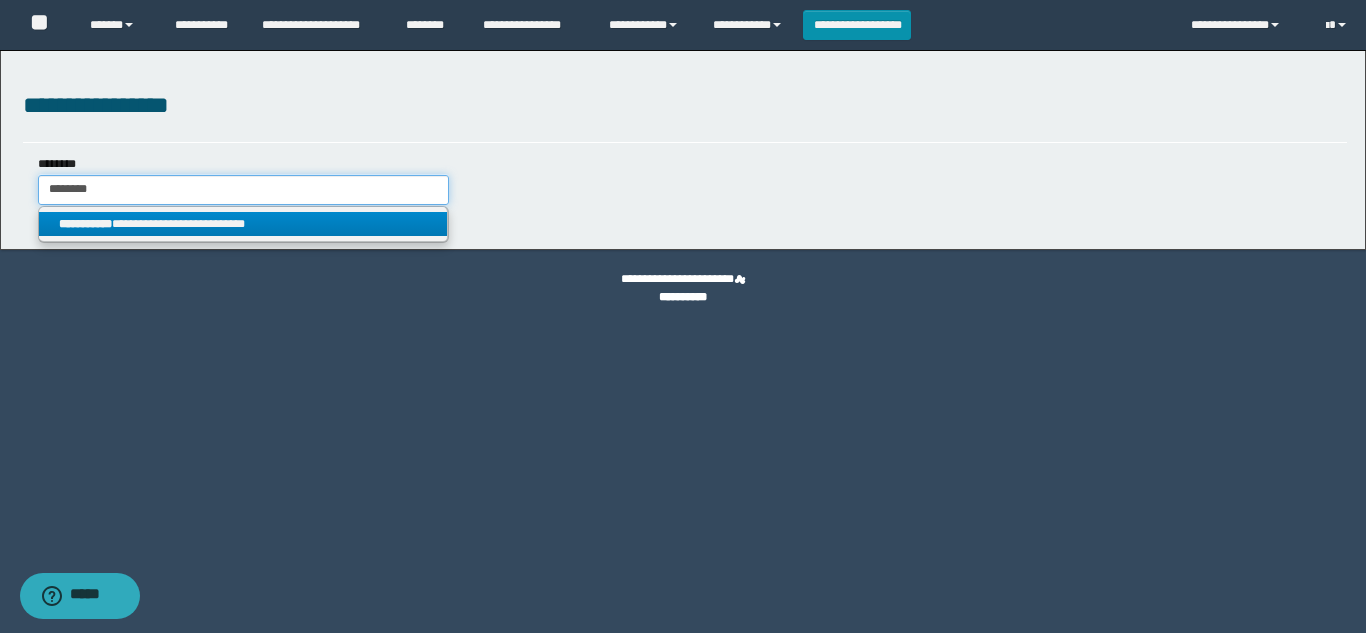 type on "********" 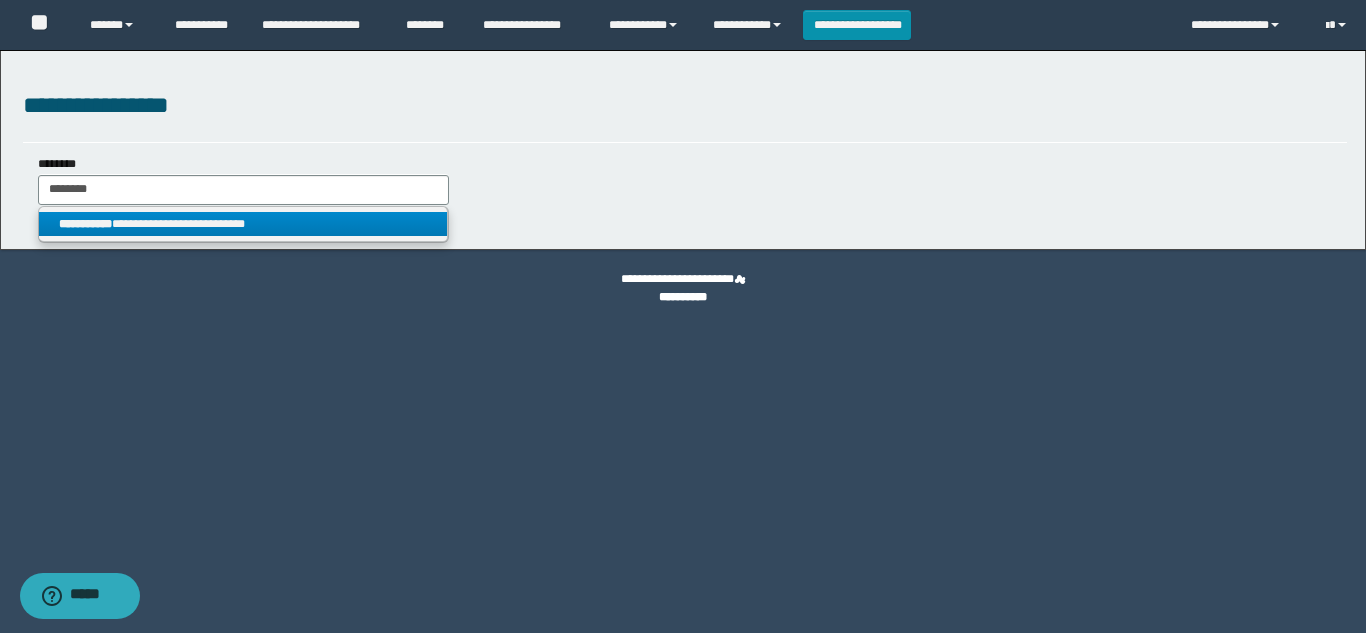 click on "**********" at bounding box center [243, 224] 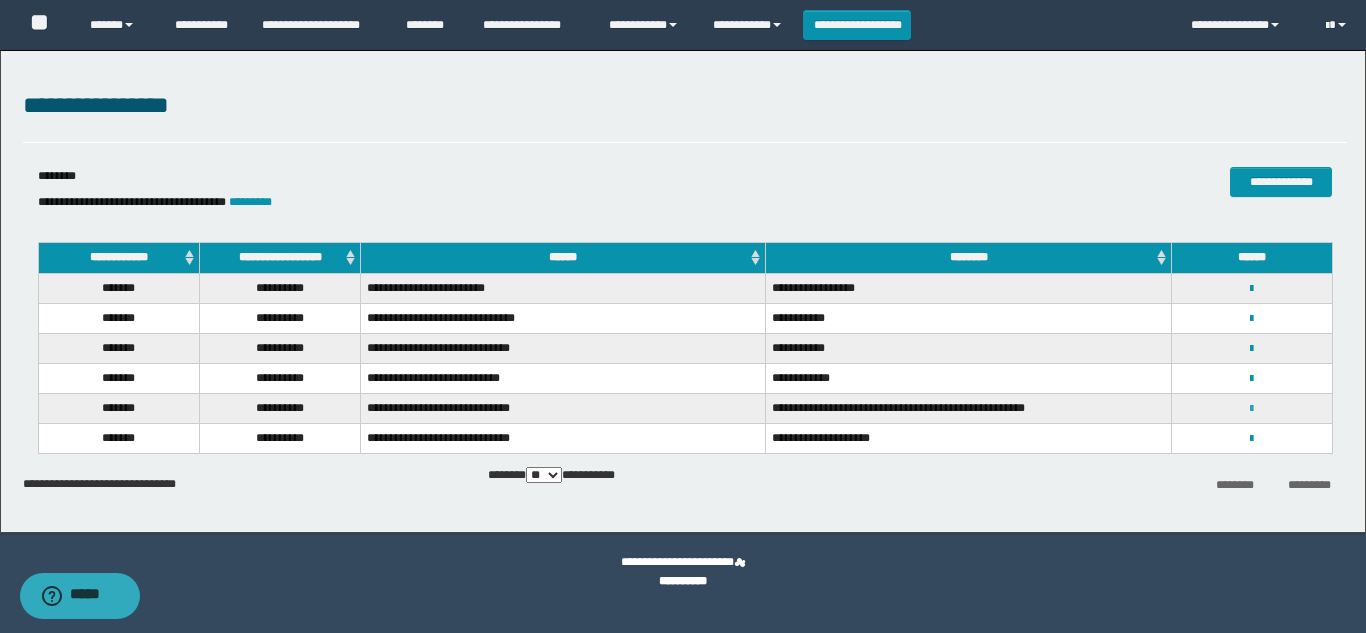 click at bounding box center (1251, 409) 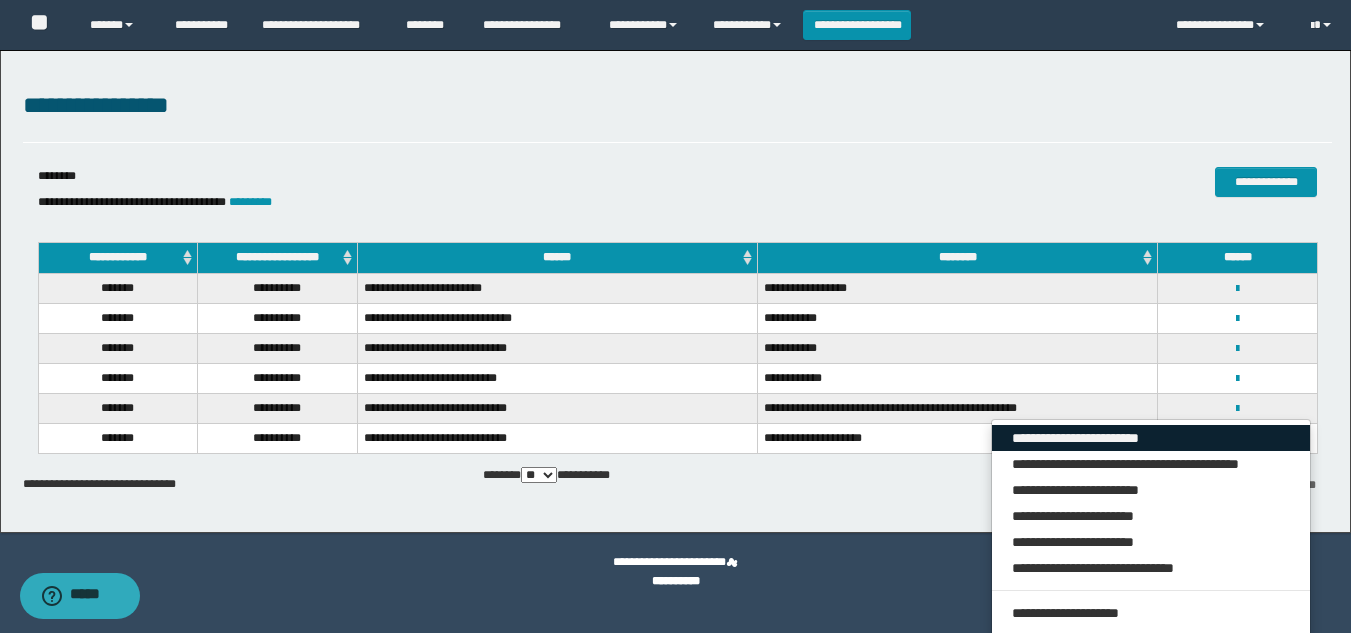 click on "**********" at bounding box center [1151, 438] 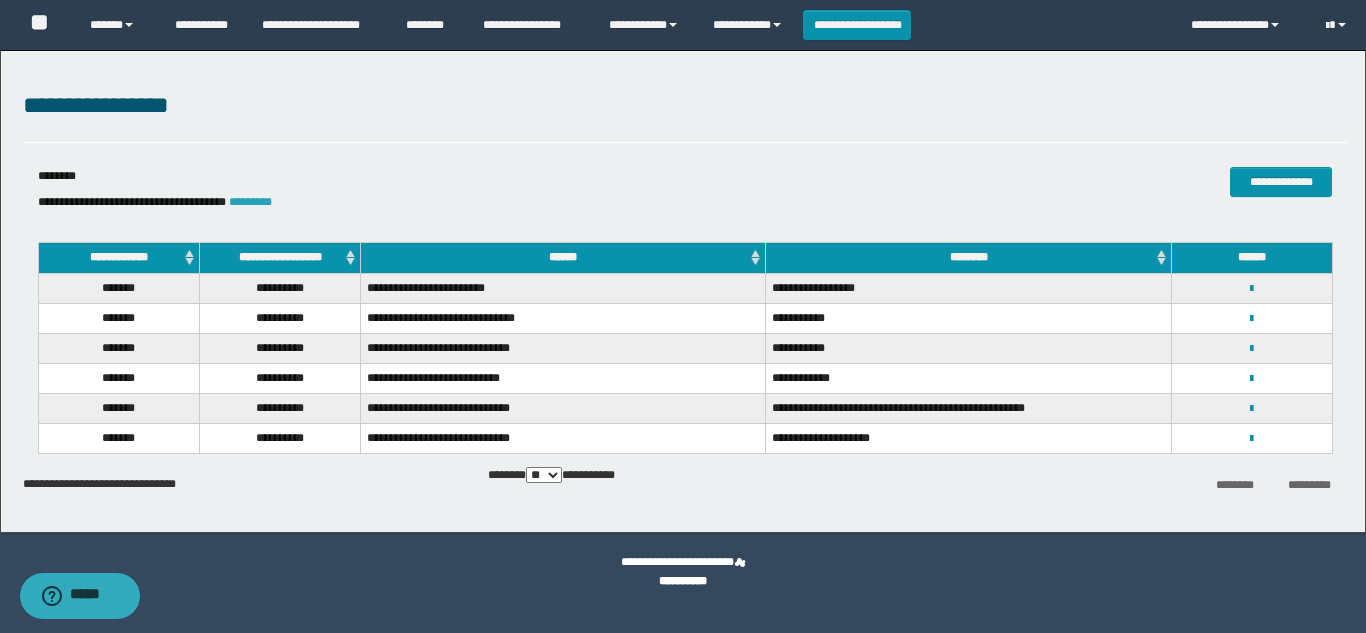click on "*********" at bounding box center (250, 202) 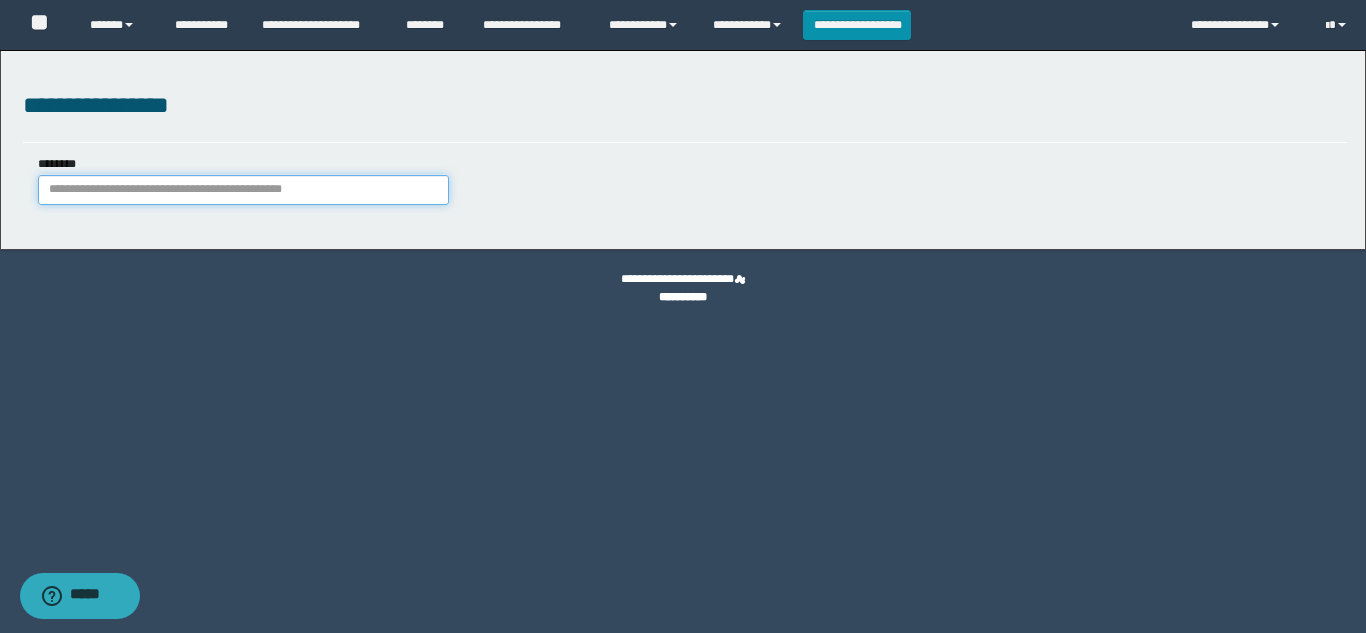 click on "********" at bounding box center [243, 190] 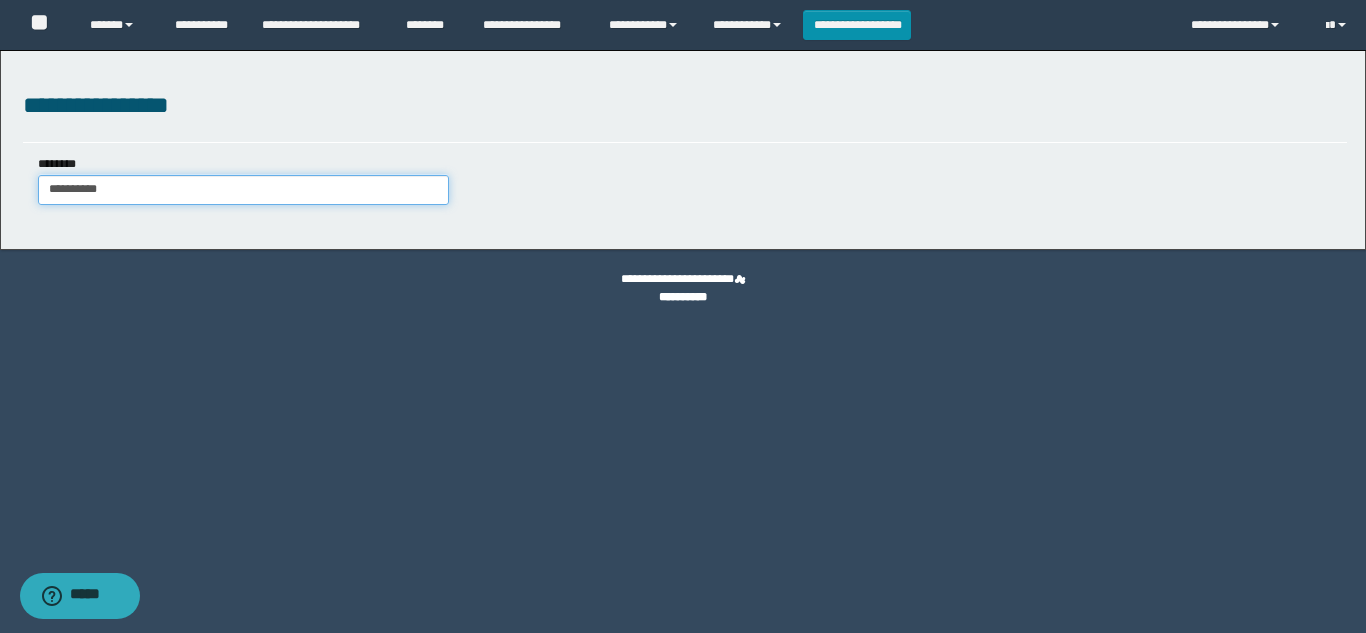 click on "**********" at bounding box center [243, 190] 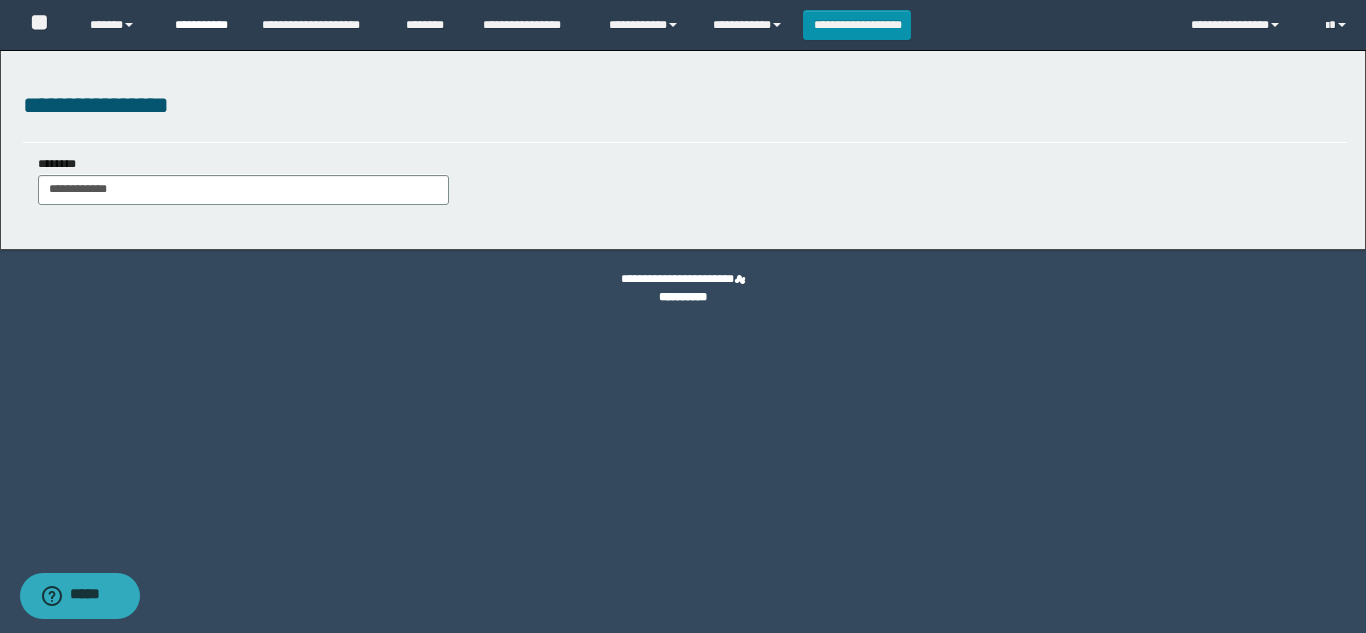 type on "**********" 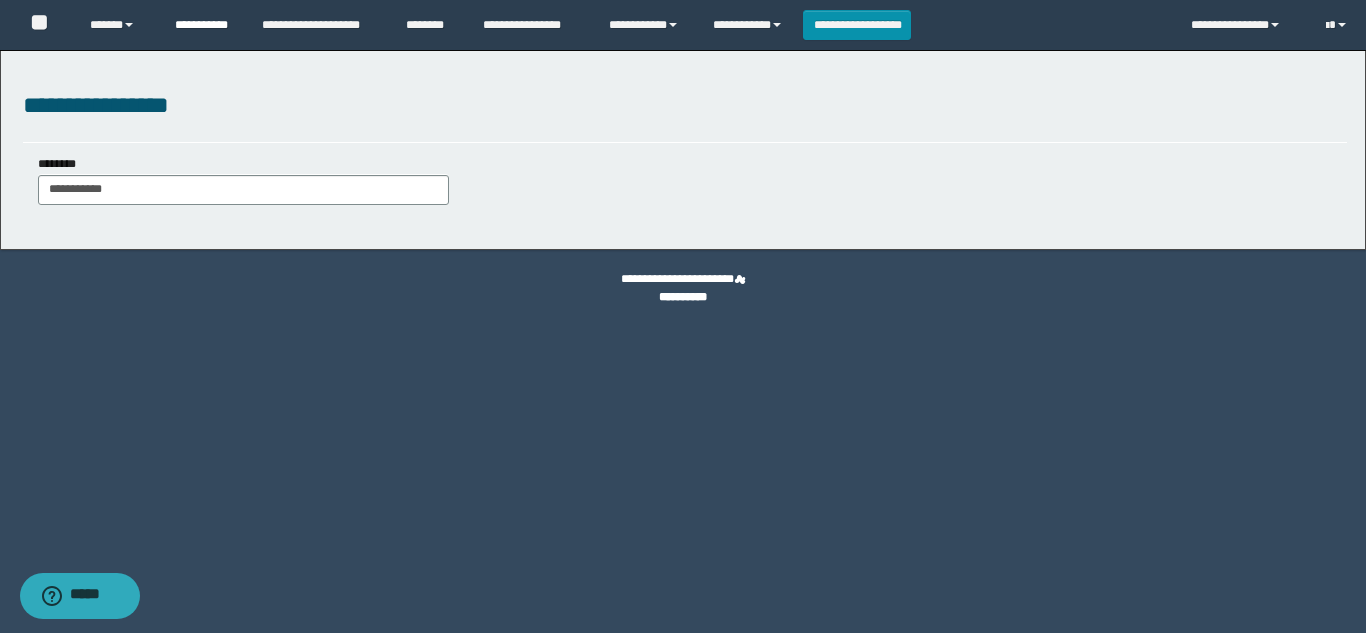 click on "**********" at bounding box center (203, 25) 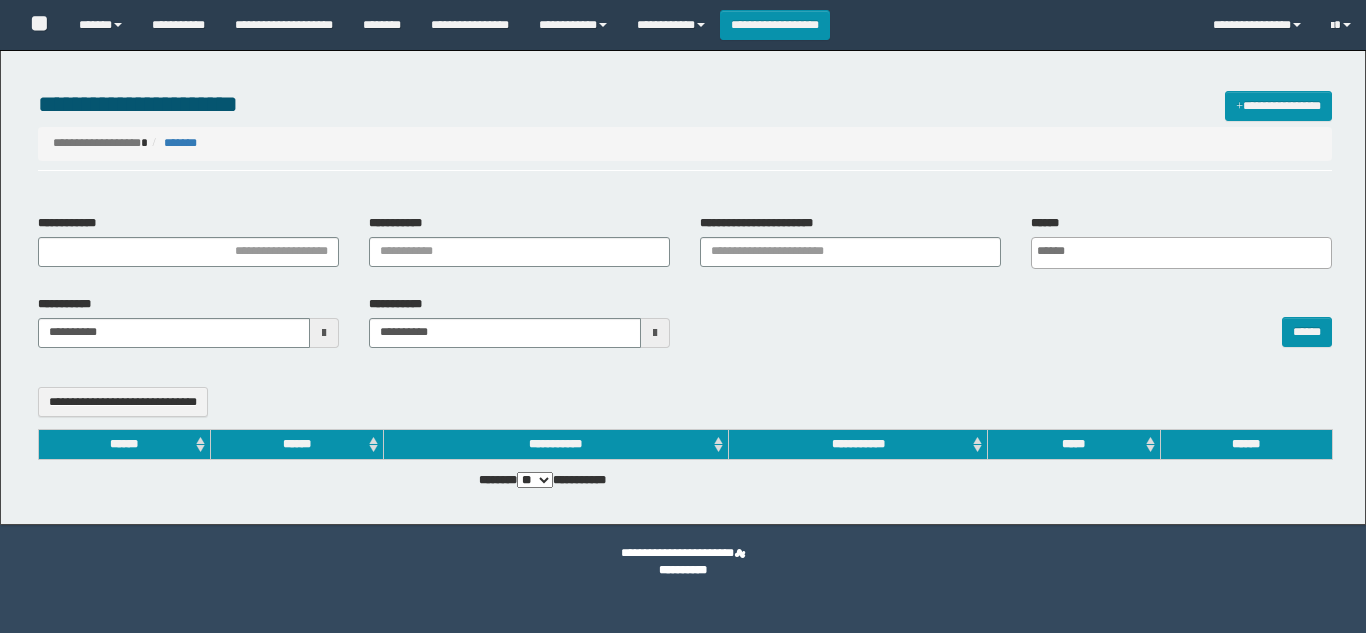select 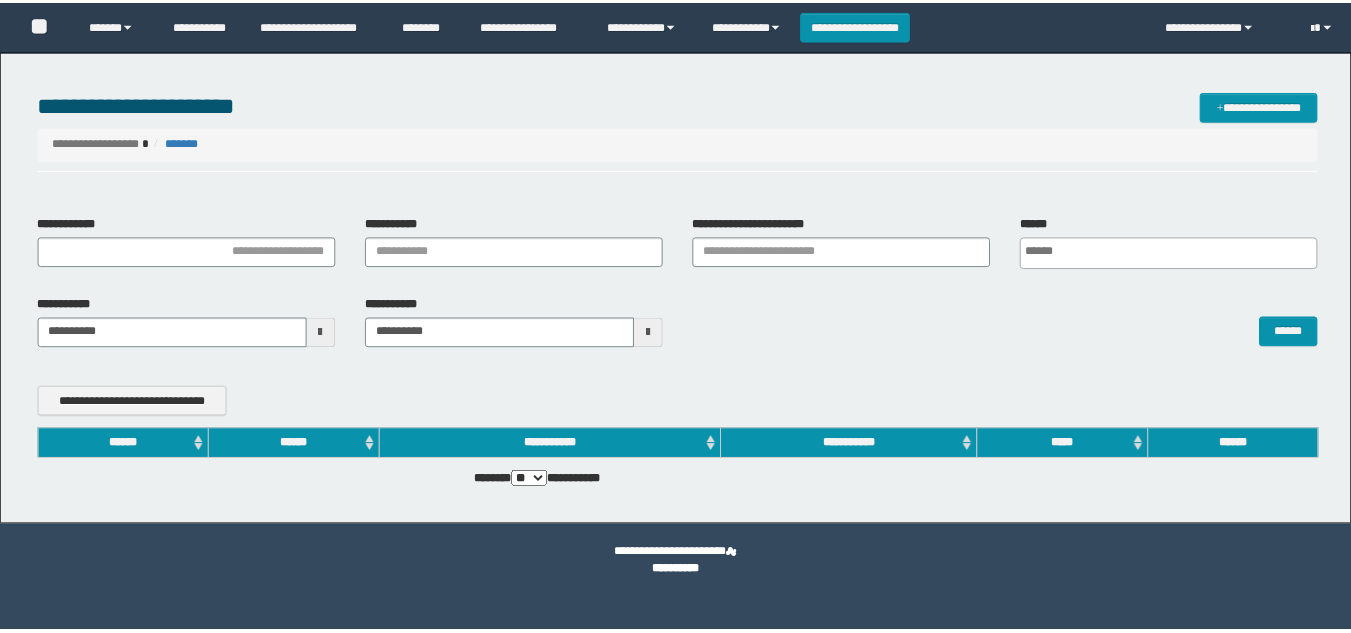 scroll, scrollTop: 0, scrollLeft: 0, axis: both 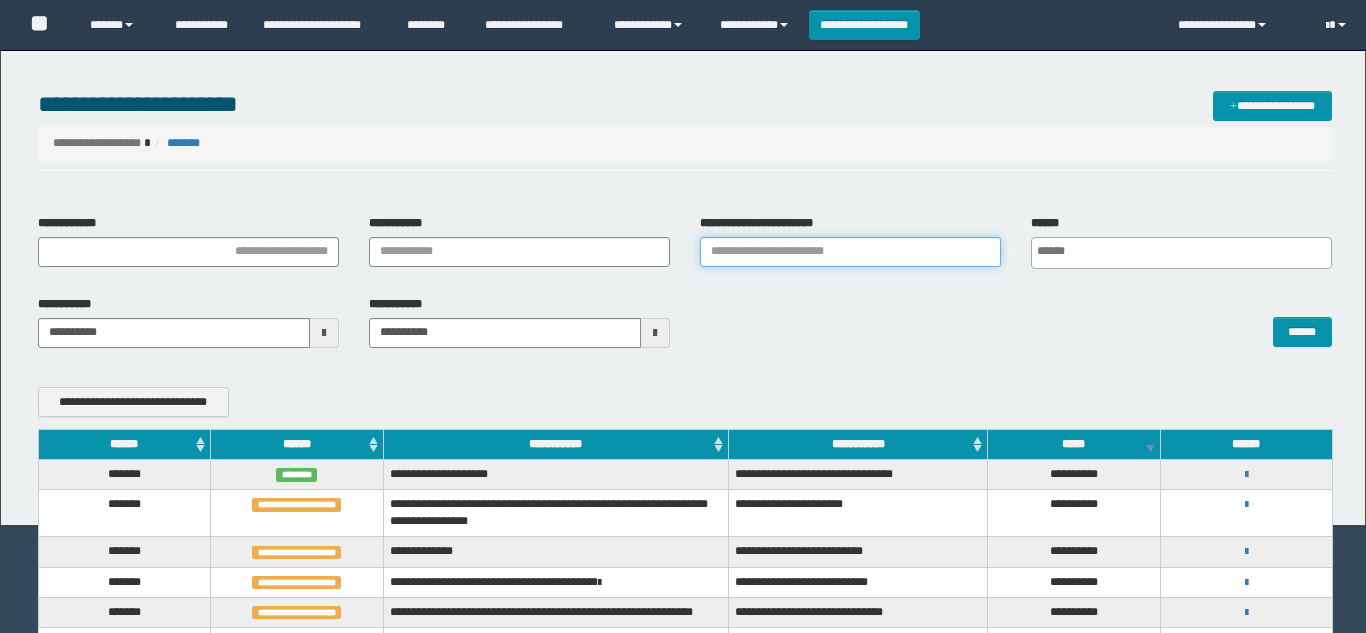 click on "**********" at bounding box center (850, 252) 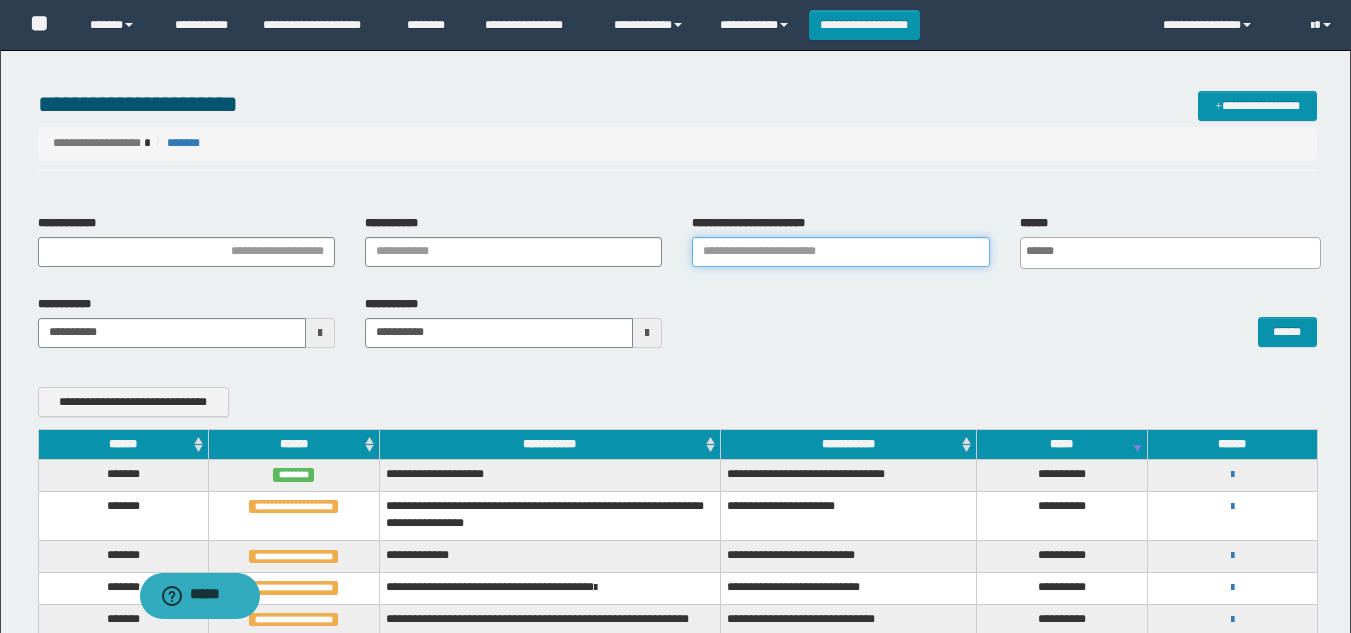 scroll, scrollTop: 0, scrollLeft: 0, axis: both 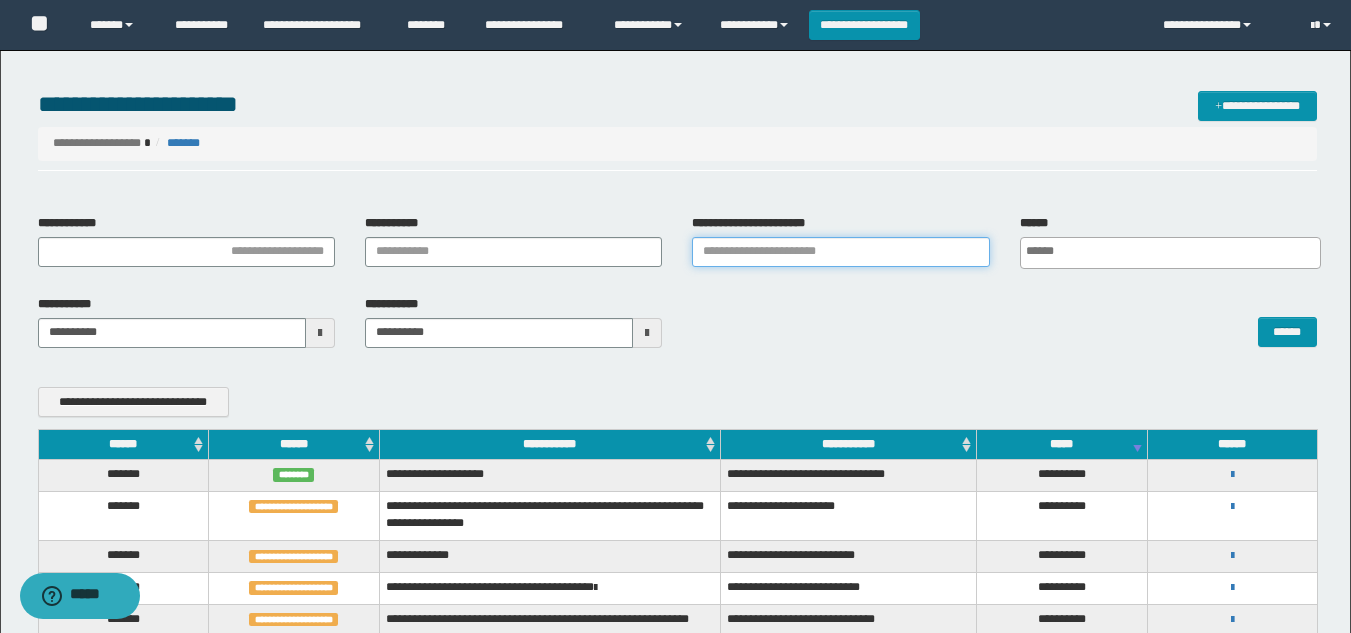 paste on "**********" 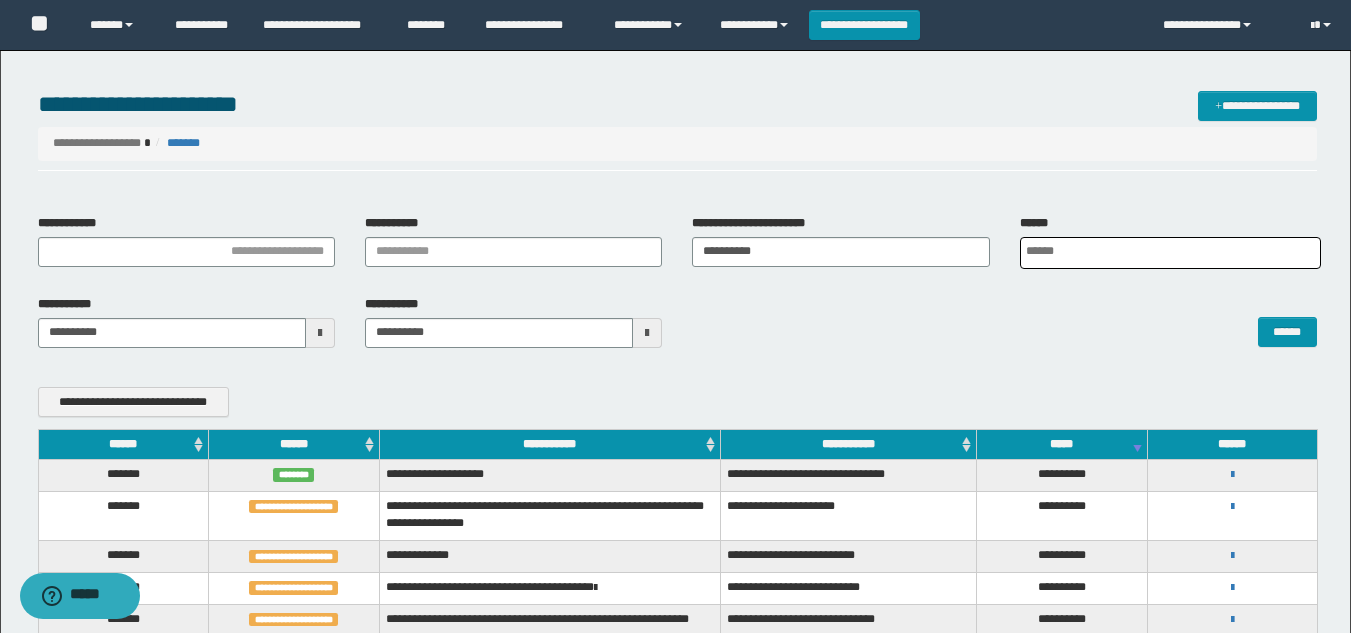 scroll, scrollTop: 0, scrollLeft: 5, axis: horizontal 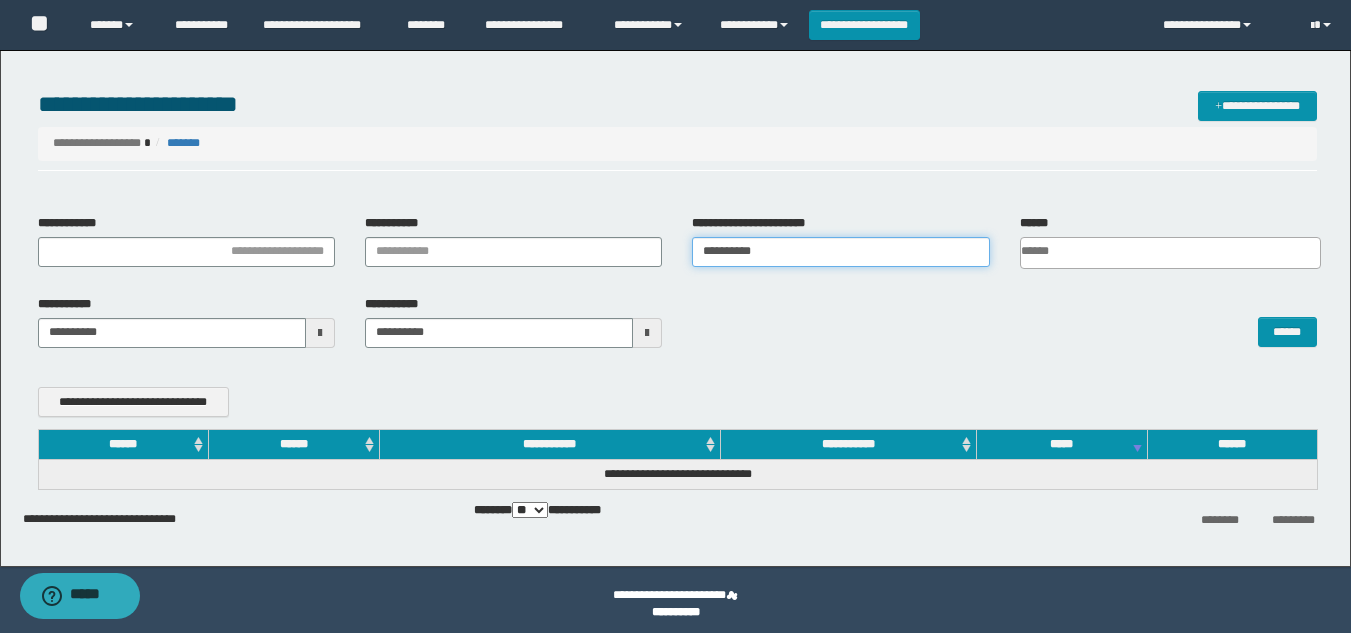 drag, startPoint x: 846, startPoint y: 249, endPoint x: 203, endPoint y: 383, distance: 656.8143 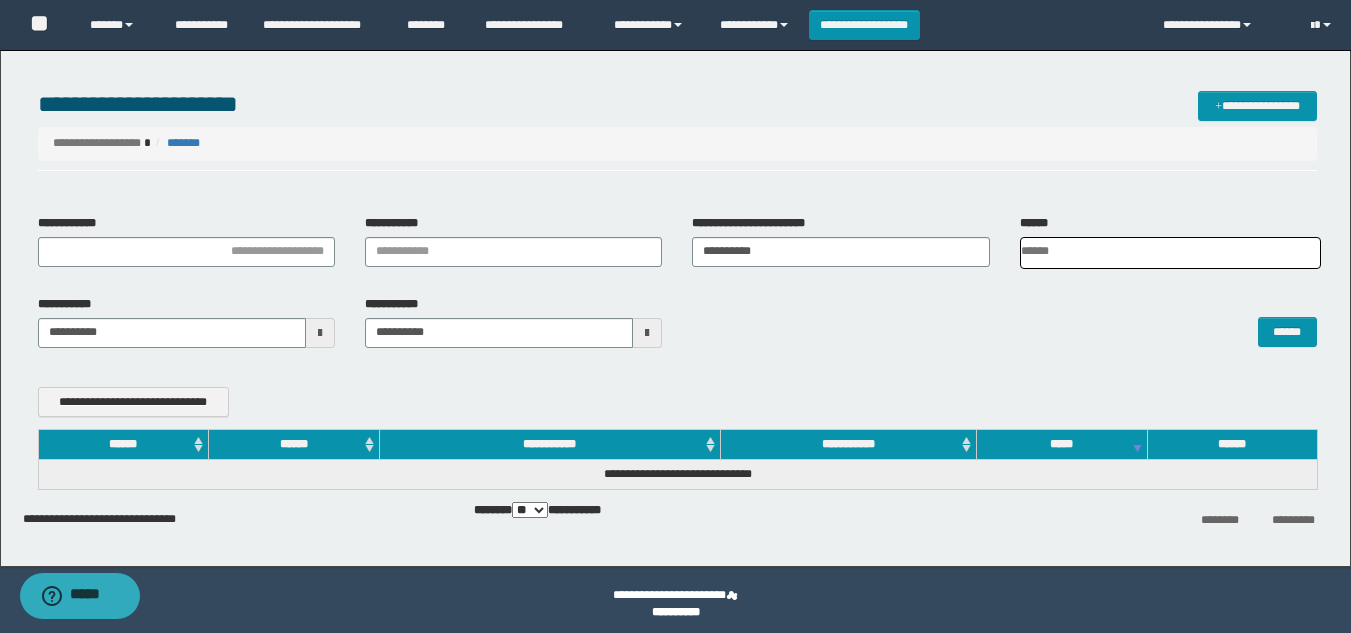 click on "**********" at bounding box center [677, 289] 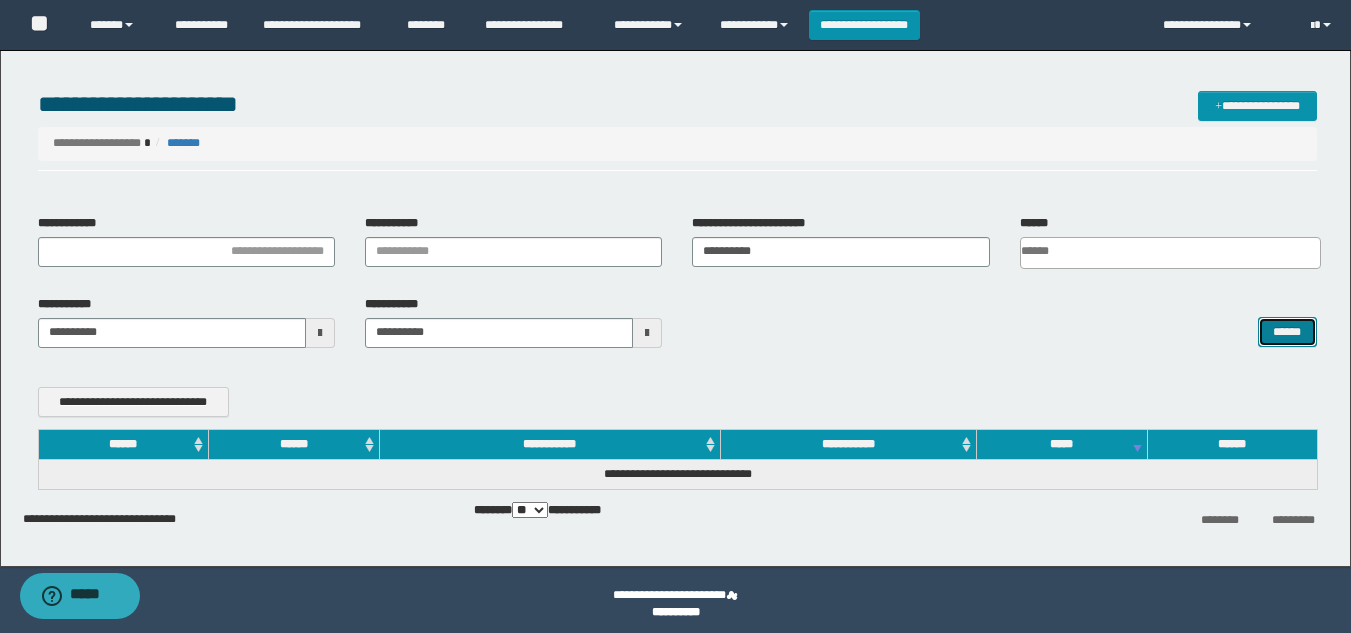click on "******" at bounding box center (1287, 332) 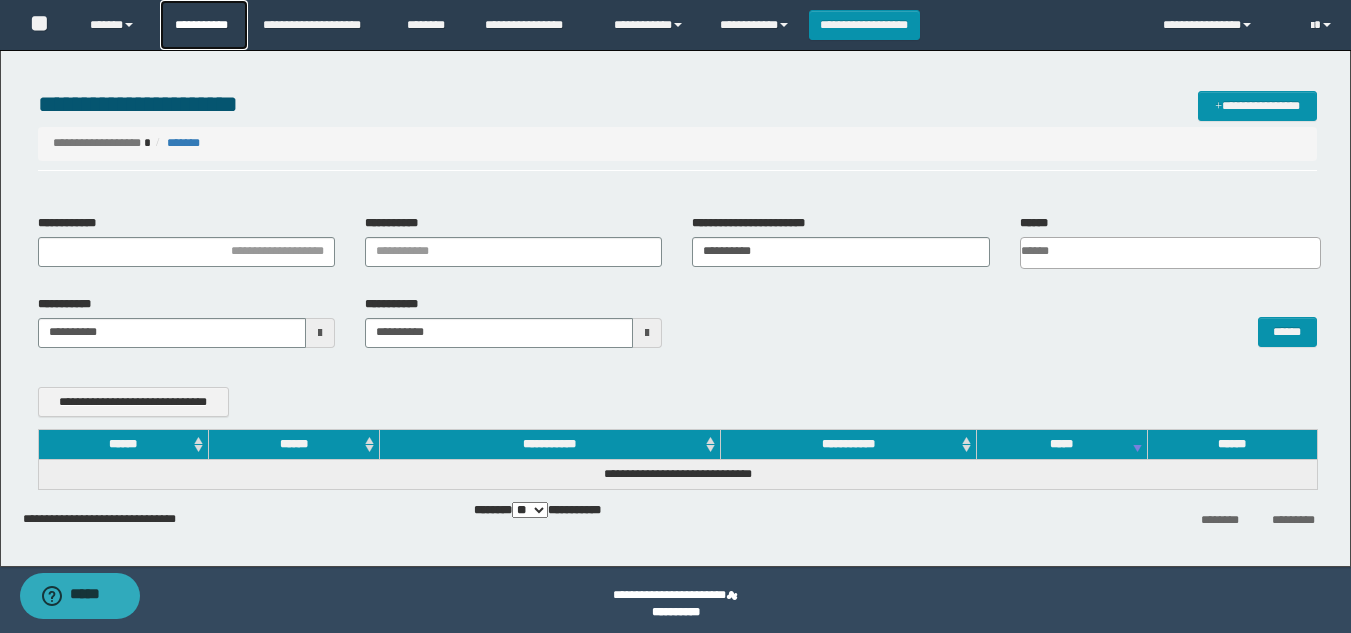click on "**********" at bounding box center [204, 25] 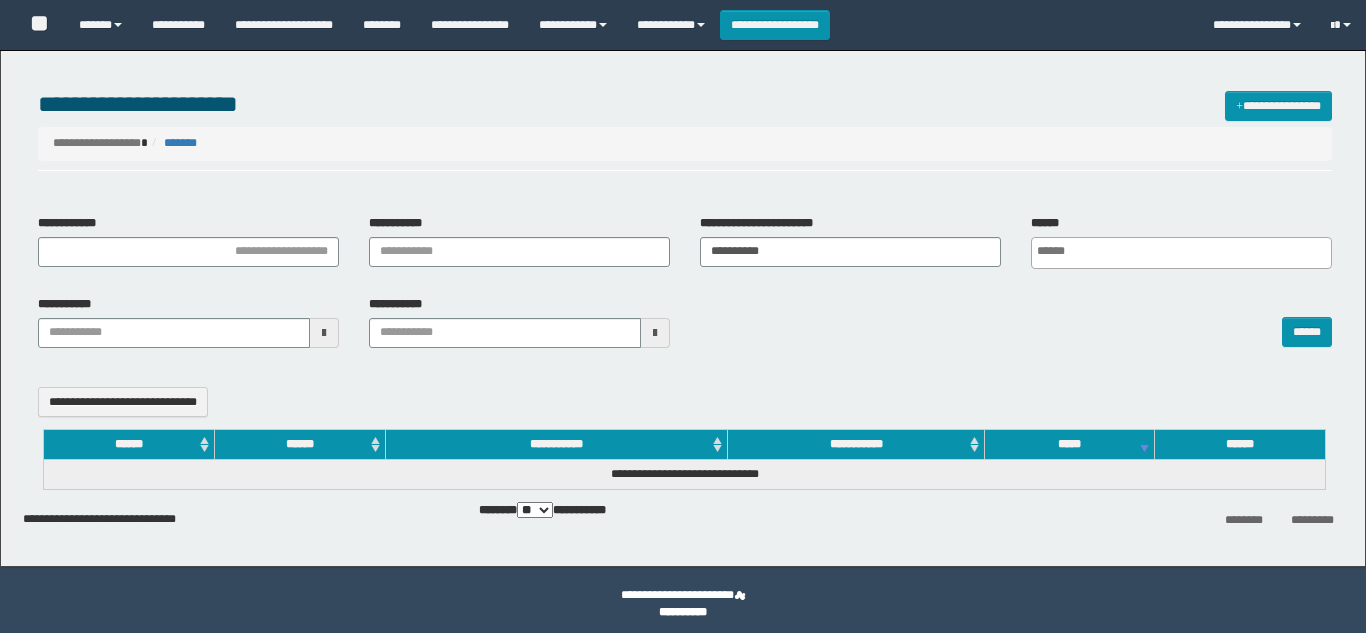 select 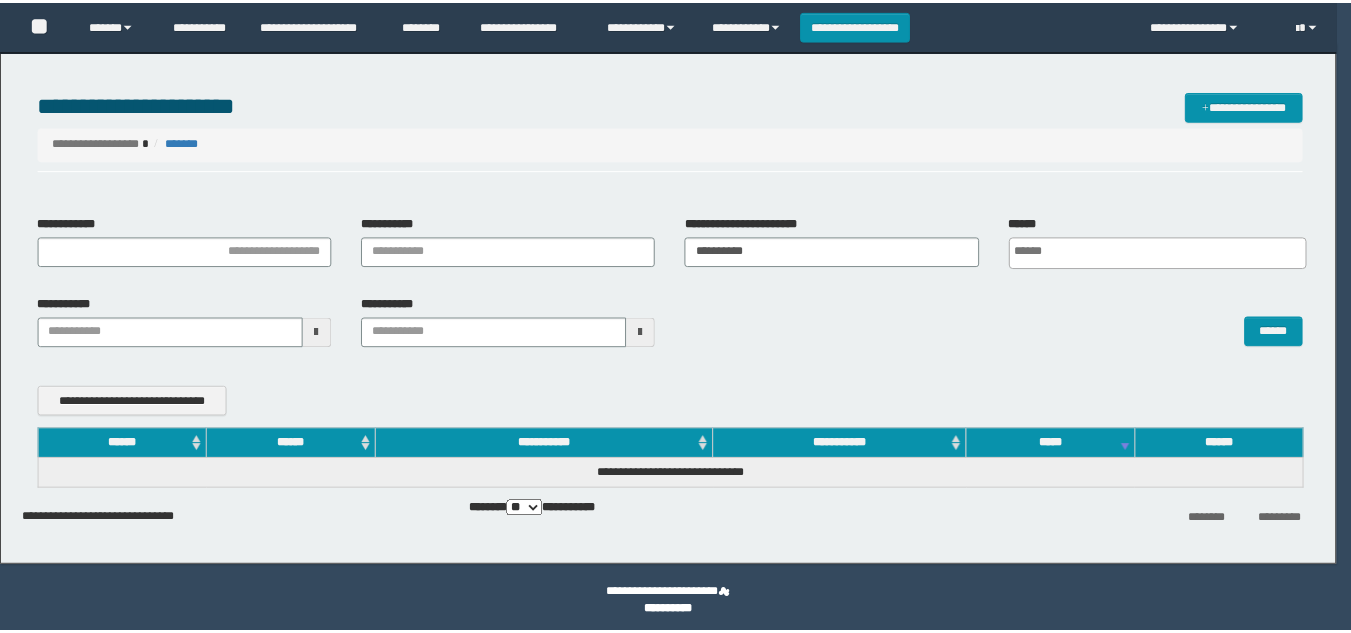 scroll, scrollTop: 0, scrollLeft: 0, axis: both 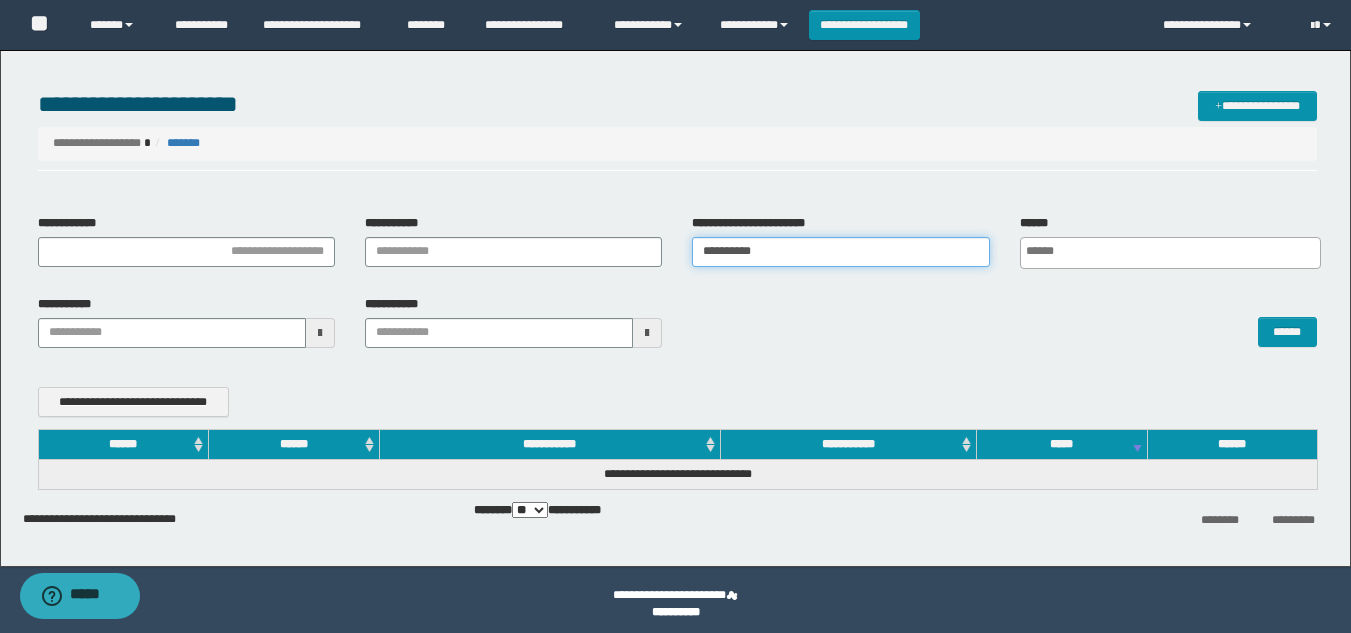 drag, startPoint x: 563, startPoint y: 251, endPoint x: 317, endPoint y: 251, distance: 246 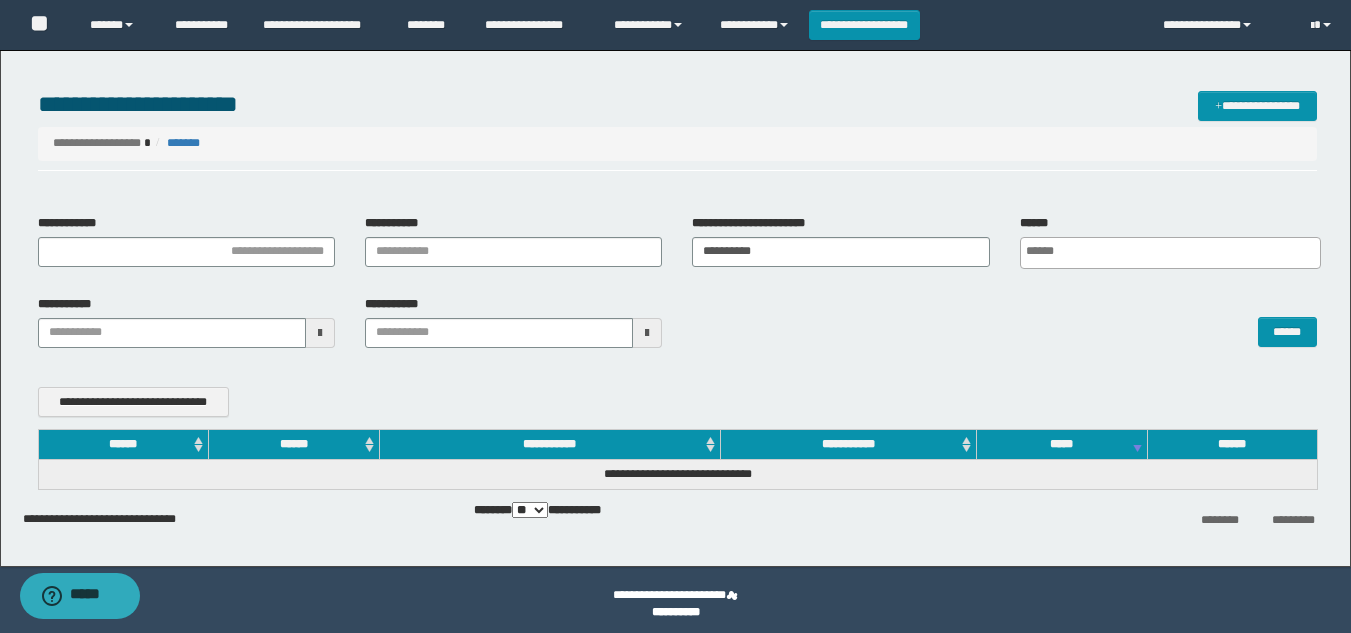 scroll, scrollTop: 0, scrollLeft: 5, axis: horizontal 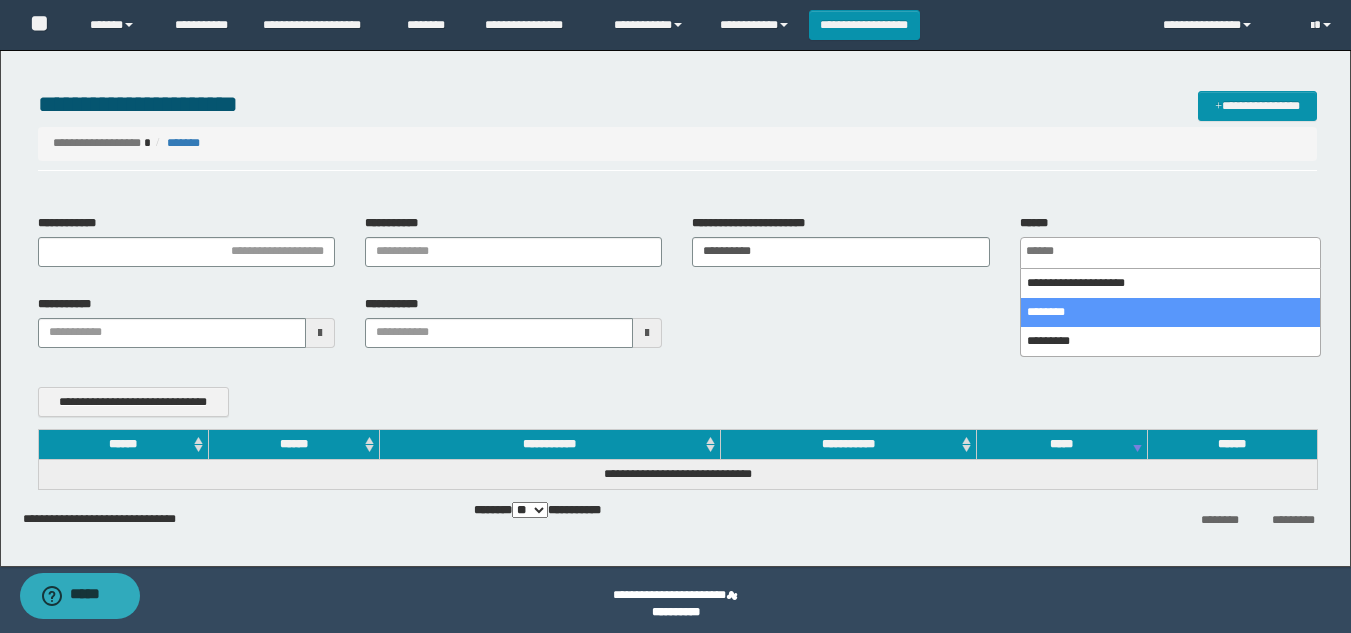 click on "******" at bounding box center [1004, 322] 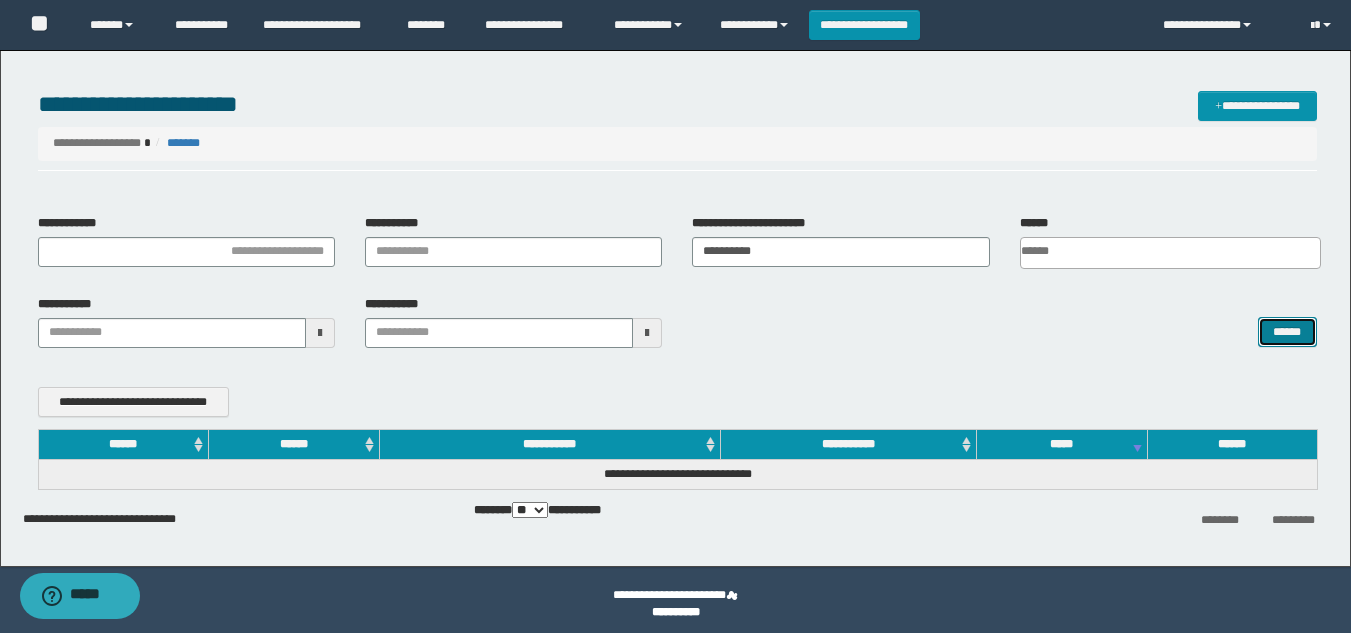 click on "******" at bounding box center (1287, 332) 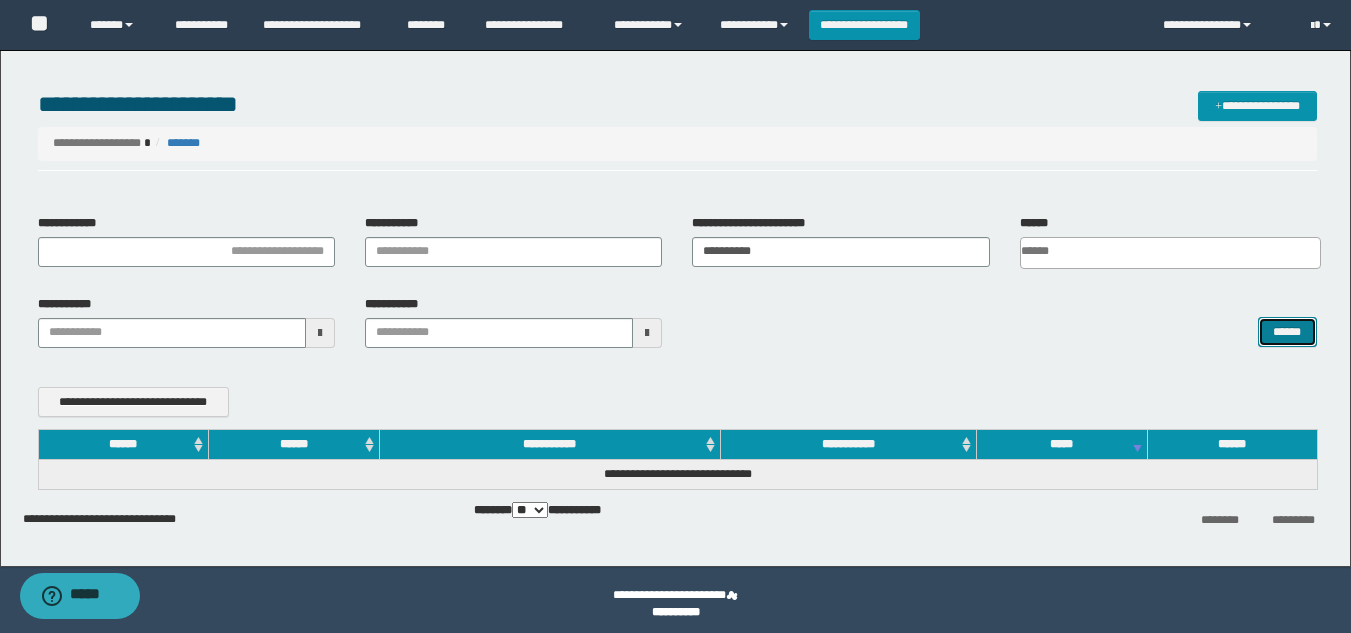 click on "******" at bounding box center [1287, 332] 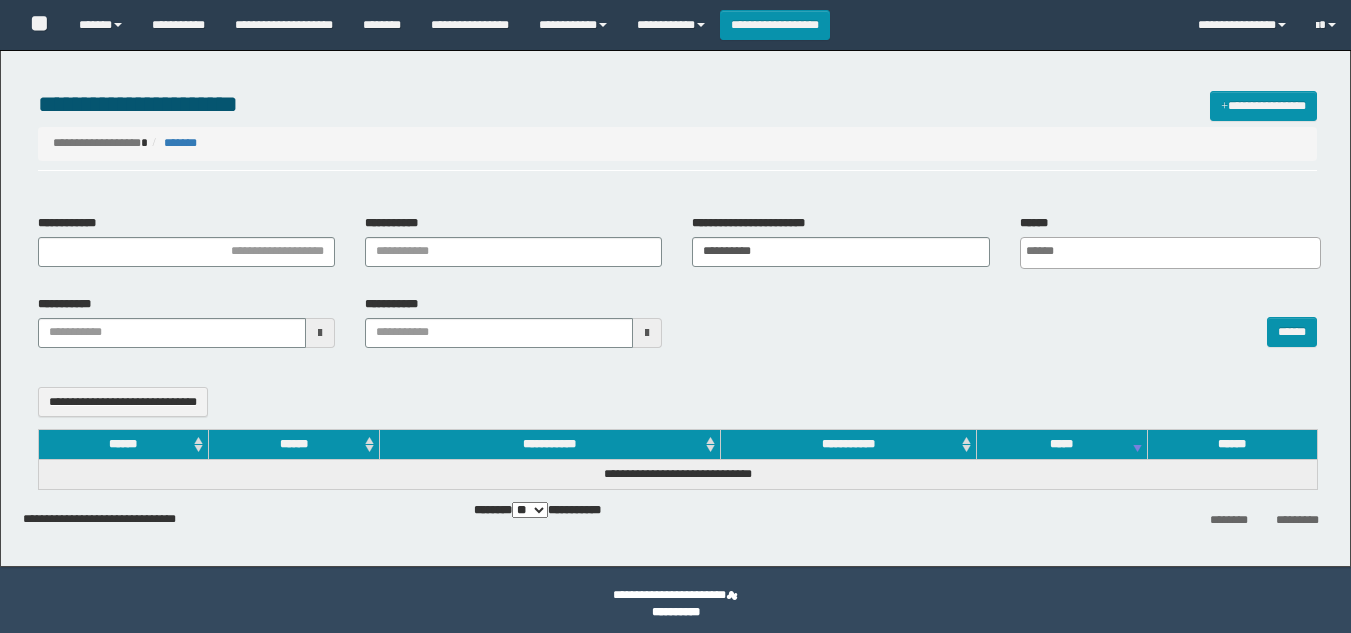 select 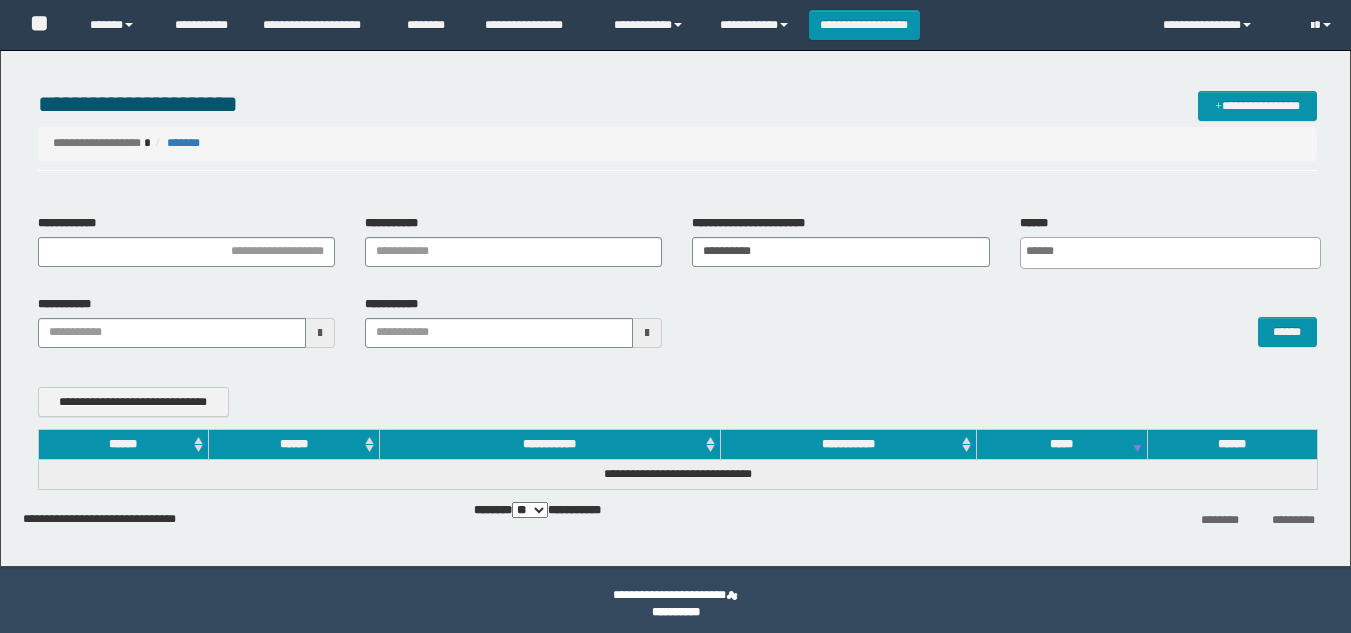 scroll, scrollTop: 0, scrollLeft: 0, axis: both 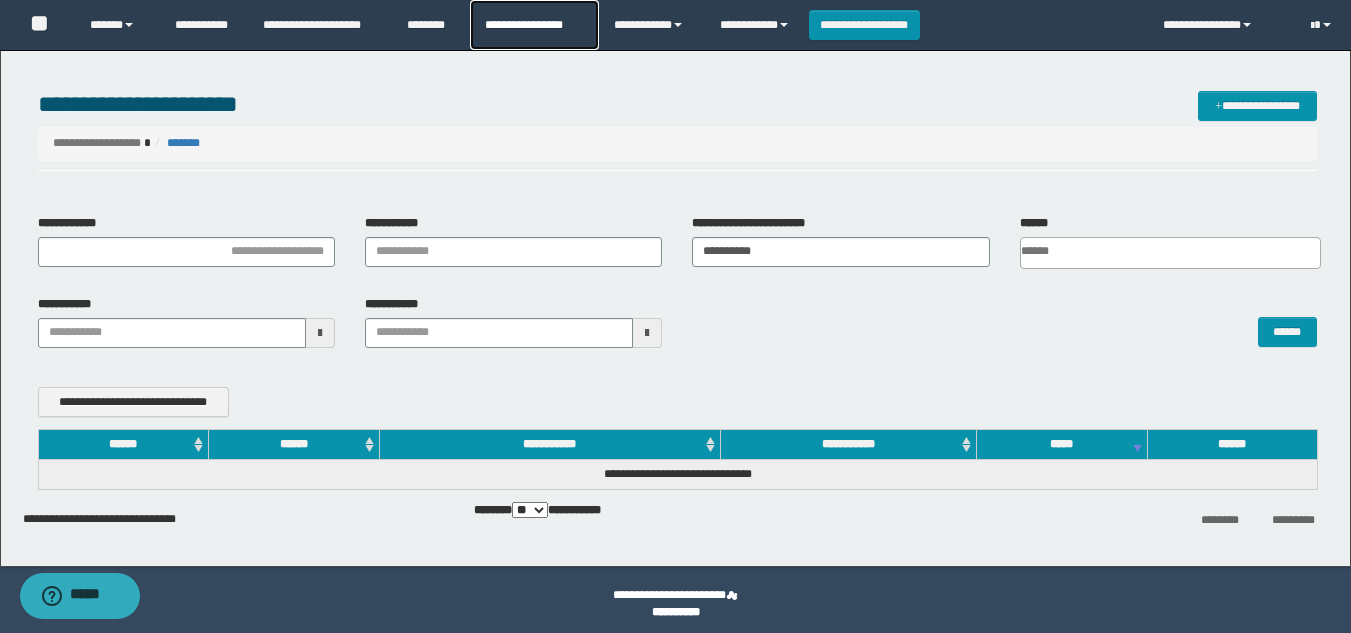 click on "**********" at bounding box center [534, 25] 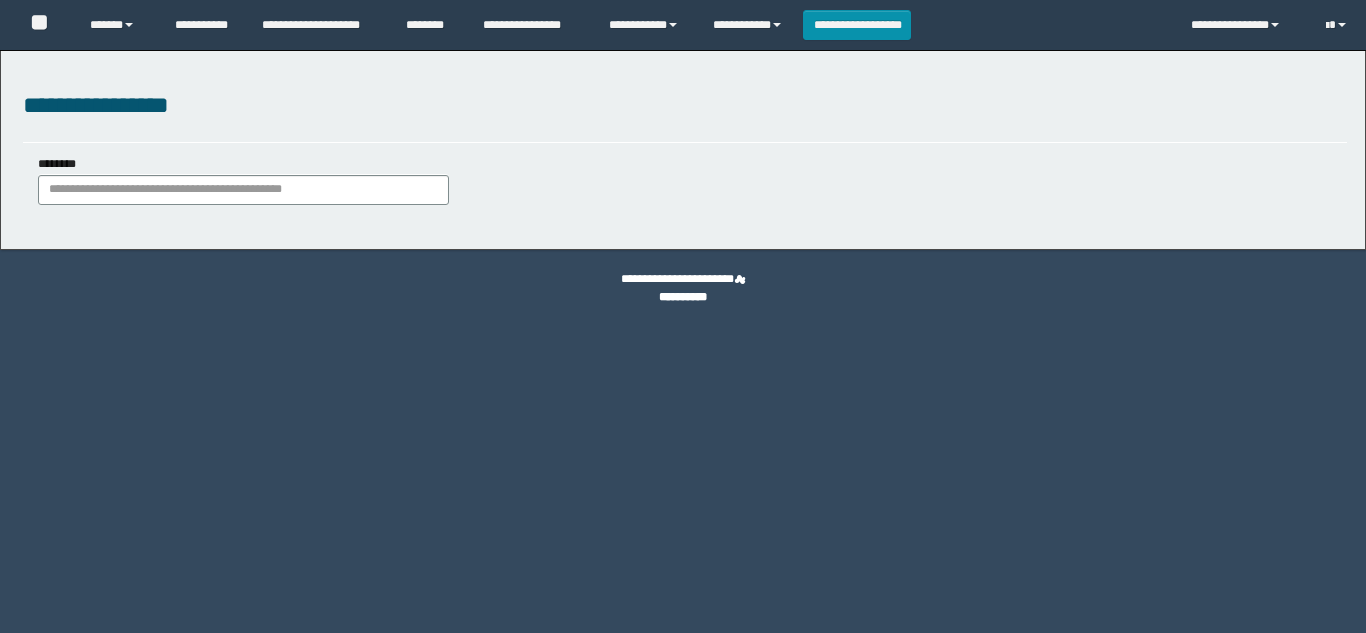scroll, scrollTop: 0, scrollLeft: 0, axis: both 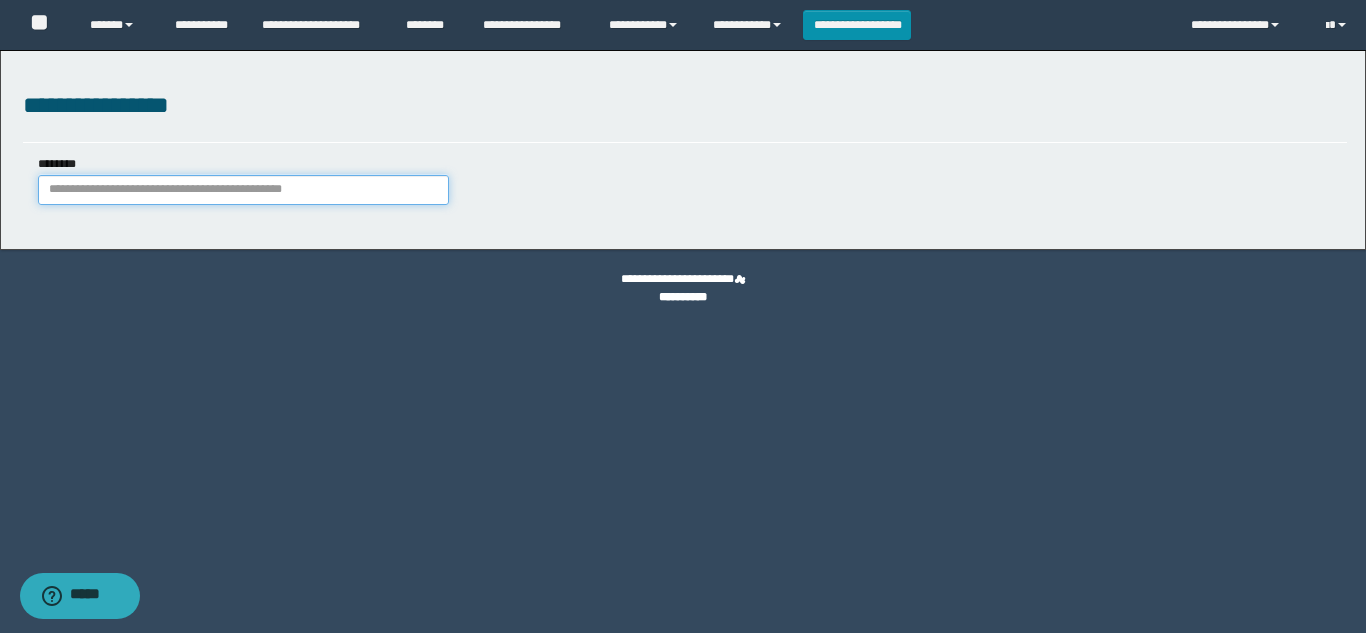 click on "********" at bounding box center (243, 190) 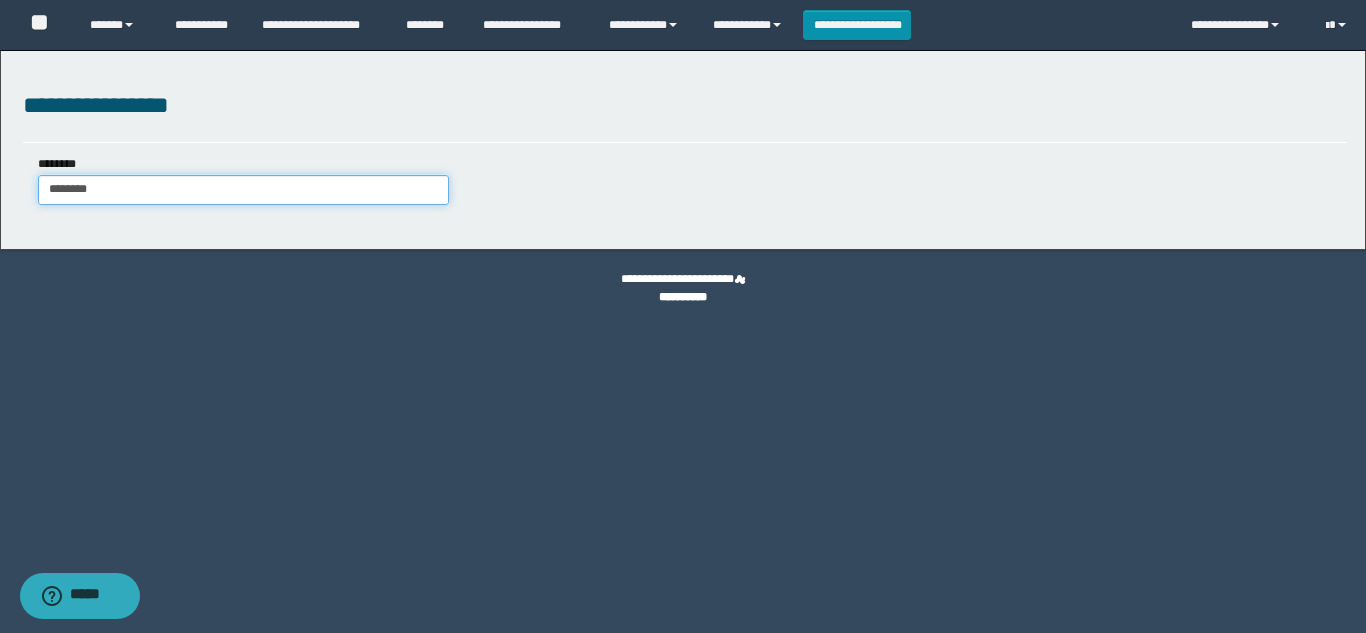 type on "********" 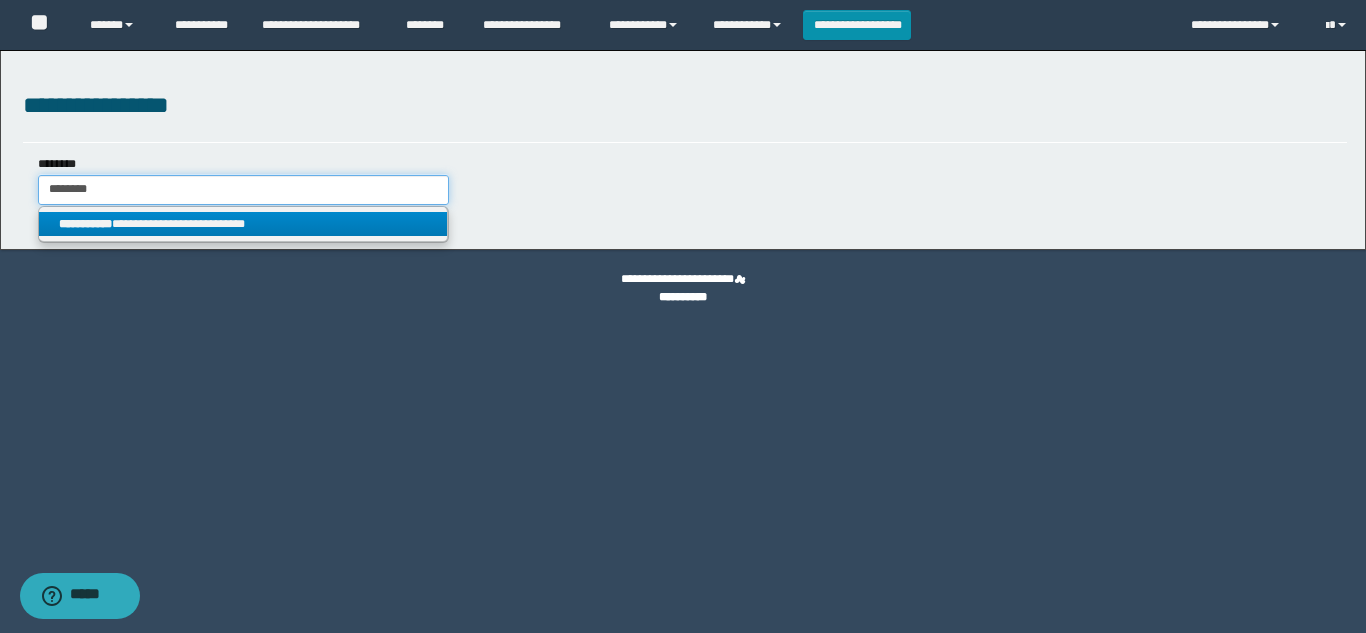 type on "********" 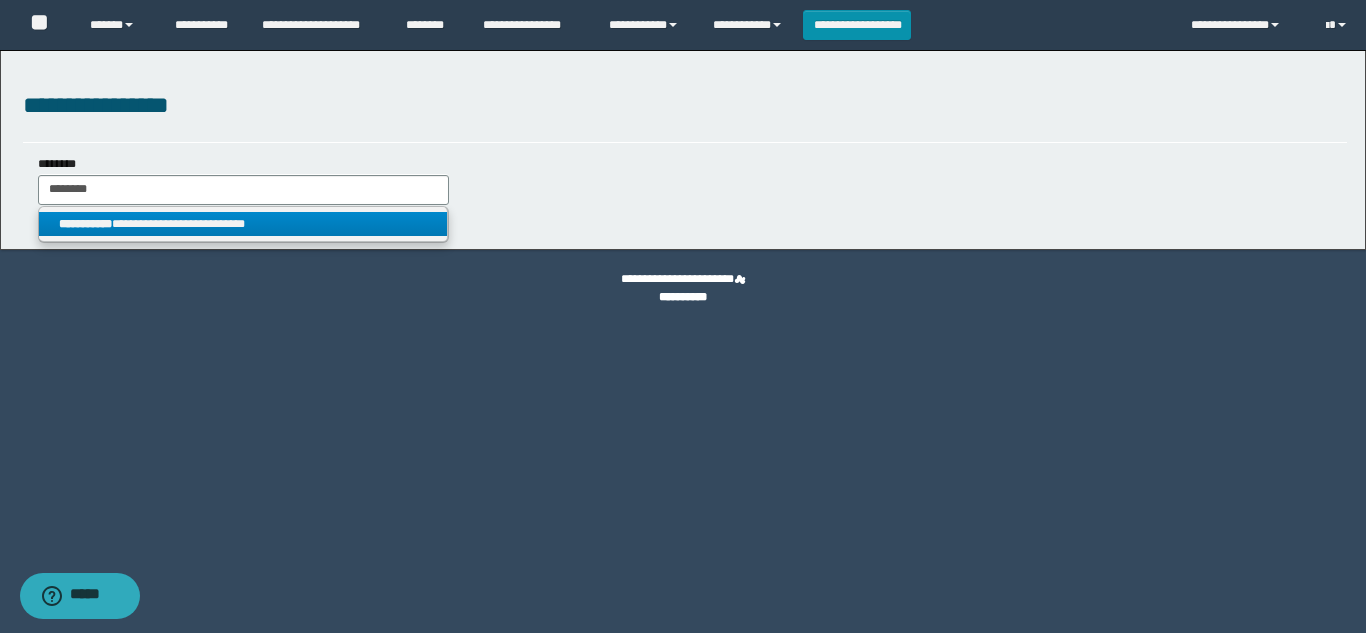 click on "**********" at bounding box center [243, 224] 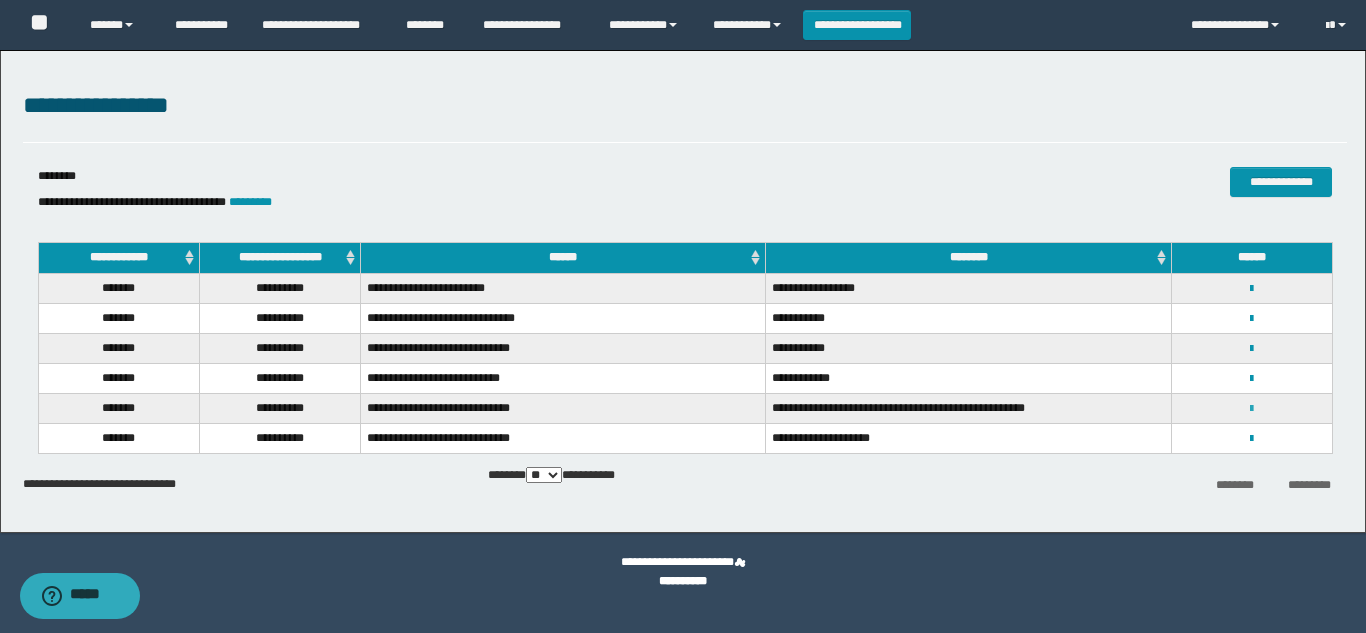 click at bounding box center [1251, 409] 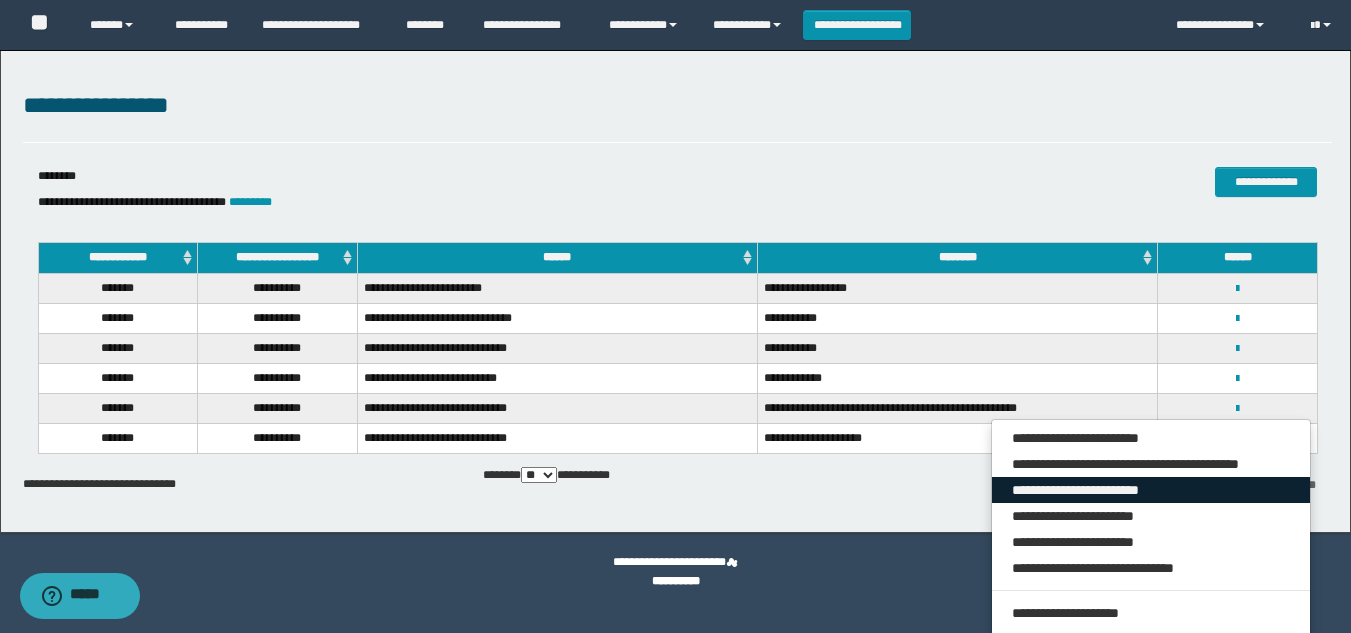 click on "**********" at bounding box center (1151, 490) 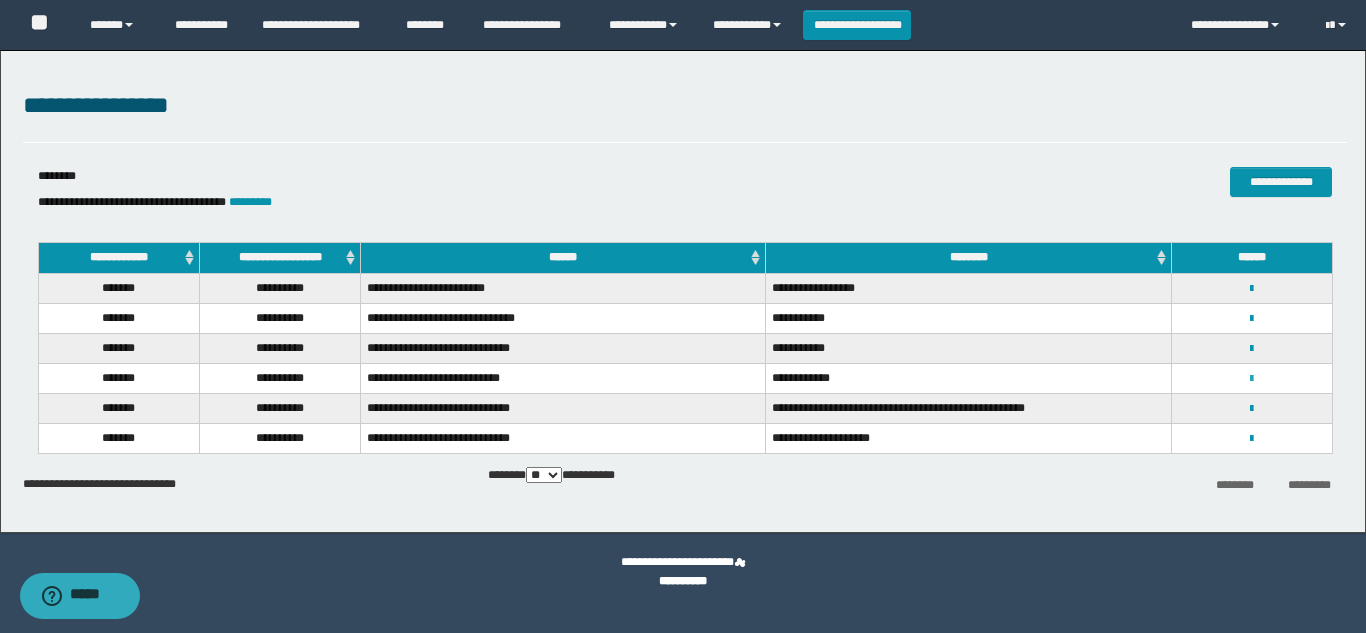 click at bounding box center (1251, 379) 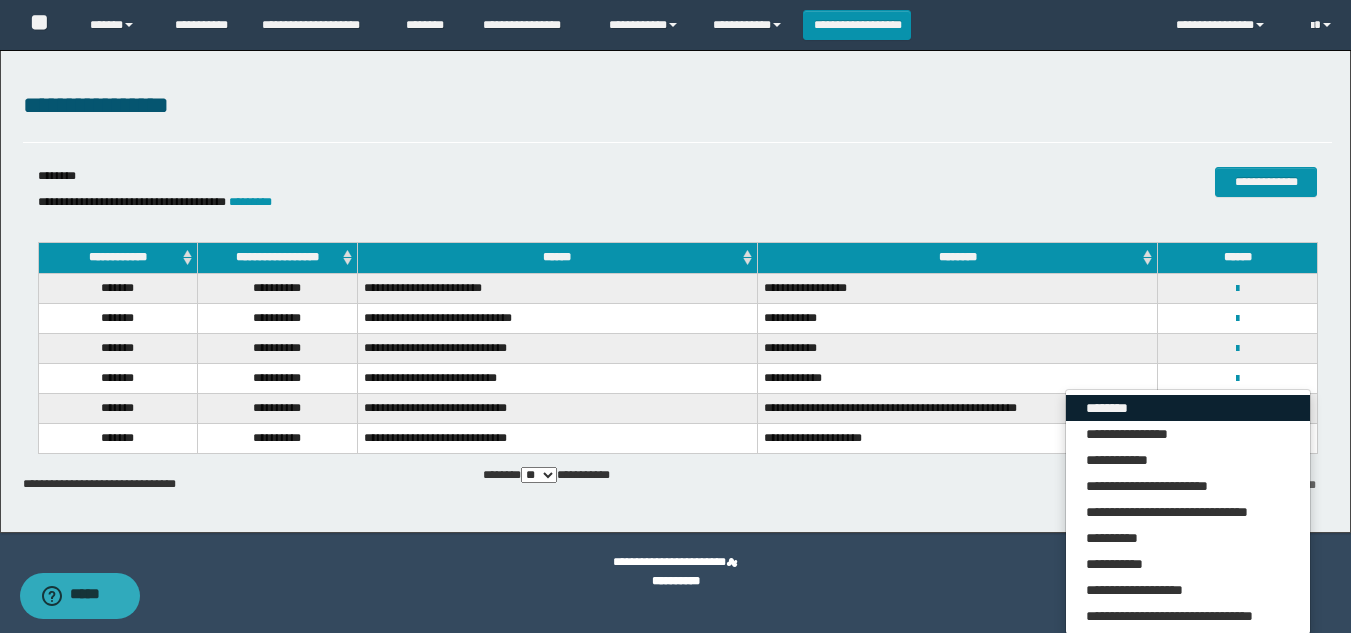 click on "********" at bounding box center [1188, 408] 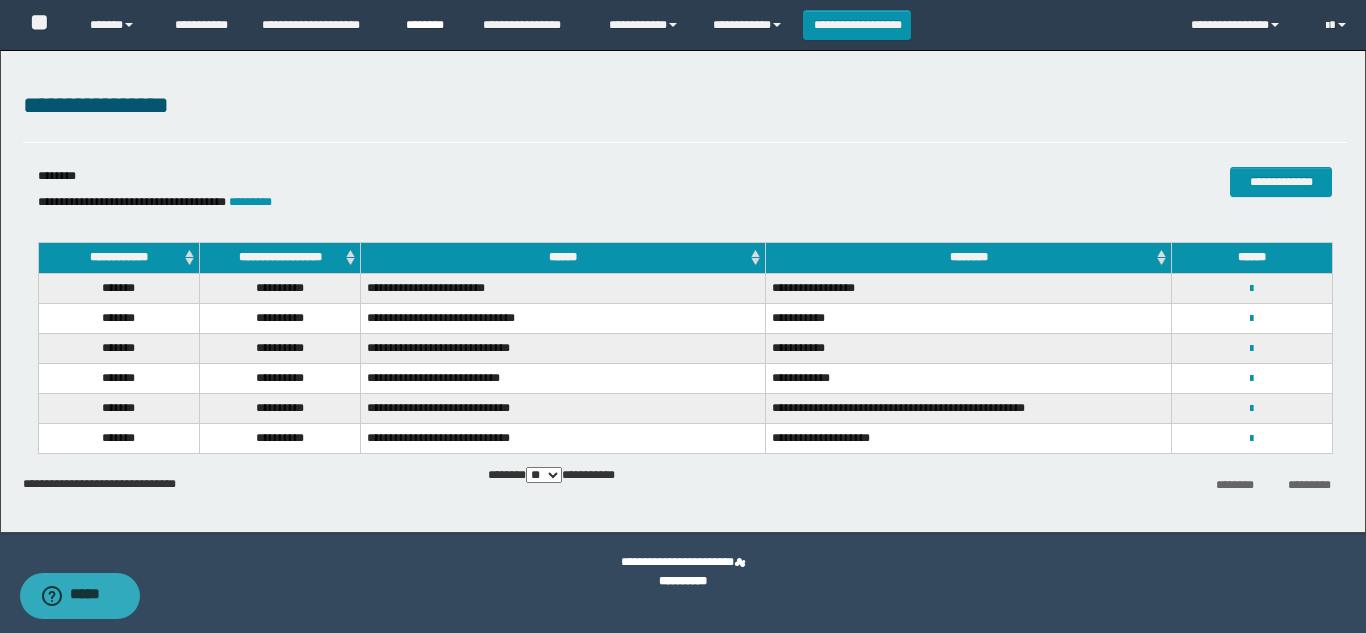 click on "********" at bounding box center [429, 25] 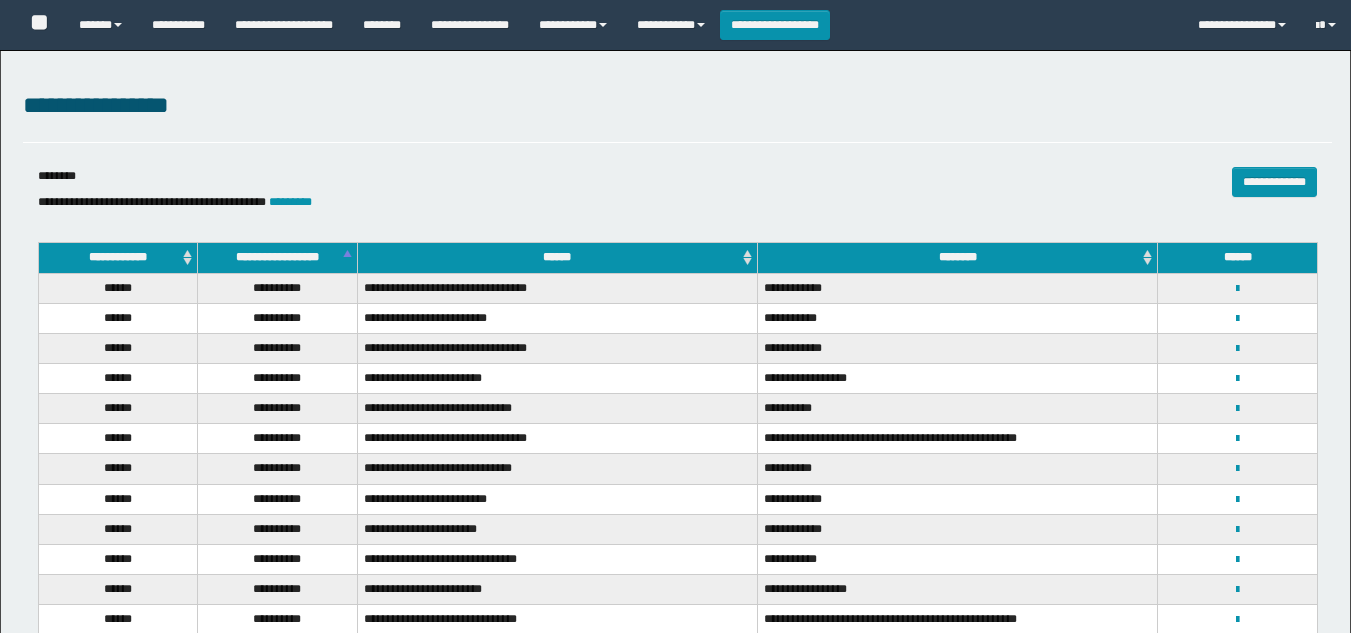 select on "***" 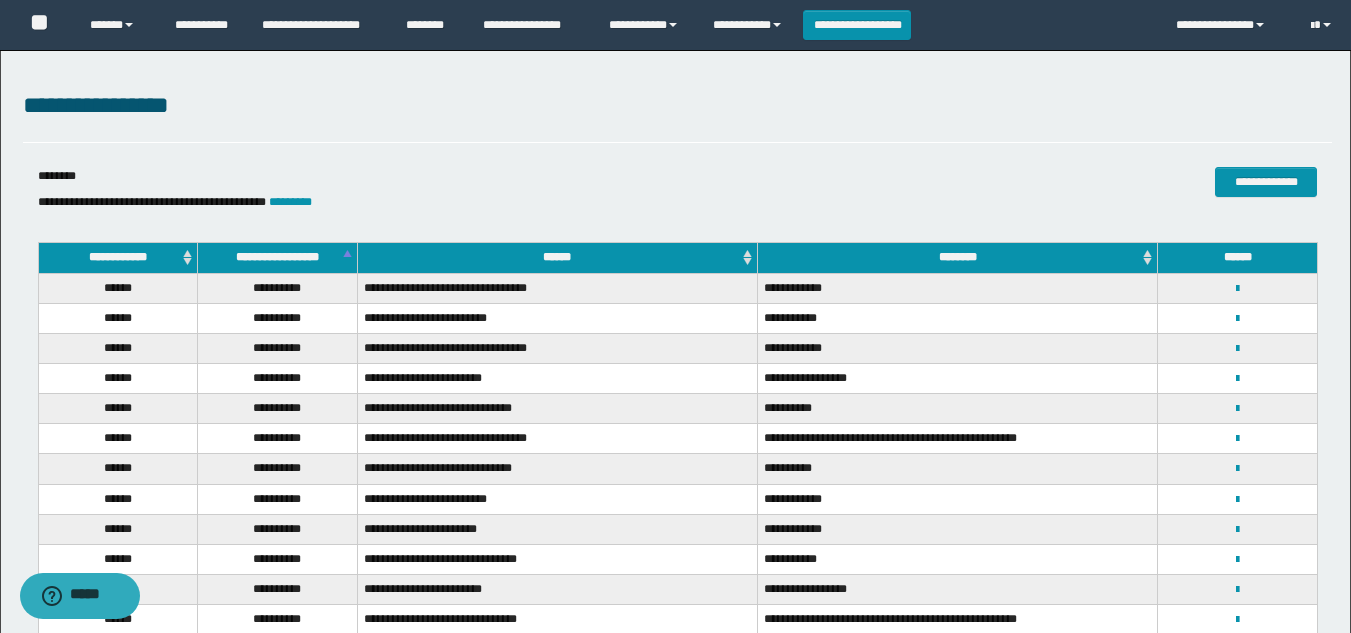 scroll, scrollTop: 0, scrollLeft: 0, axis: both 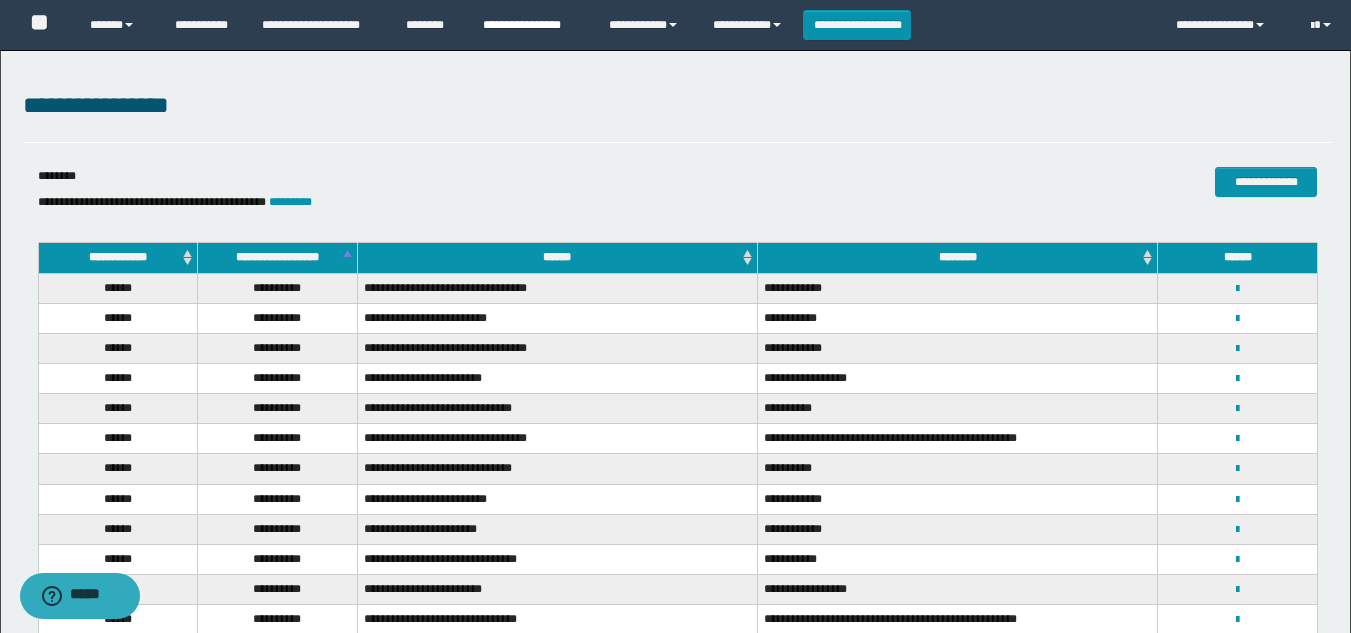 click on "**********" at bounding box center (531, 25) 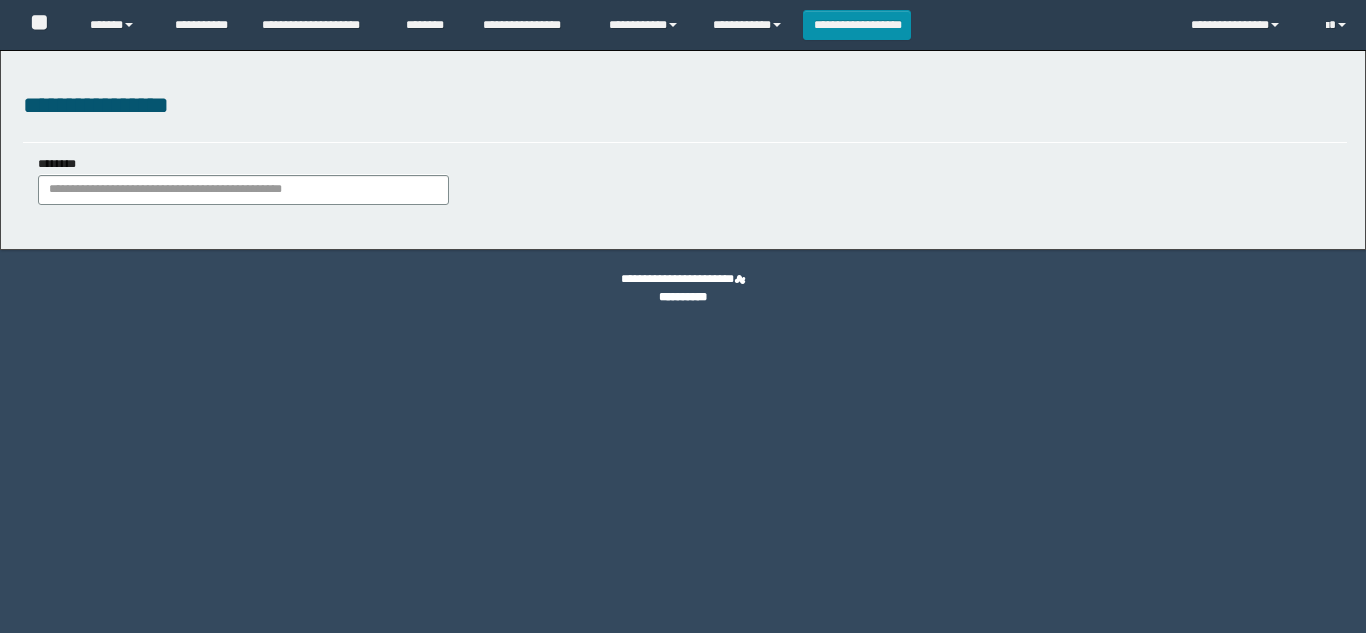 scroll, scrollTop: 0, scrollLeft: 0, axis: both 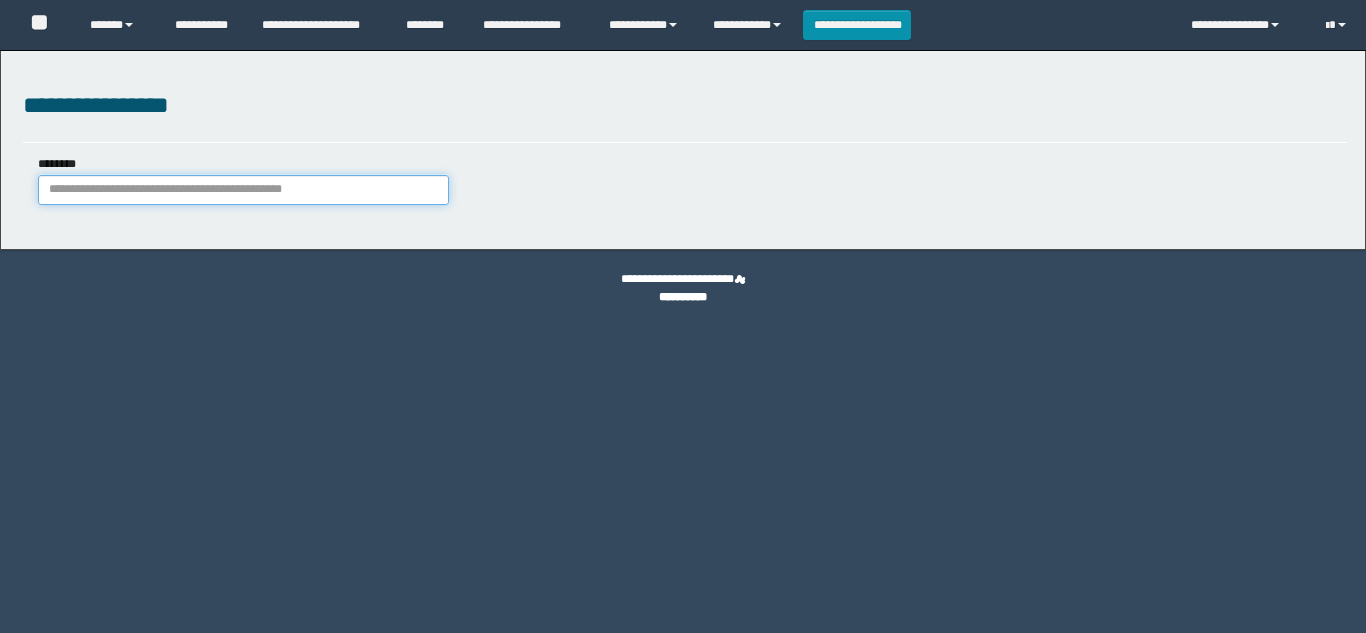 click on "********" at bounding box center (243, 190) 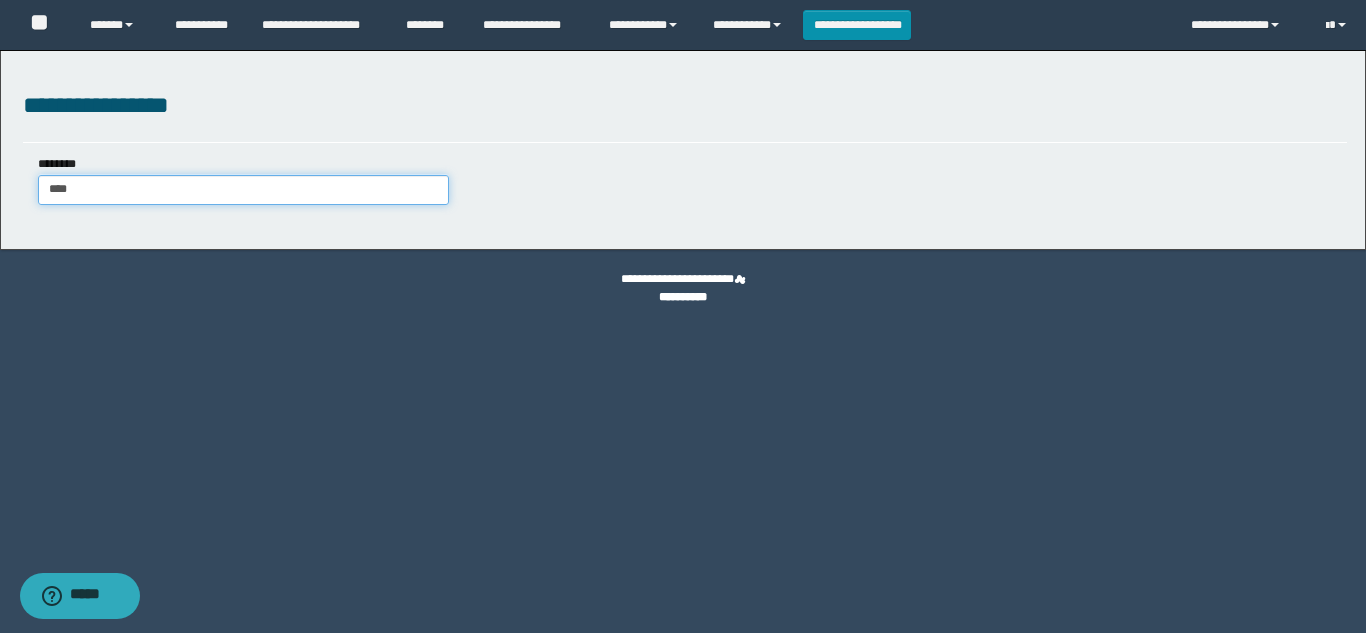 type on "*****" 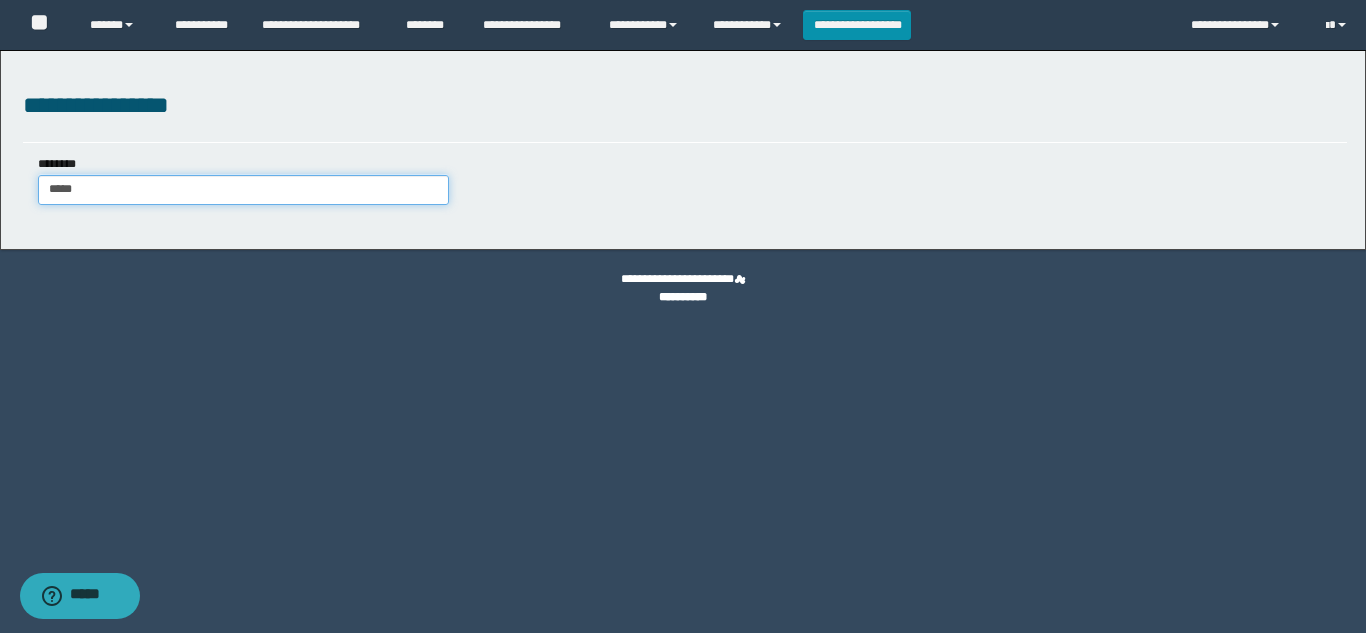 type on "*****" 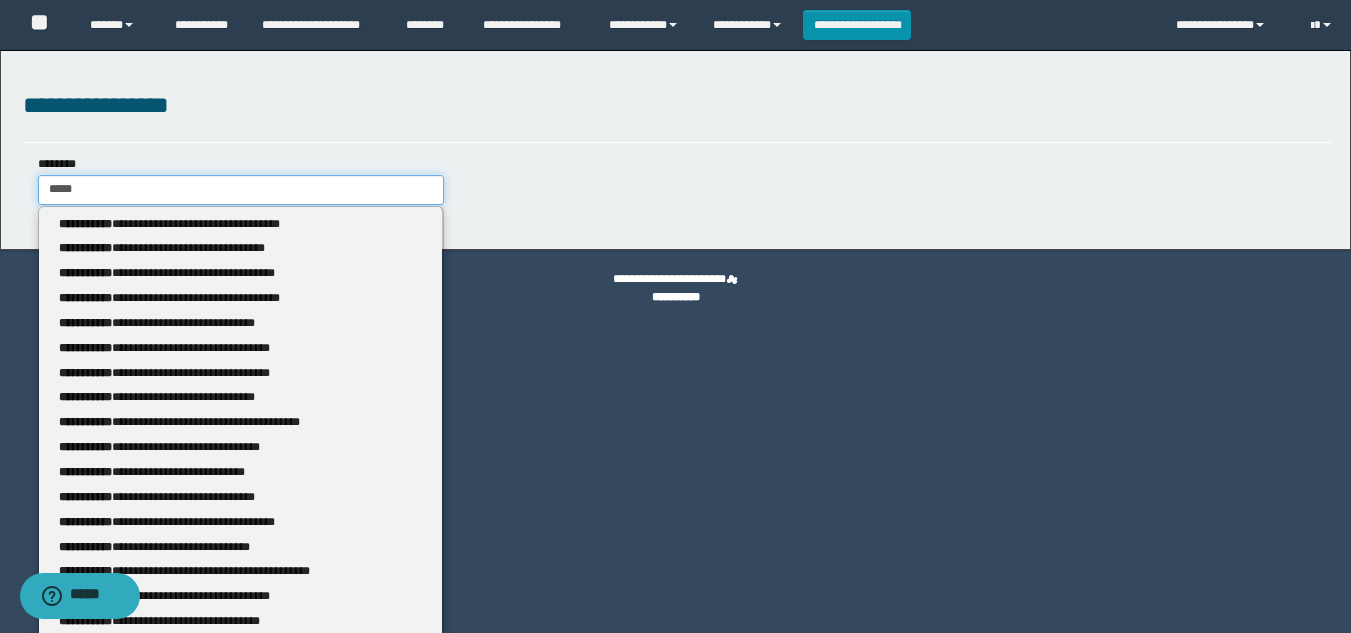 type on "*****" 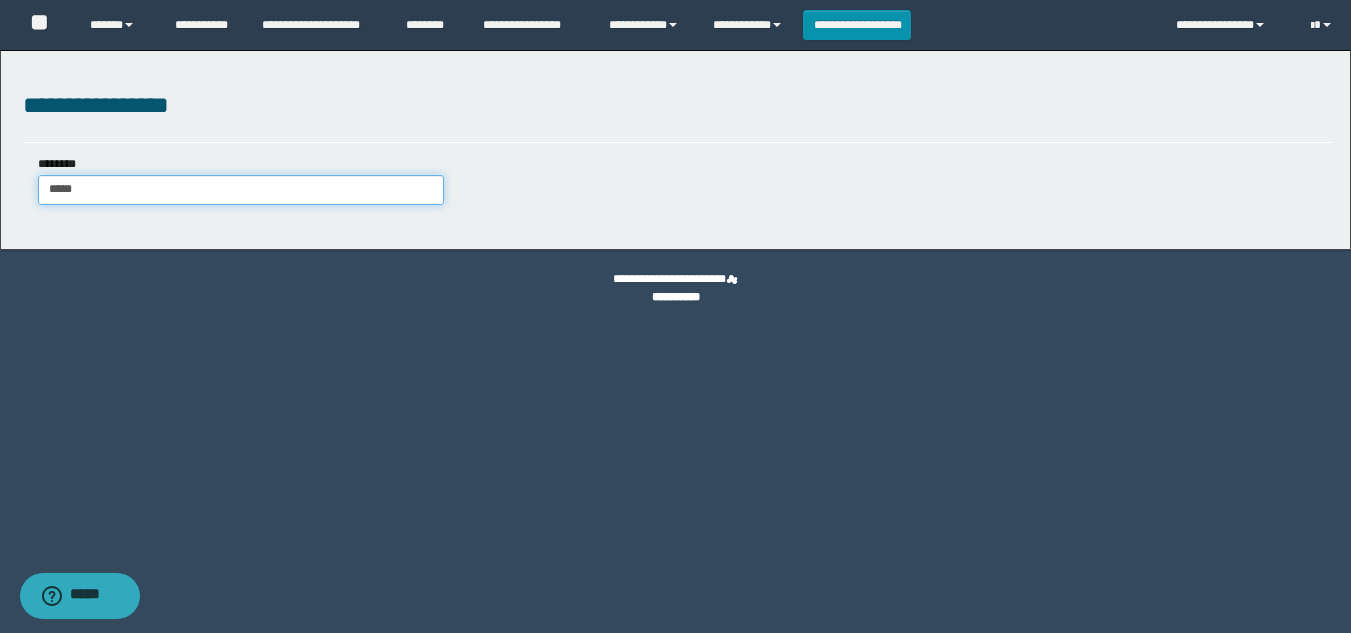 type on "*****" 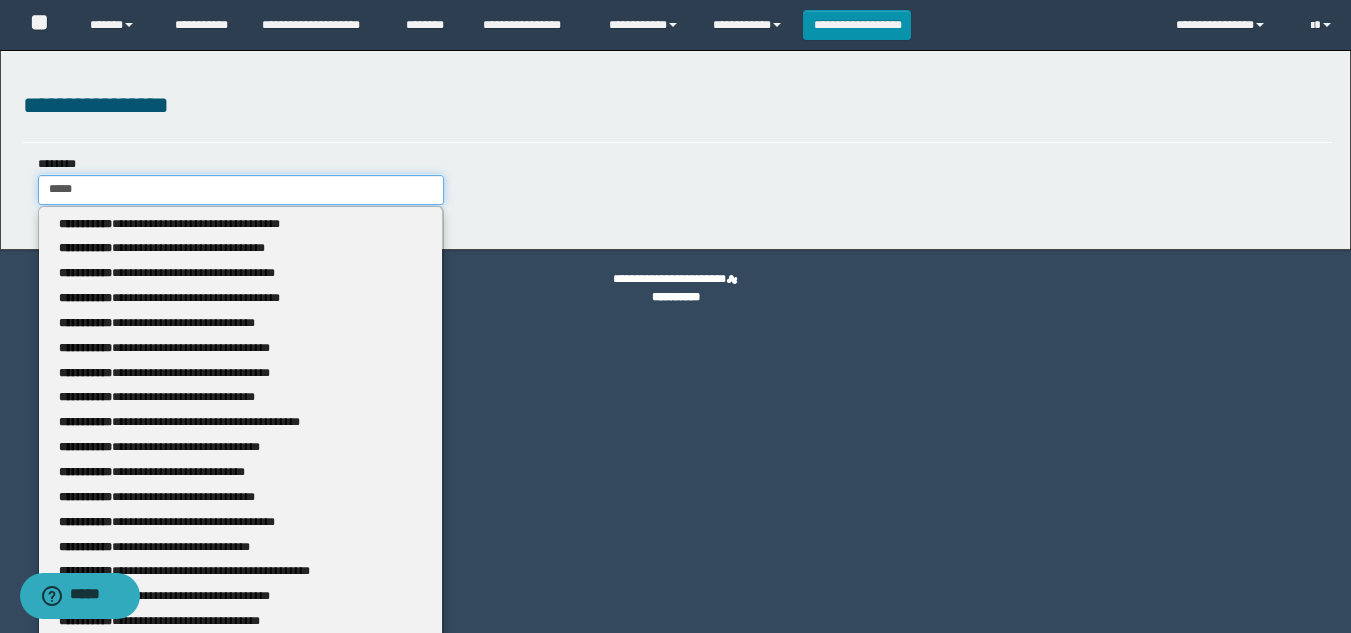 click on "*****" at bounding box center (241, 190) 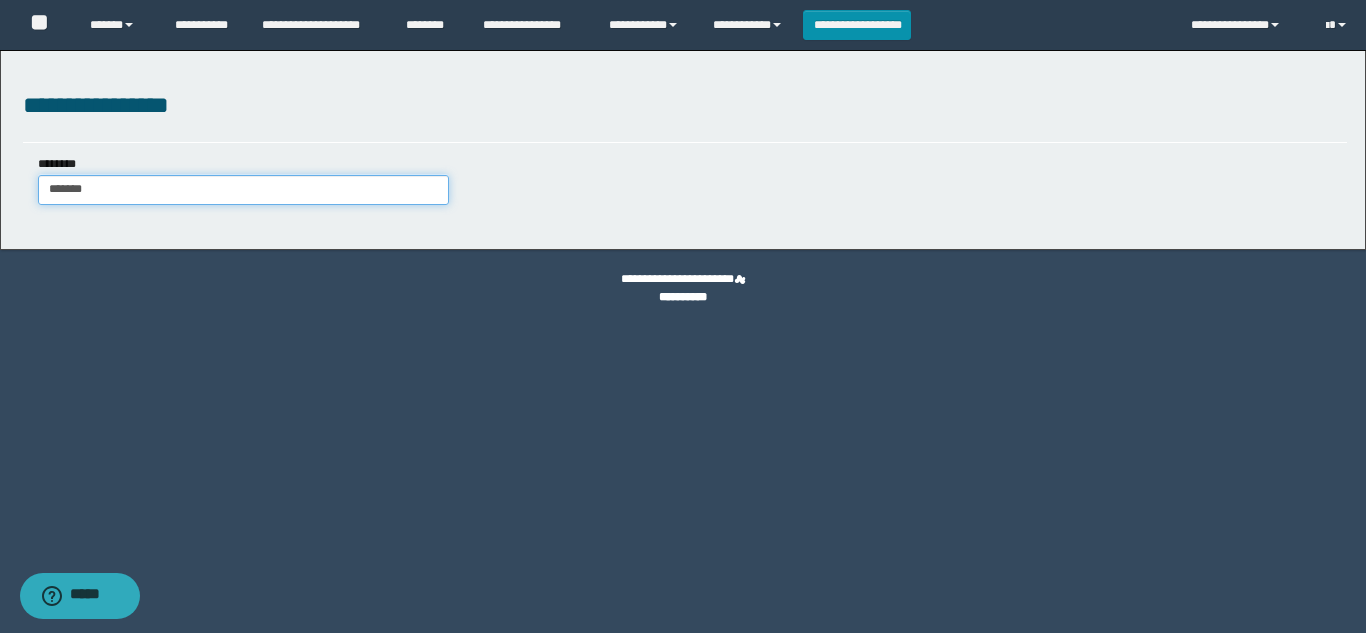 type on "********" 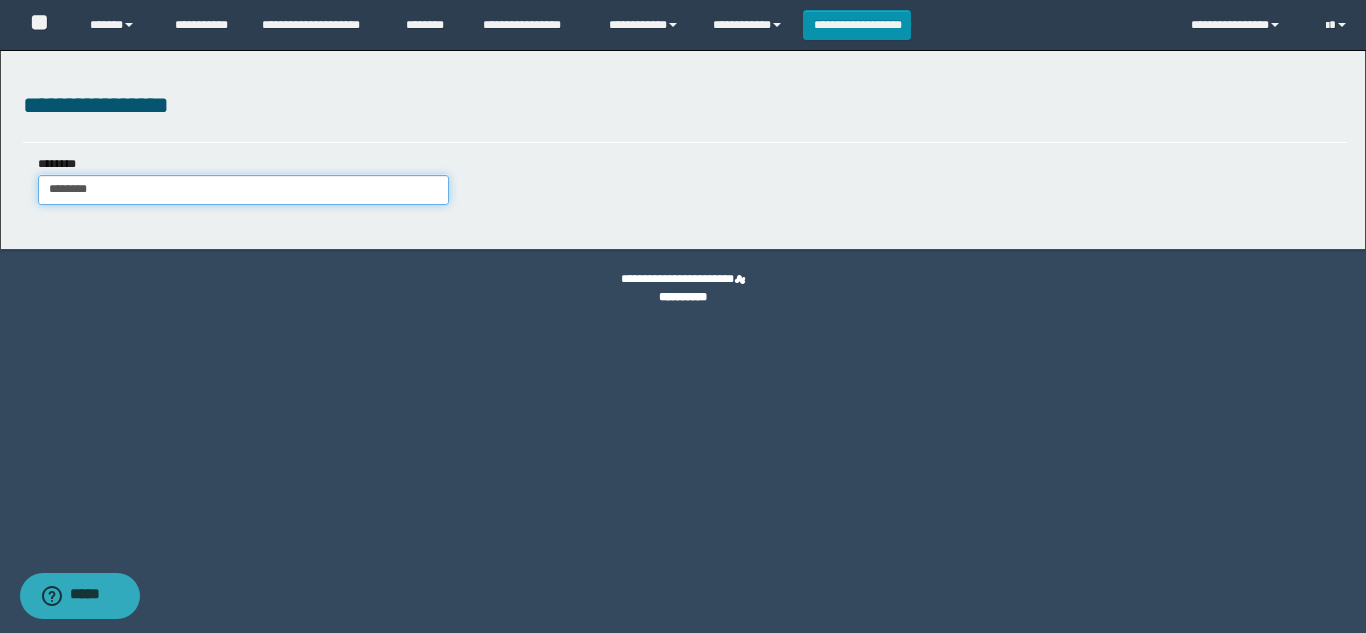 type on "********" 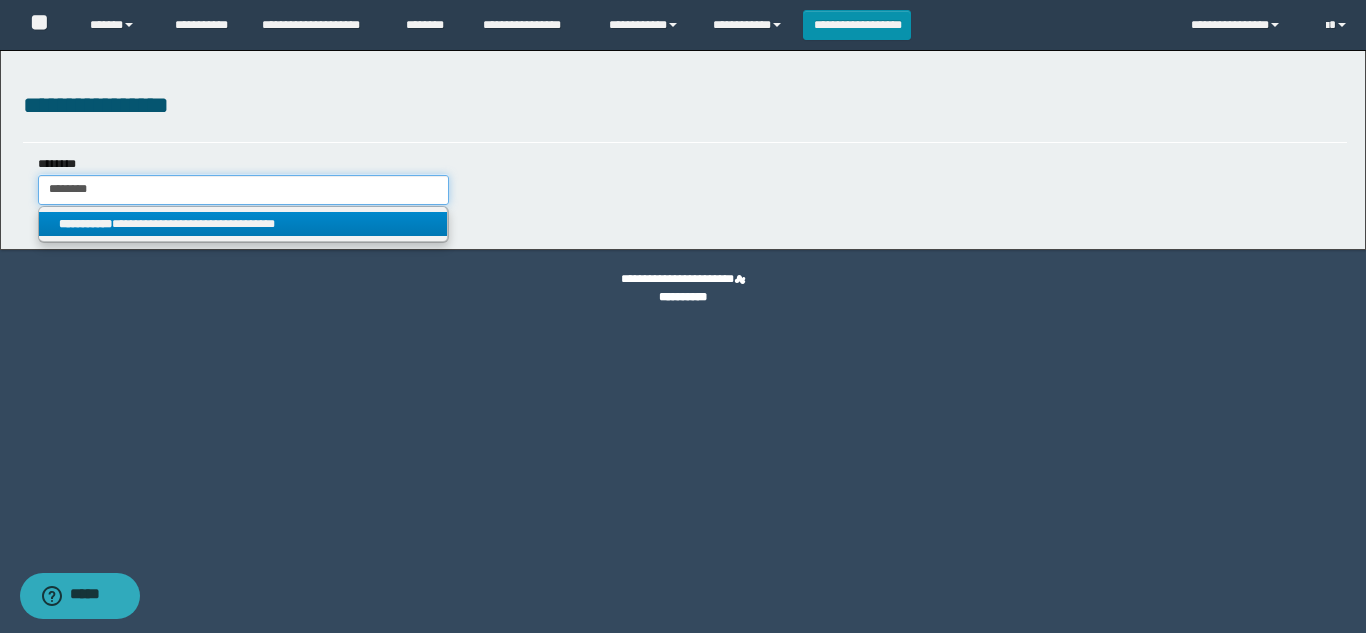type on "********" 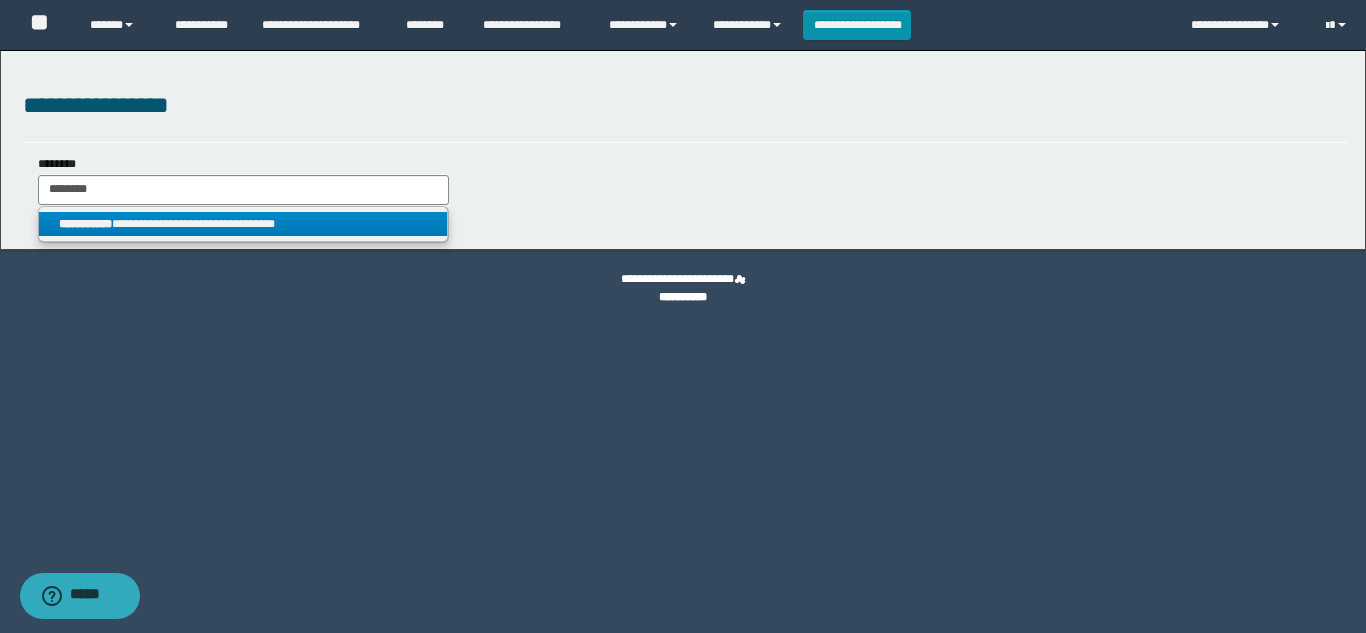 click on "**********" at bounding box center [243, 224] 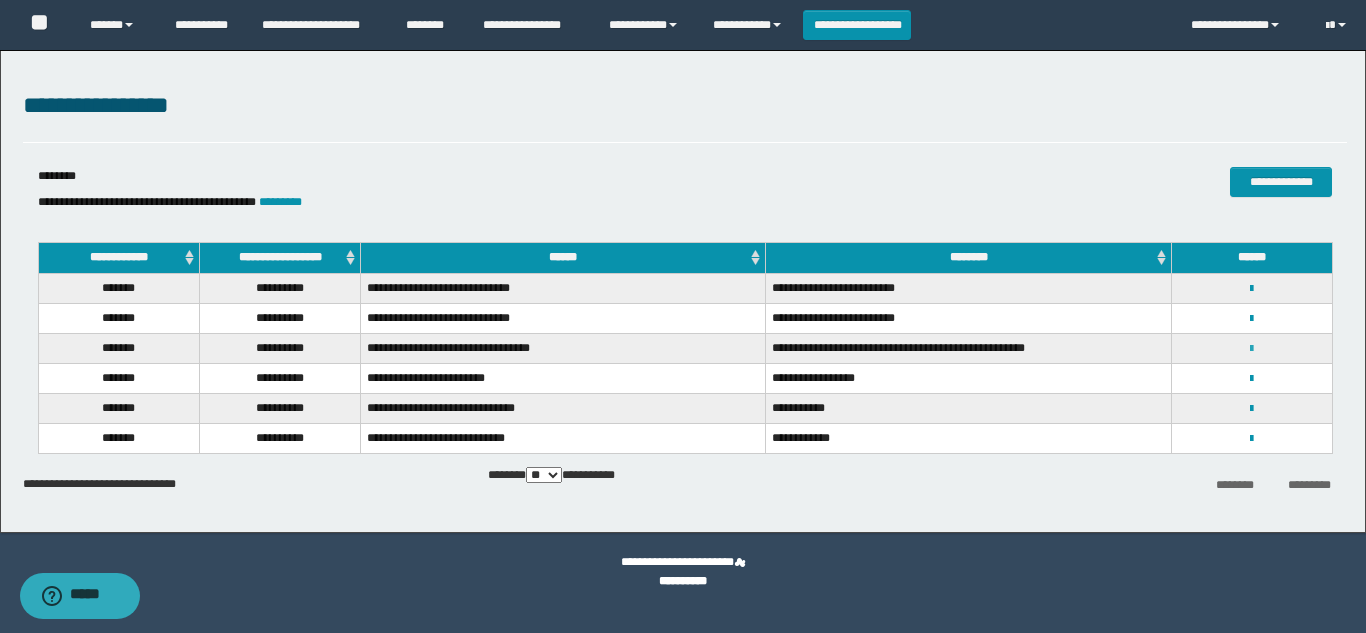 click at bounding box center (1251, 349) 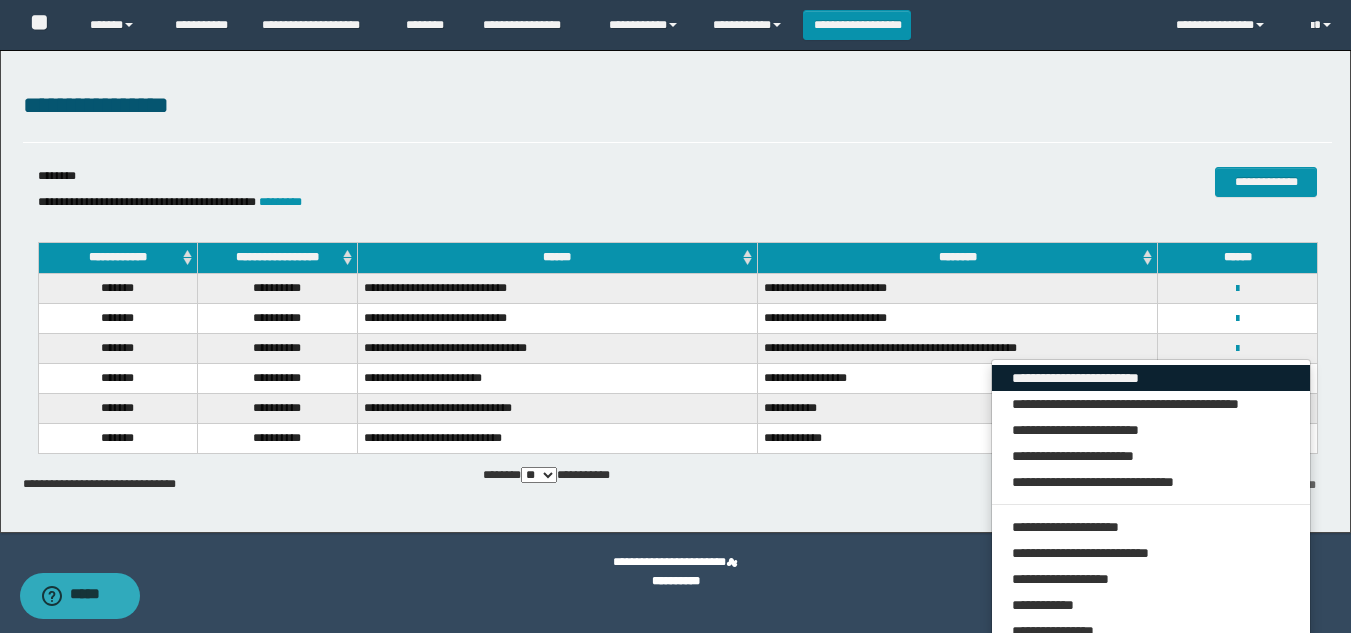 click on "**********" at bounding box center [1151, 378] 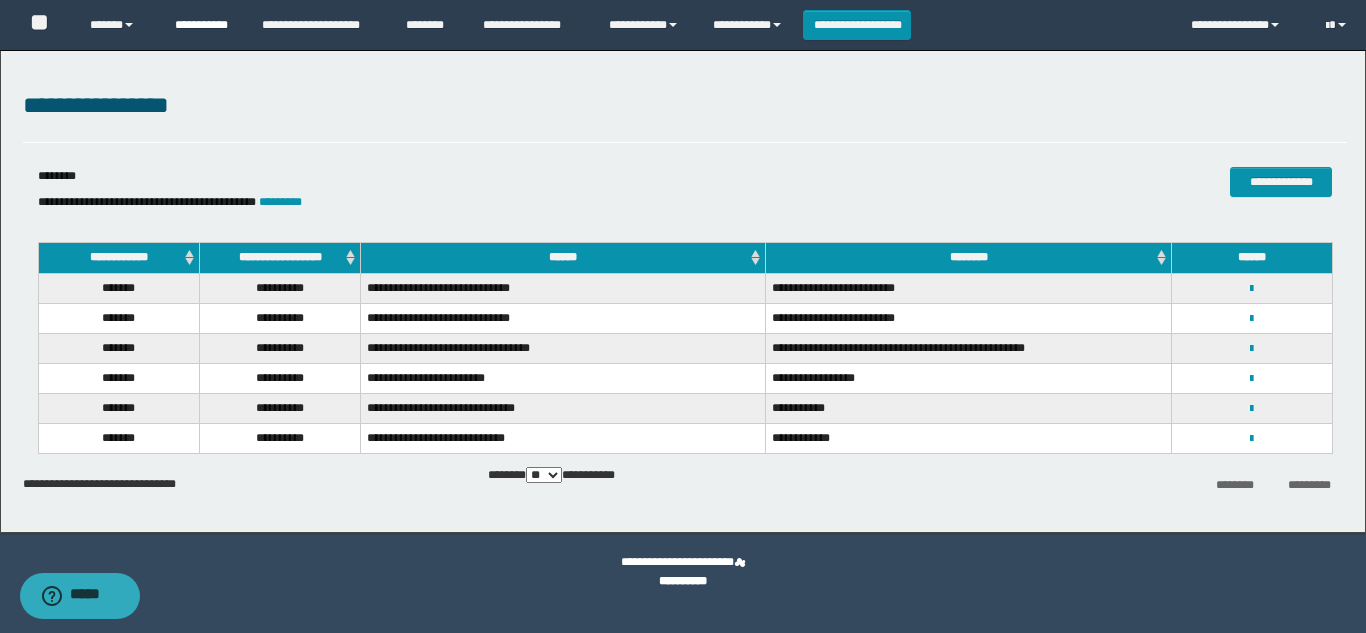 click on "**********" at bounding box center [203, 25] 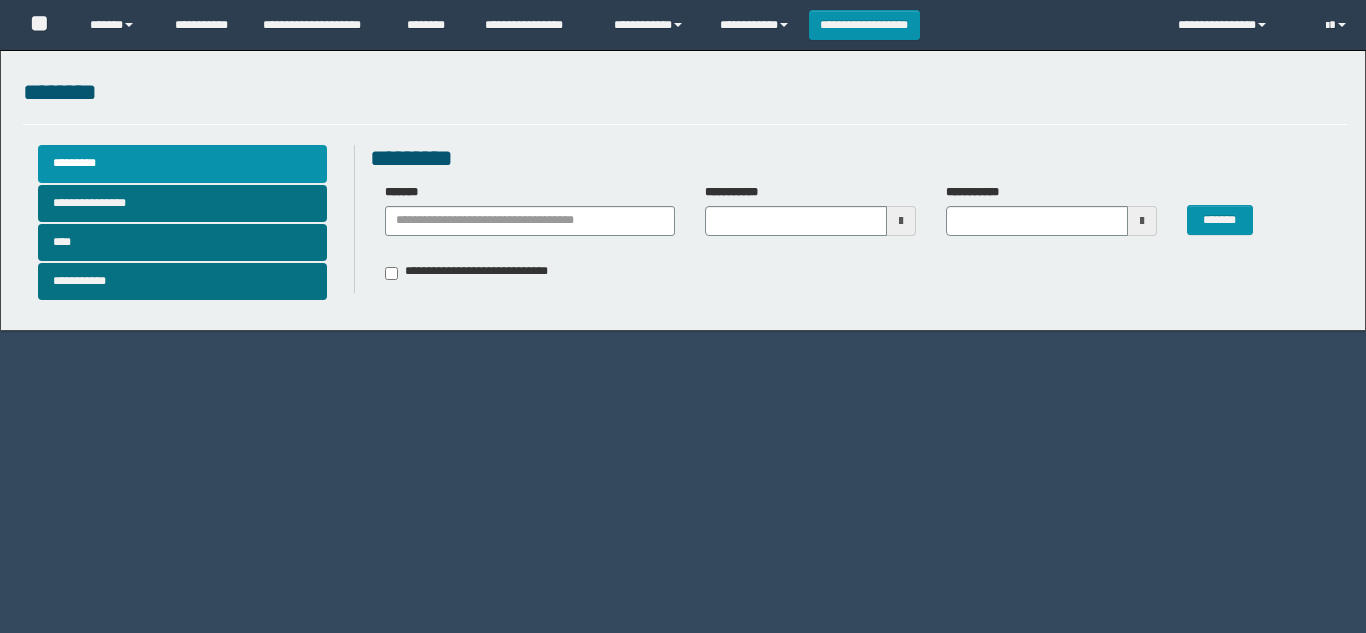 scroll, scrollTop: 0, scrollLeft: 0, axis: both 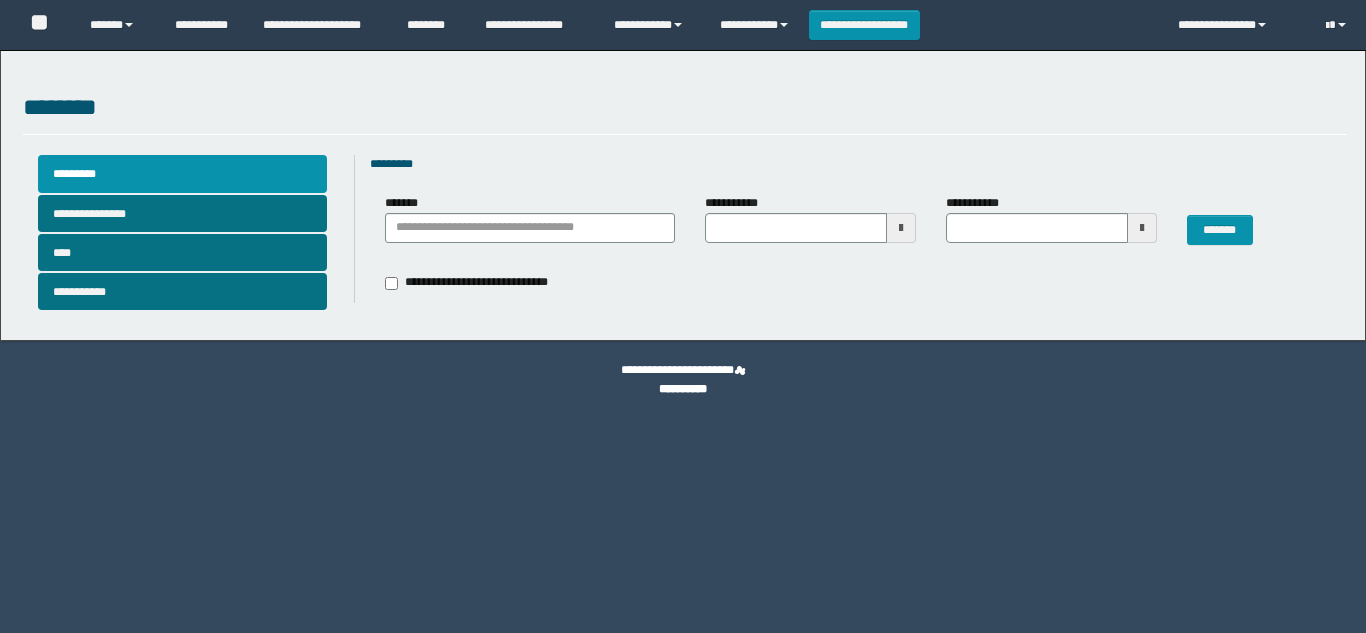 type 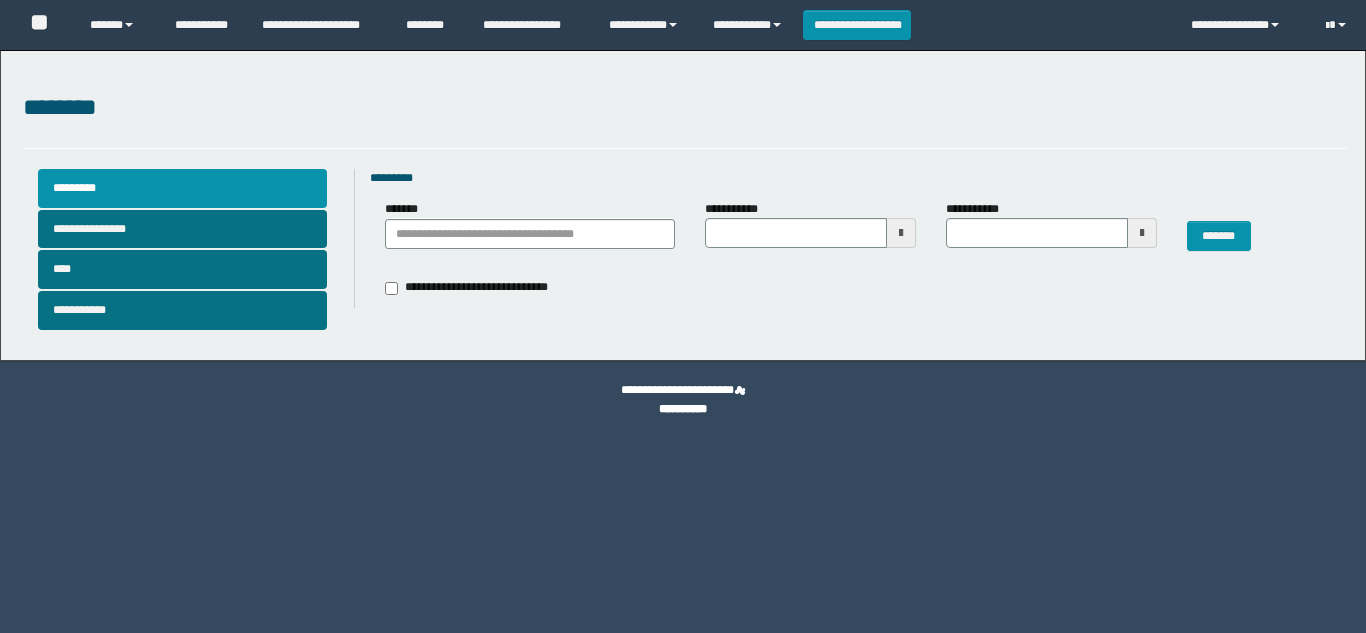 scroll, scrollTop: 0, scrollLeft: 0, axis: both 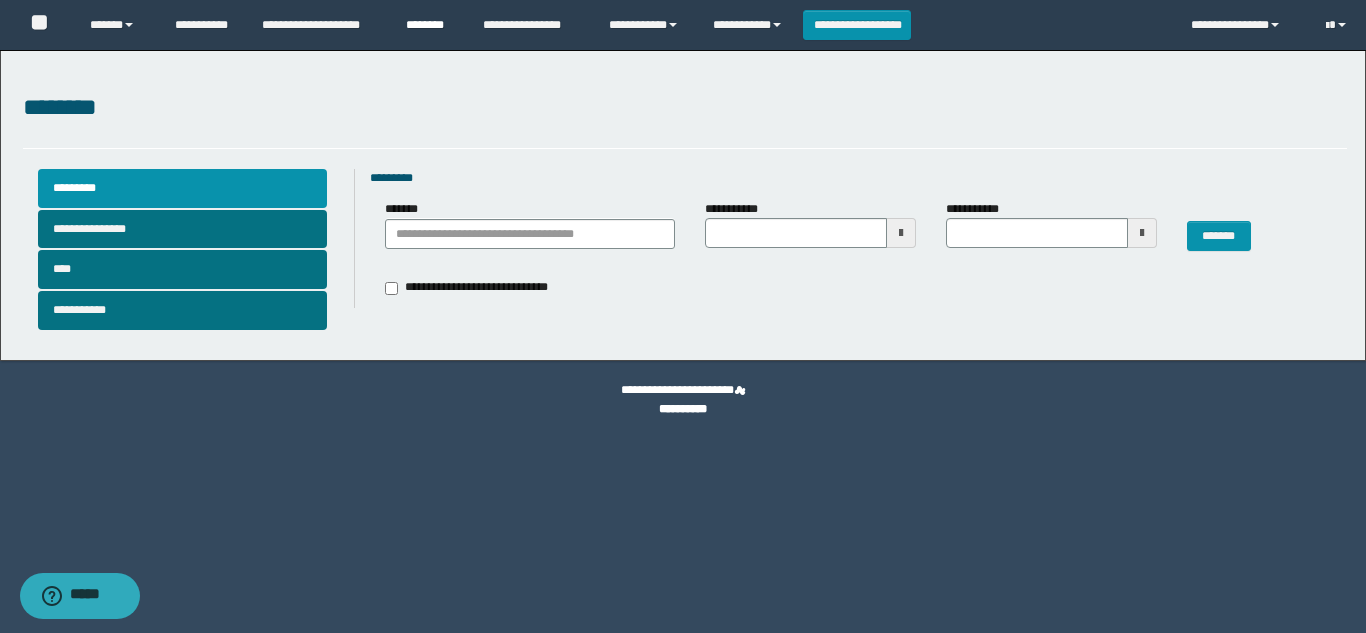 click on "********" at bounding box center [429, 25] 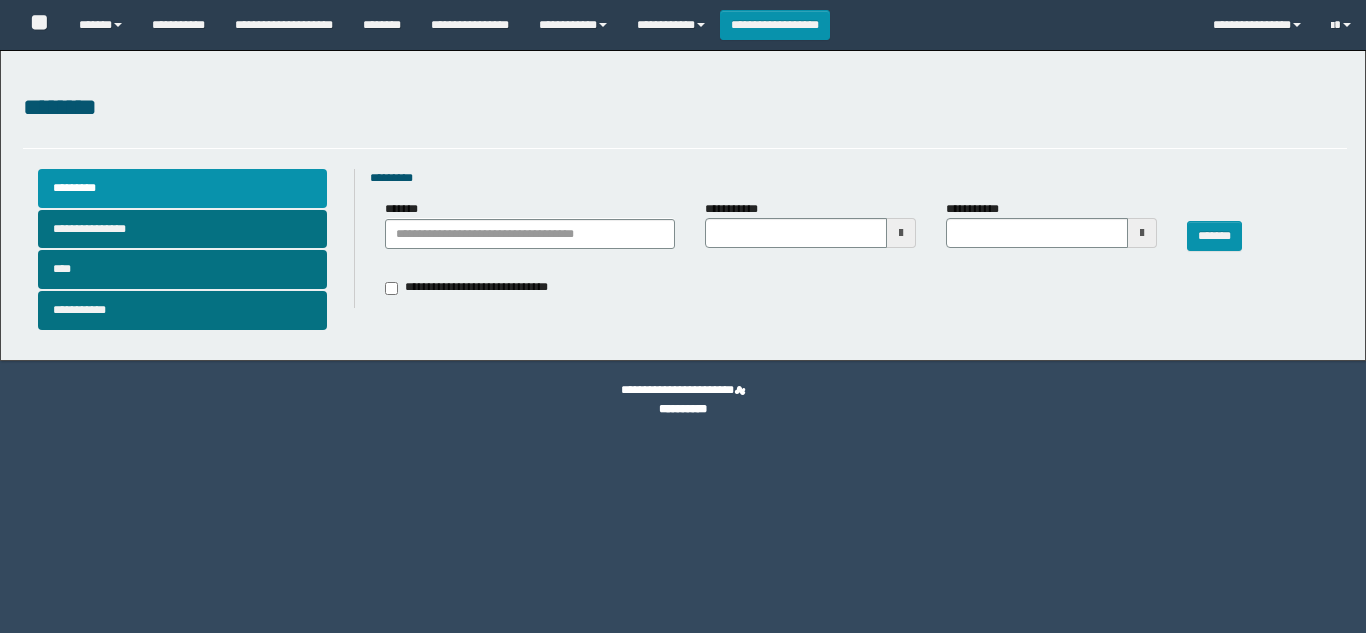 scroll, scrollTop: 0, scrollLeft: 0, axis: both 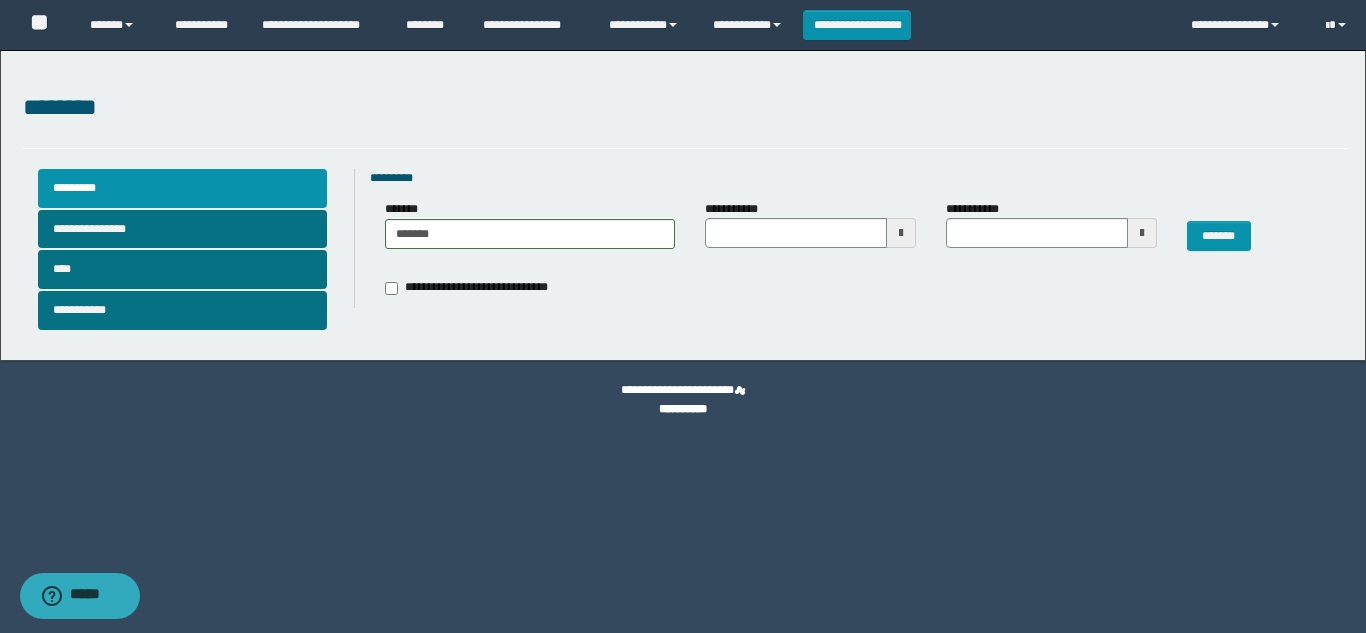 type on "********" 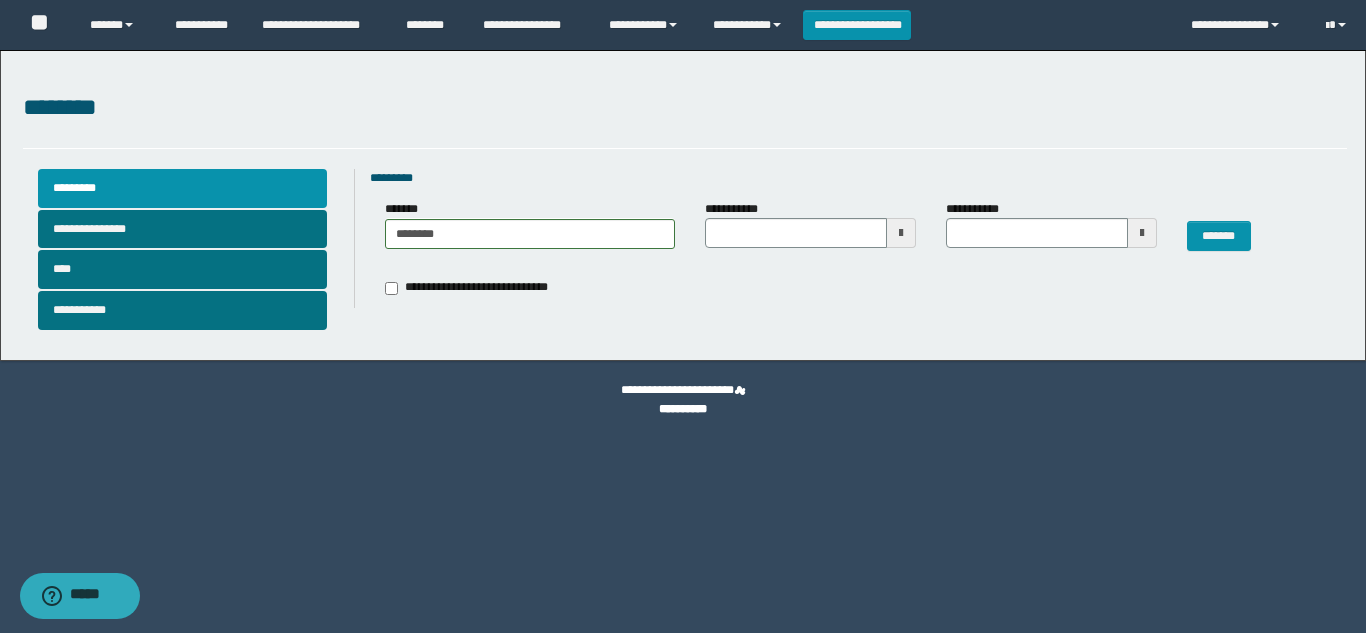 type on "********" 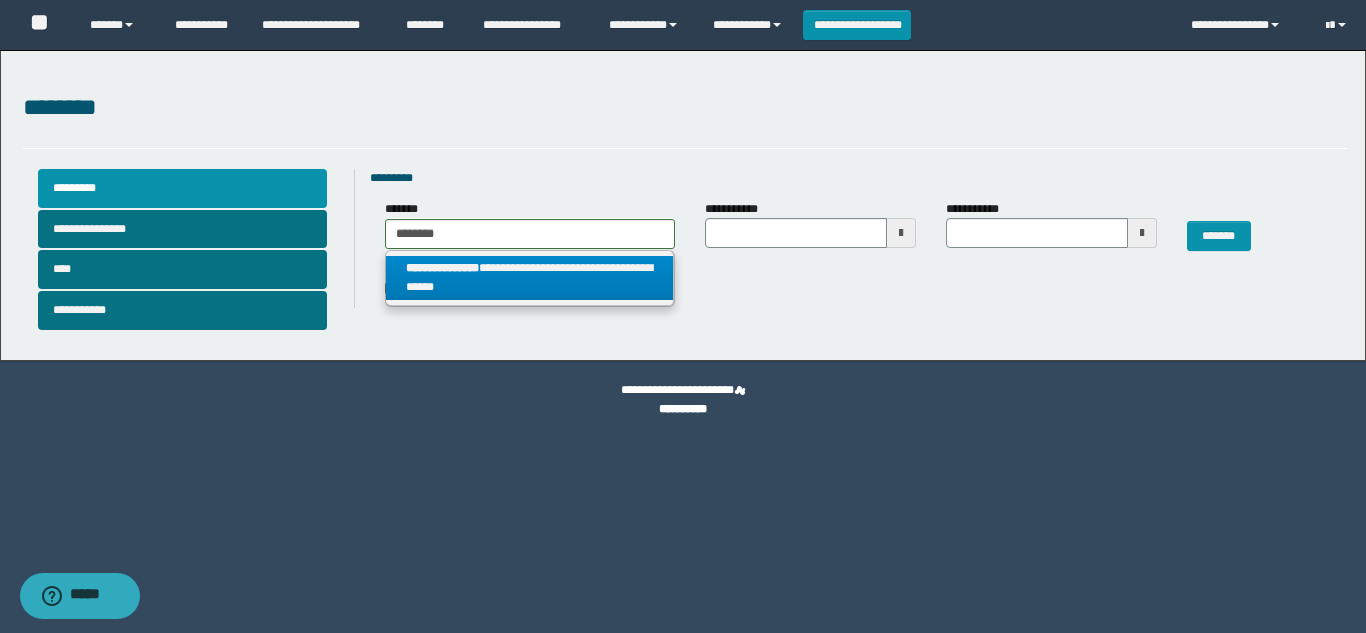 type on "********" 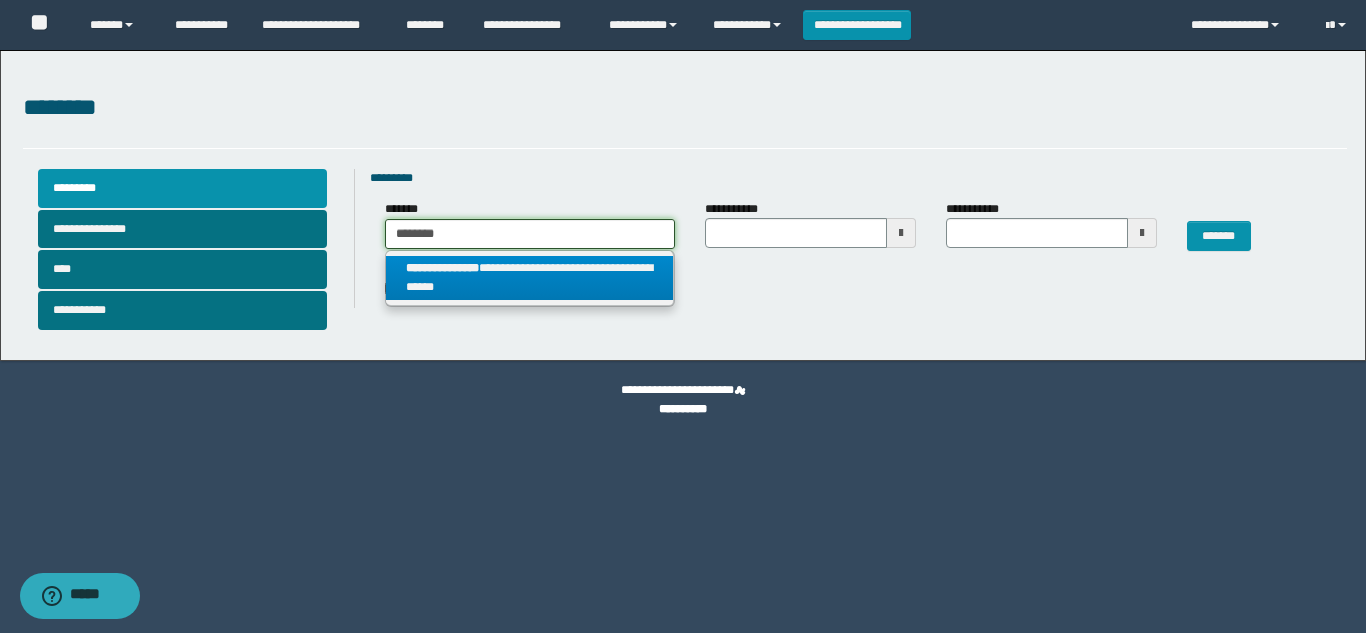 type 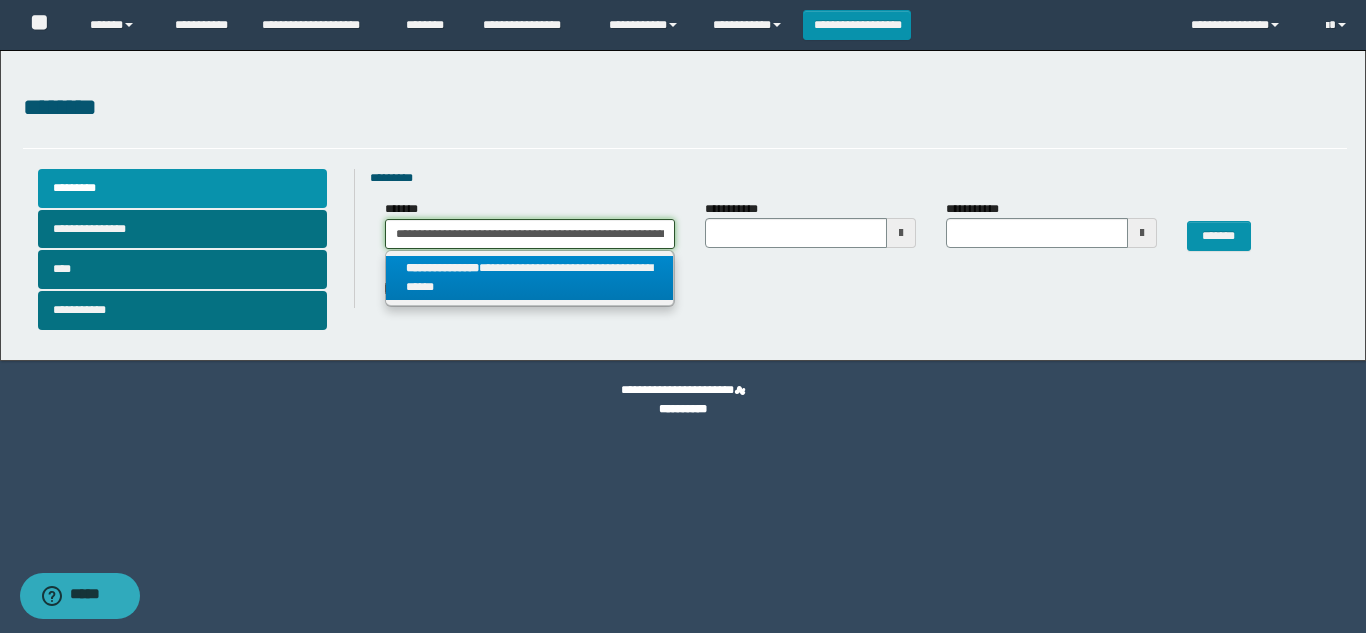 scroll, scrollTop: 0, scrollLeft: 99, axis: horizontal 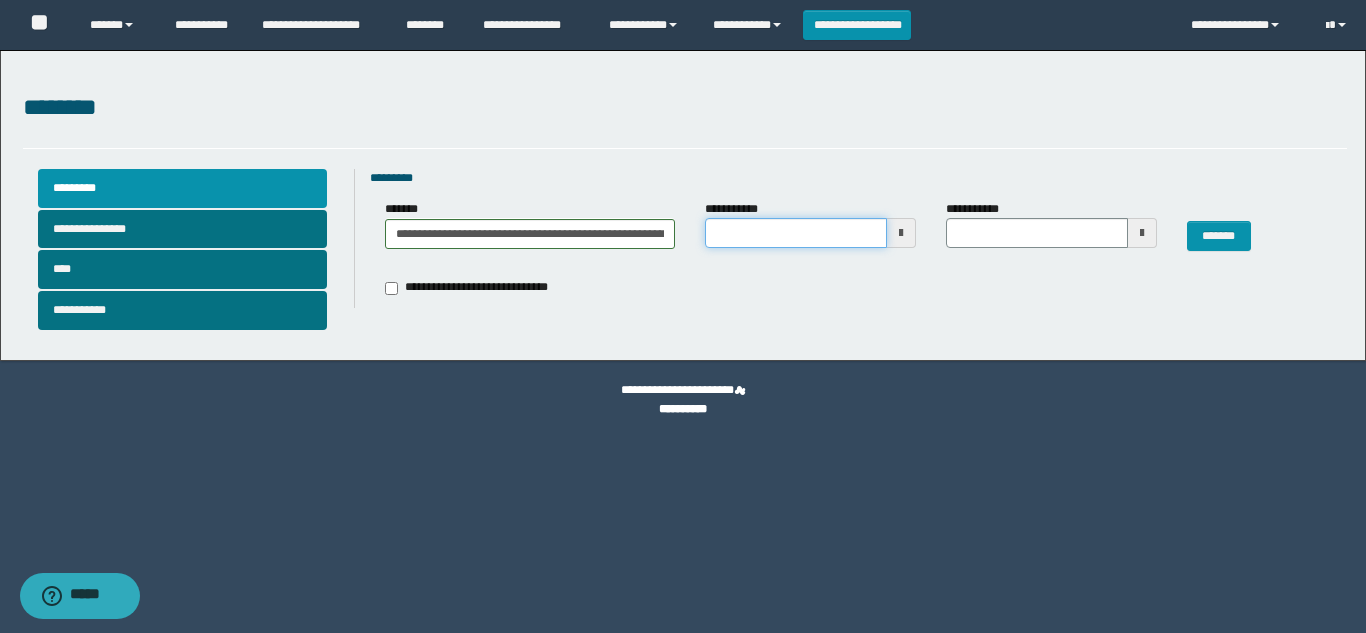 click on "**********" at bounding box center (796, 233) 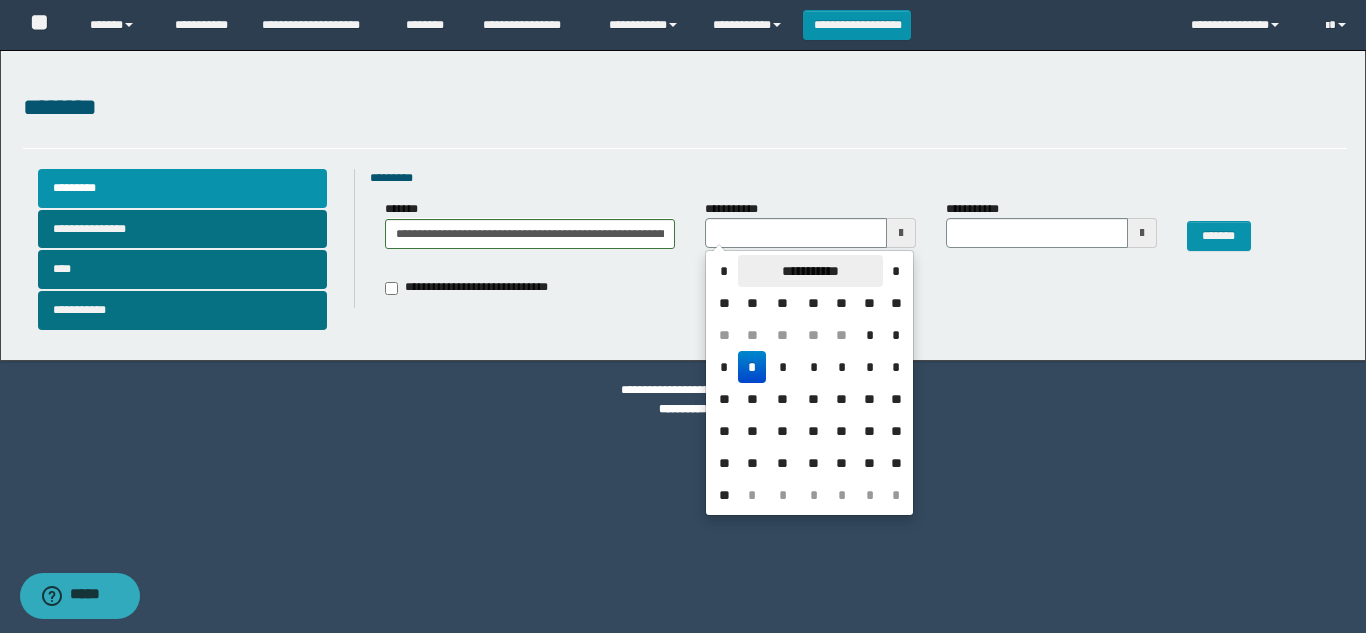 click on "**********" at bounding box center (810, 271) 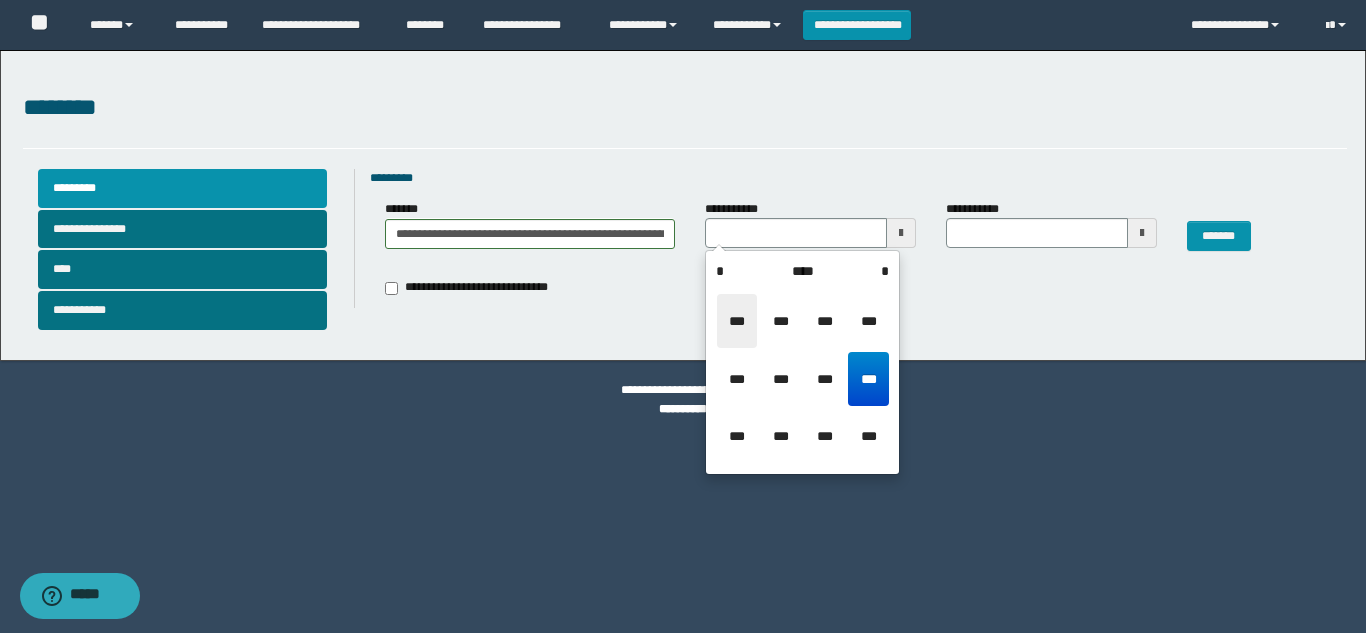 click on "***" at bounding box center [737, 321] 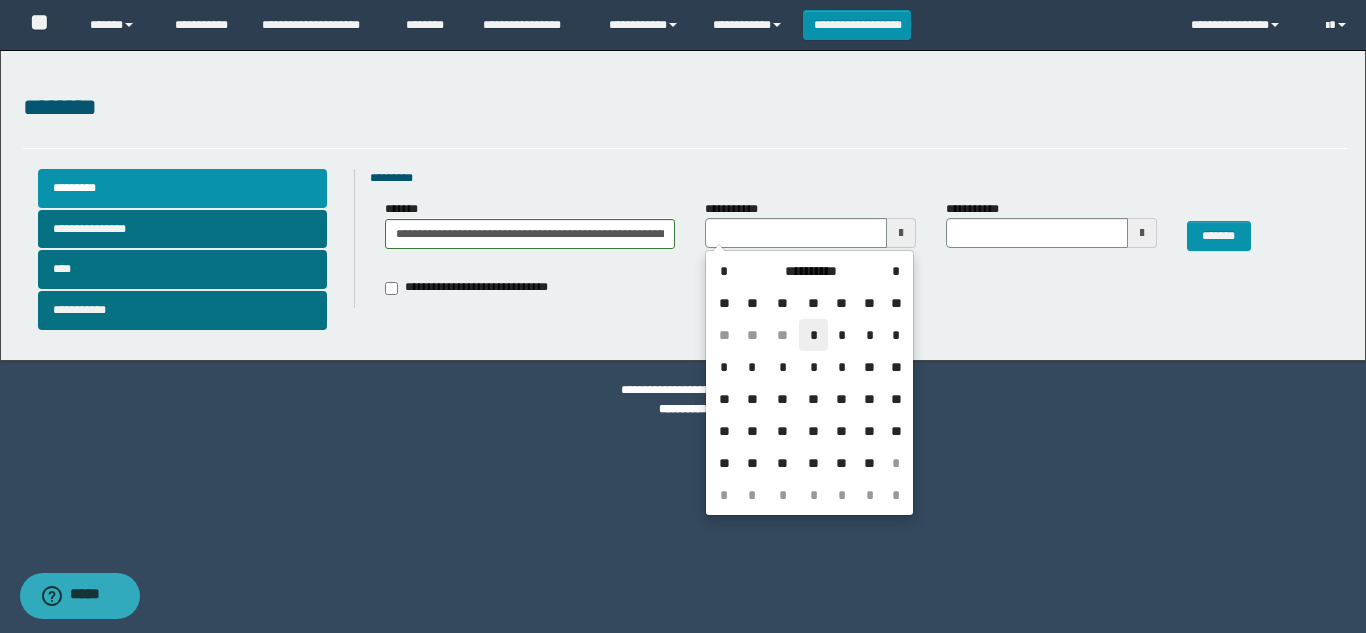 click on "*" at bounding box center (813, 335) 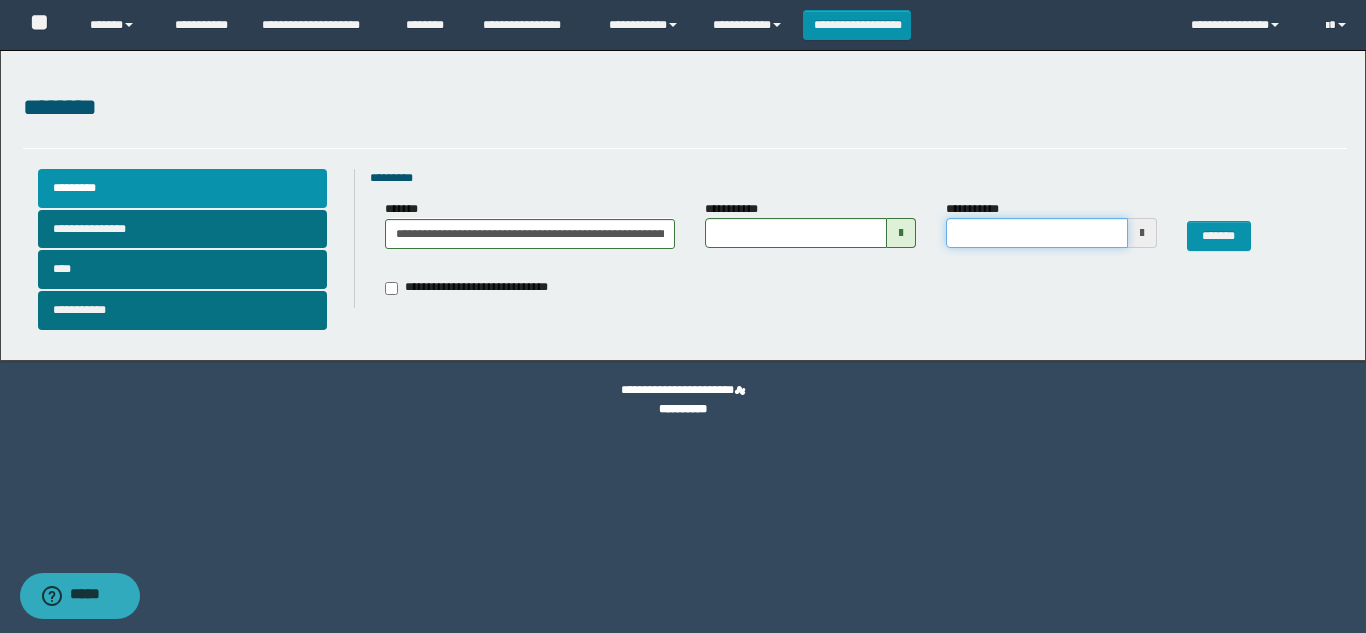click on "**********" at bounding box center (1037, 233) 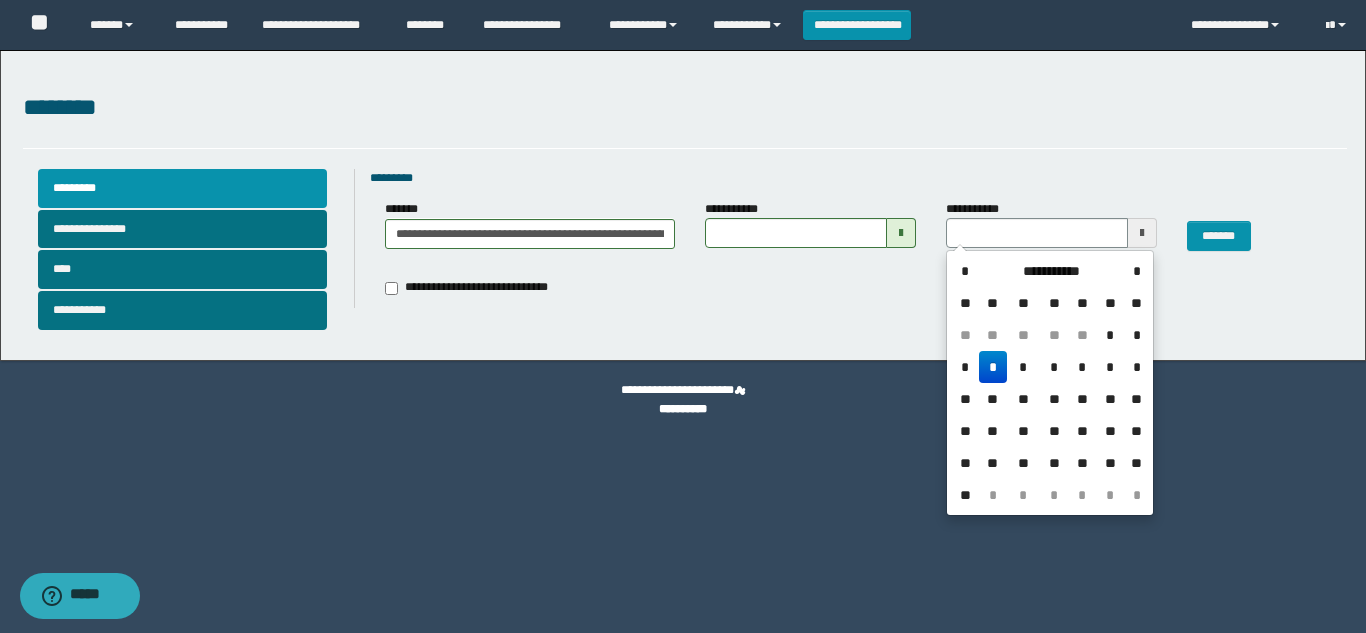 click on "*" at bounding box center [993, 367] 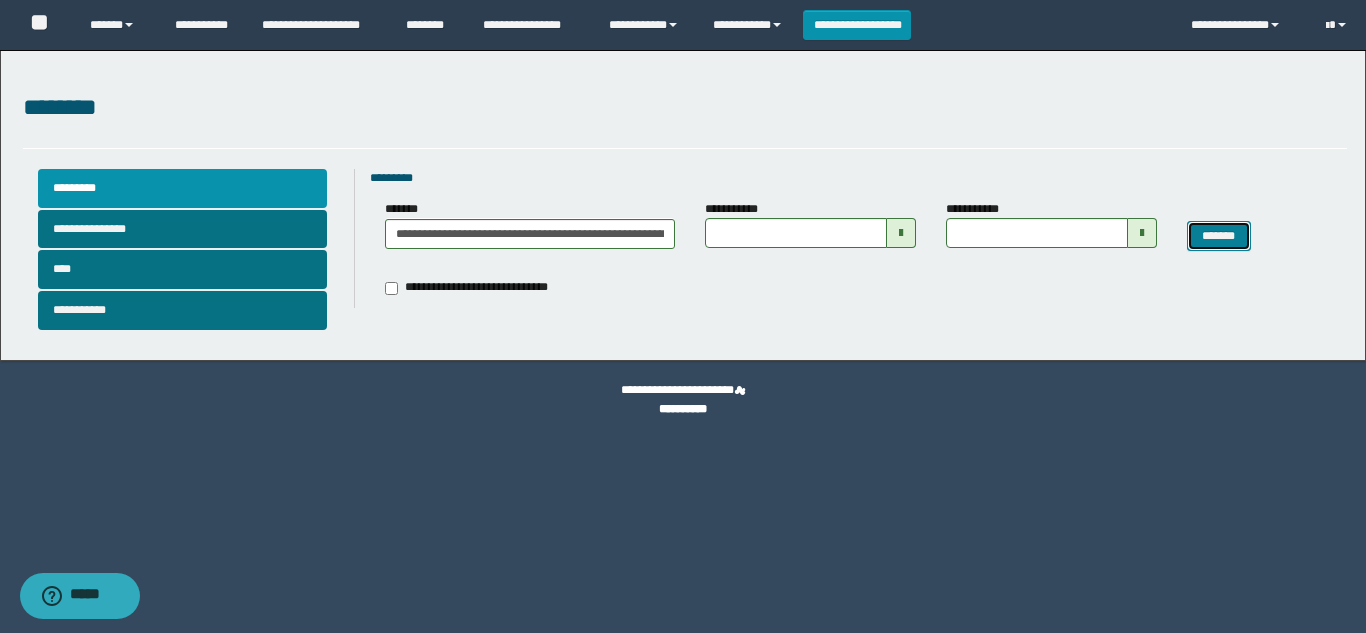 click on "*******" at bounding box center (1219, 236) 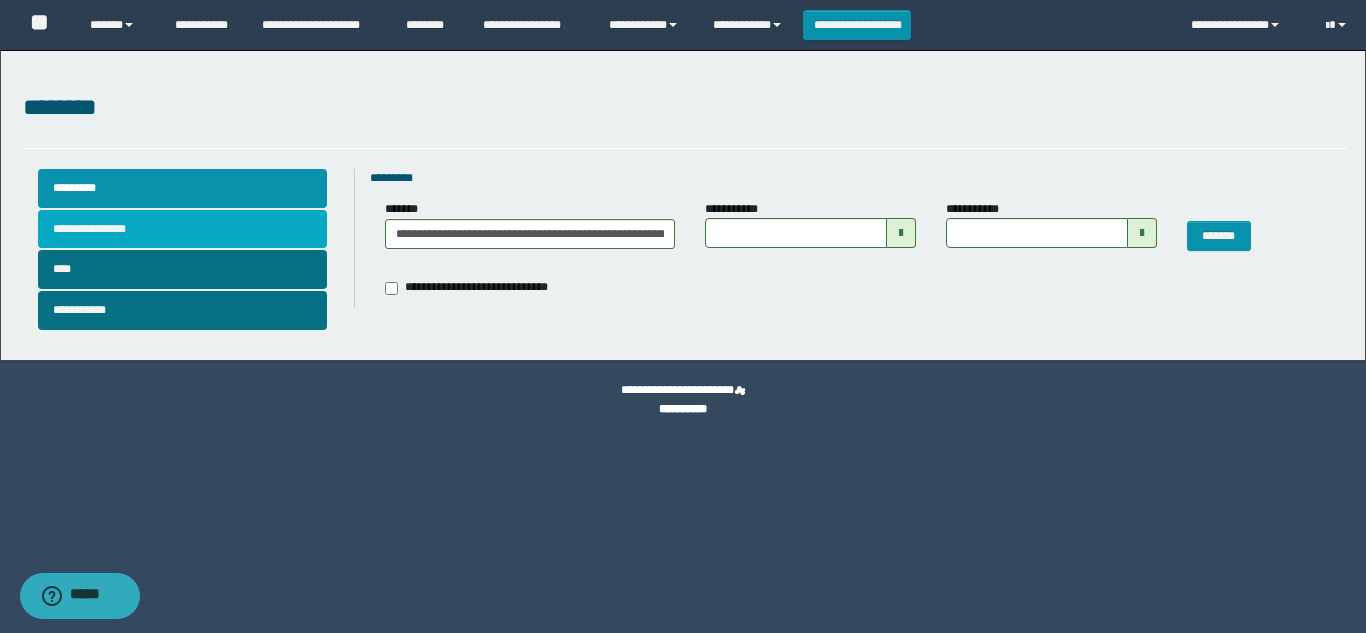 click on "**********" at bounding box center (182, 229) 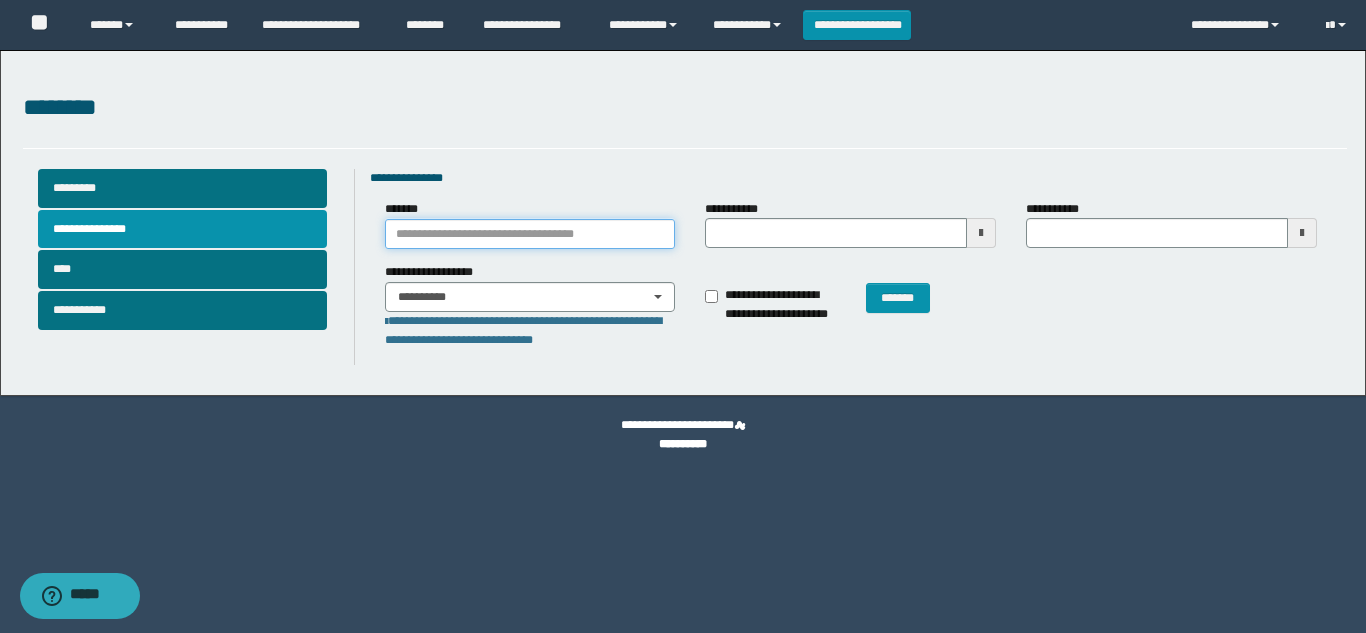 click on "*******" at bounding box center [530, 234] 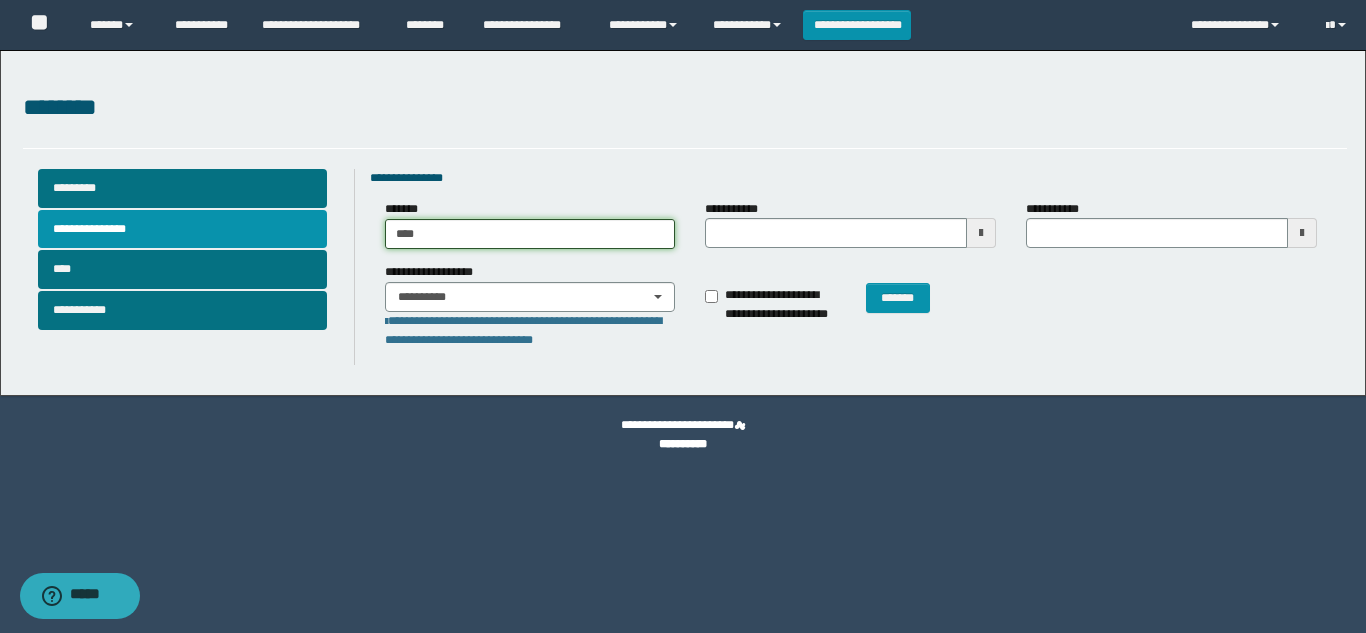 type on "*****" 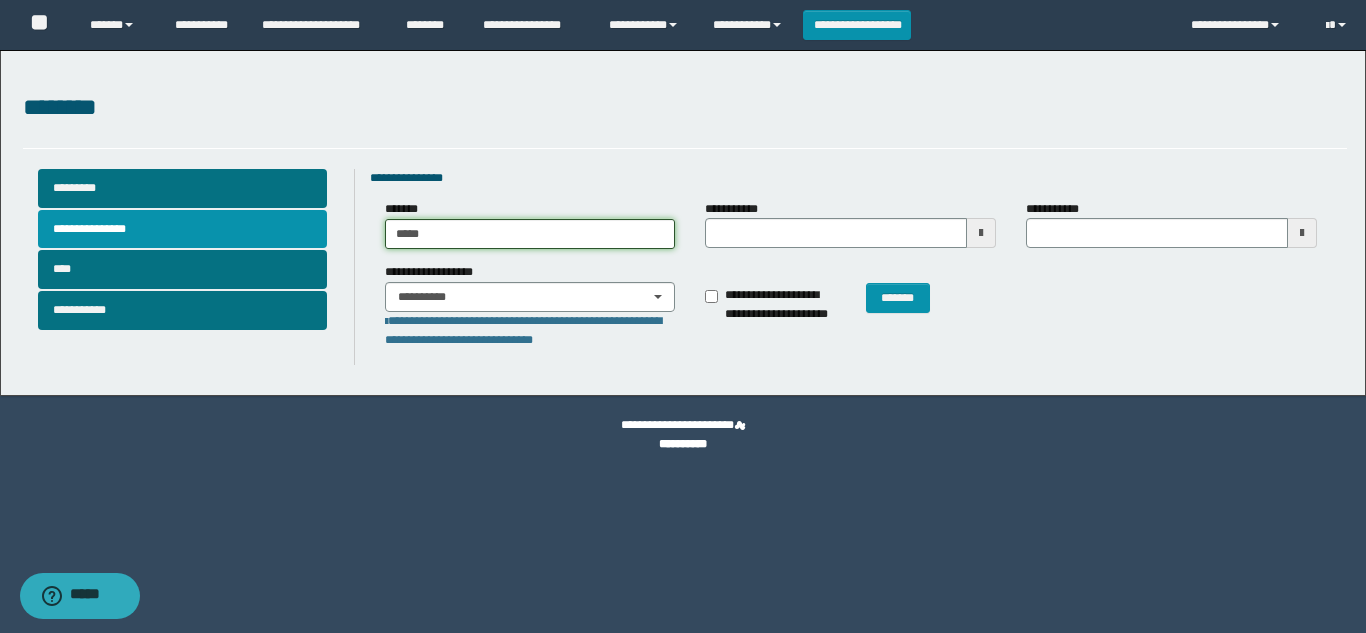 type on "**********" 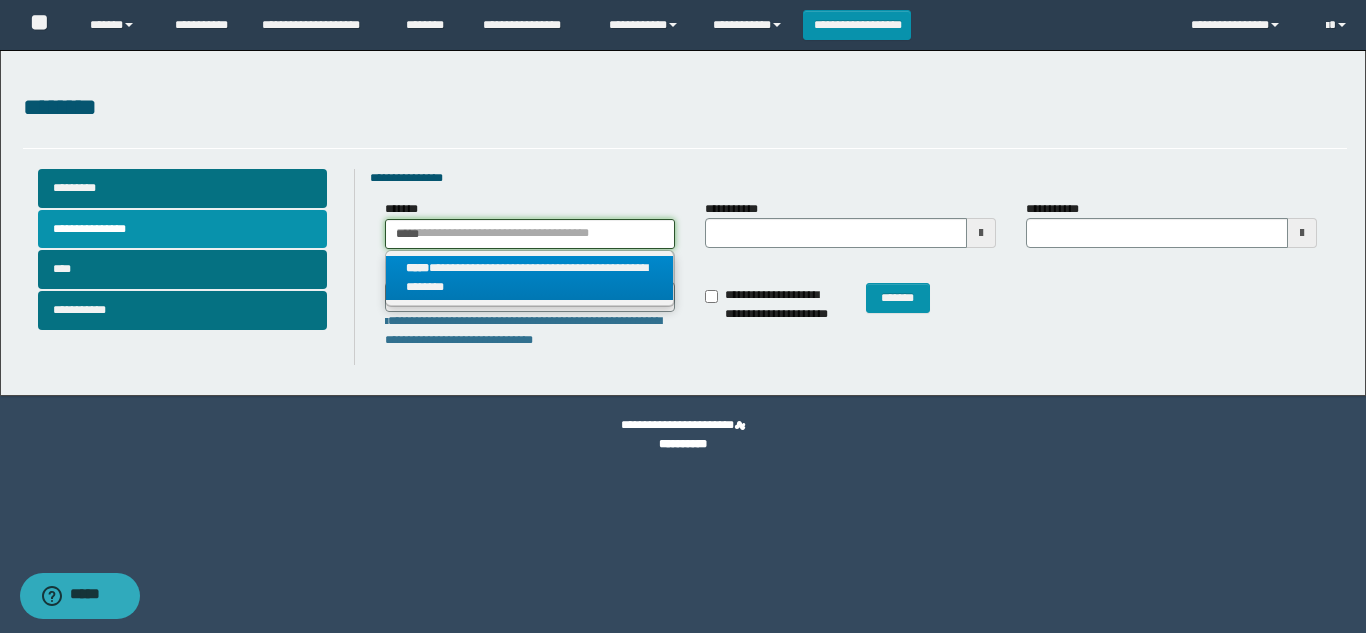 type on "*****" 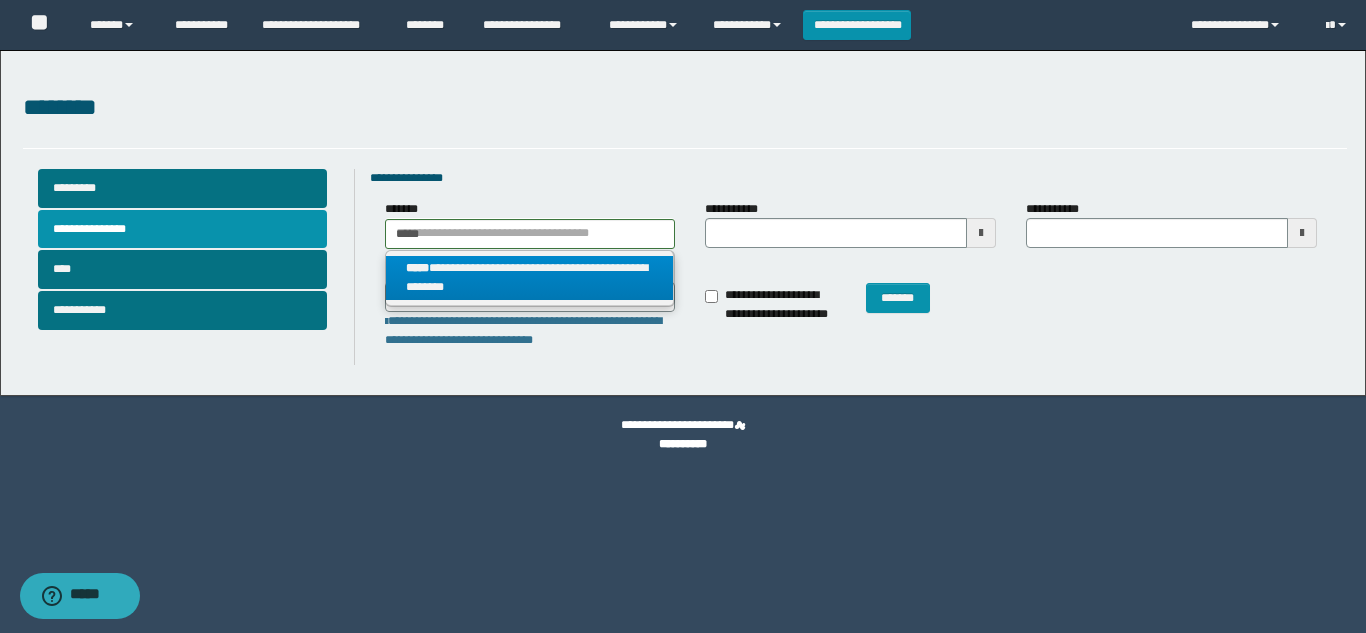 click on "**********" at bounding box center (530, 278) 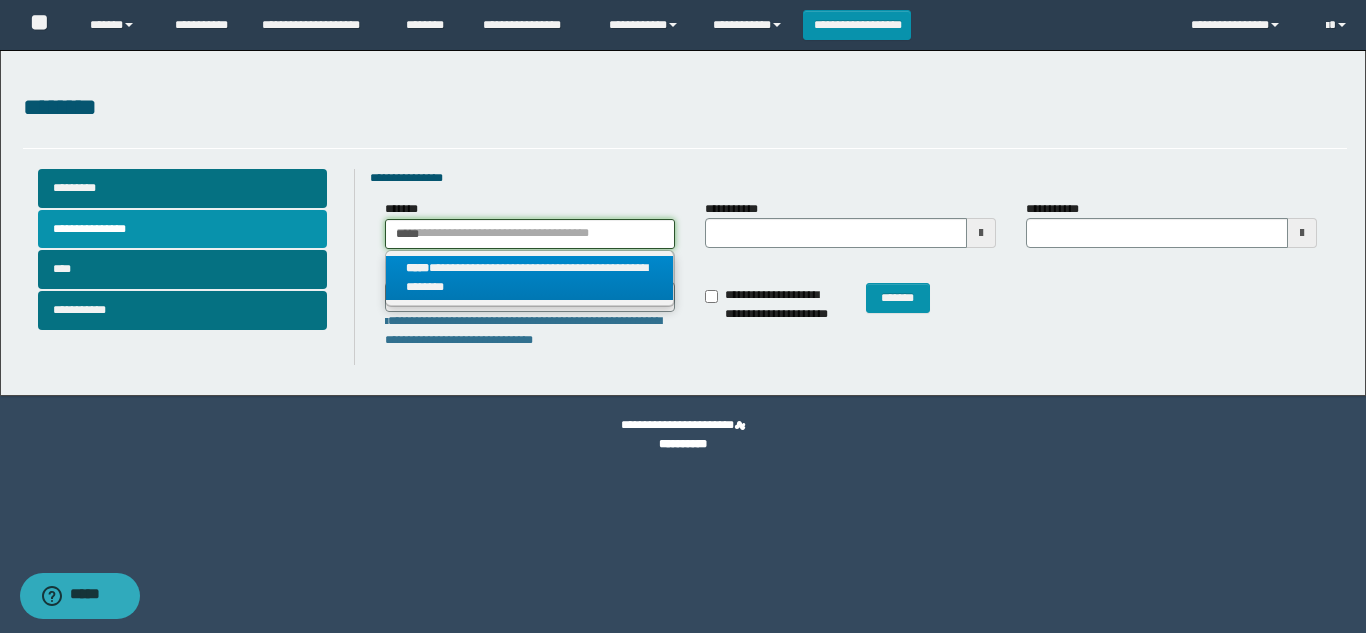 type 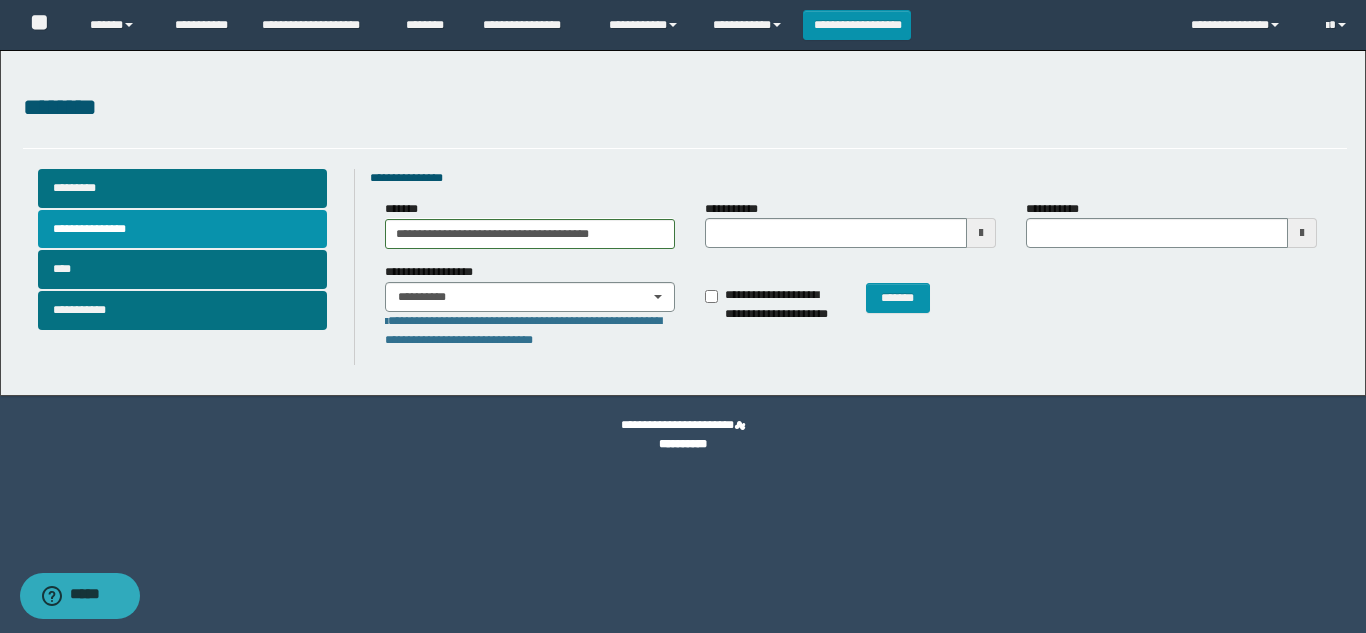 drag, startPoint x: 752, startPoint y: 216, endPoint x: 749, endPoint y: 228, distance: 12.369317 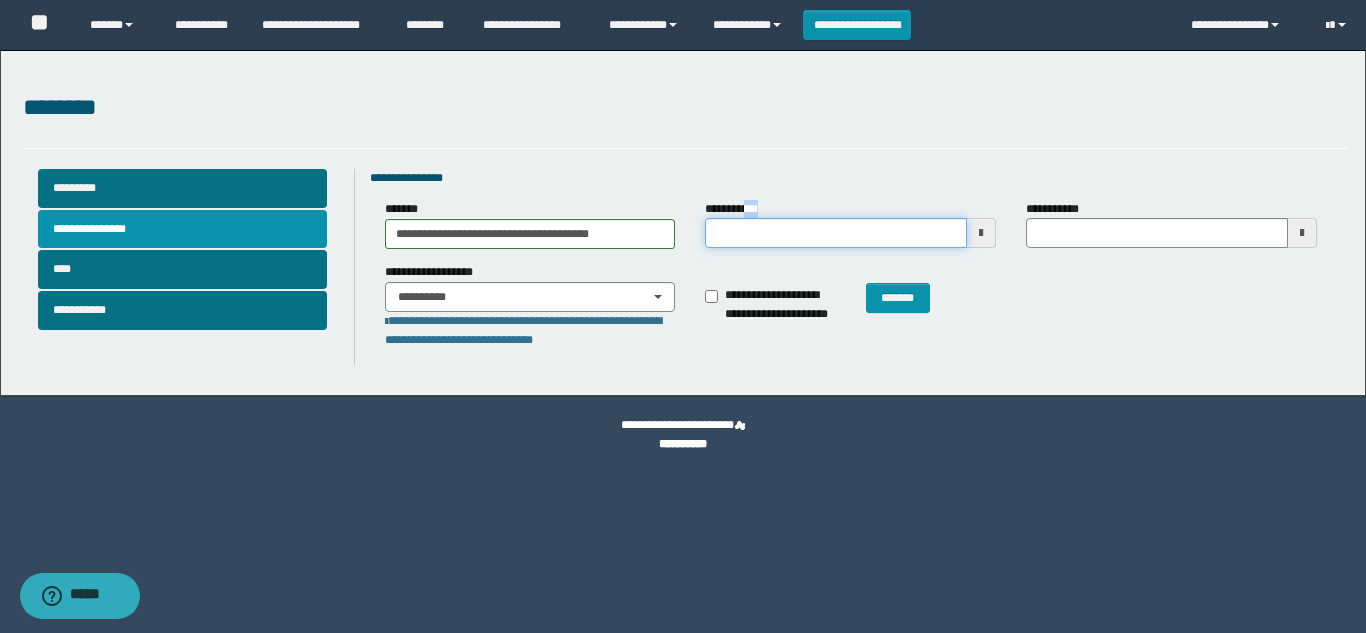 click on "**********" at bounding box center [836, 233] 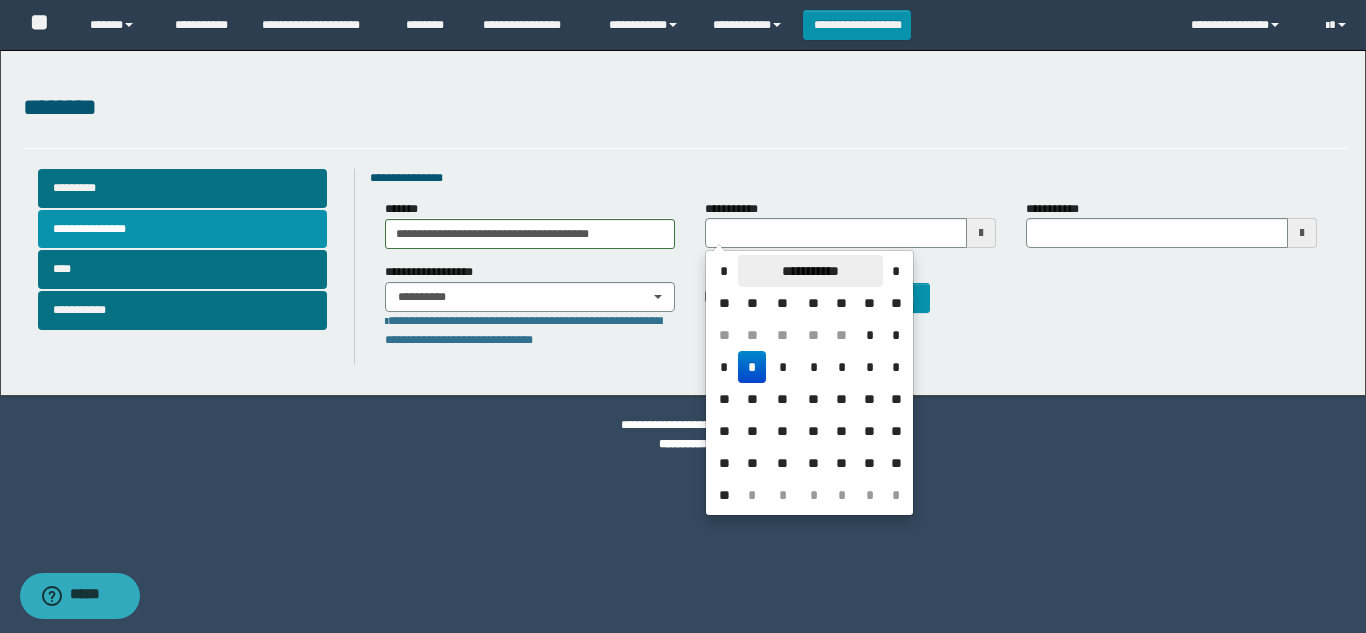 click on "**********" at bounding box center (810, 271) 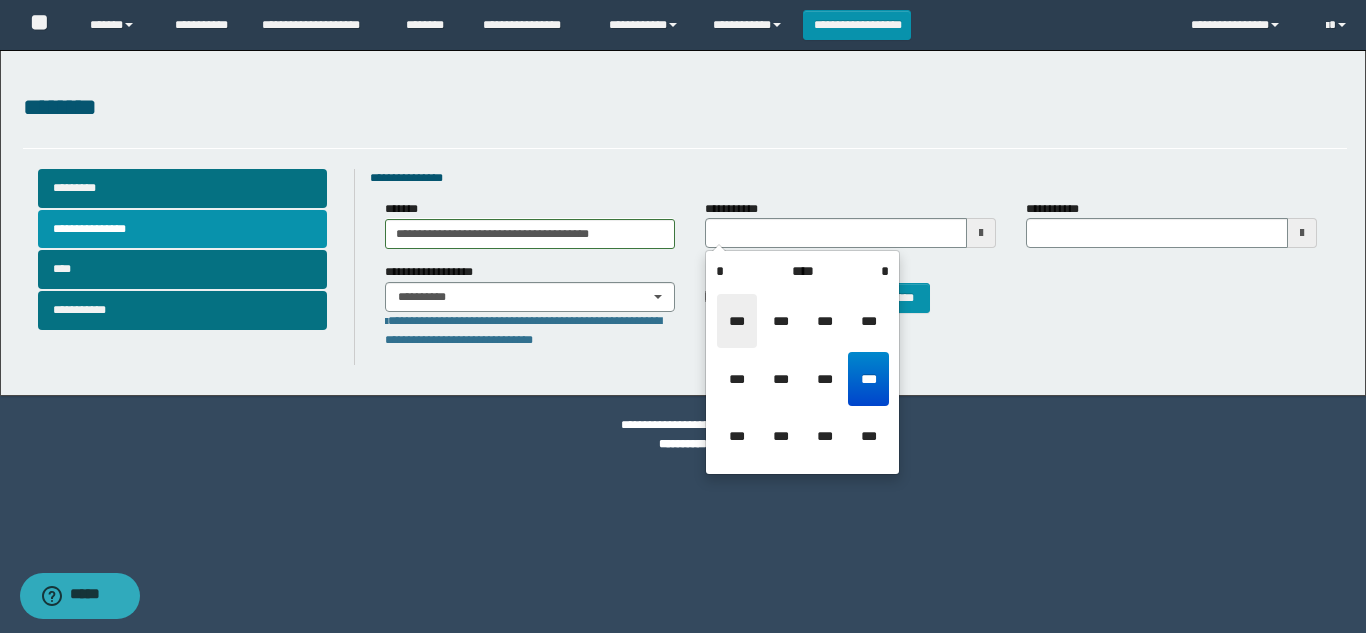 click on "***" at bounding box center (737, 321) 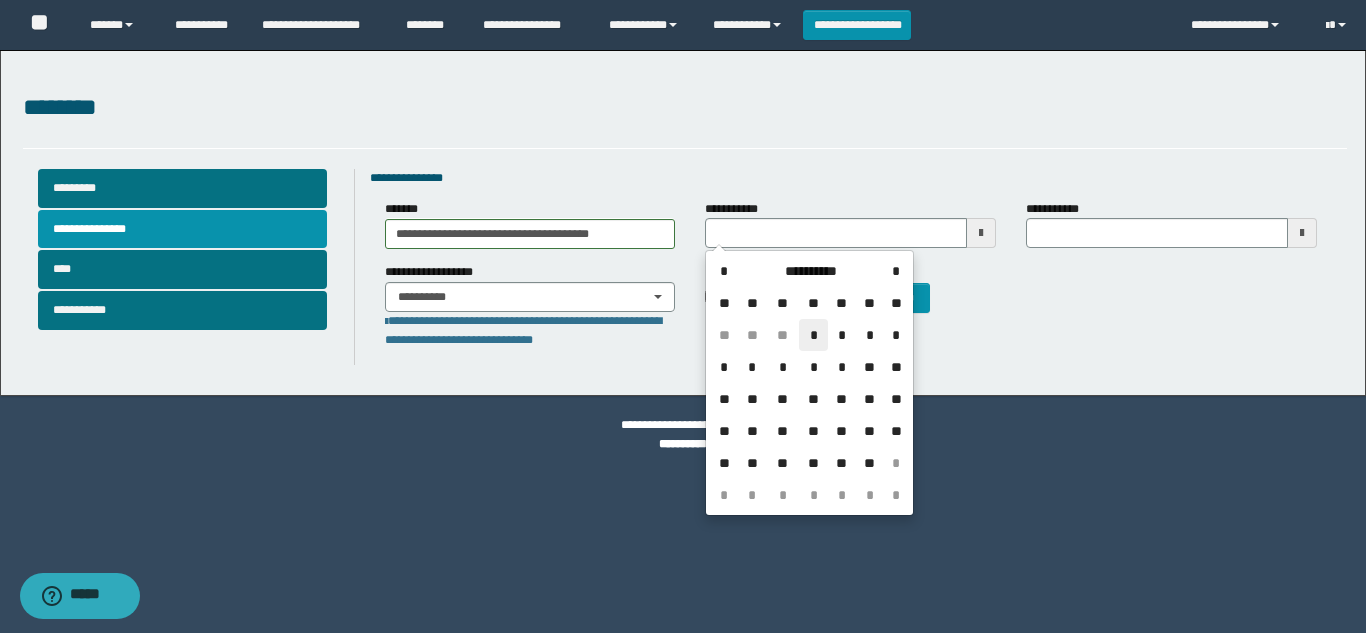 click on "*" at bounding box center (813, 335) 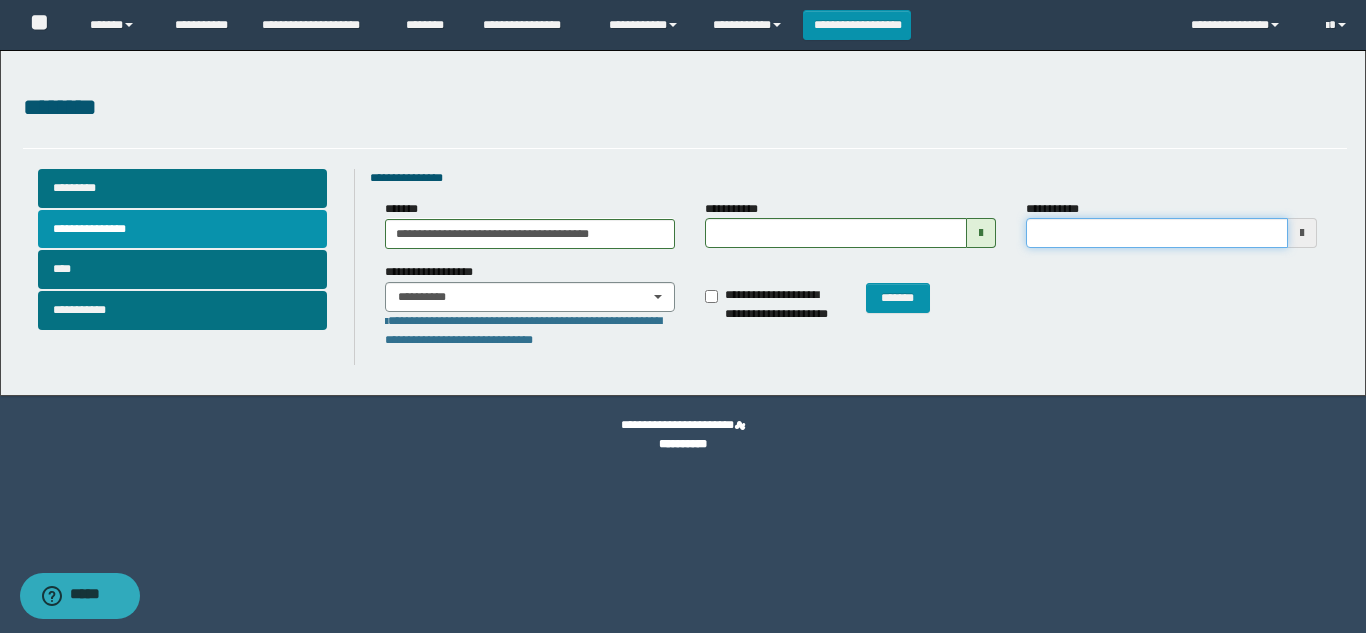 click on "**********" at bounding box center [1157, 233] 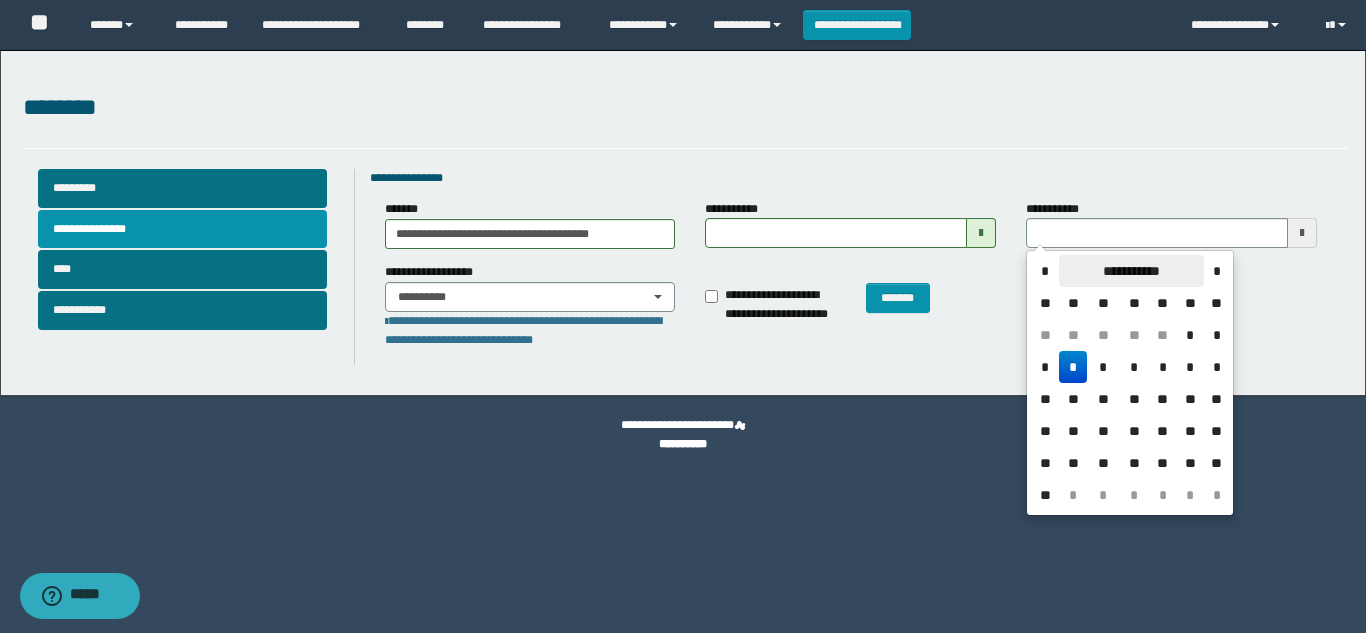 click on "**********" at bounding box center (1131, 271) 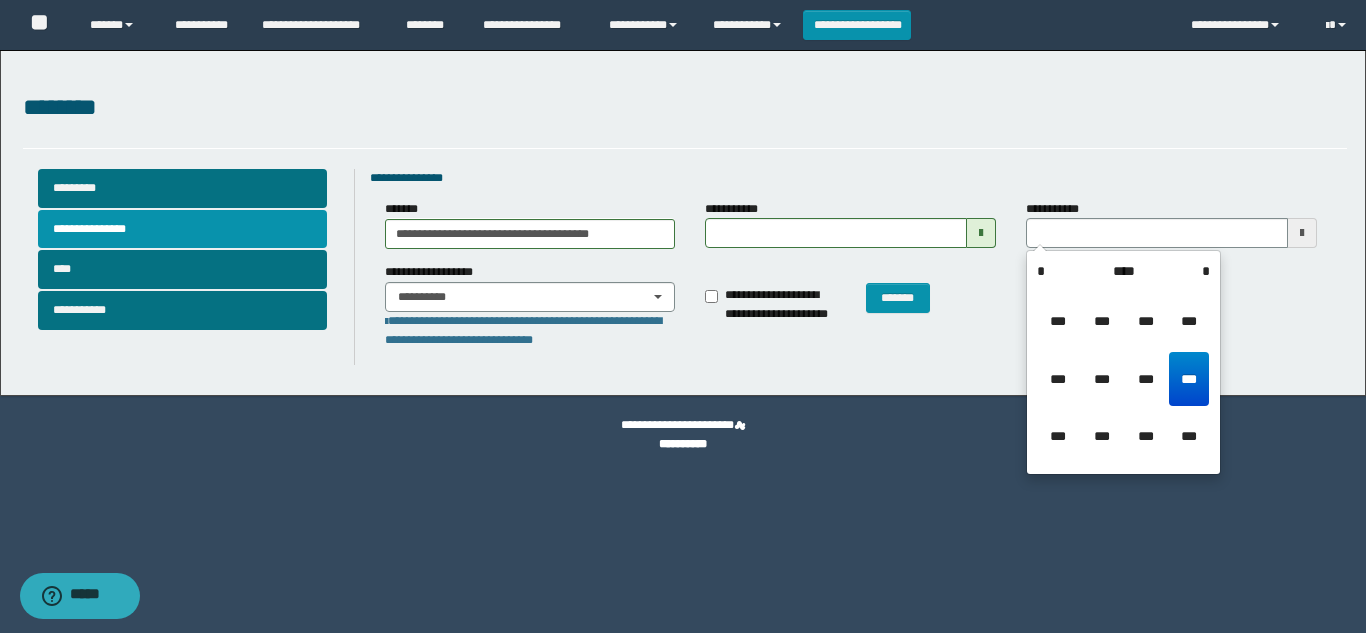 click on "***" at bounding box center [1189, 379] 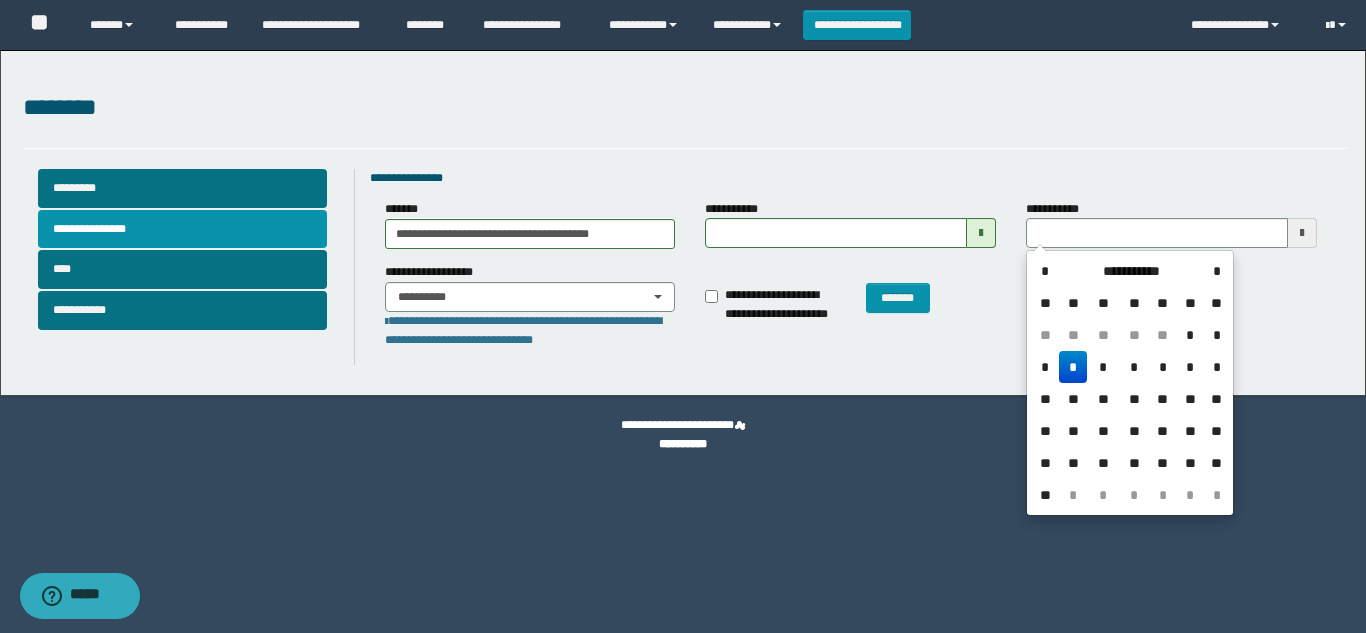 click on "*" at bounding box center [1073, 367] 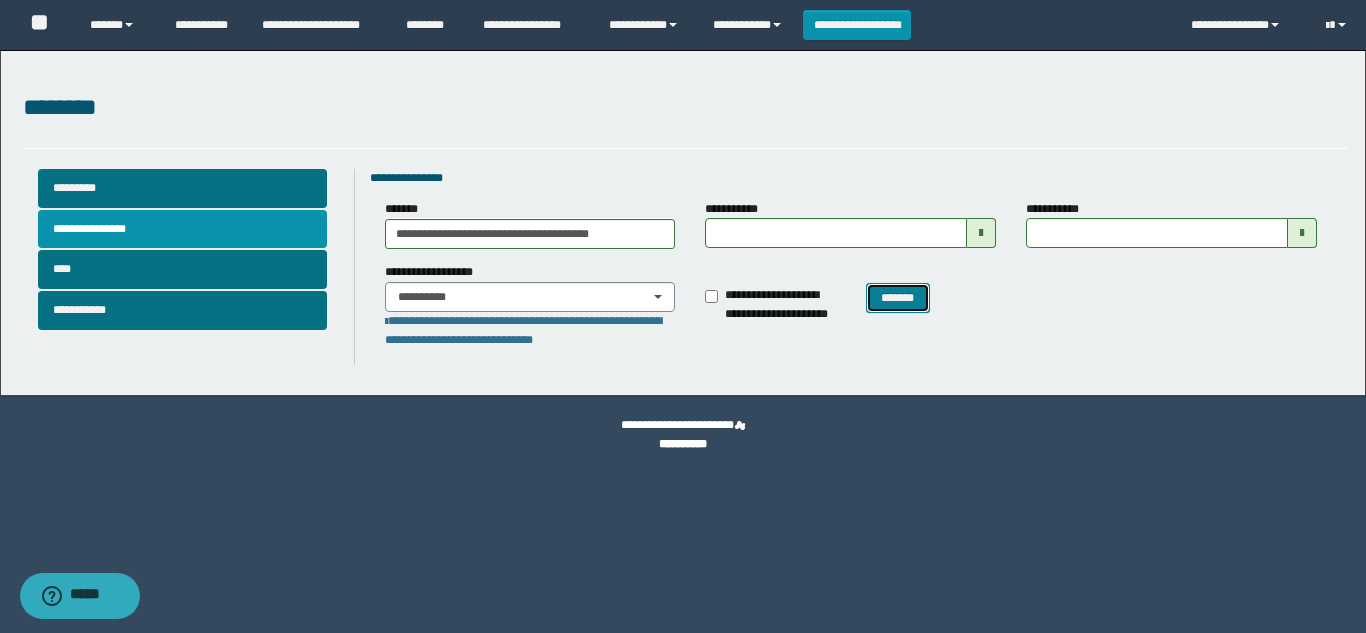 click on "*******" at bounding box center [898, 298] 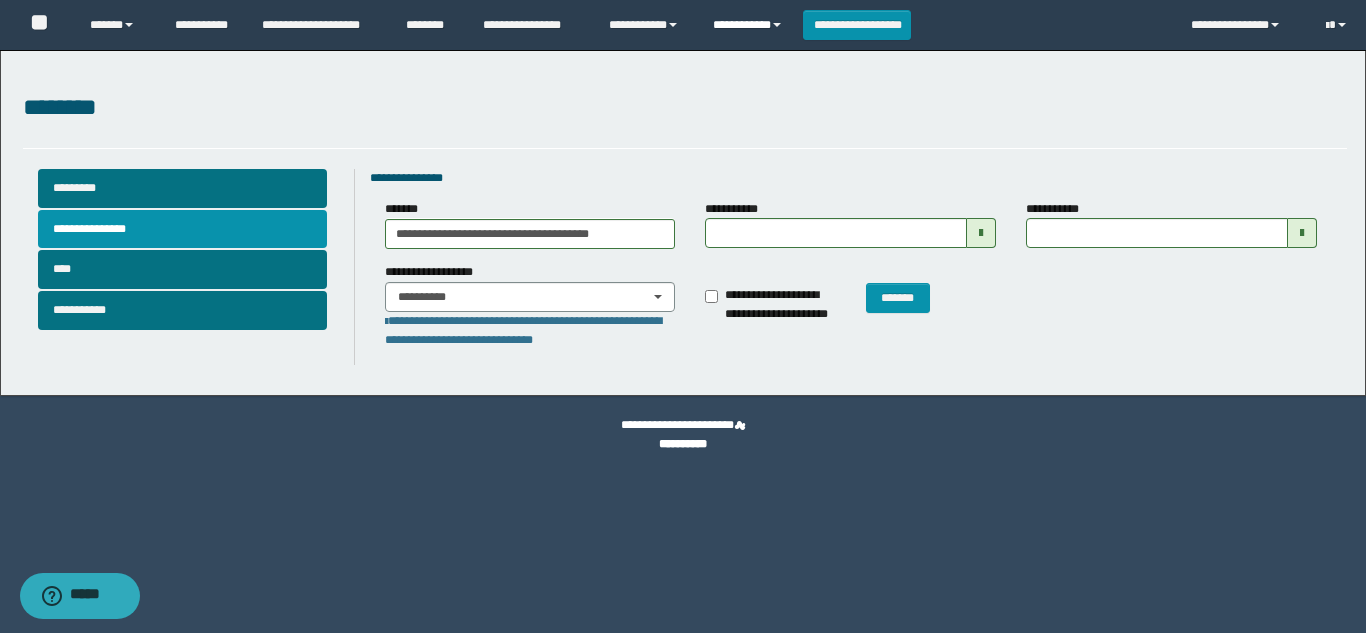 click on "**********" at bounding box center (750, 25) 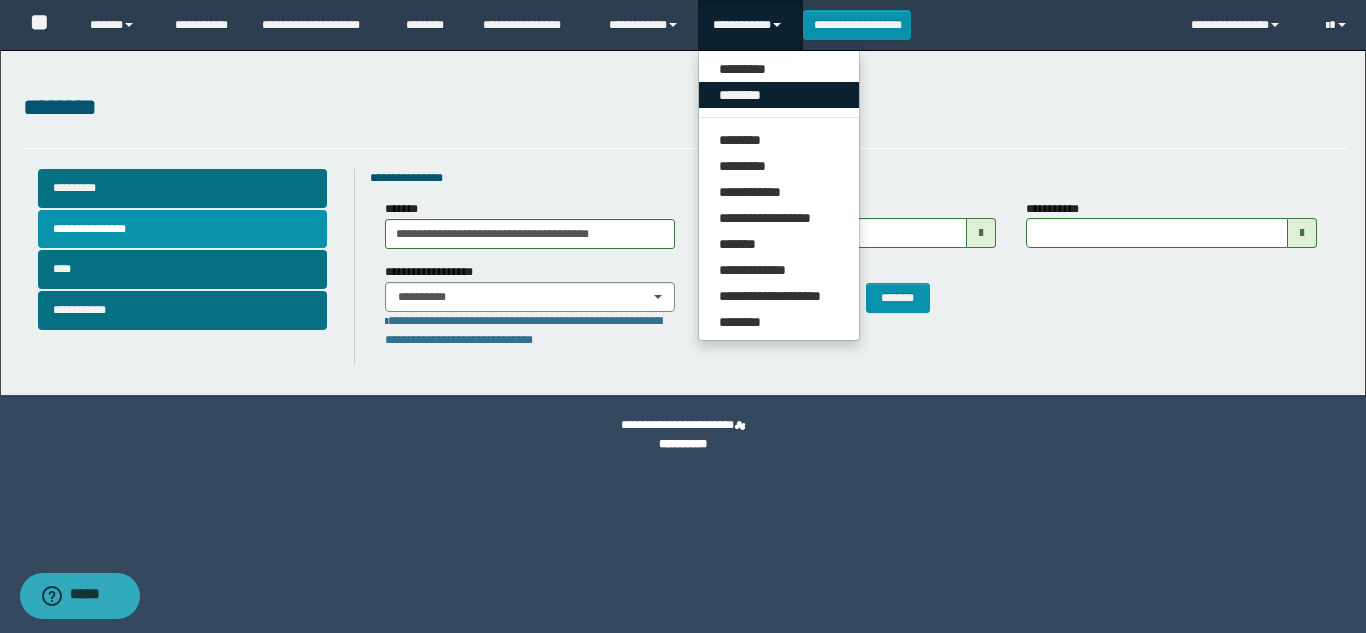 click on "********" at bounding box center (779, 95) 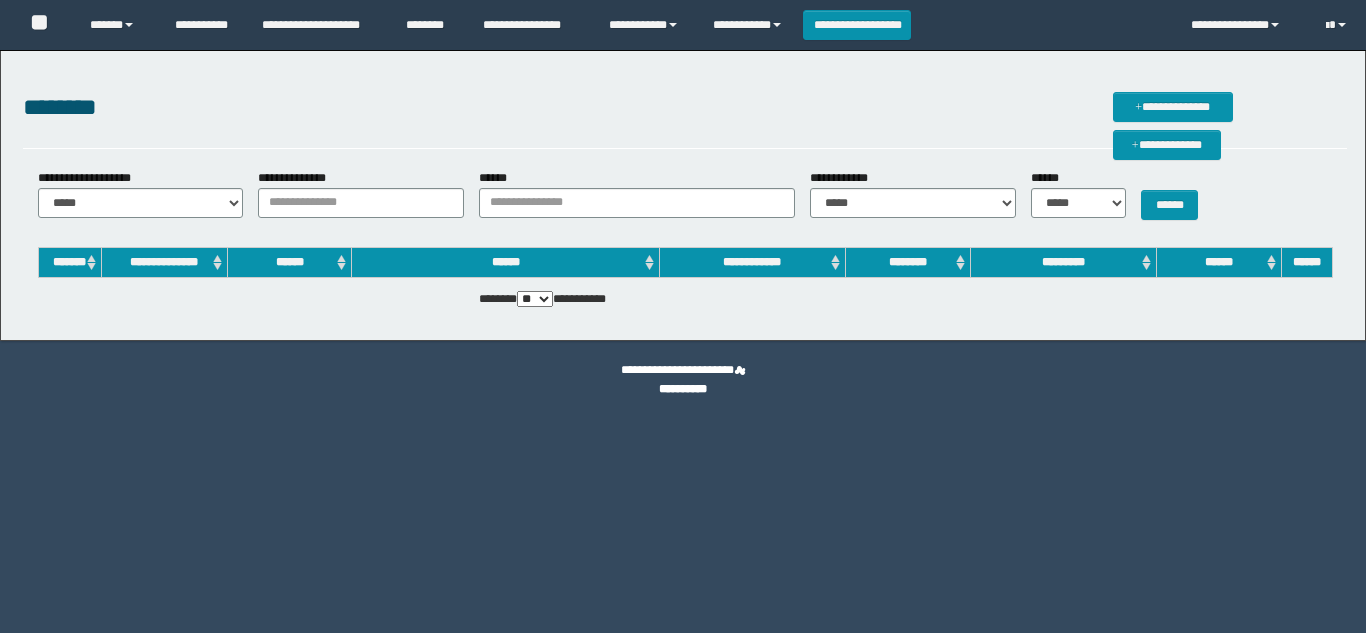 scroll, scrollTop: 0, scrollLeft: 0, axis: both 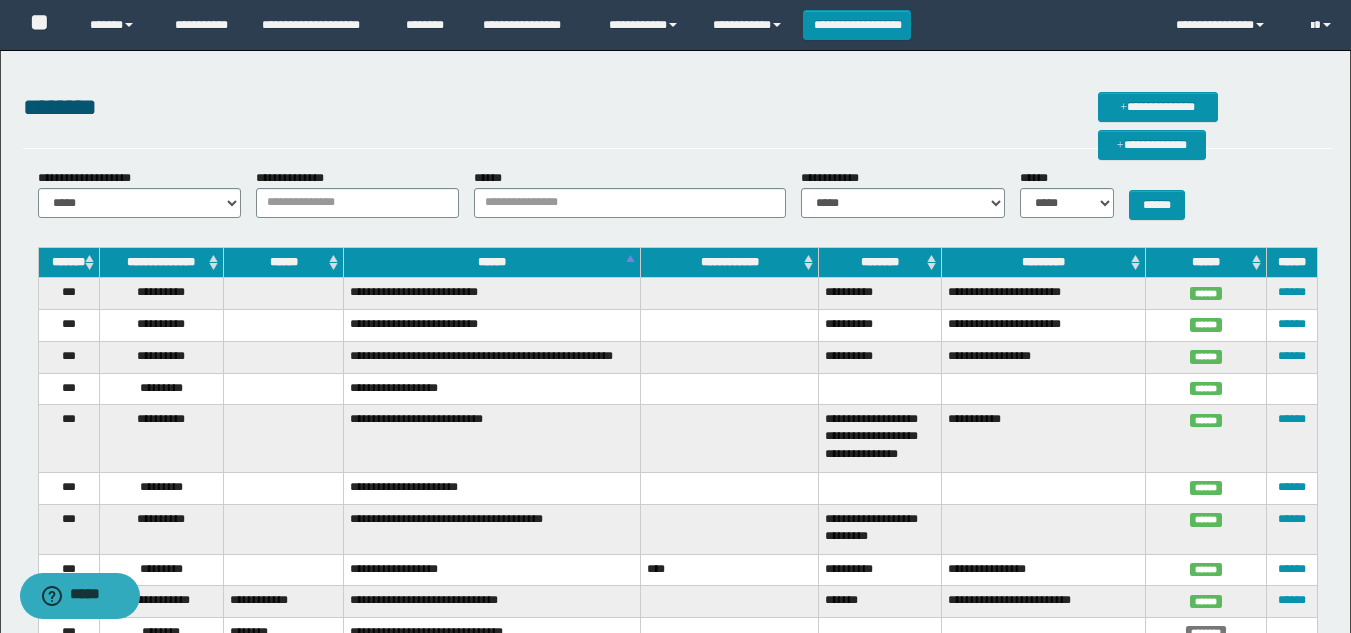 click on "**********" at bounding box center [677, 108] 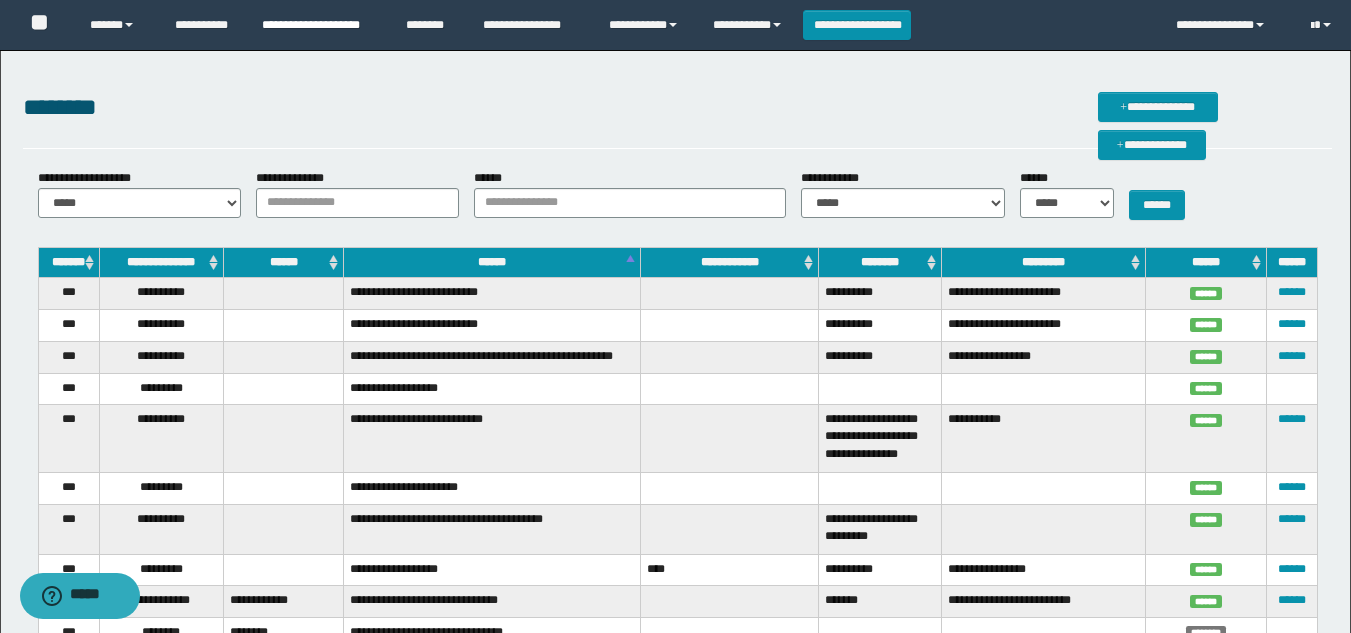 click on "**********" at bounding box center (319, 25) 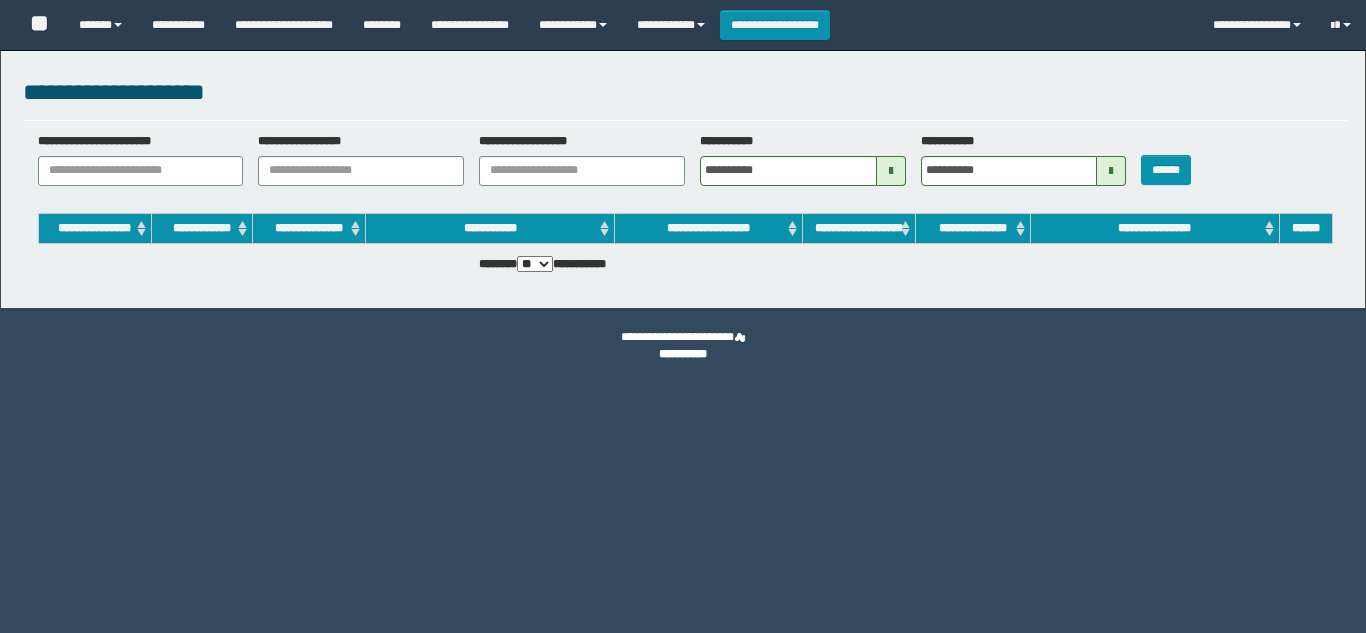 scroll, scrollTop: 0, scrollLeft: 0, axis: both 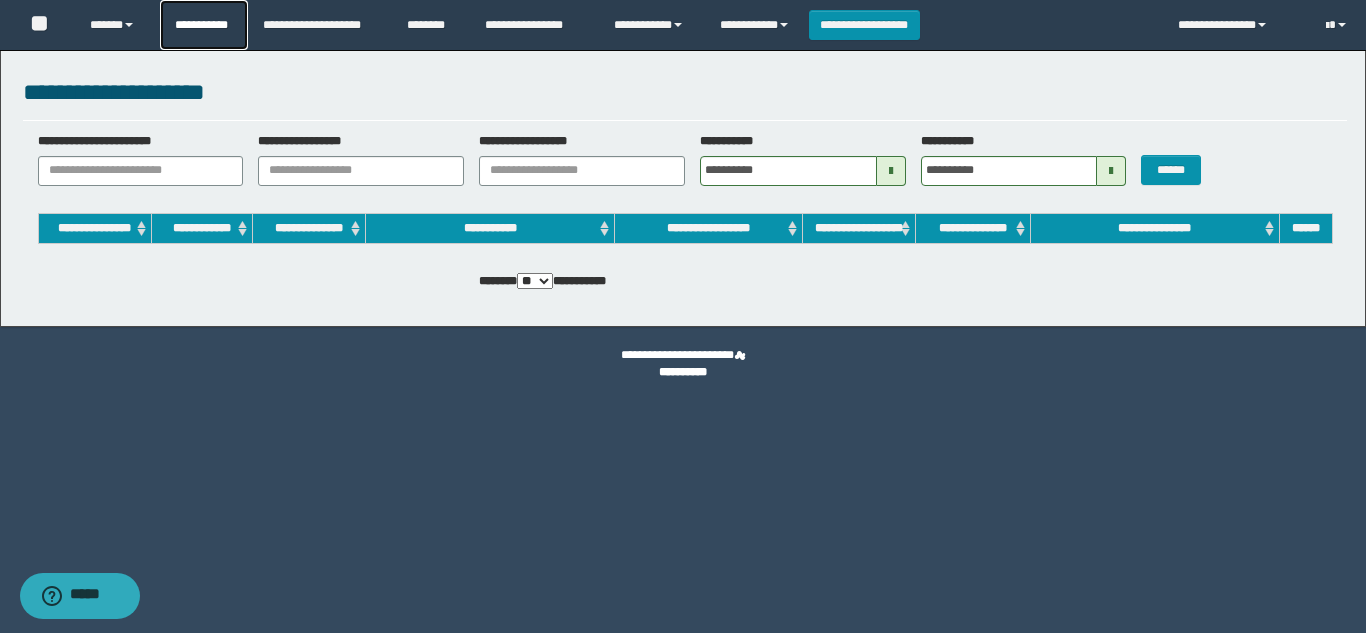 click on "**********" at bounding box center [204, 25] 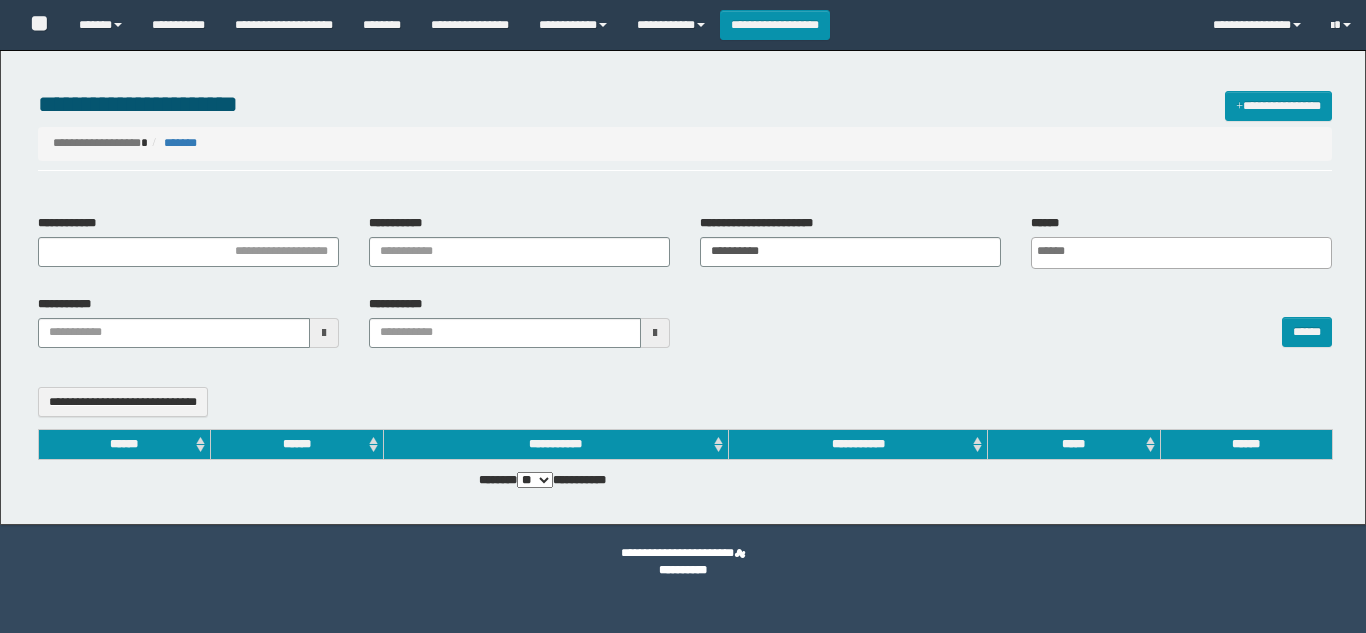 select 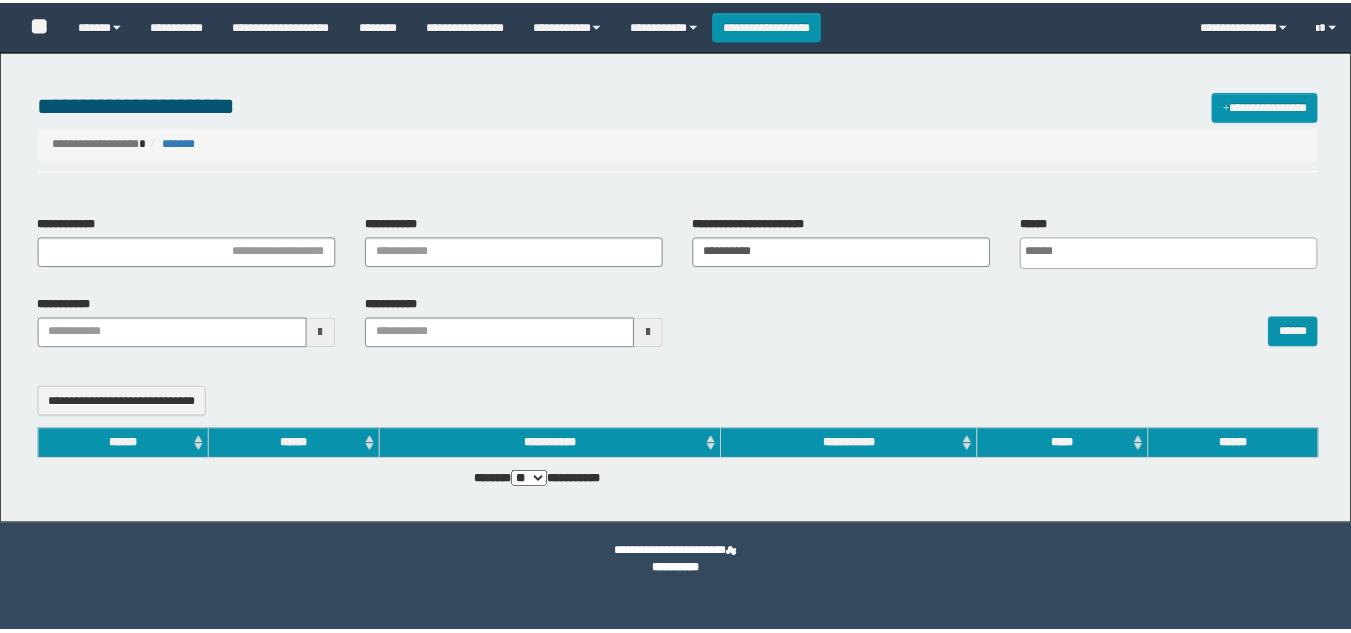 scroll, scrollTop: 0, scrollLeft: 0, axis: both 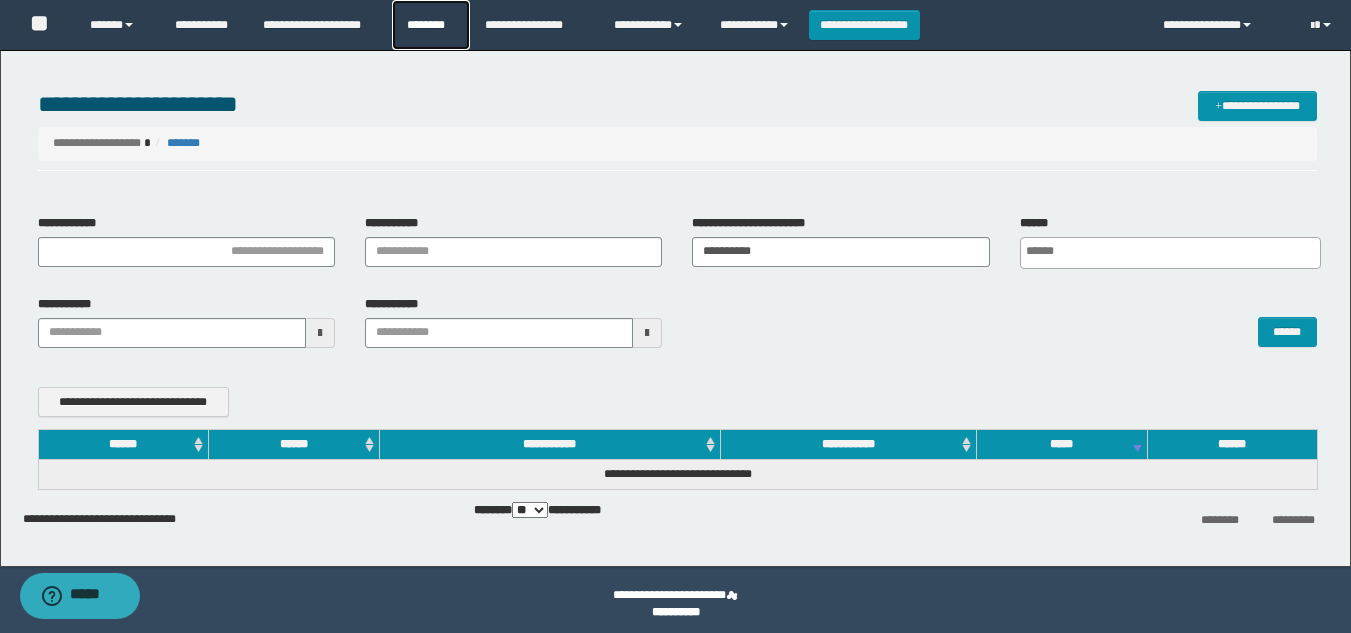 click on "********" at bounding box center [431, 25] 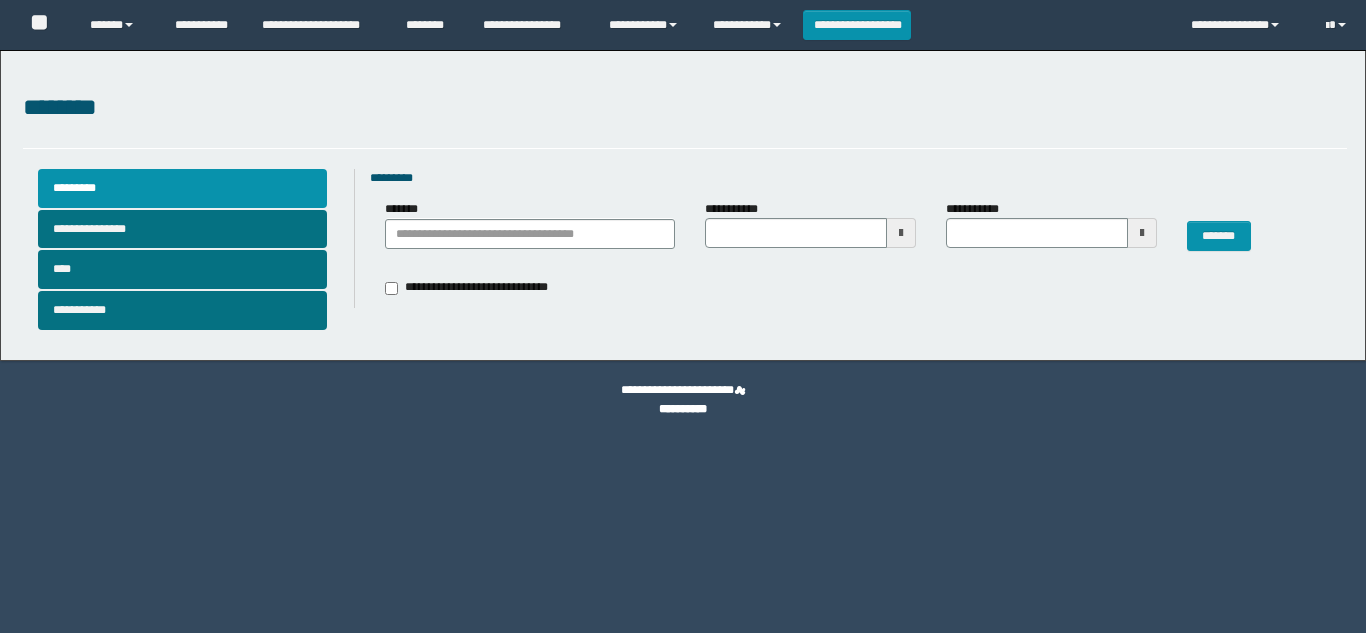 scroll, scrollTop: 0, scrollLeft: 0, axis: both 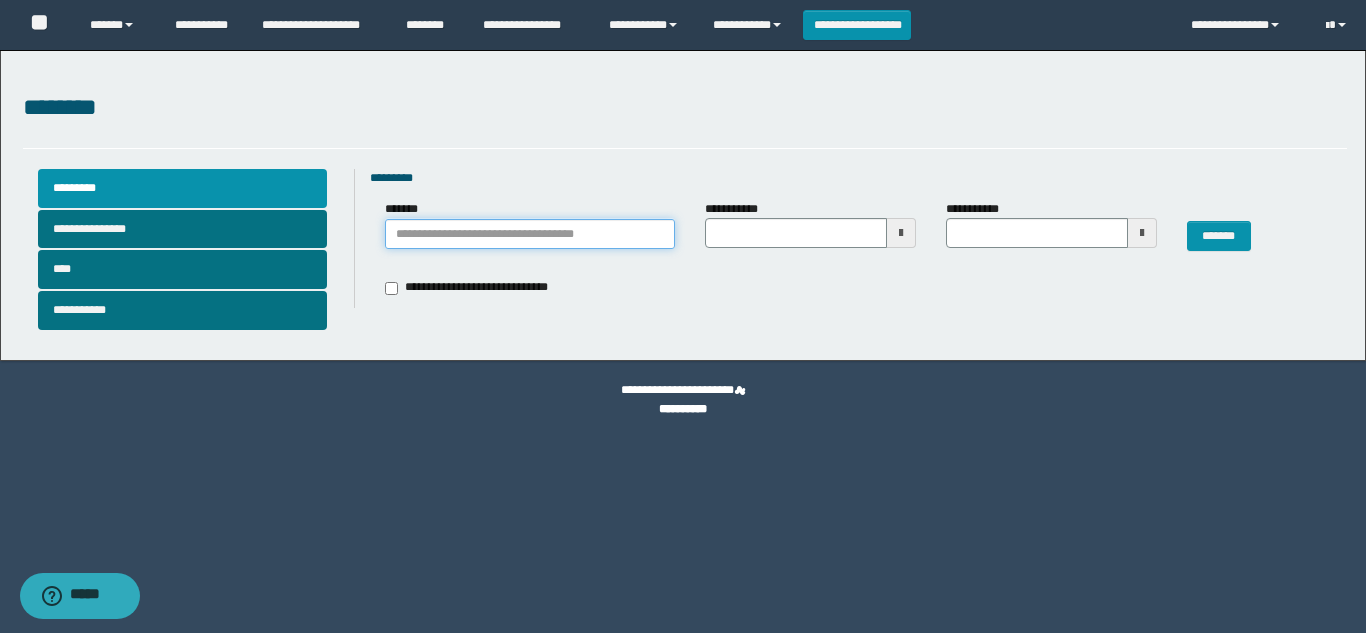 click on "*******" at bounding box center (530, 234) 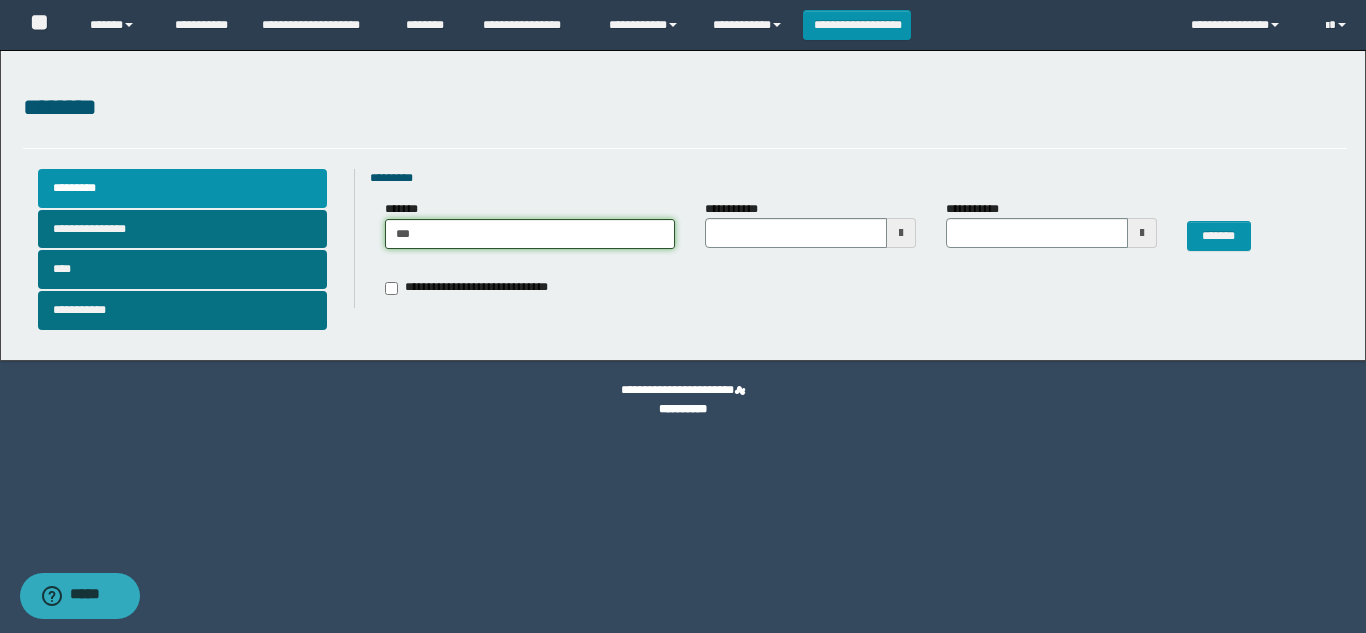 type on "****" 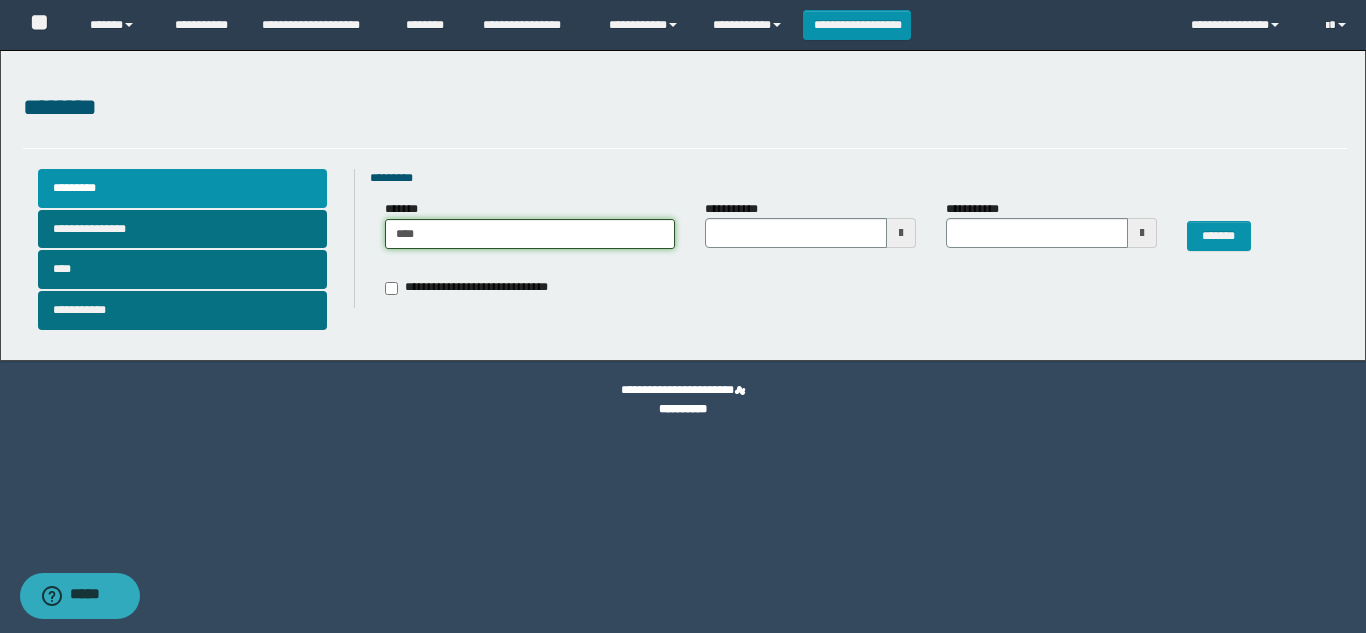type on "****" 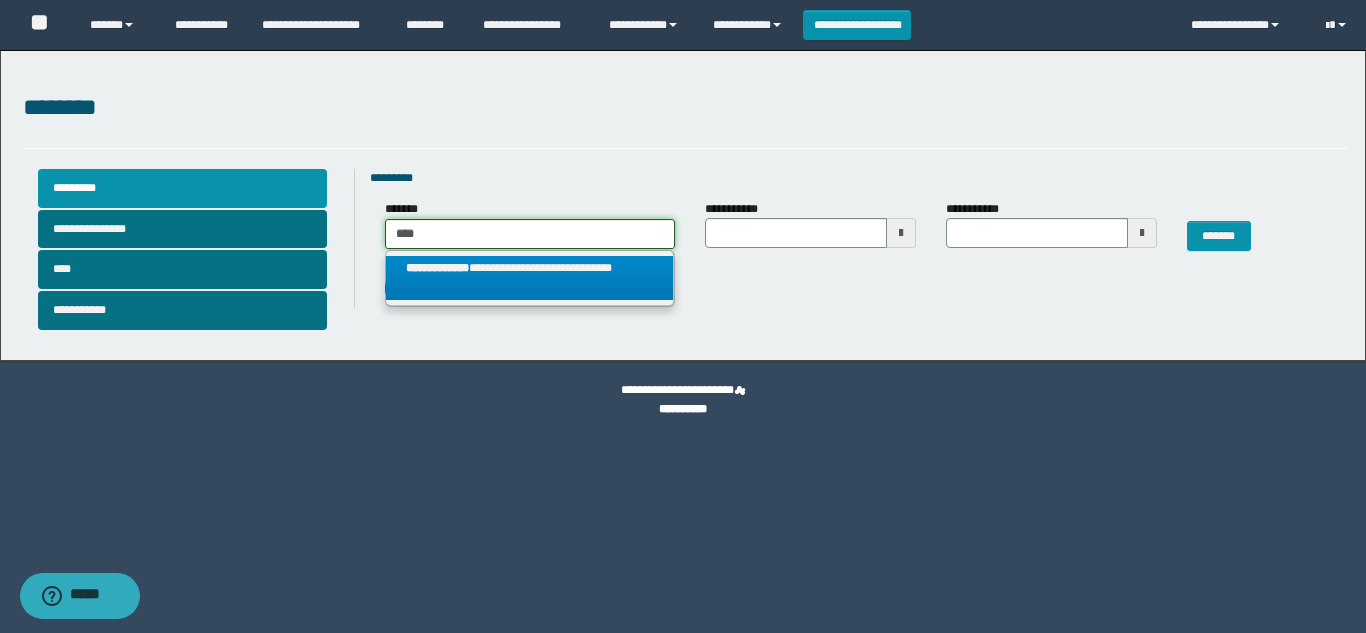 type on "****" 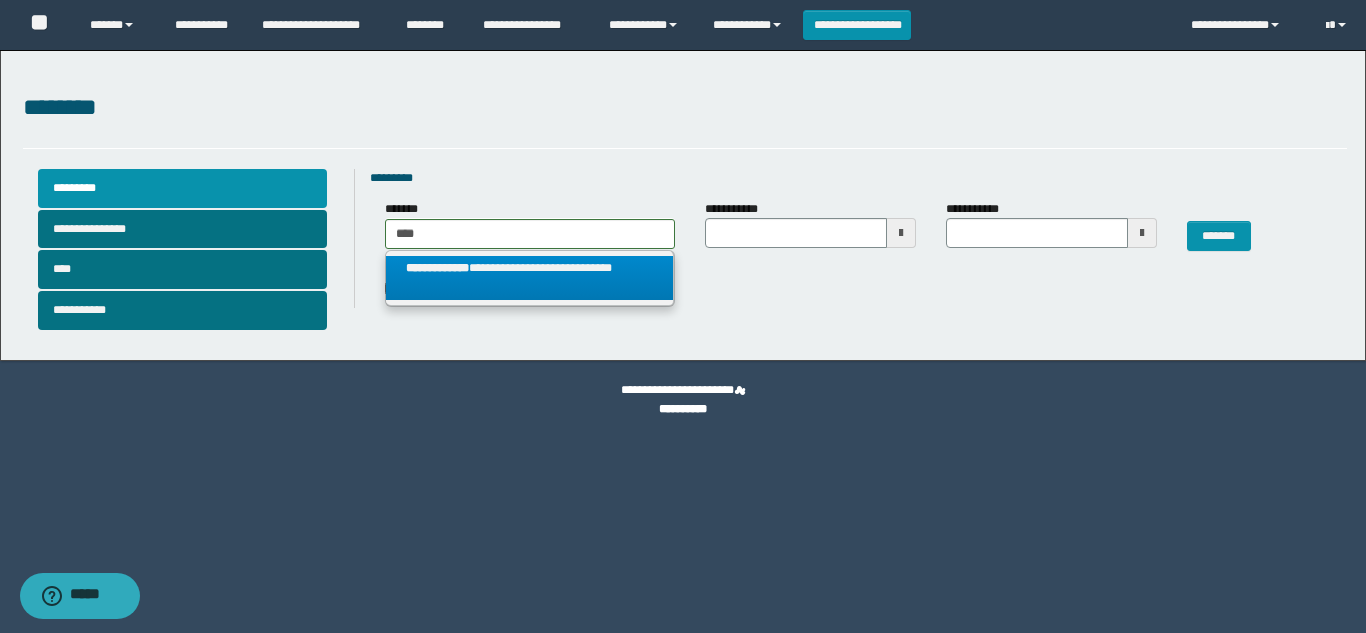 click on "**********" at bounding box center [530, 278] 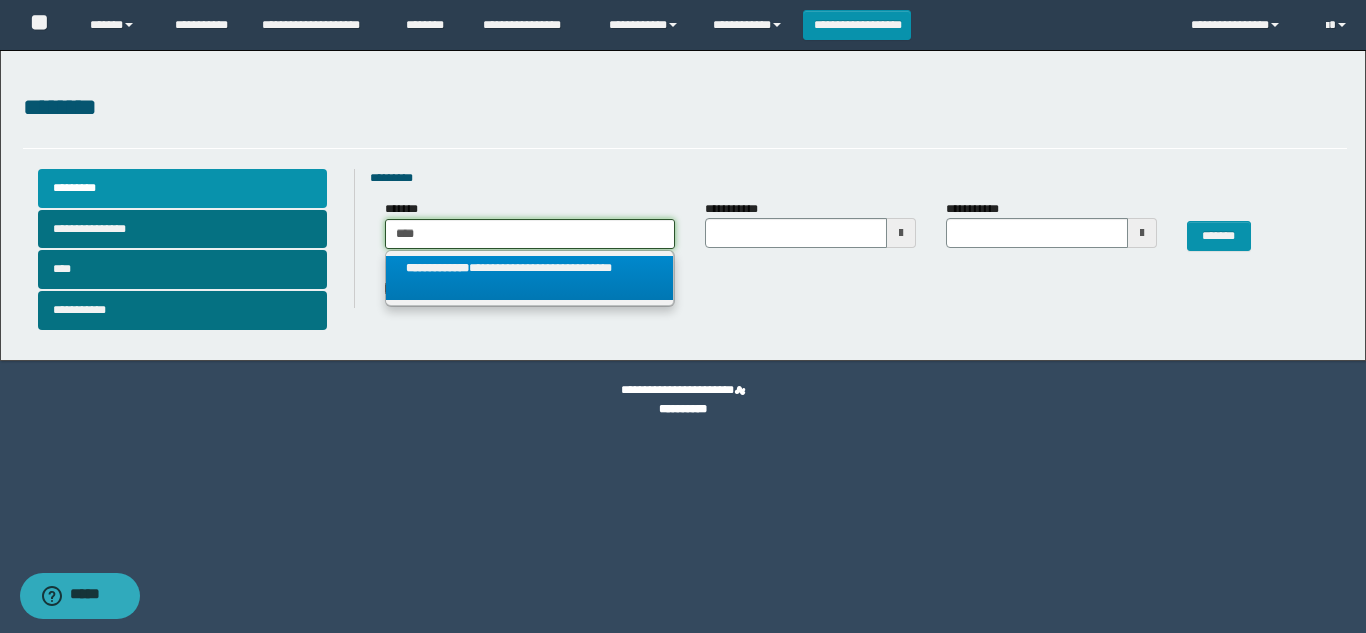 type 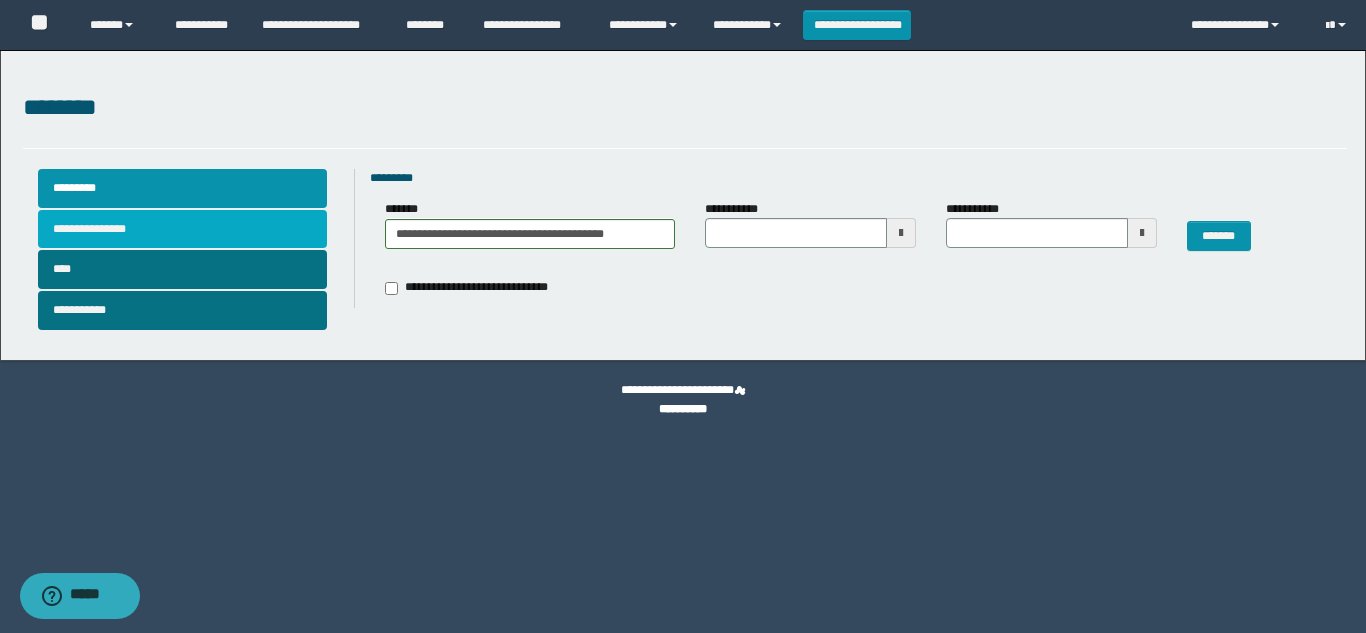 click on "**********" at bounding box center [182, 229] 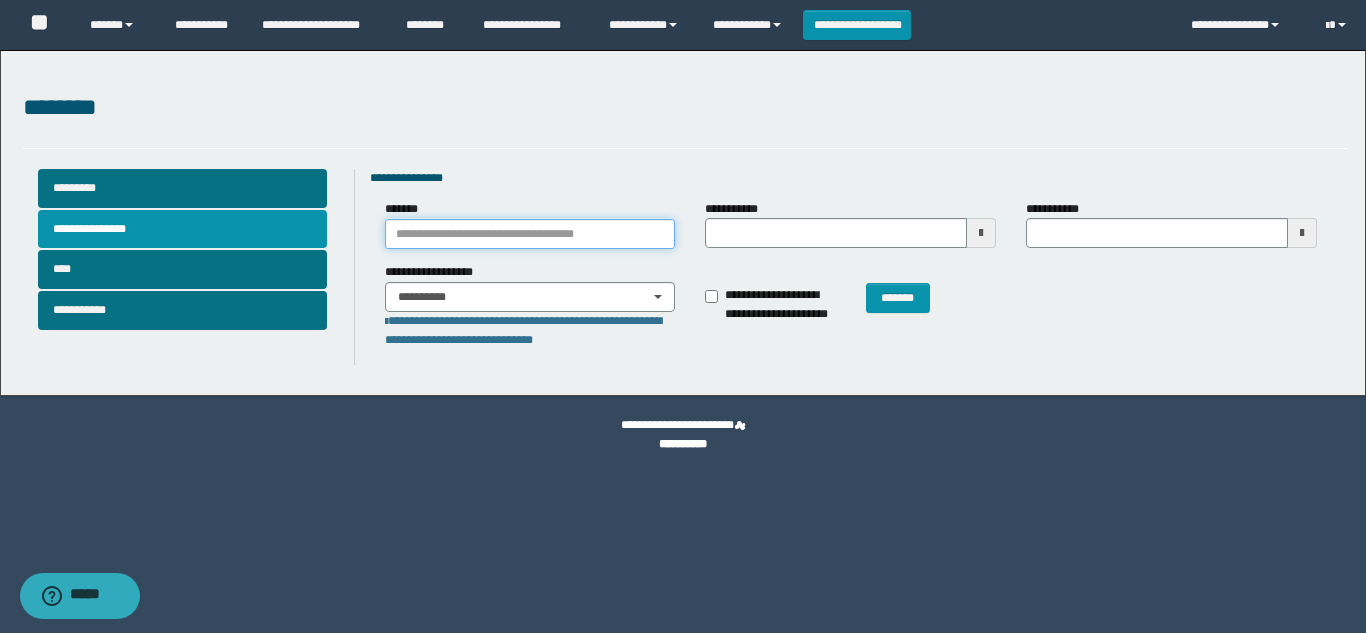 click on "*******" at bounding box center (530, 234) 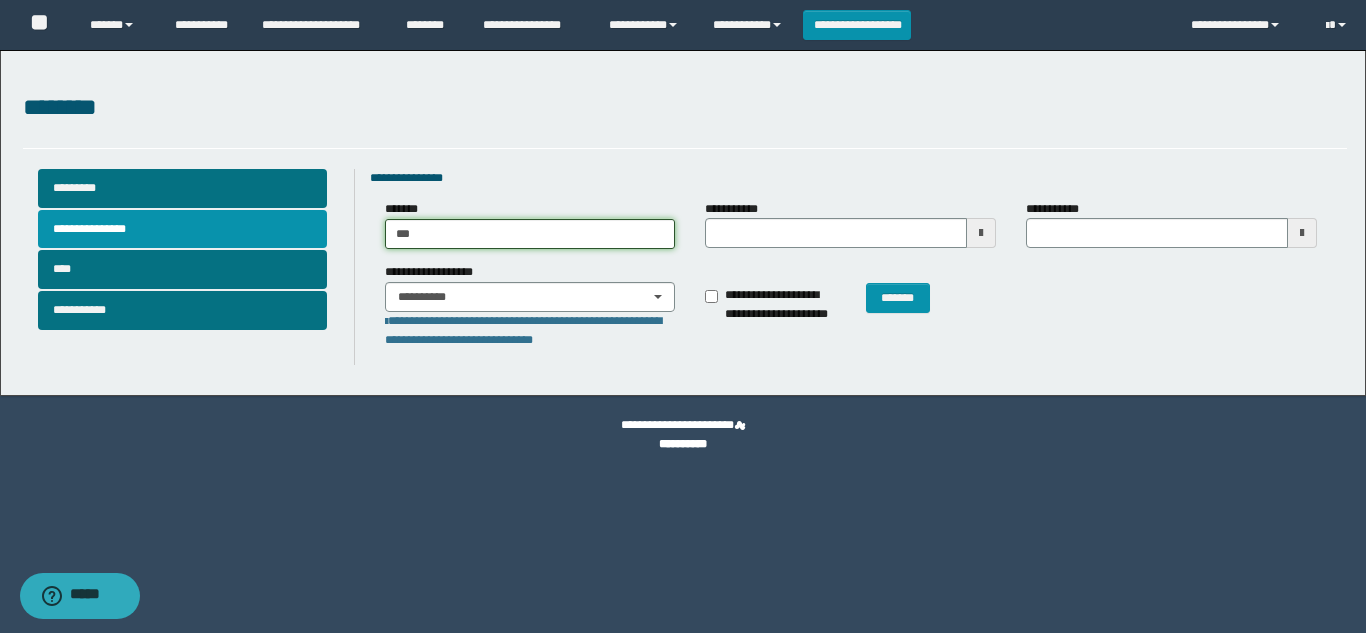 type on "****" 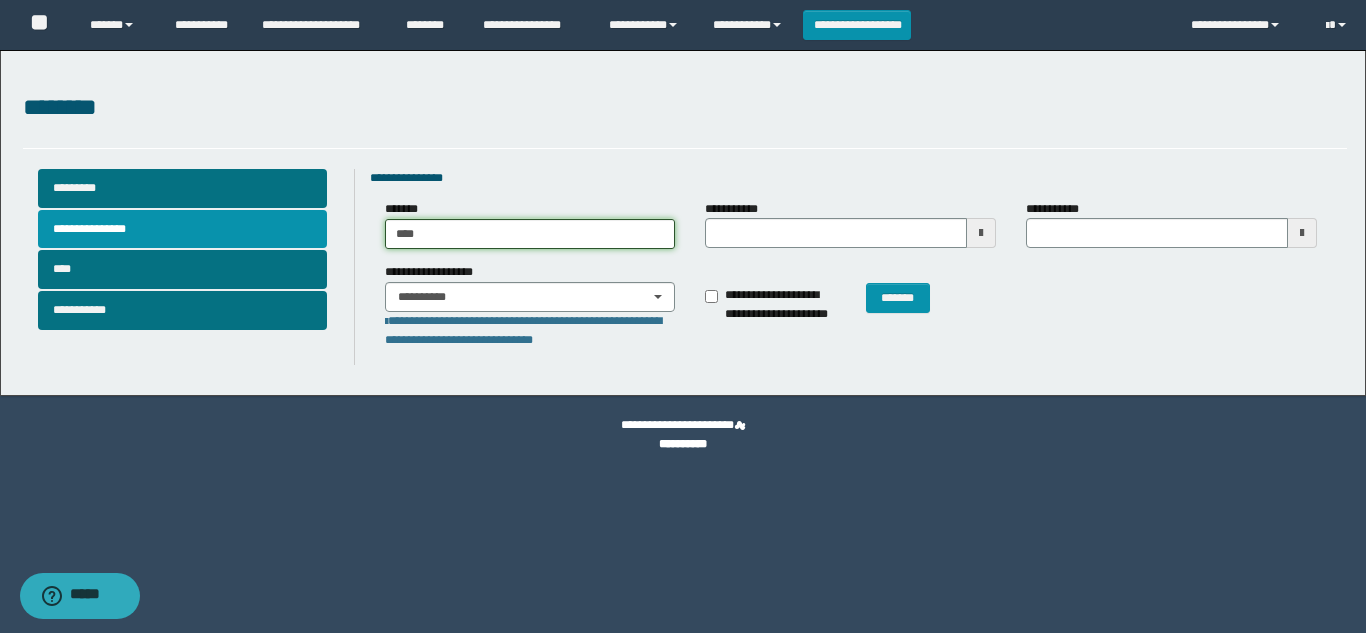 type on "**********" 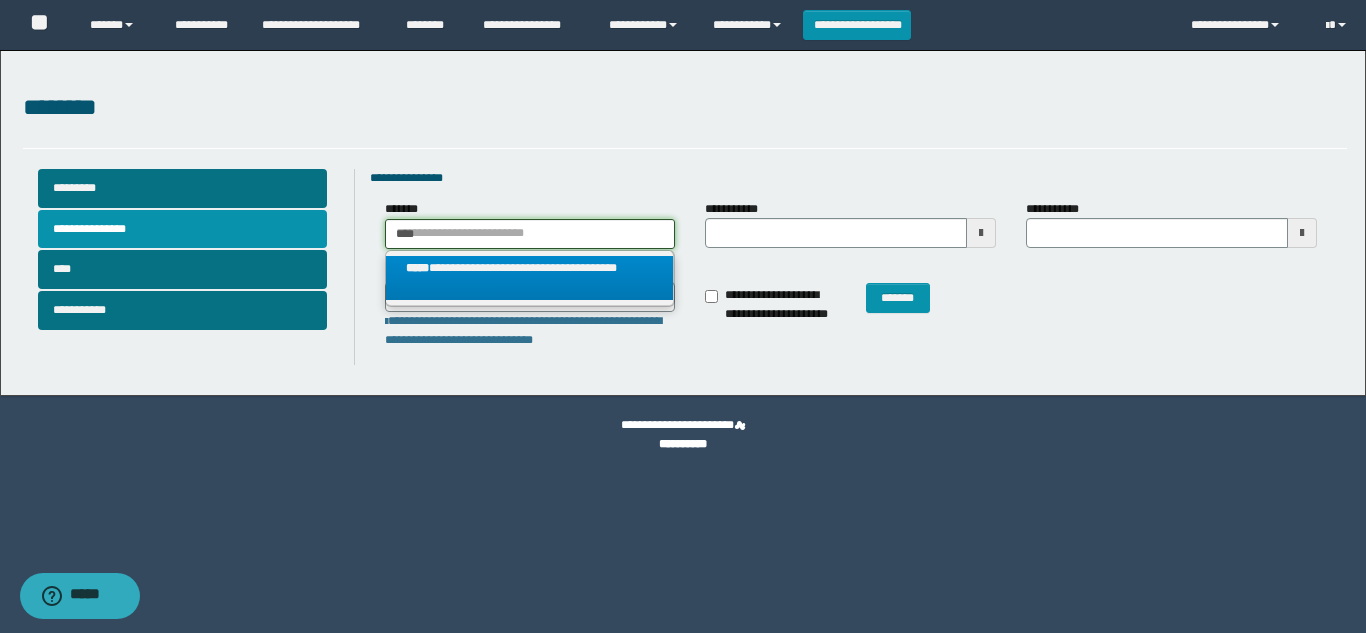 type on "****" 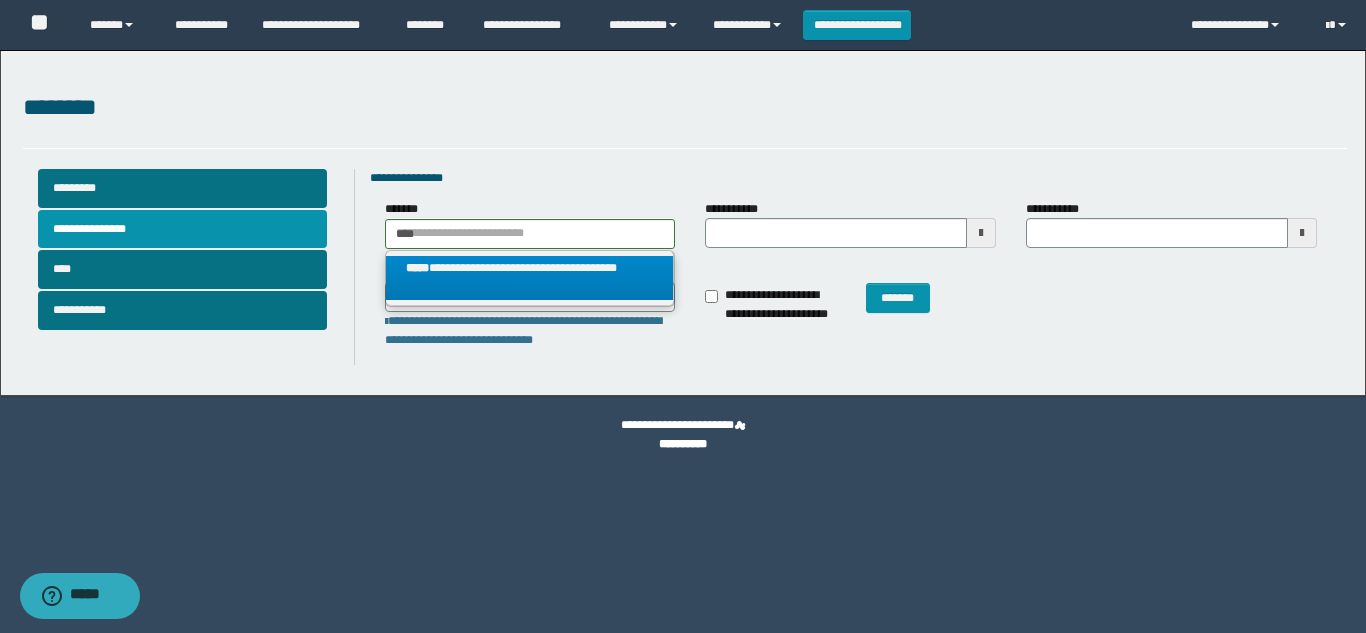click on "**********" at bounding box center (530, 278) 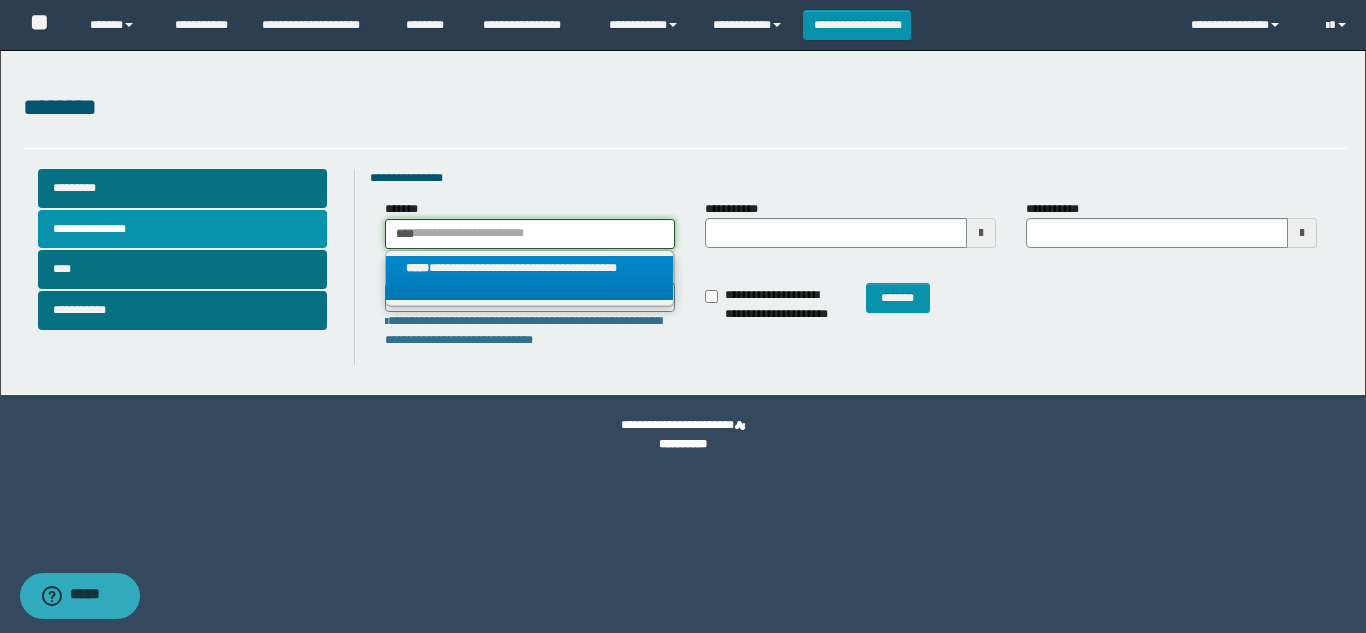 type 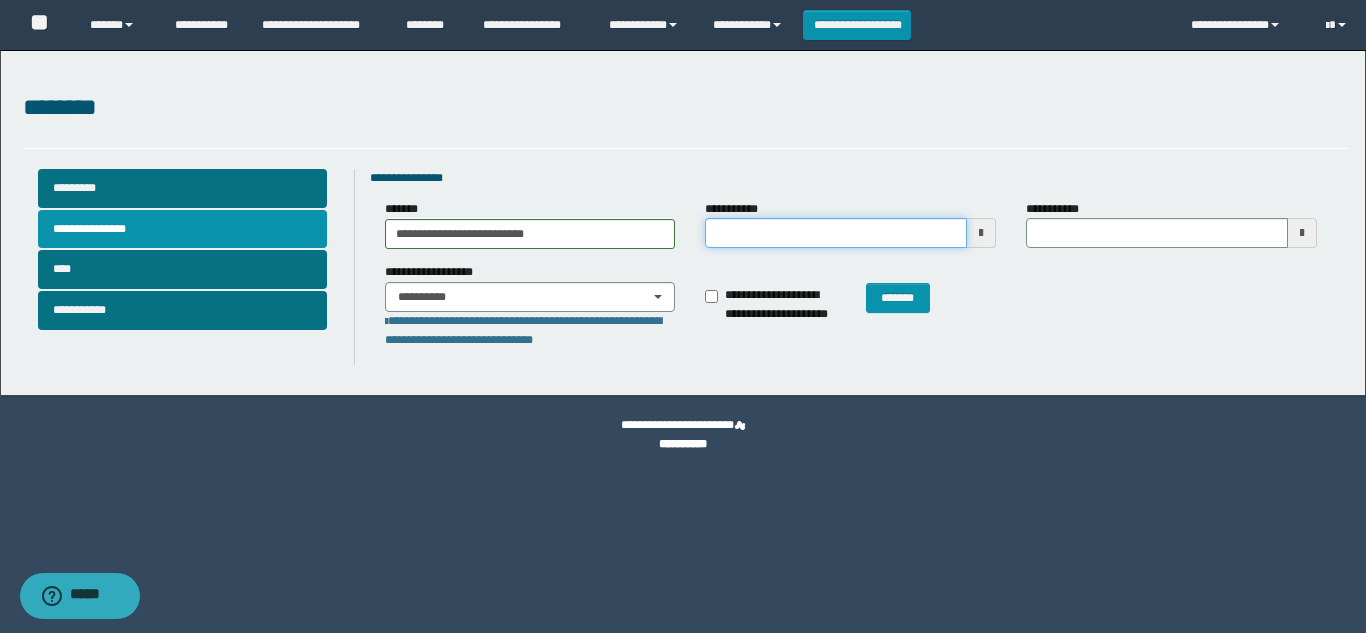 click on "**********" at bounding box center (836, 233) 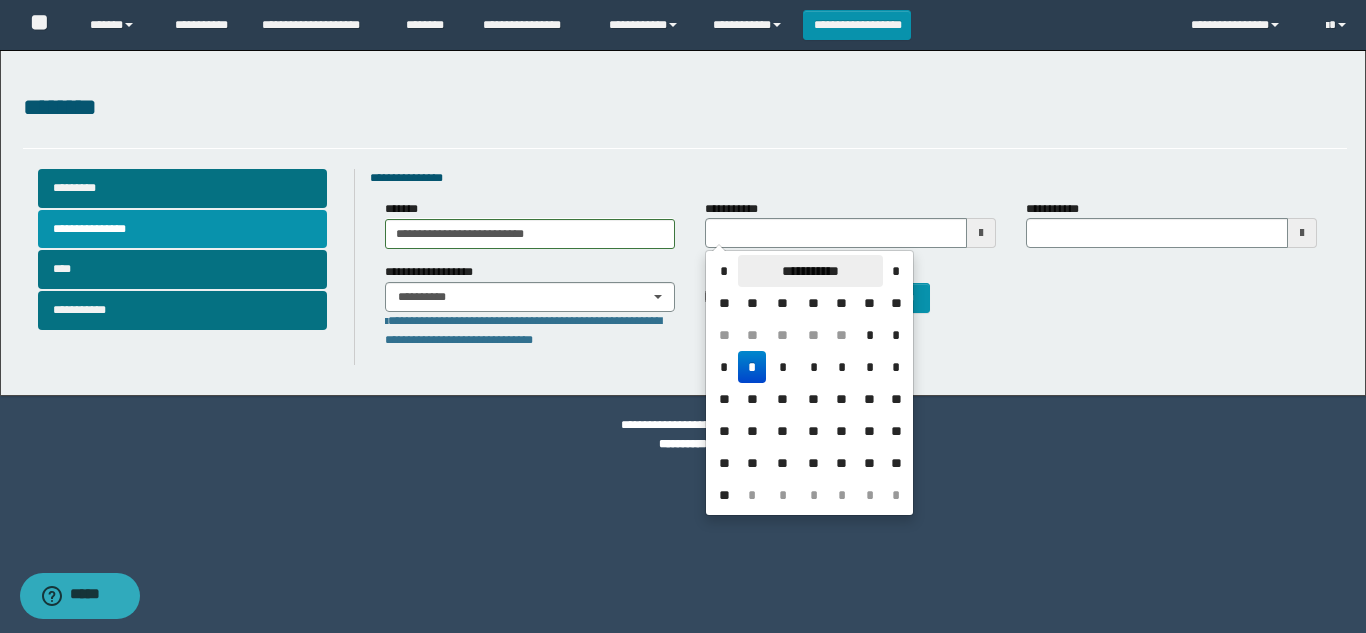 click on "**********" at bounding box center (810, 271) 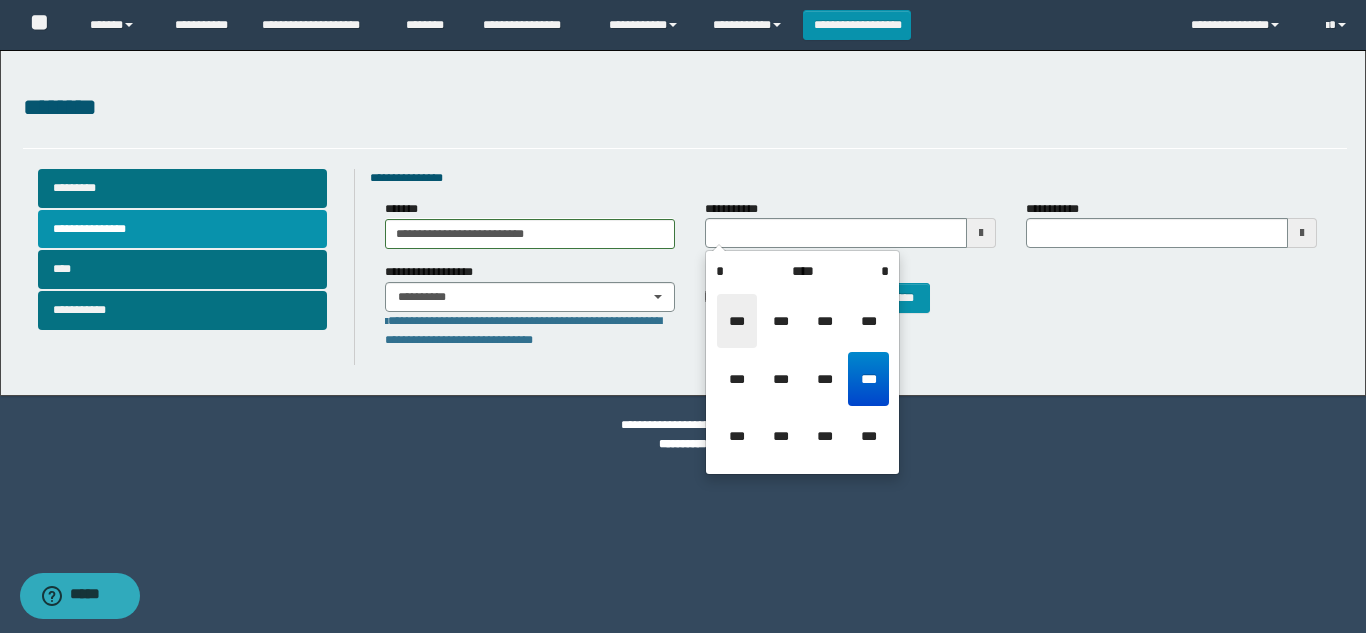 click on "***" at bounding box center [737, 321] 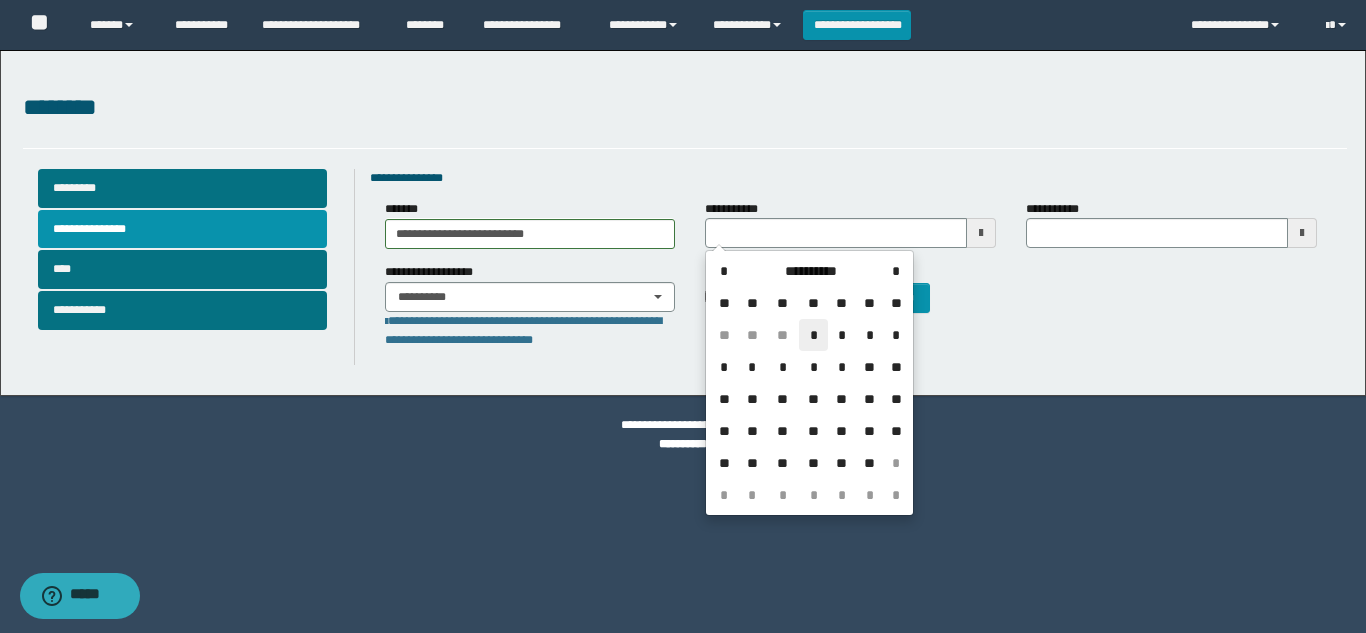 click on "*" at bounding box center [813, 335] 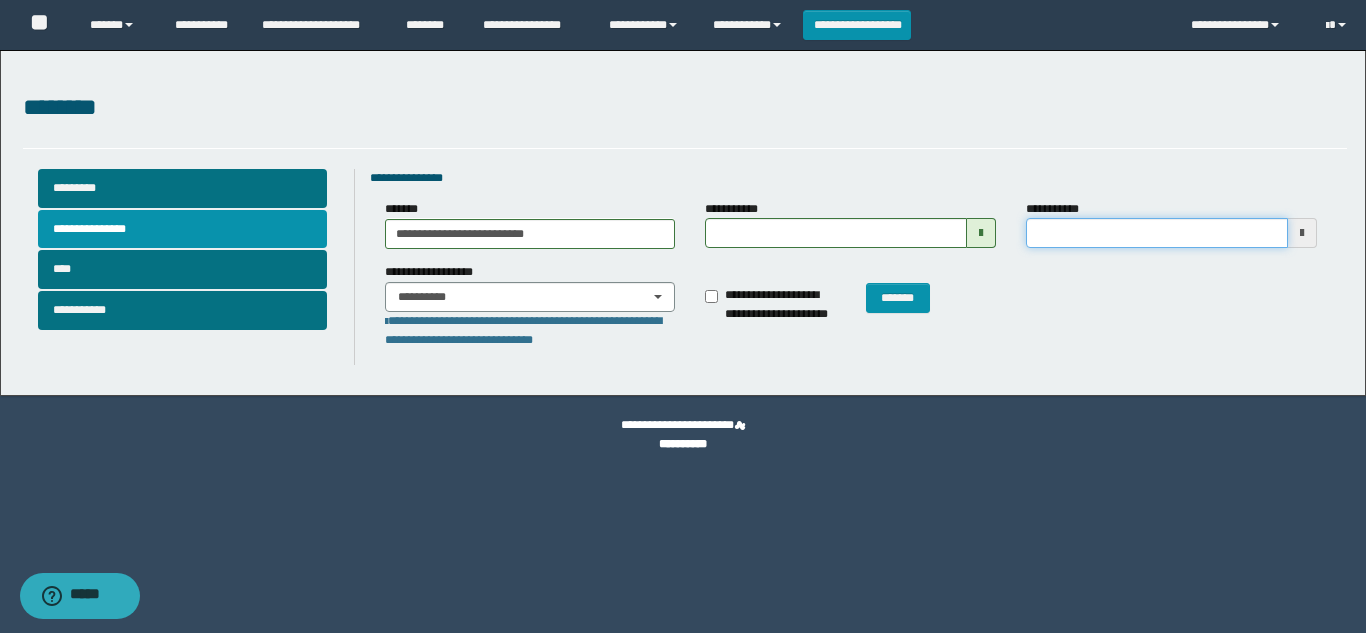 click on "**********" at bounding box center [1157, 233] 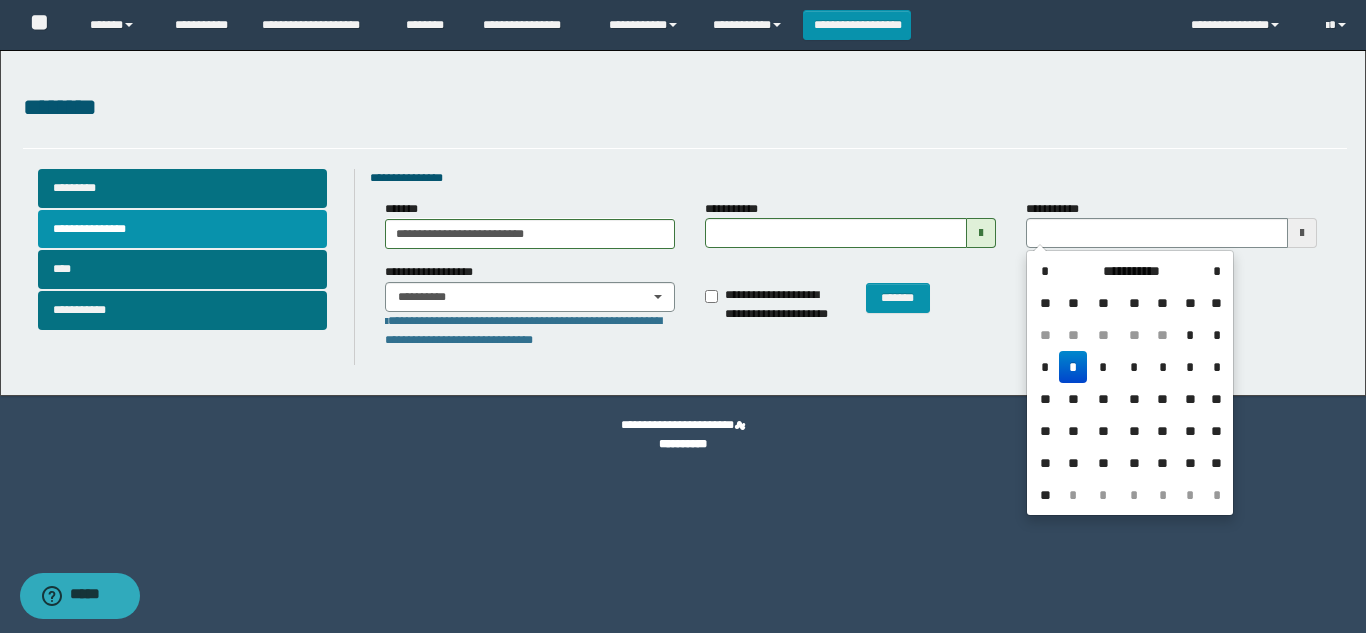 click on "*" at bounding box center [1073, 367] 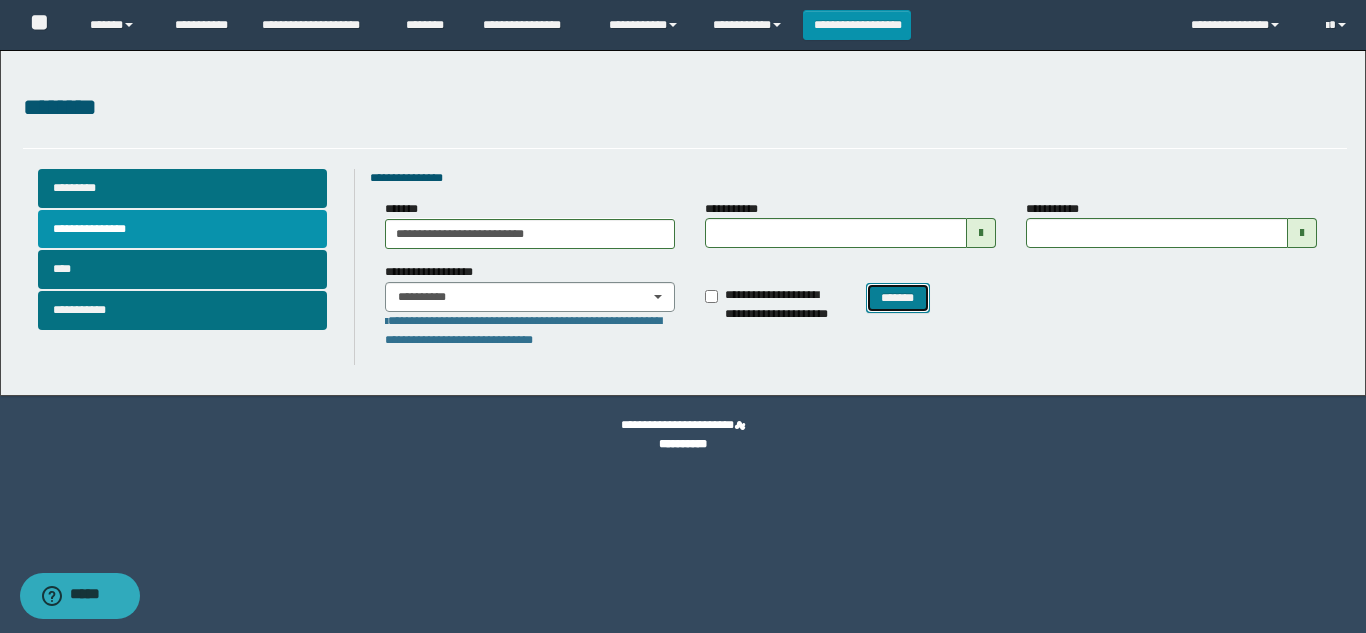 click on "*******" at bounding box center [898, 298] 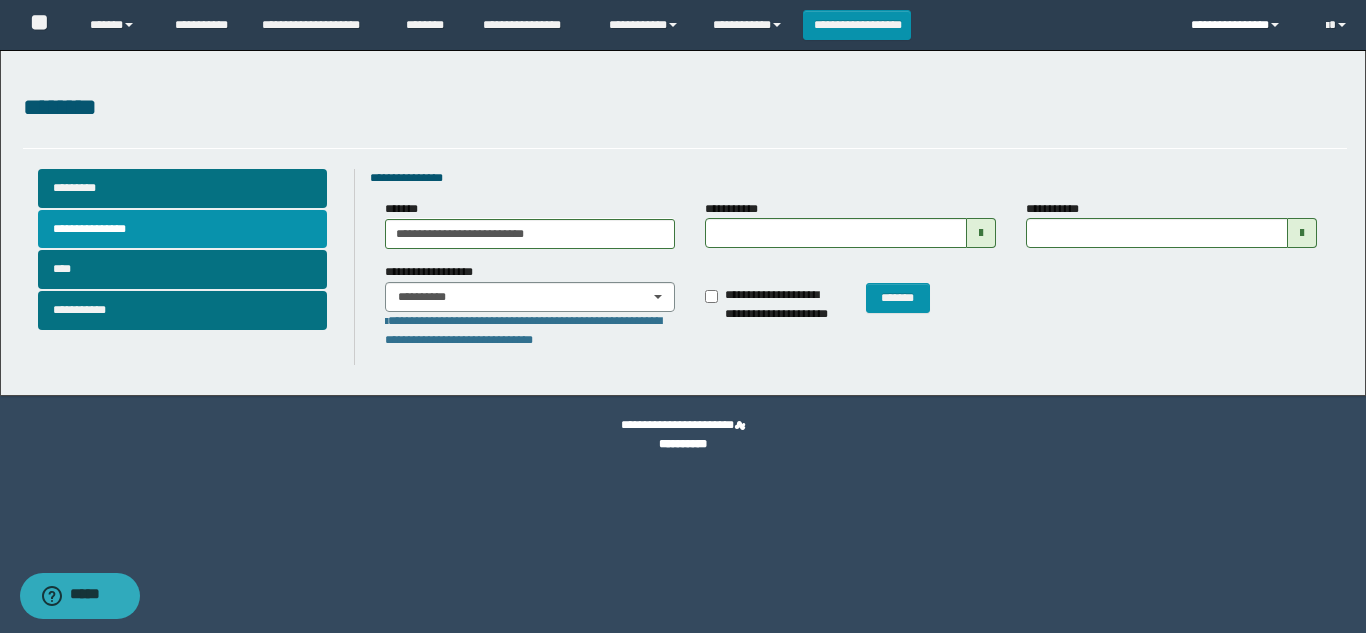 click on "**********" at bounding box center (1243, 25) 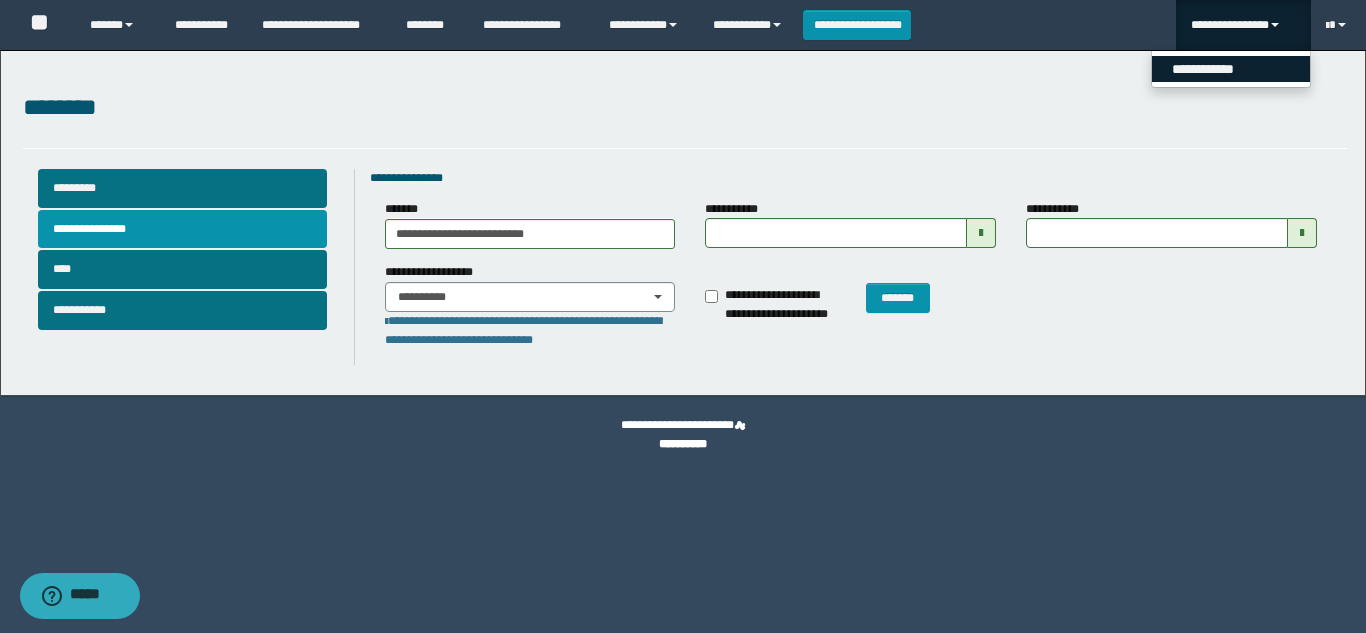click on "**********" at bounding box center (1231, 69) 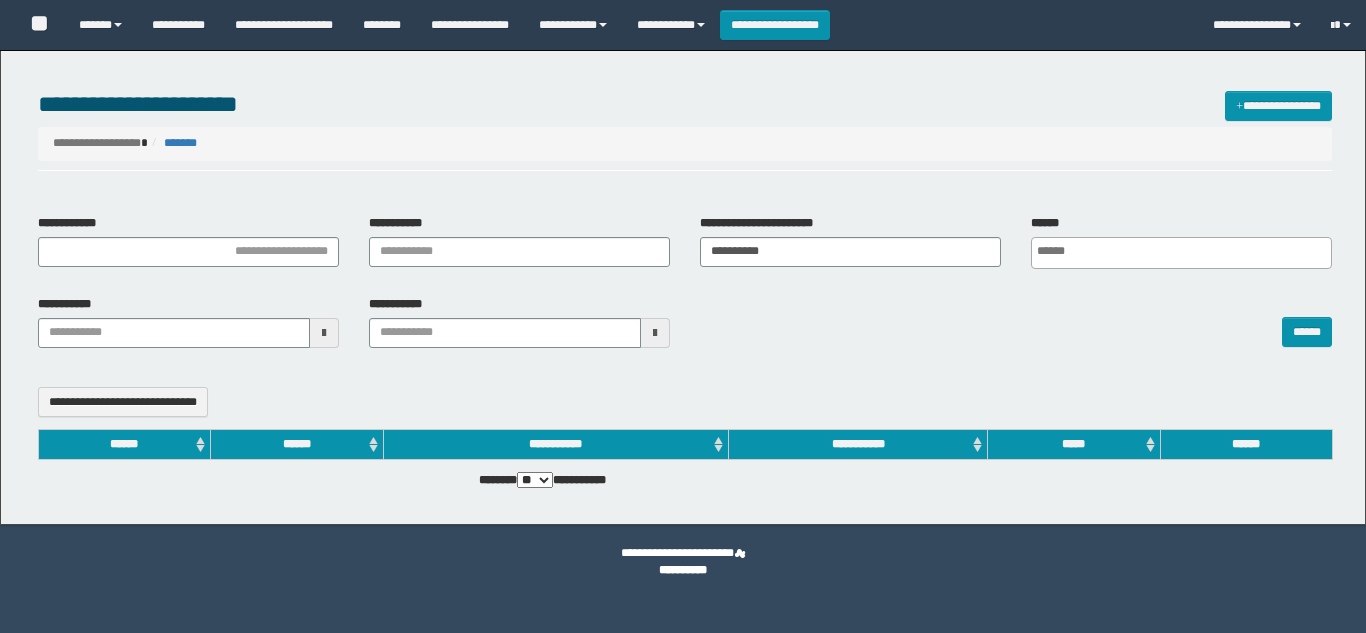 select 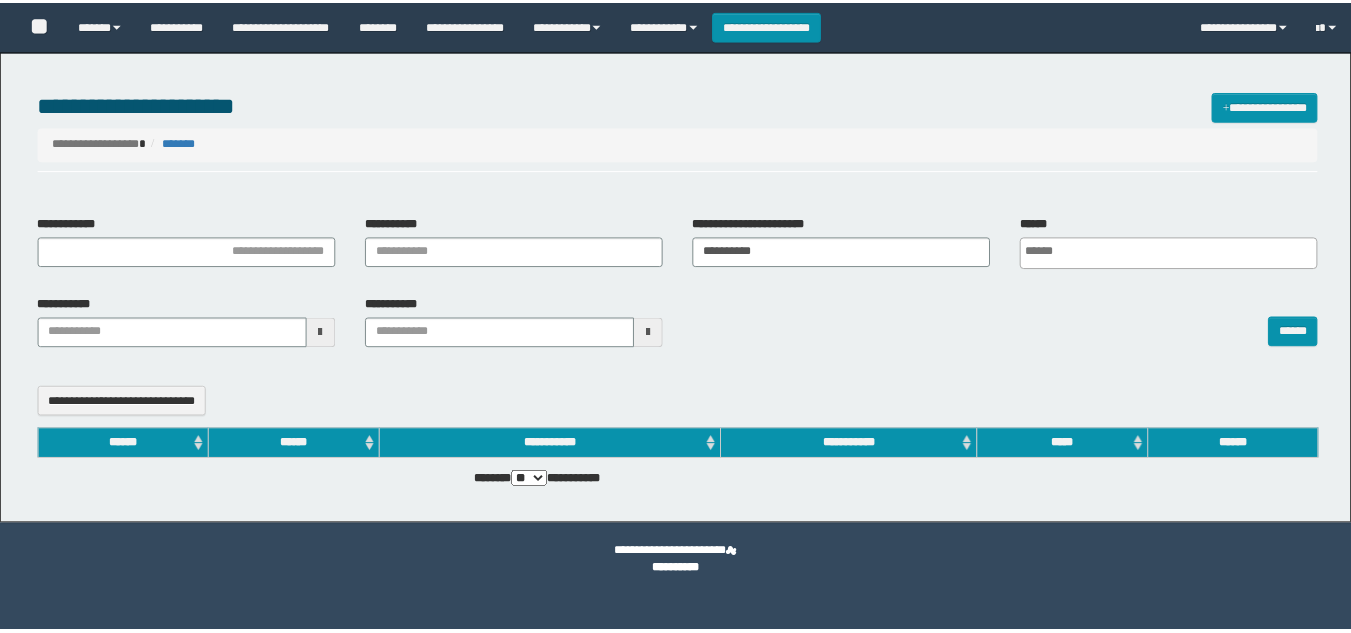 scroll, scrollTop: 0, scrollLeft: 0, axis: both 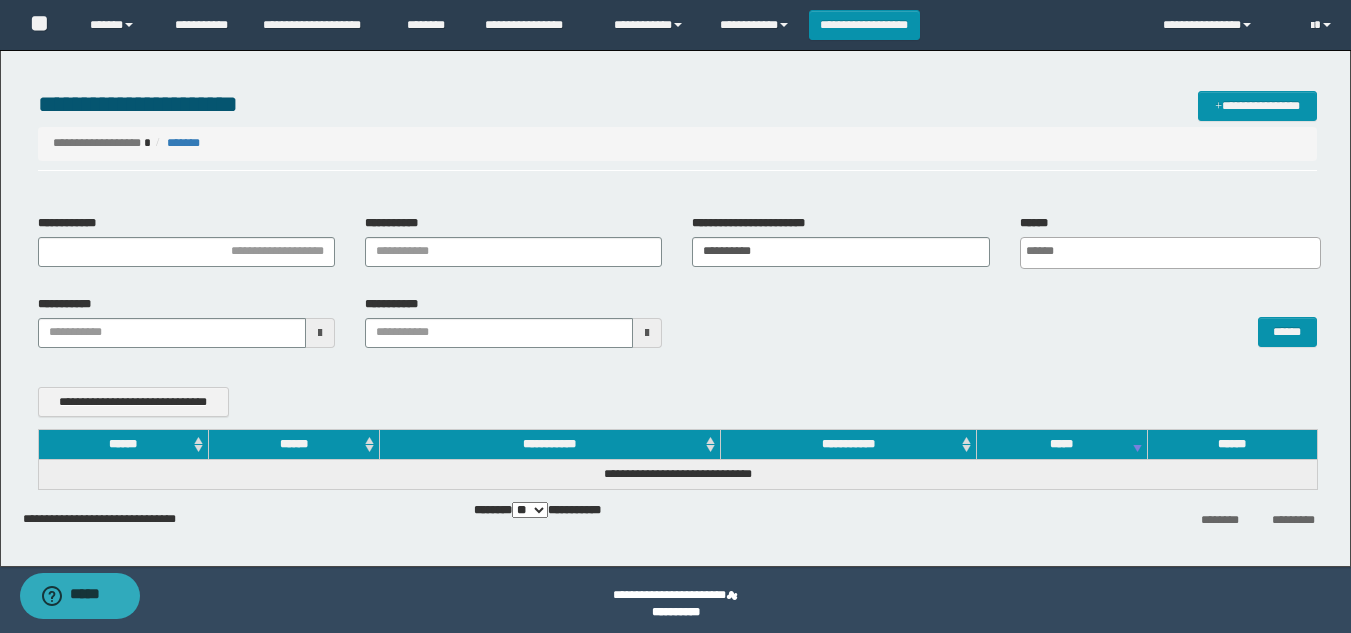 click on "**********" at bounding box center [677, 249] 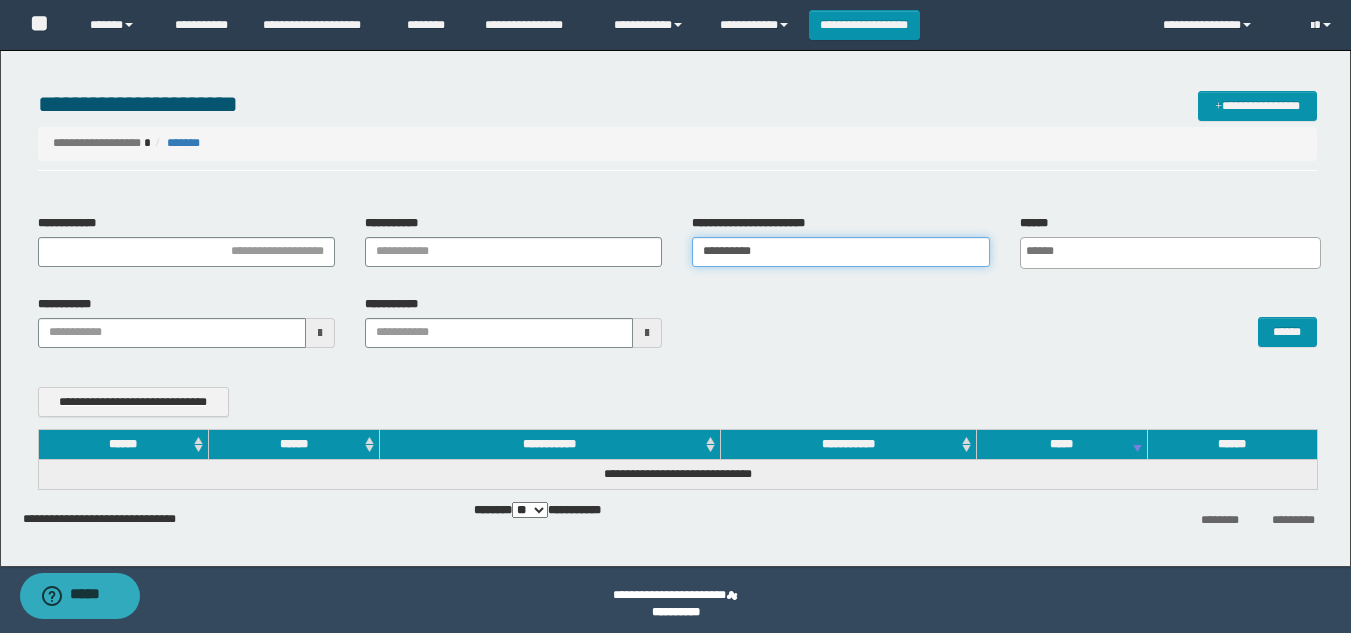 drag, startPoint x: 802, startPoint y: 260, endPoint x: 412, endPoint y: 240, distance: 390.51248 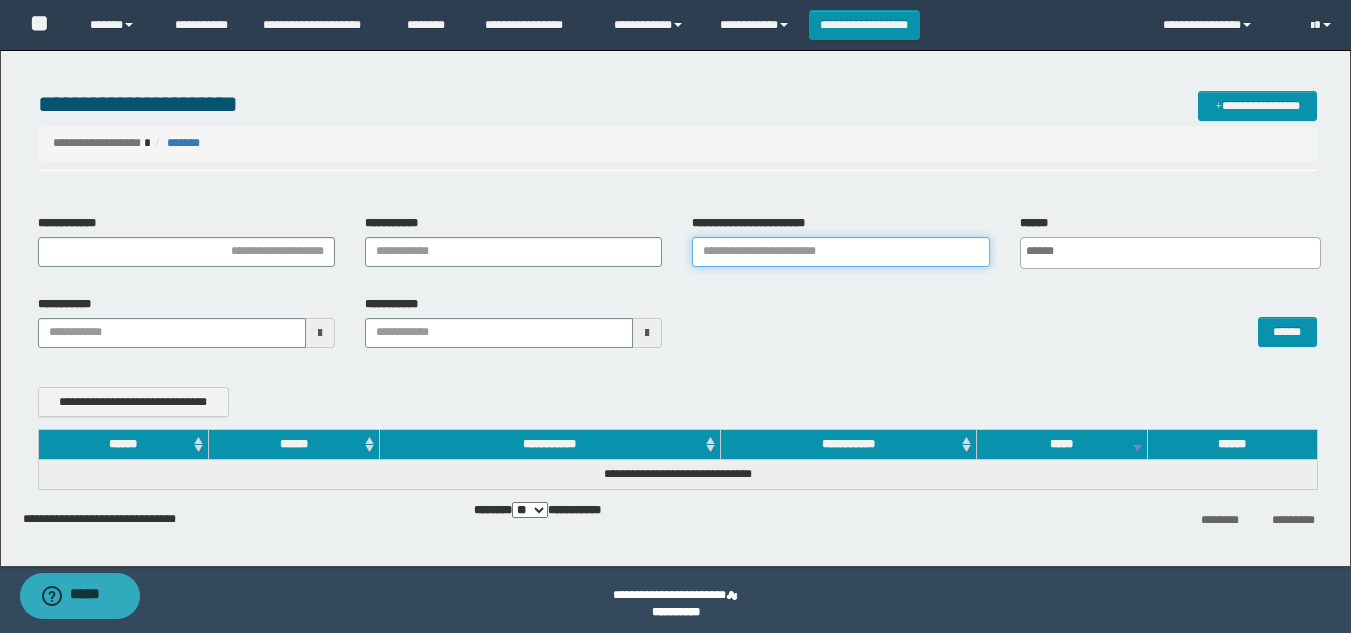 type 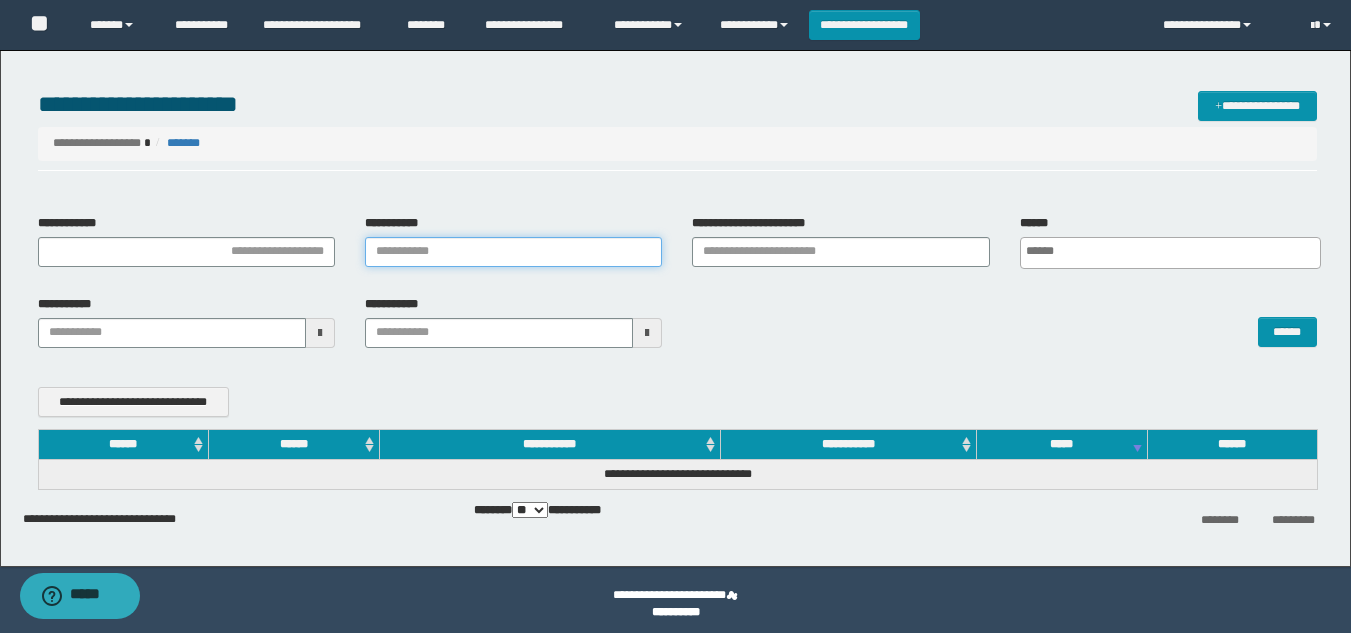 drag, startPoint x: 463, startPoint y: 248, endPoint x: 460, endPoint y: 262, distance: 14.3178215 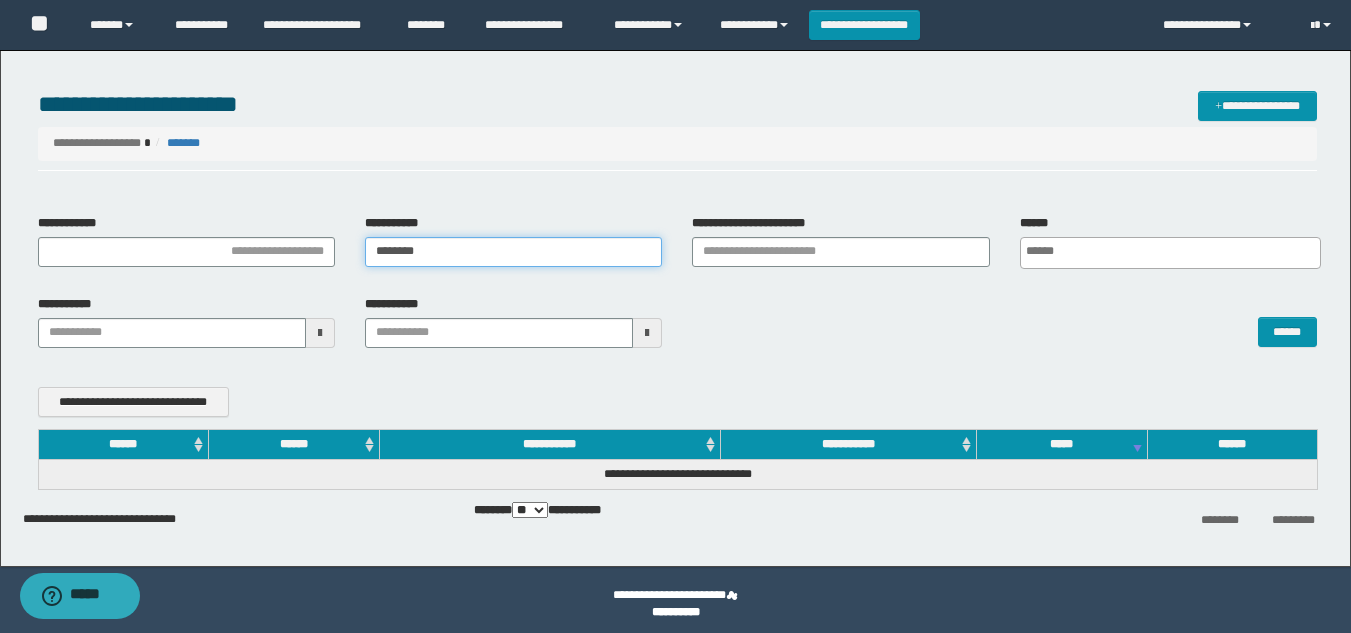 type on "********" 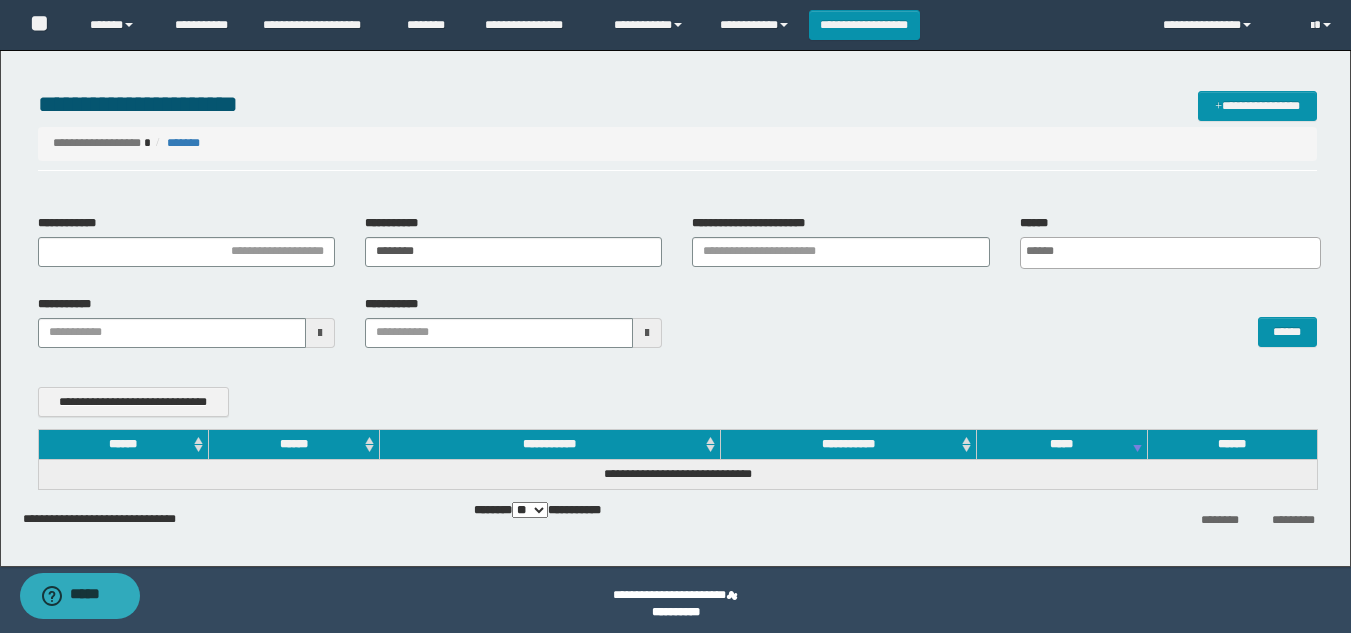 click on "******" at bounding box center [1004, 322] 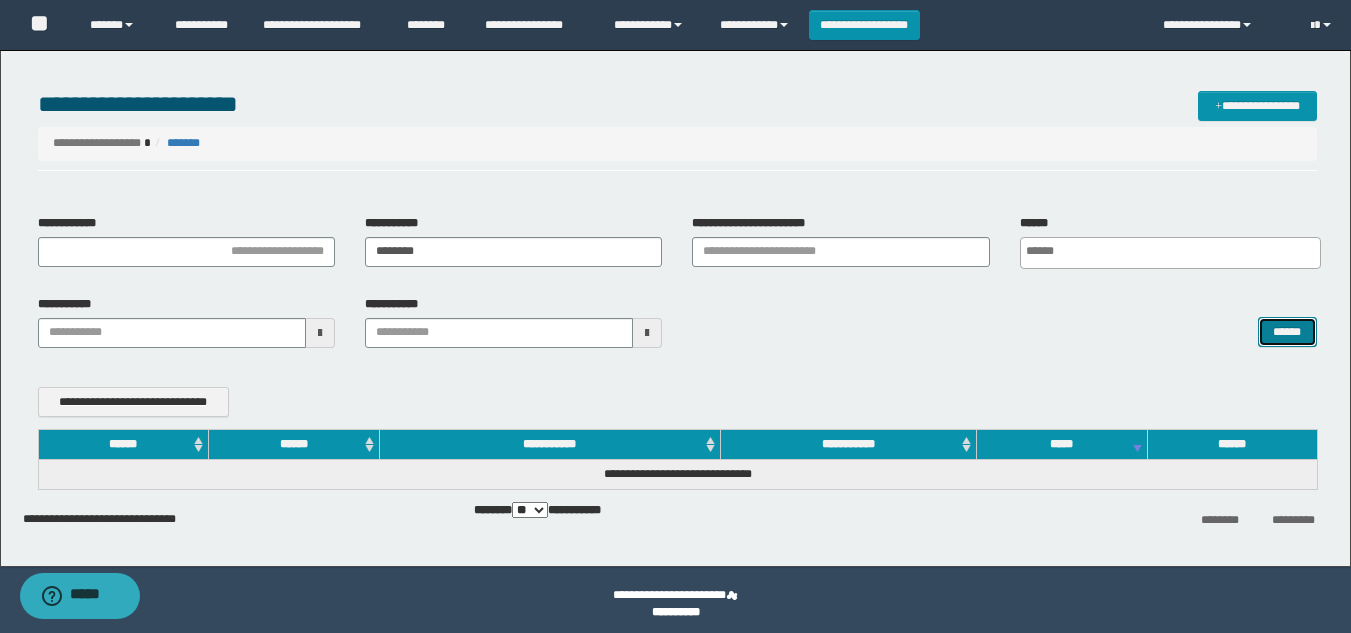 click on "******" at bounding box center [1287, 332] 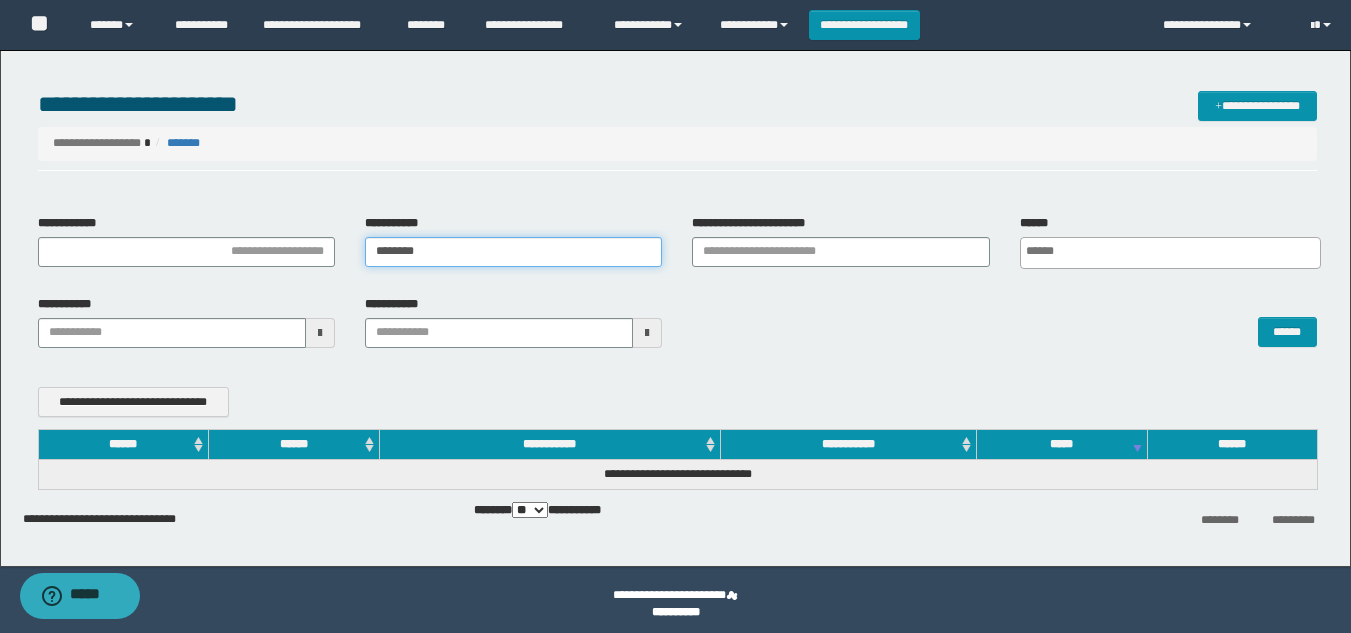 click on "********" at bounding box center [513, 252] 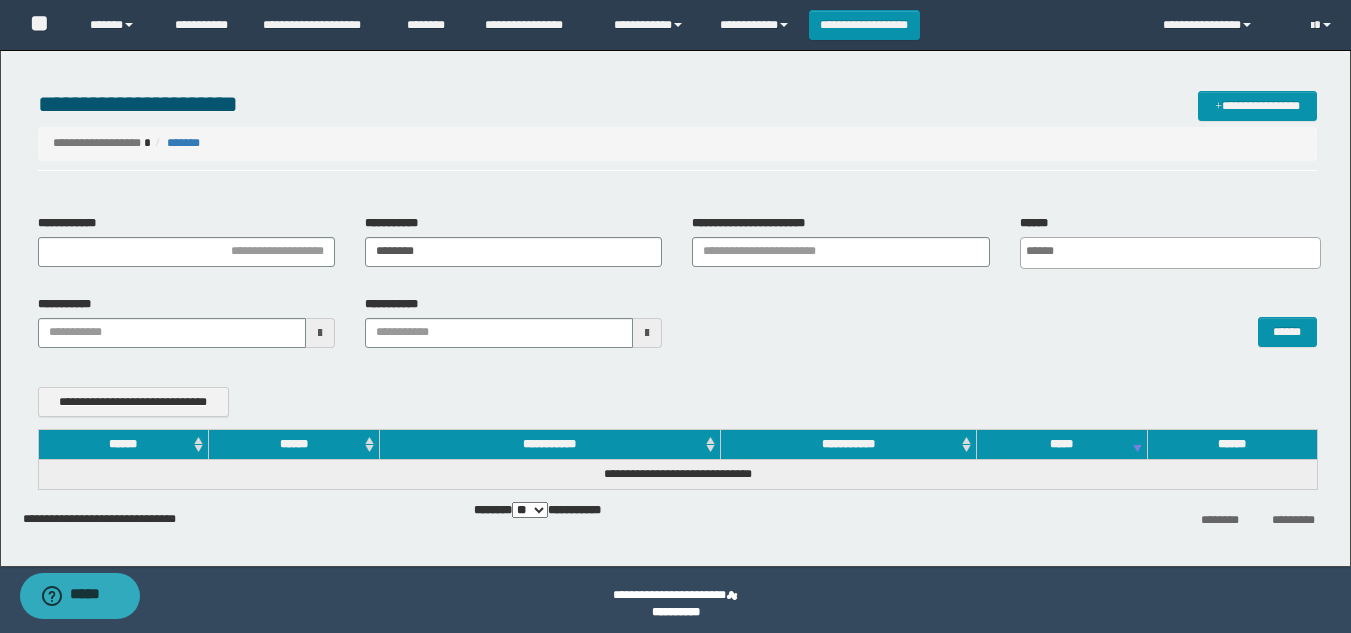 scroll, scrollTop: 0, scrollLeft: 5, axis: horizontal 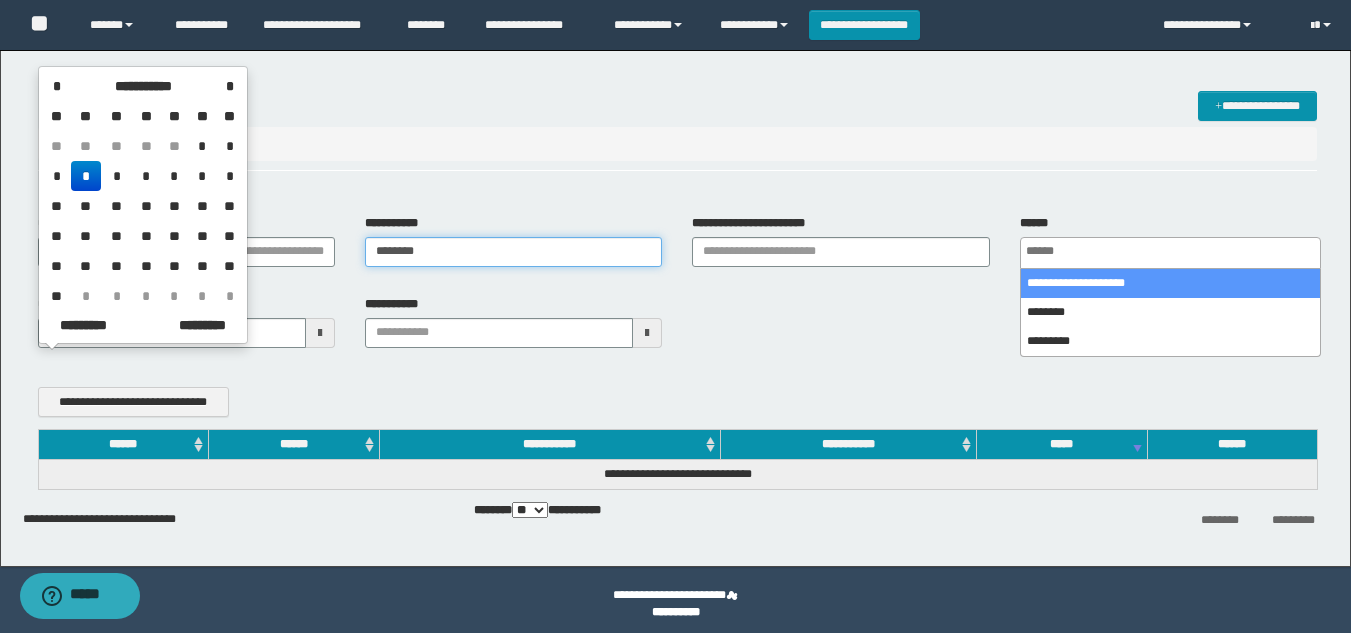 click on "********" at bounding box center [513, 252] 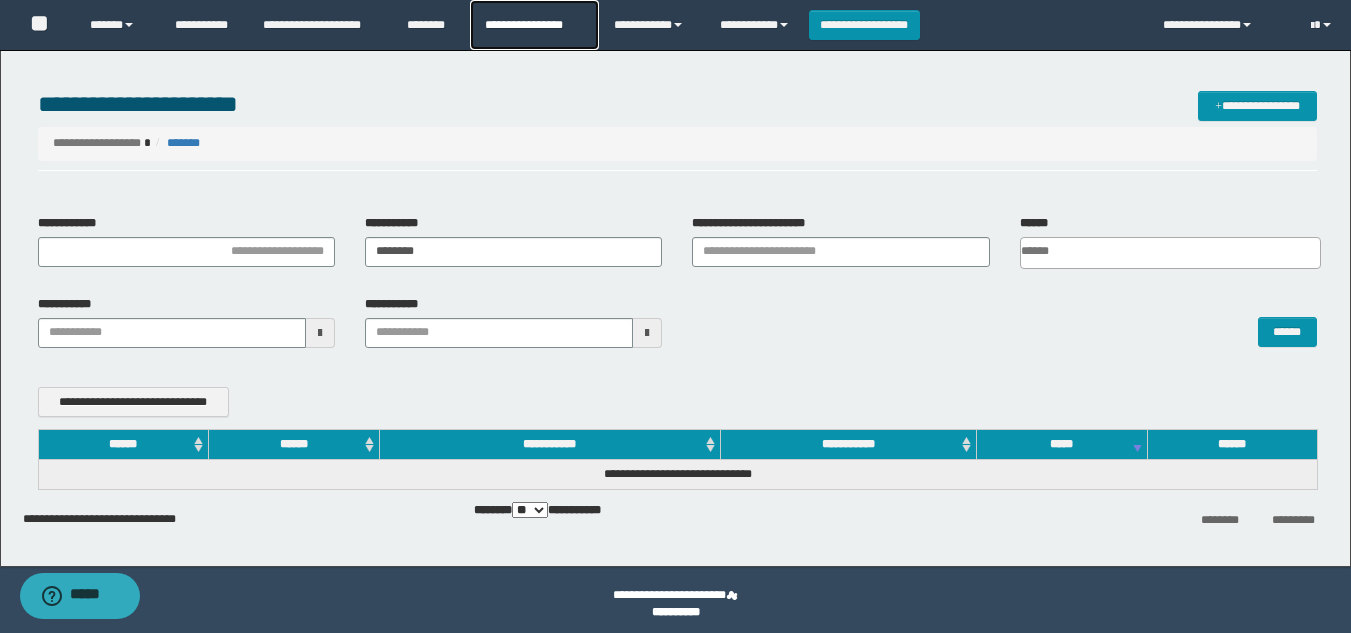 click on "**********" at bounding box center [534, 25] 